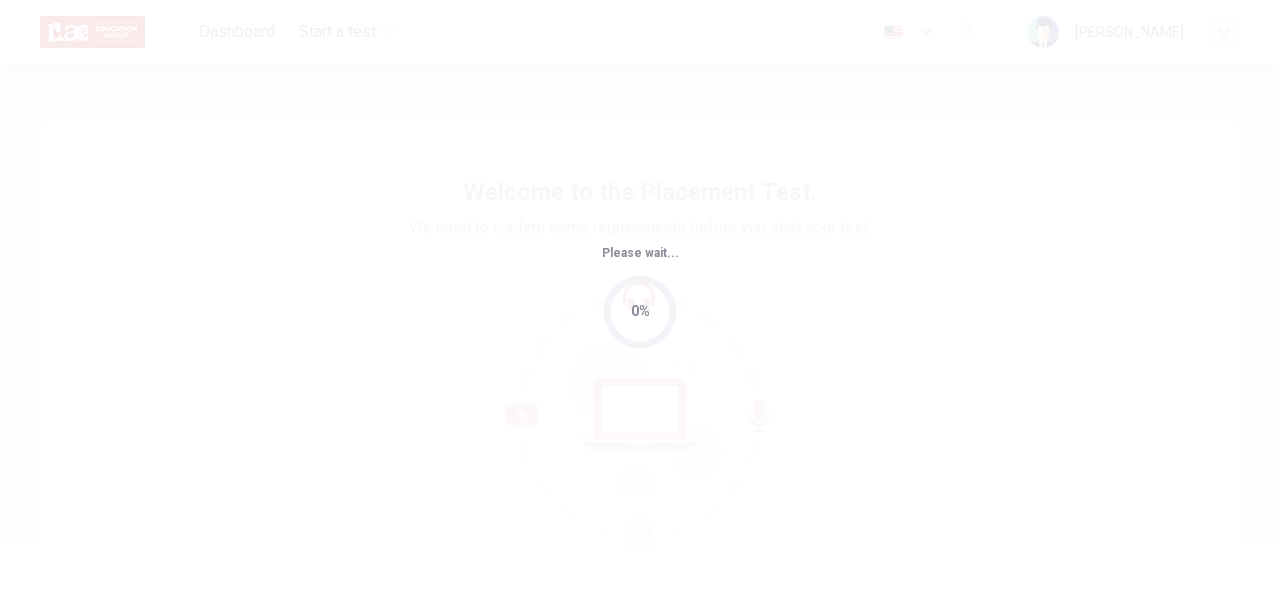 scroll, scrollTop: 0, scrollLeft: 0, axis: both 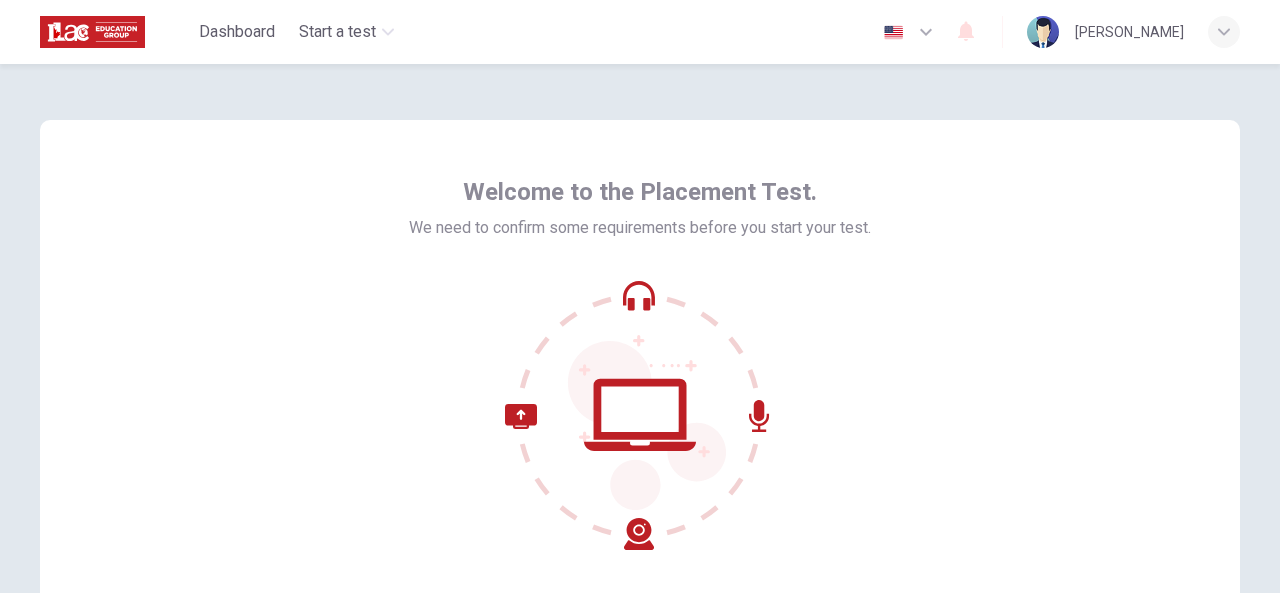 click on "Welcome to the Placement Test. We need to confirm some requirements before you start your test. Quit Next" at bounding box center [640, 416] 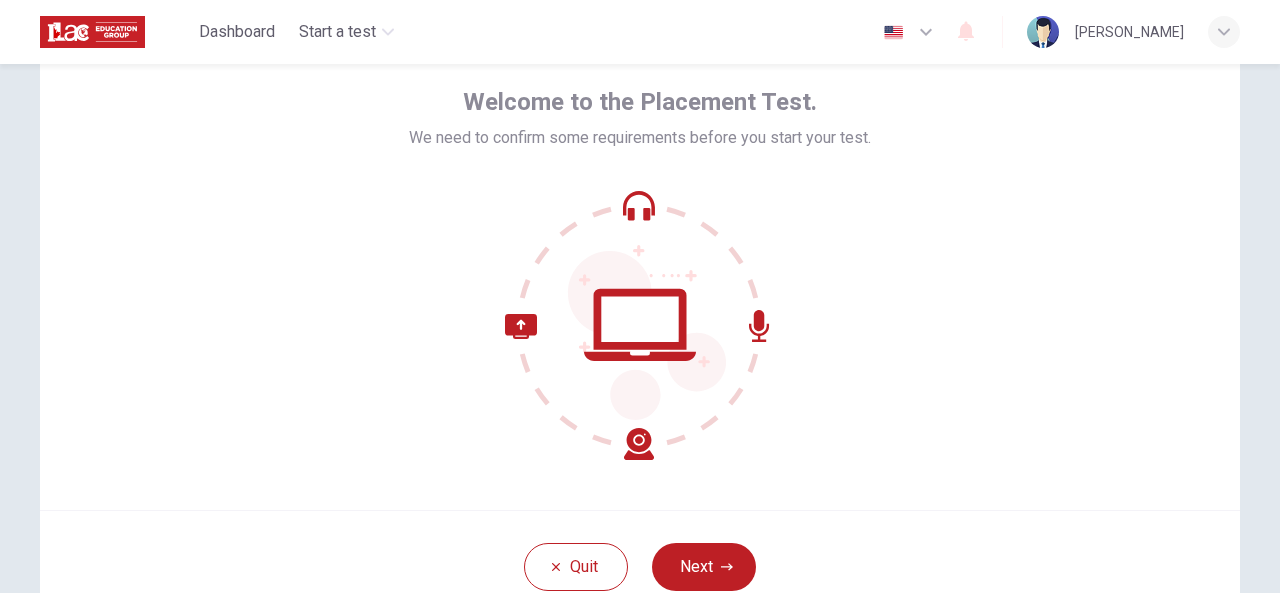 scroll, scrollTop: 200, scrollLeft: 0, axis: vertical 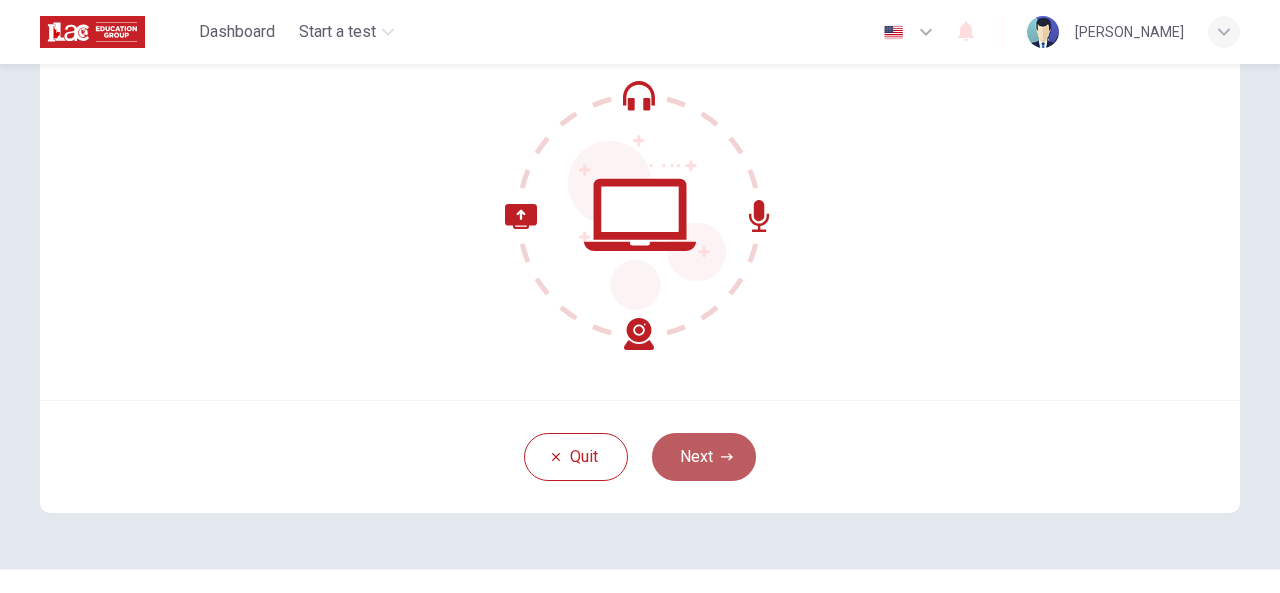 click on "Next" at bounding box center [704, 457] 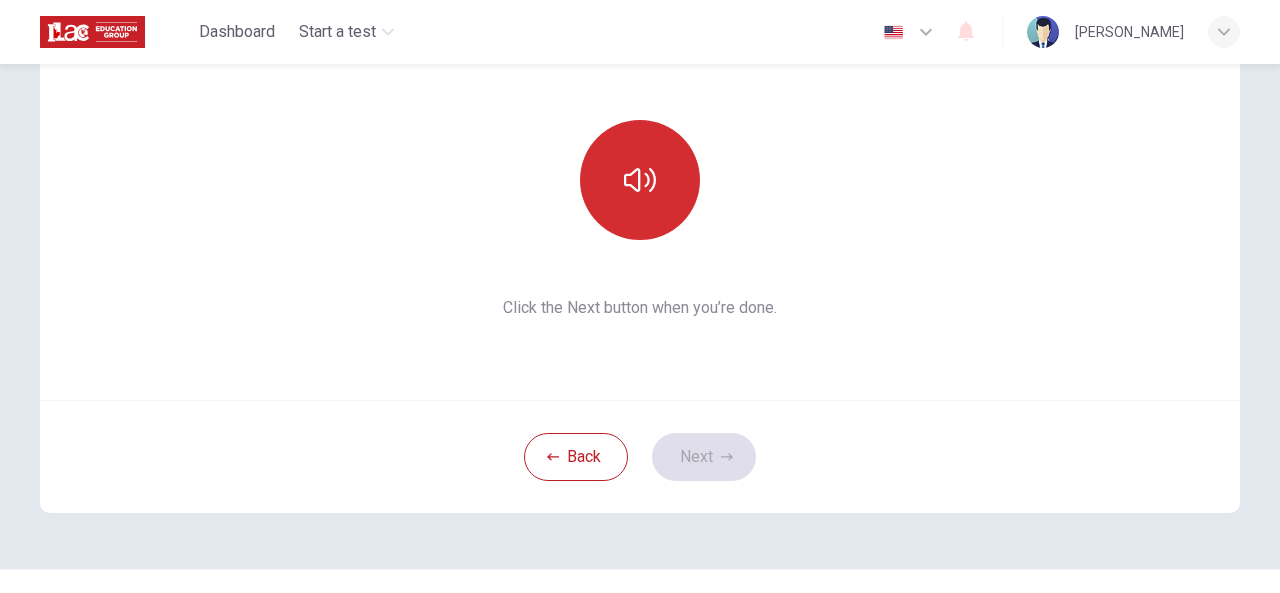 click 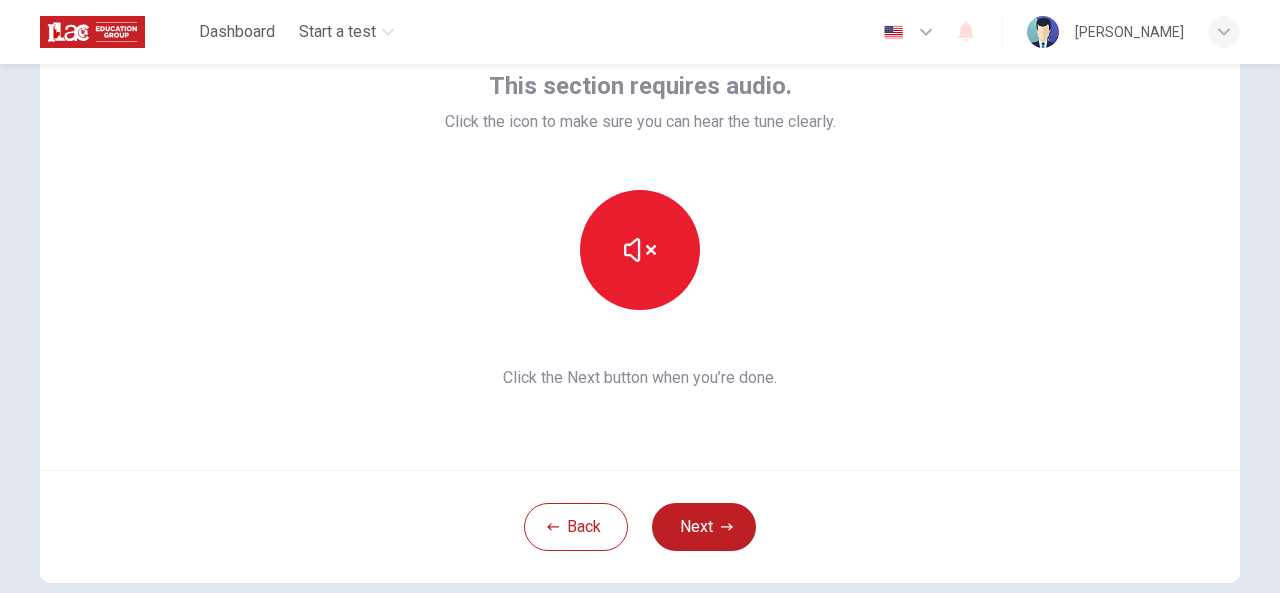 scroll, scrollTop: 100, scrollLeft: 0, axis: vertical 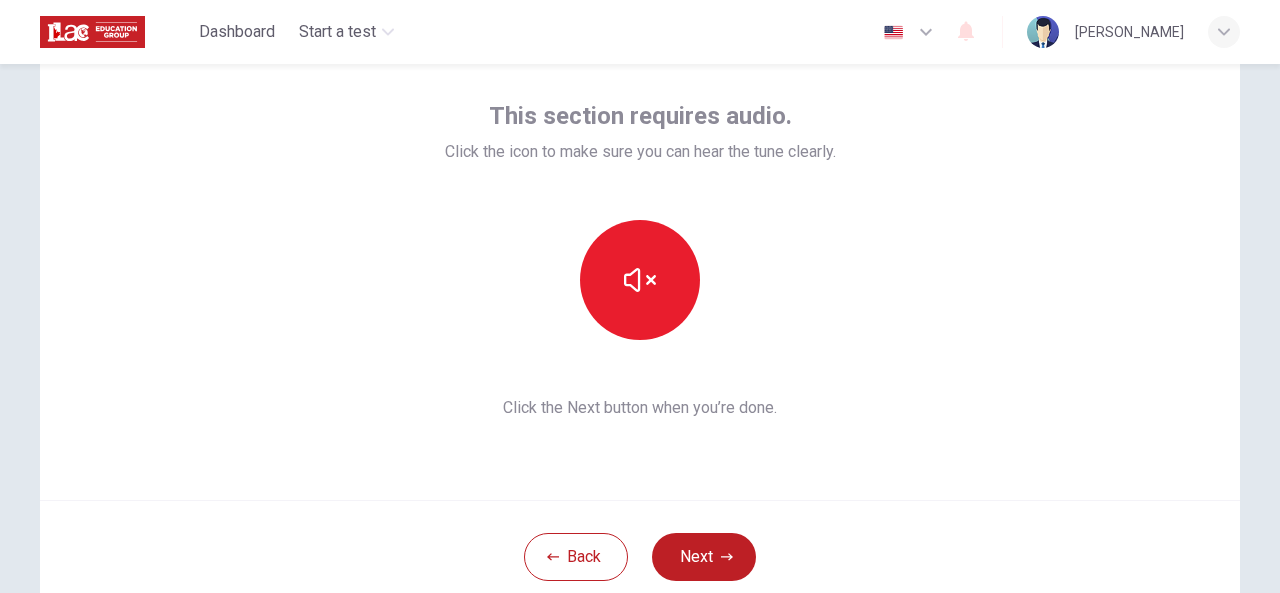 click on "Next" at bounding box center [704, 557] 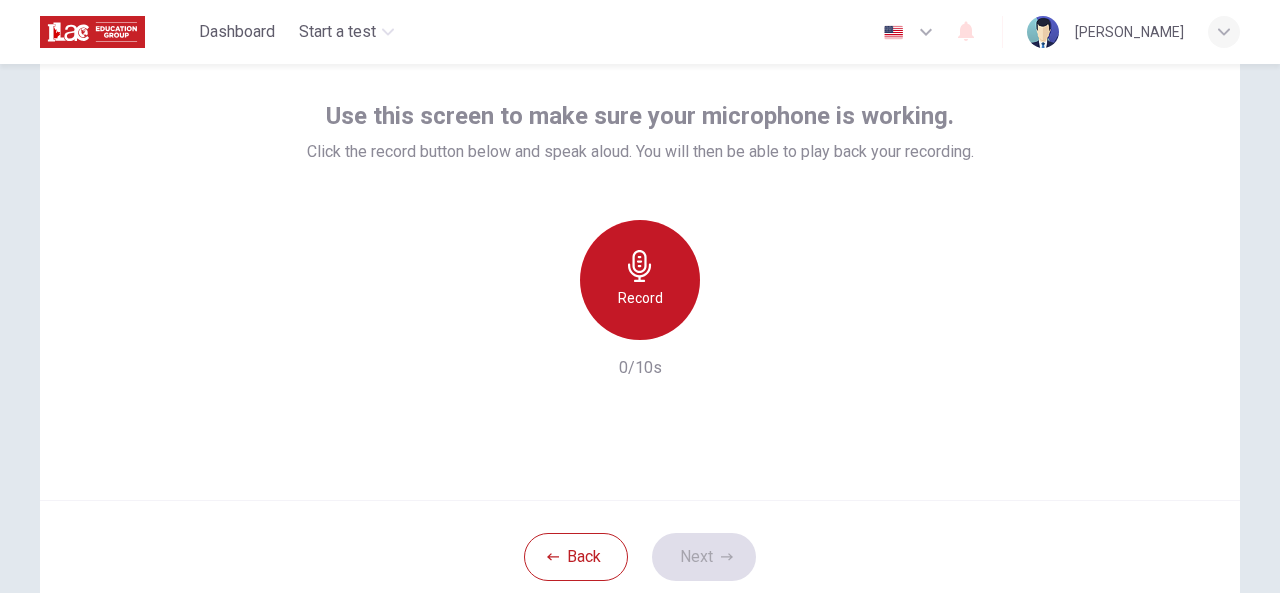 click on "Record" at bounding box center [640, 280] 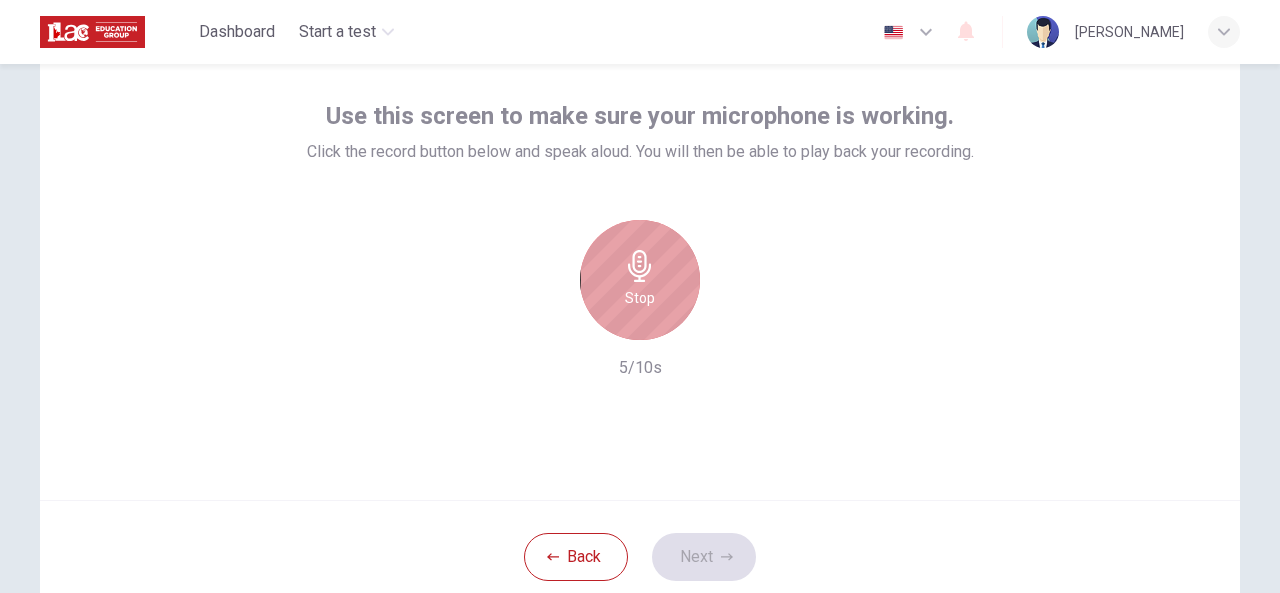 click on "Stop" at bounding box center (640, 280) 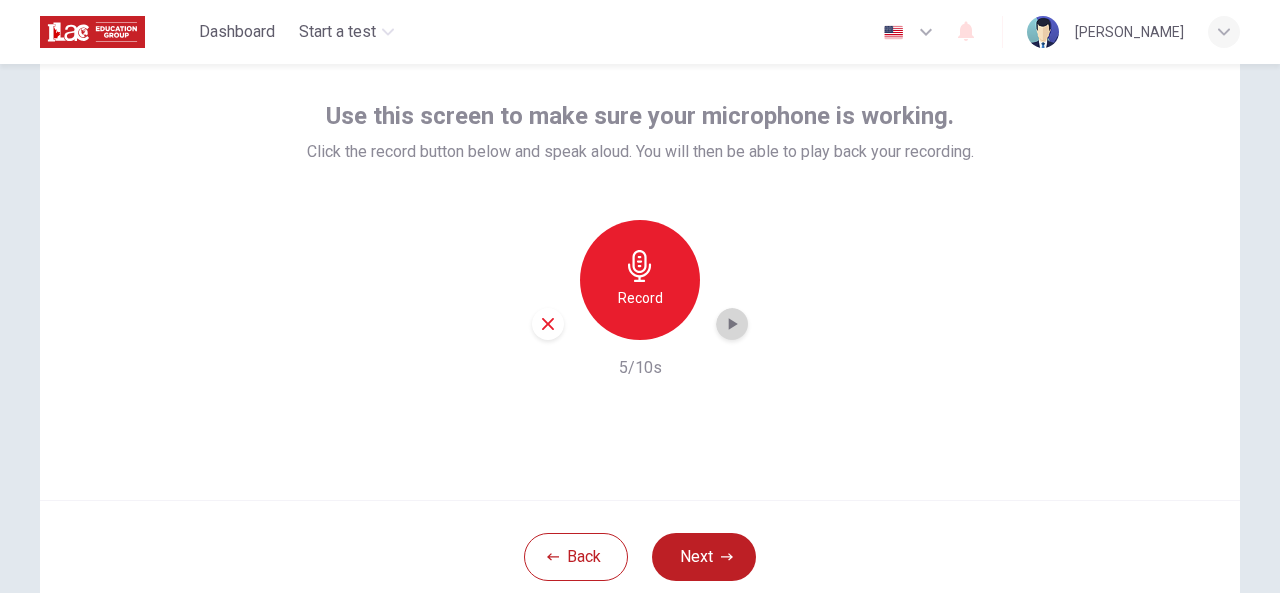 click 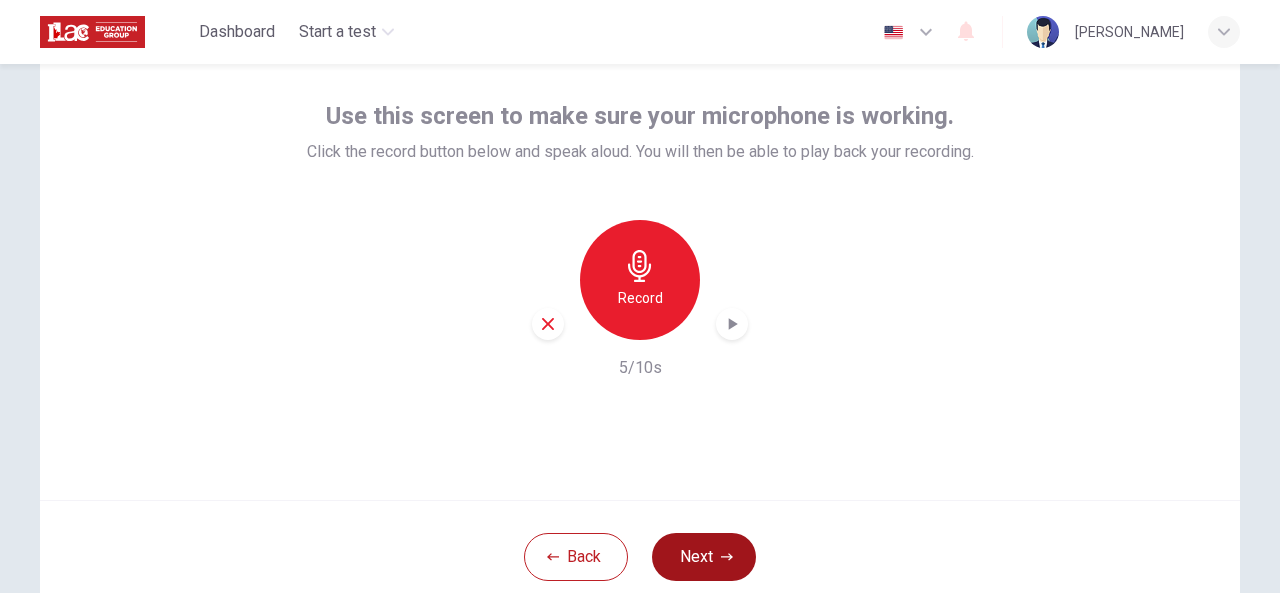click on "Next" at bounding box center (704, 557) 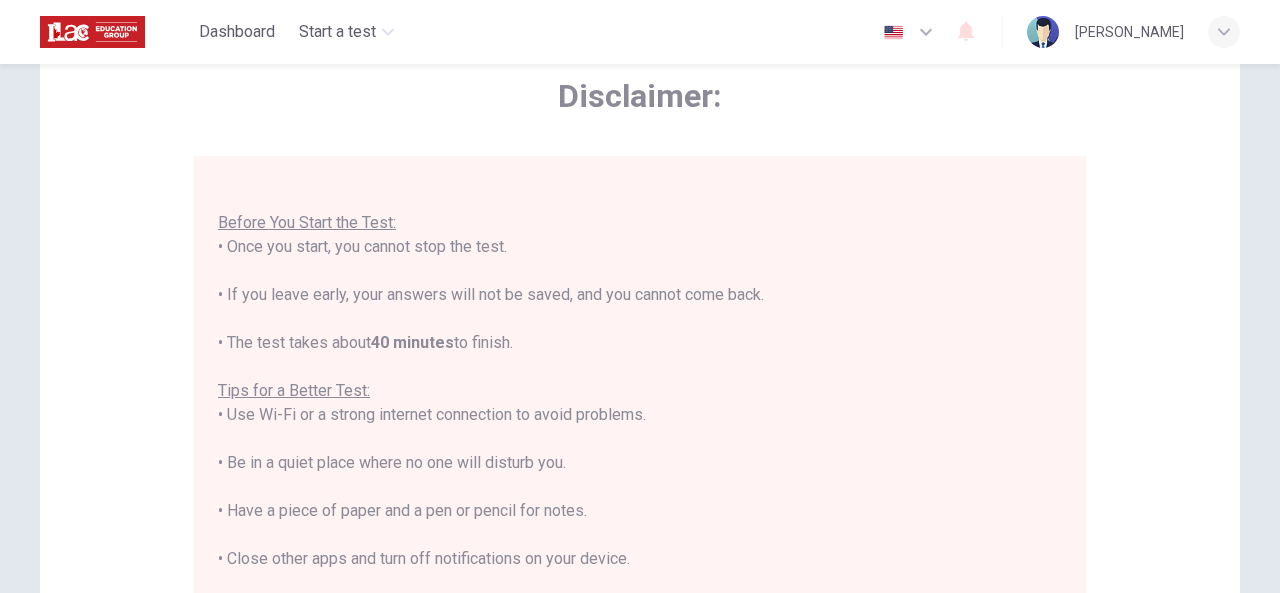 scroll, scrollTop: 22, scrollLeft: 0, axis: vertical 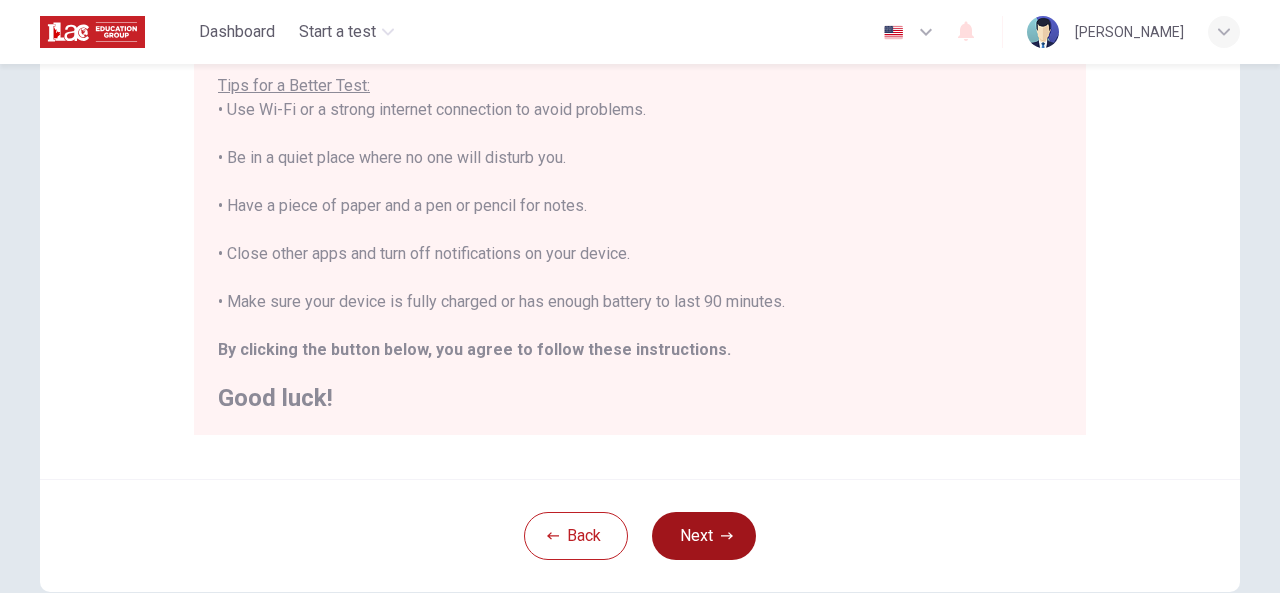 click on "Next" at bounding box center (704, 536) 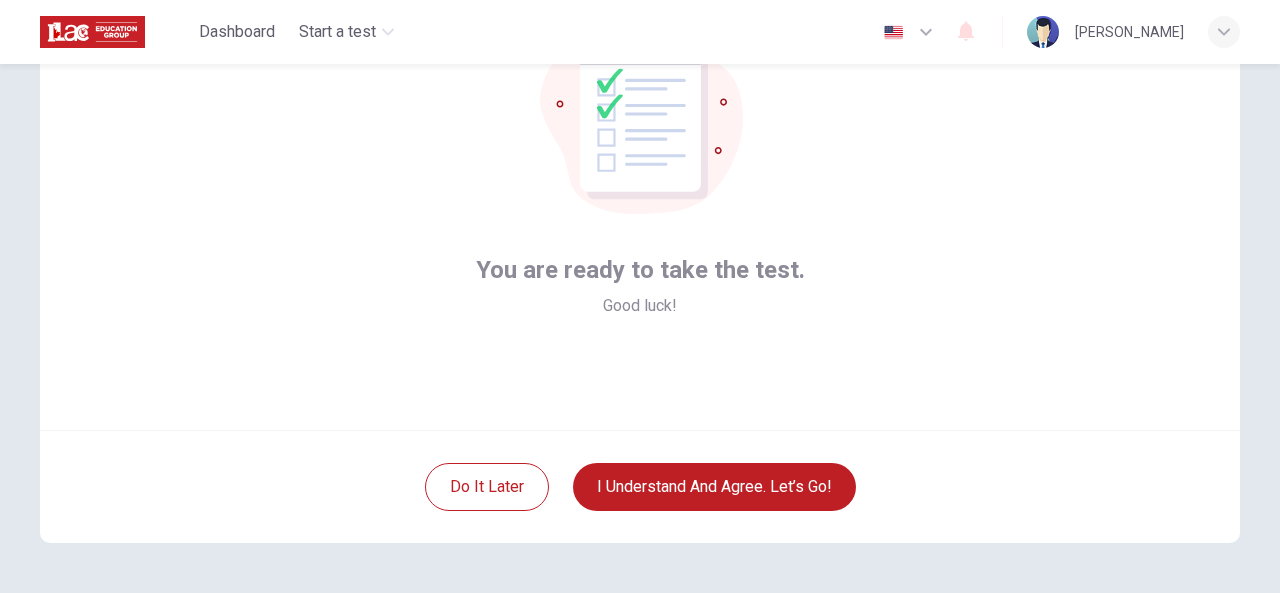 scroll, scrollTop: 239, scrollLeft: 0, axis: vertical 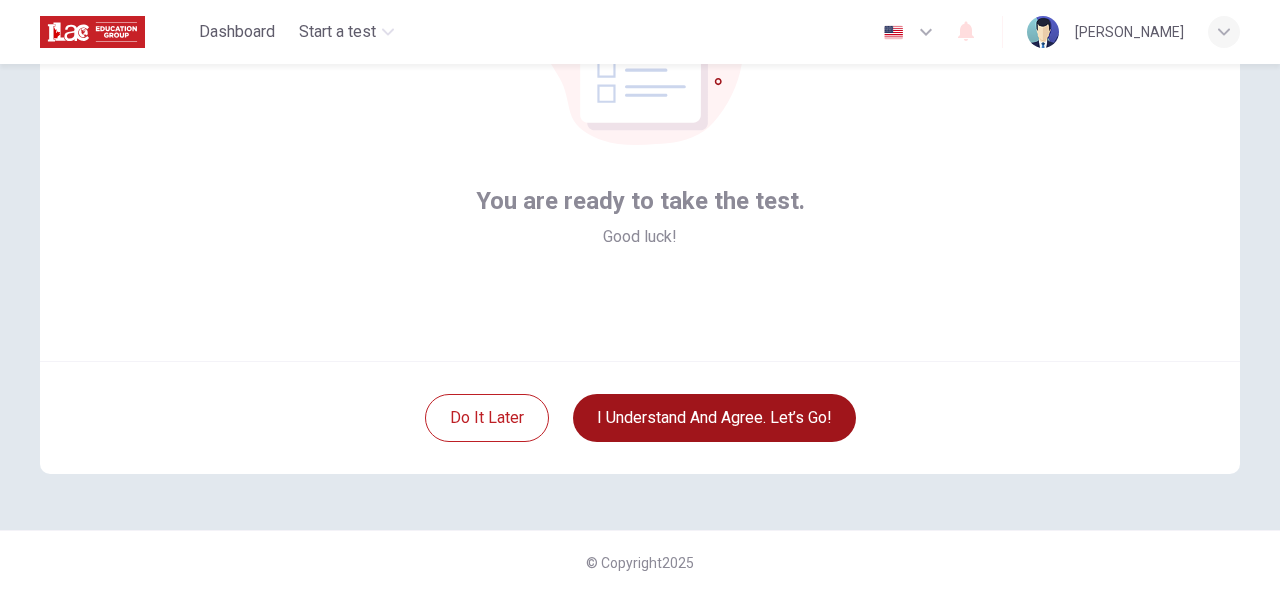 click on "I understand and agree. Let’s go!" at bounding box center (714, 418) 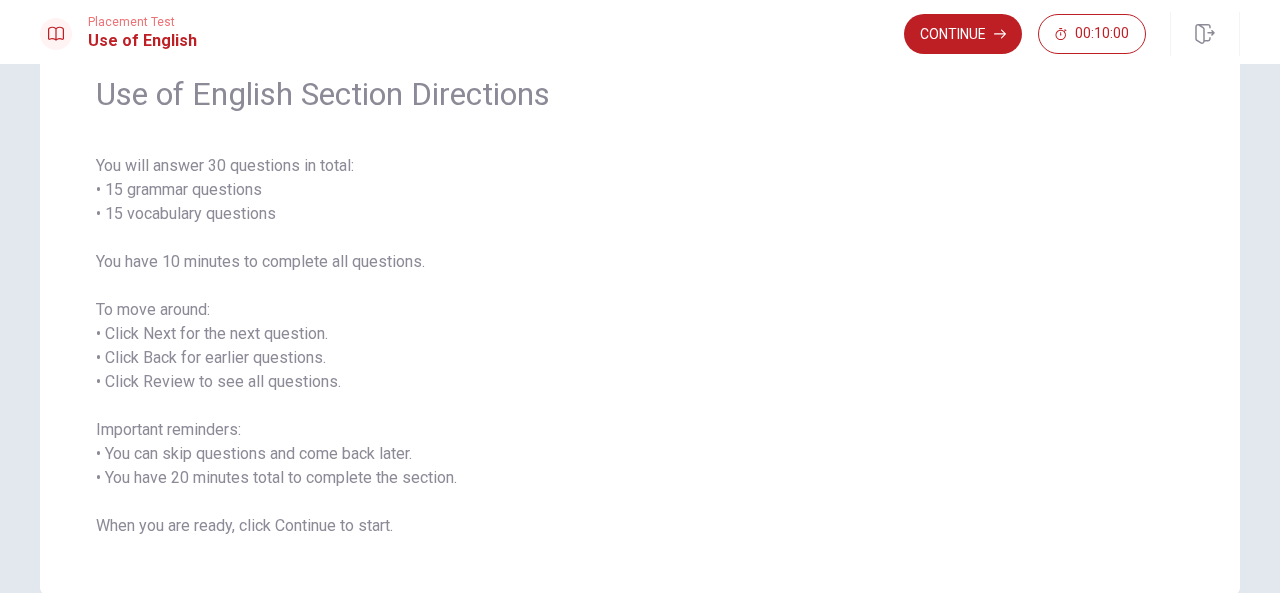 scroll, scrollTop: 190, scrollLeft: 0, axis: vertical 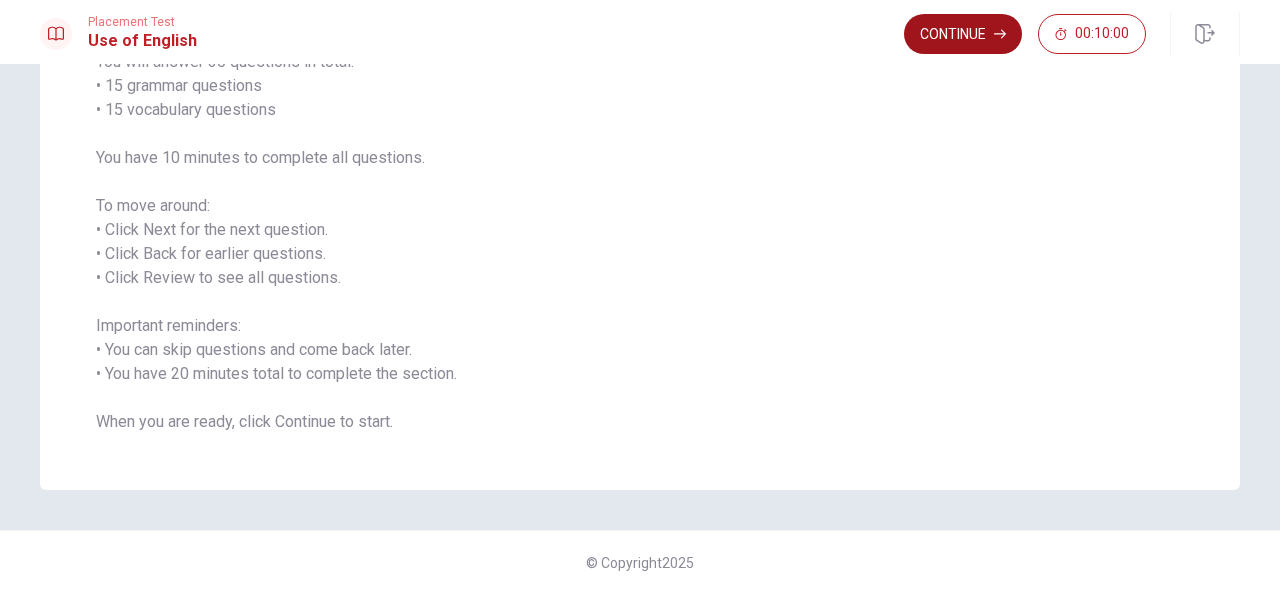 click on "Continue" at bounding box center [963, 34] 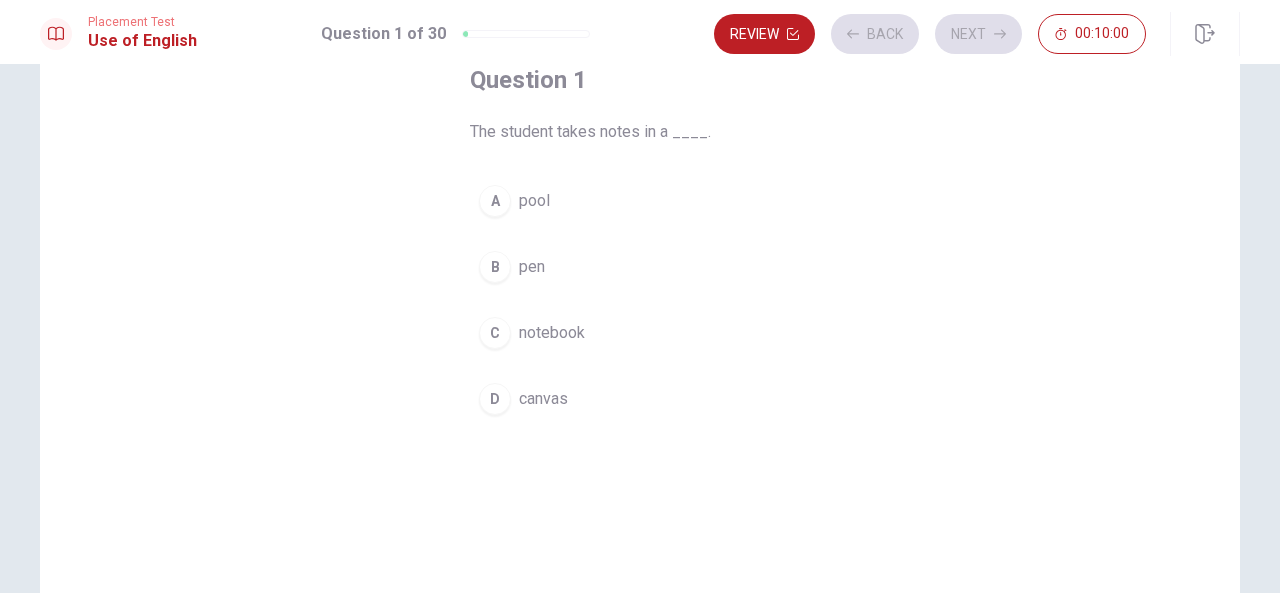 scroll, scrollTop: 90, scrollLeft: 0, axis: vertical 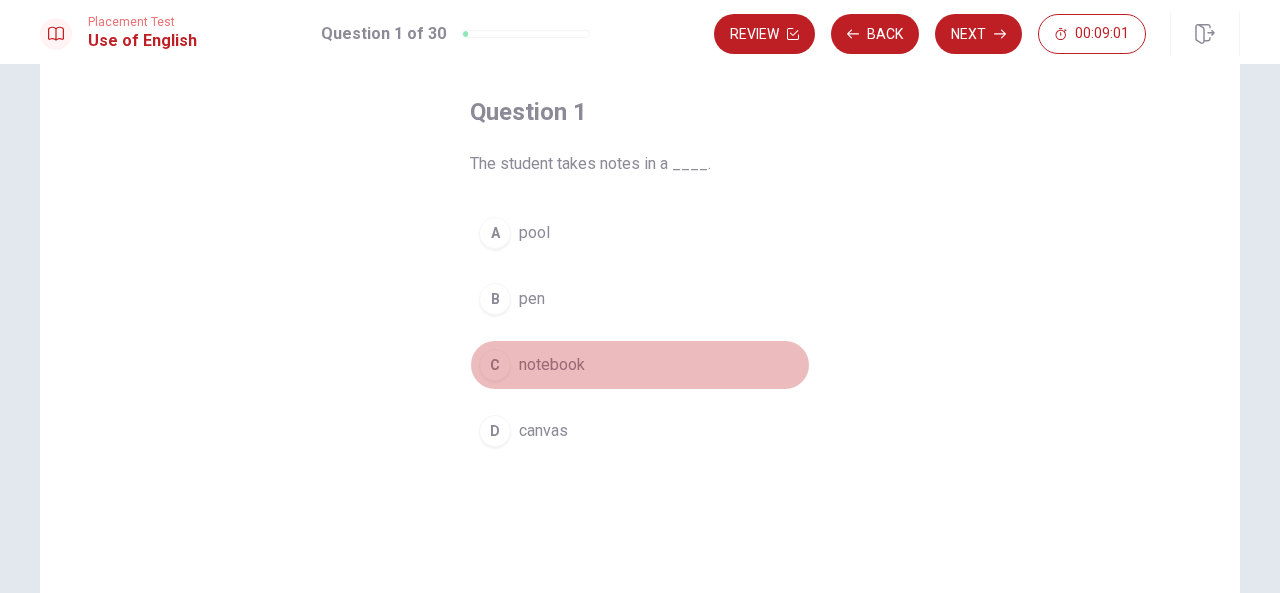 click on "notebook" at bounding box center [552, 365] 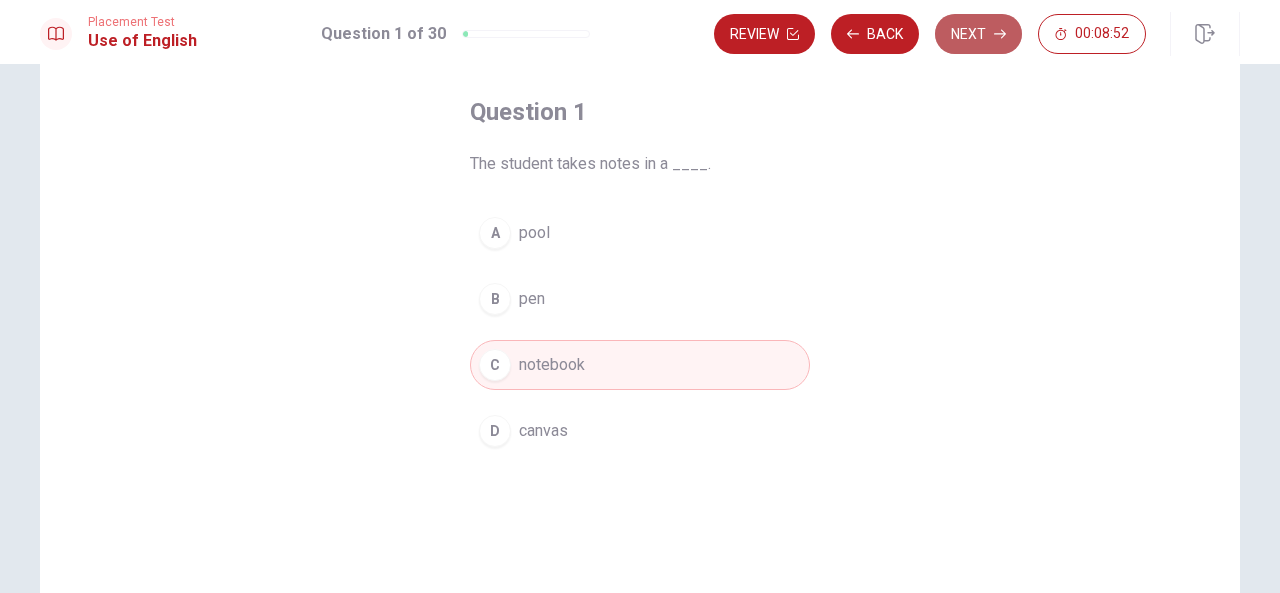 click on "Next" at bounding box center [978, 34] 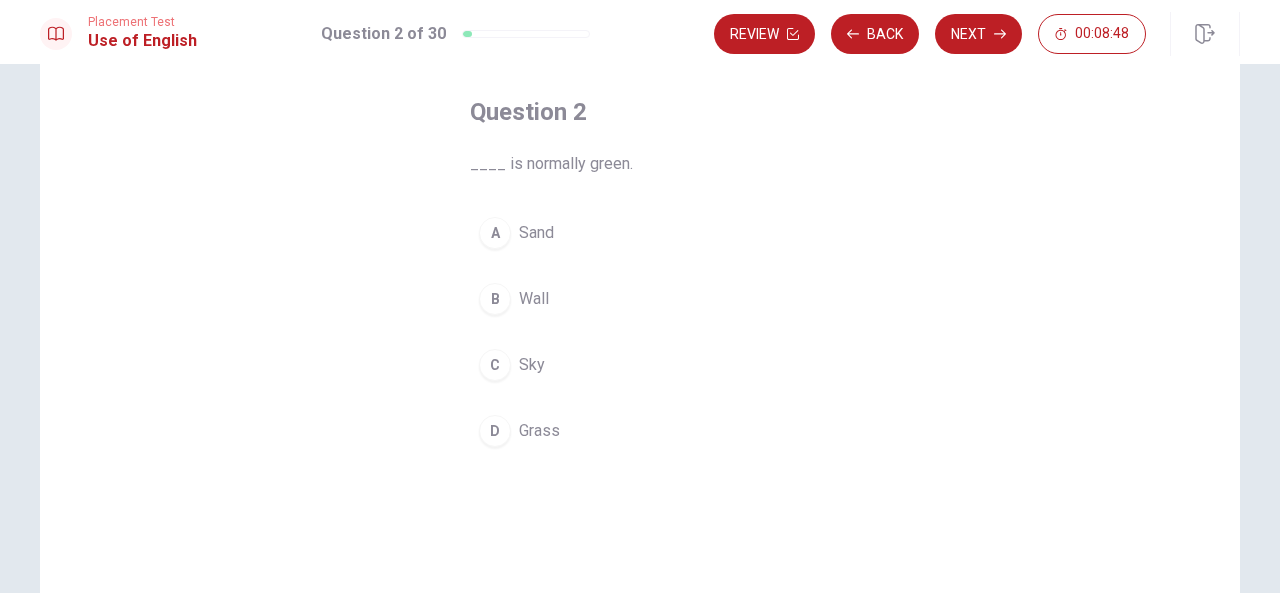 click on "Grass" at bounding box center (539, 431) 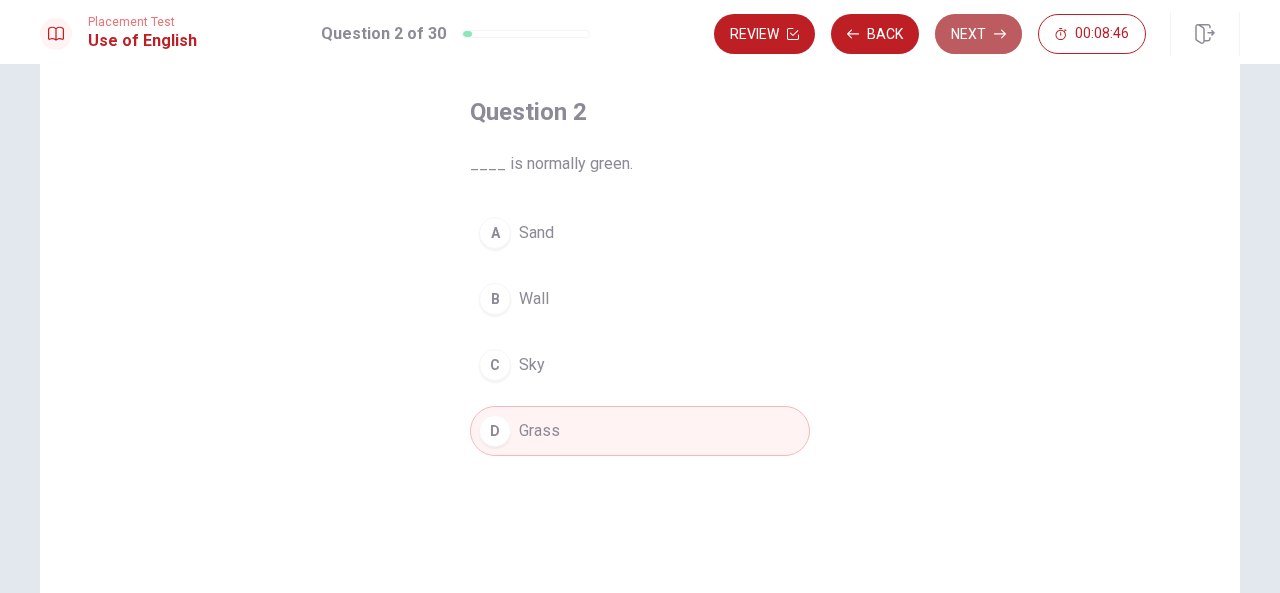 click on "Next" at bounding box center [978, 34] 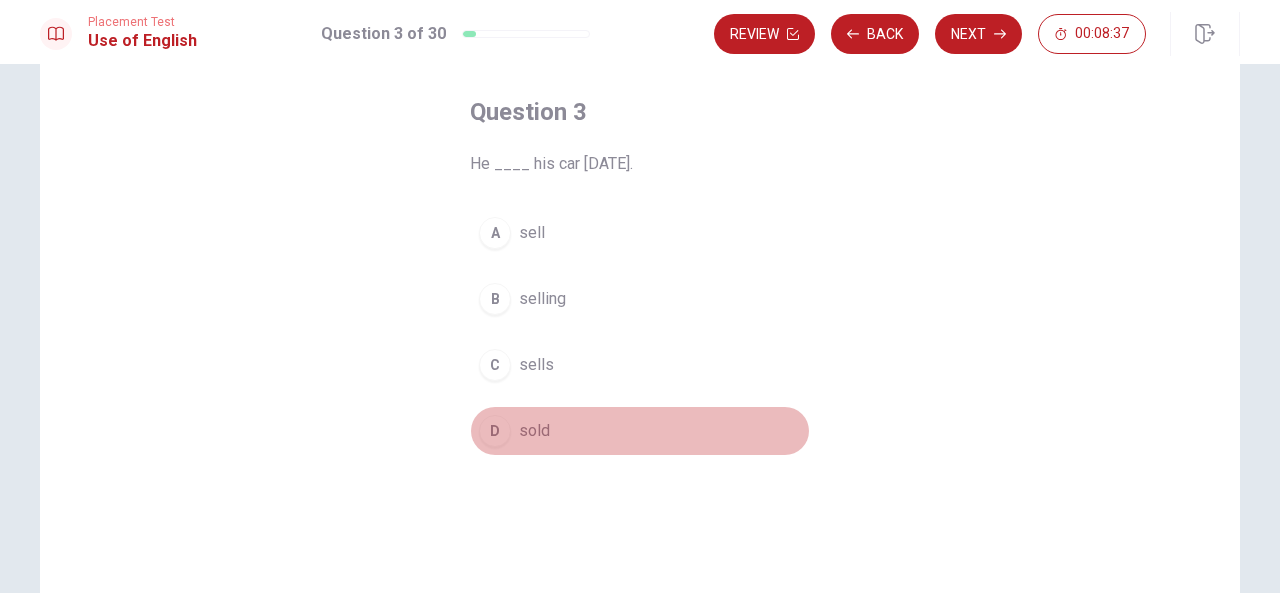 click on "sold" at bounding box center [534, 431] 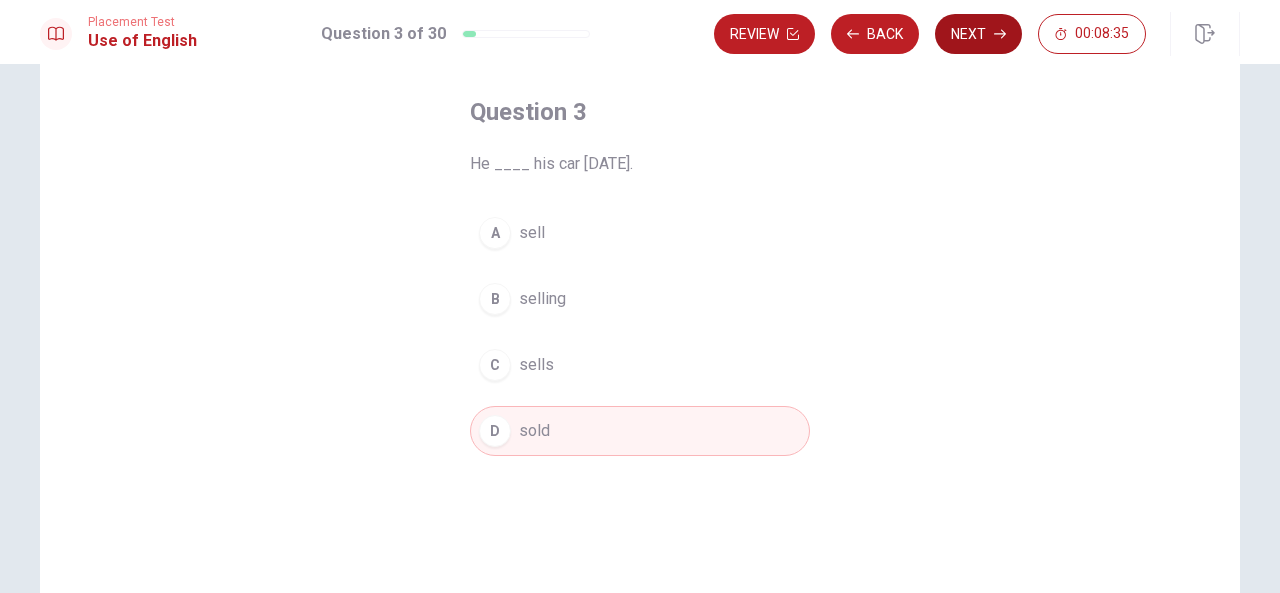 click on "Next" at bounding box center (978, 34) 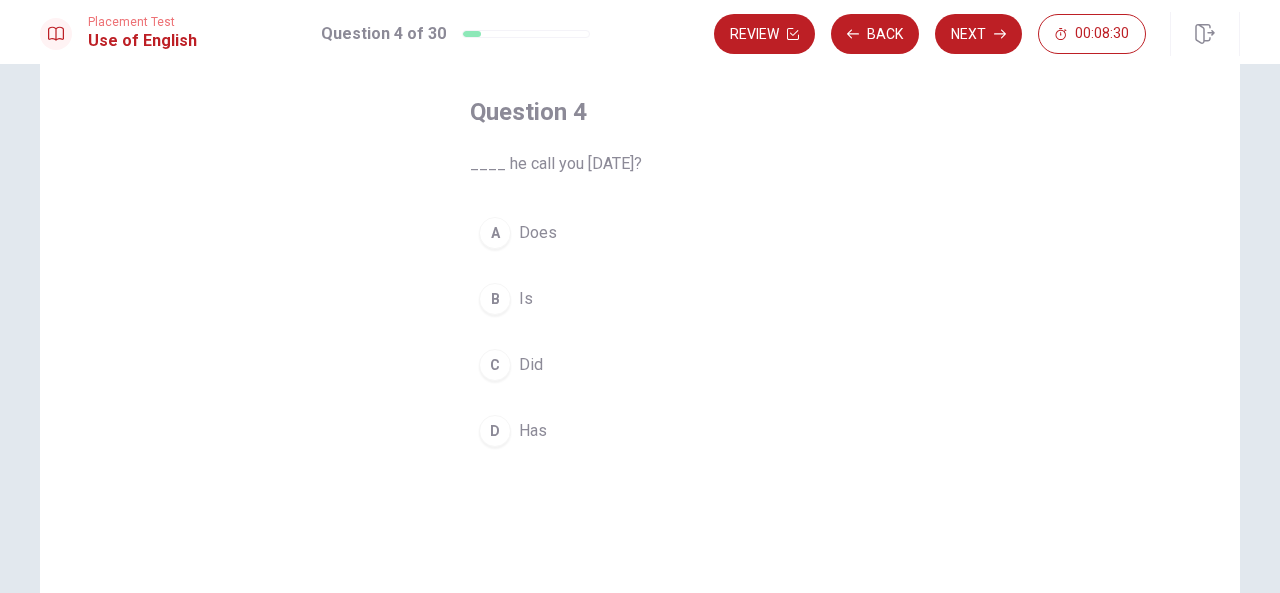 click on "C Did" at bounding box center [640, 365] 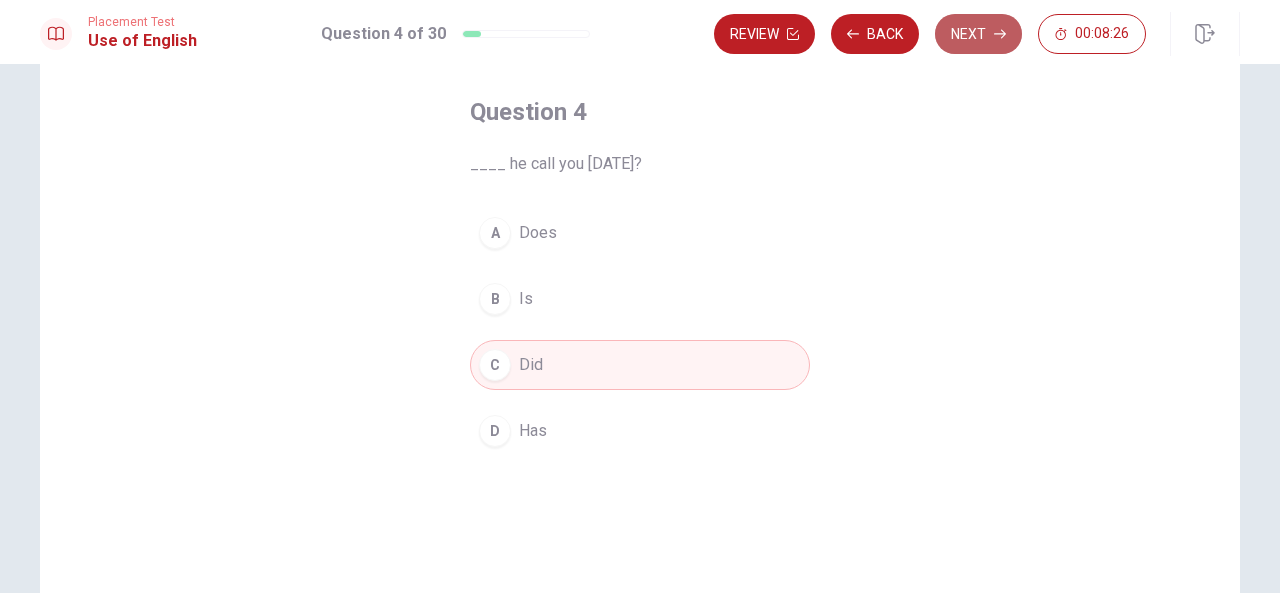 click on "Next" at bounding box center (978, 34) 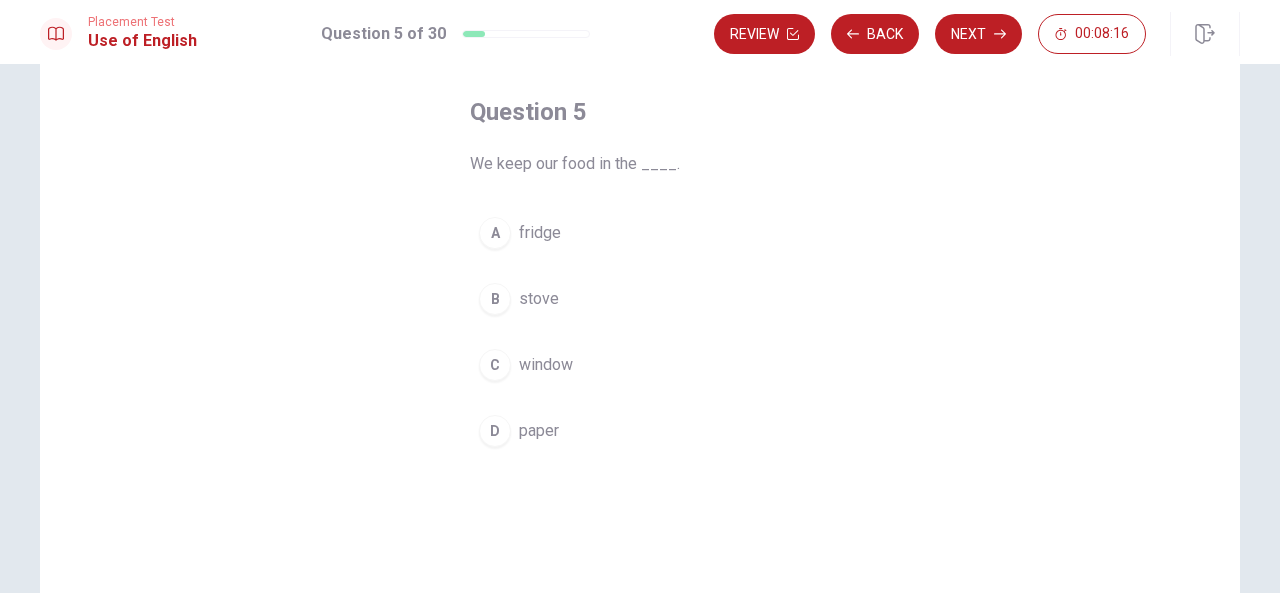 click on "fridge" at bounding box center (540, 233) 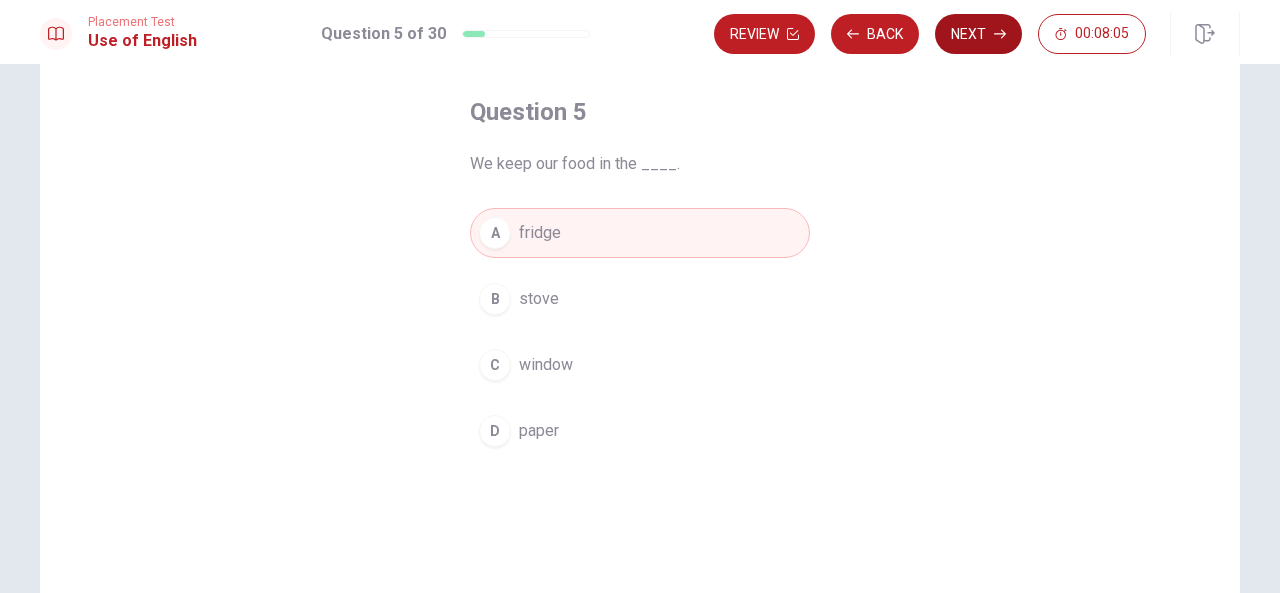 click on "Next" at bounding box center (978, 34) 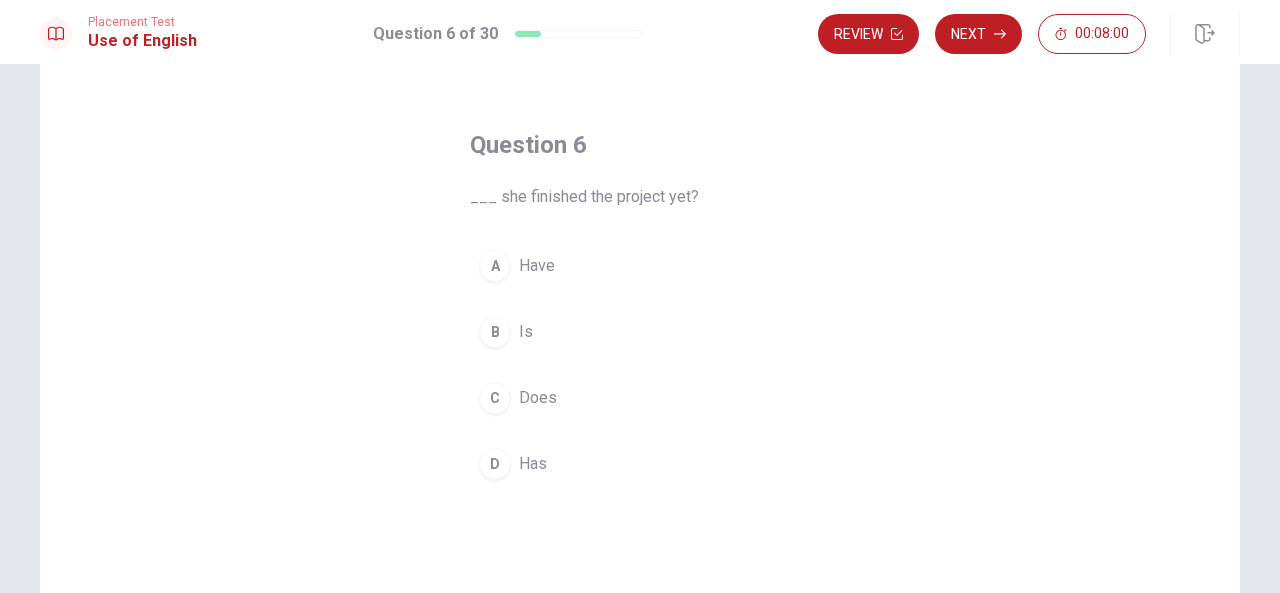 scroll, scrollTop: 100, scrollLeft: 0, axis: vertical 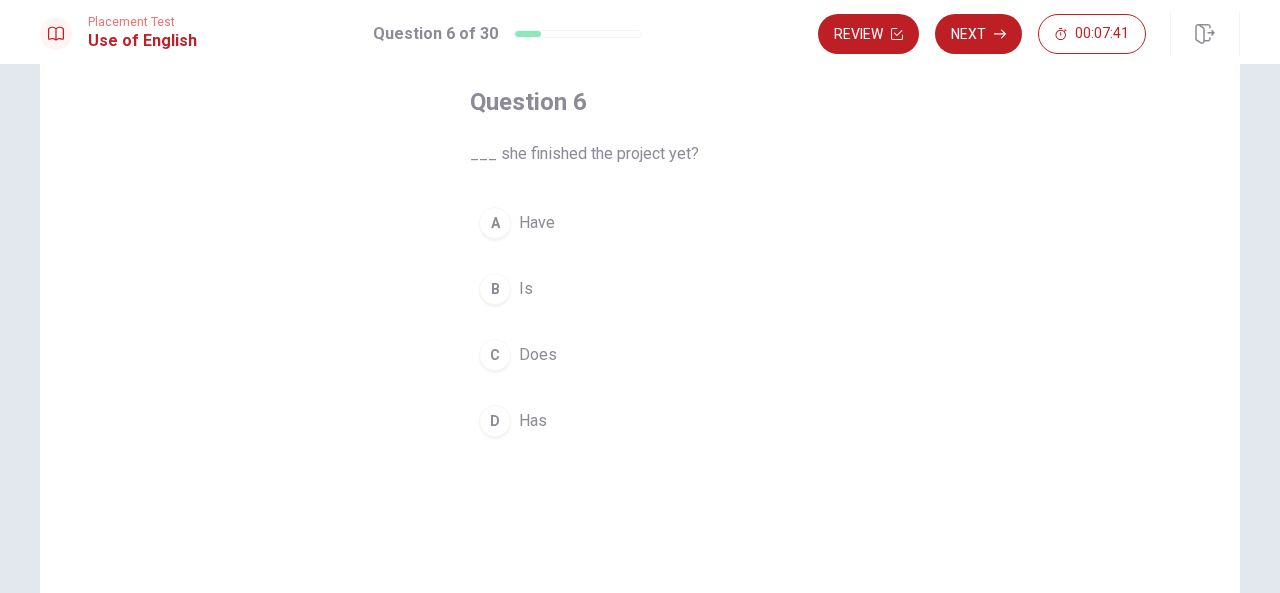 click on "Has" at bounding box center [533, 421] 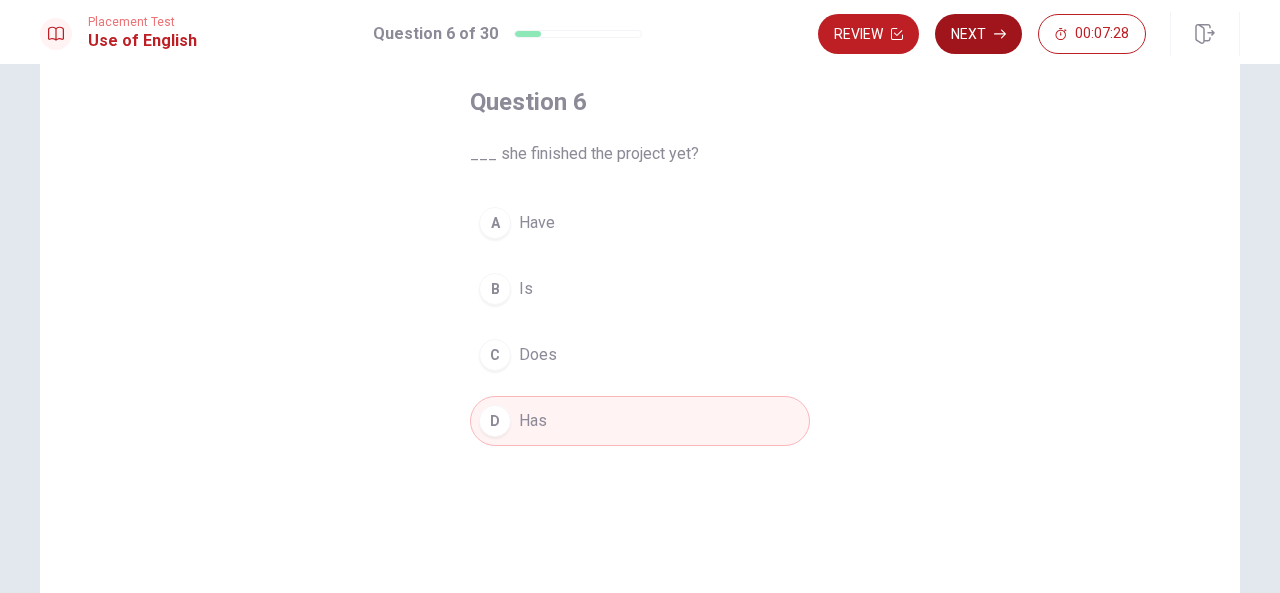 click on "Next" at bounding box center (978, 34) 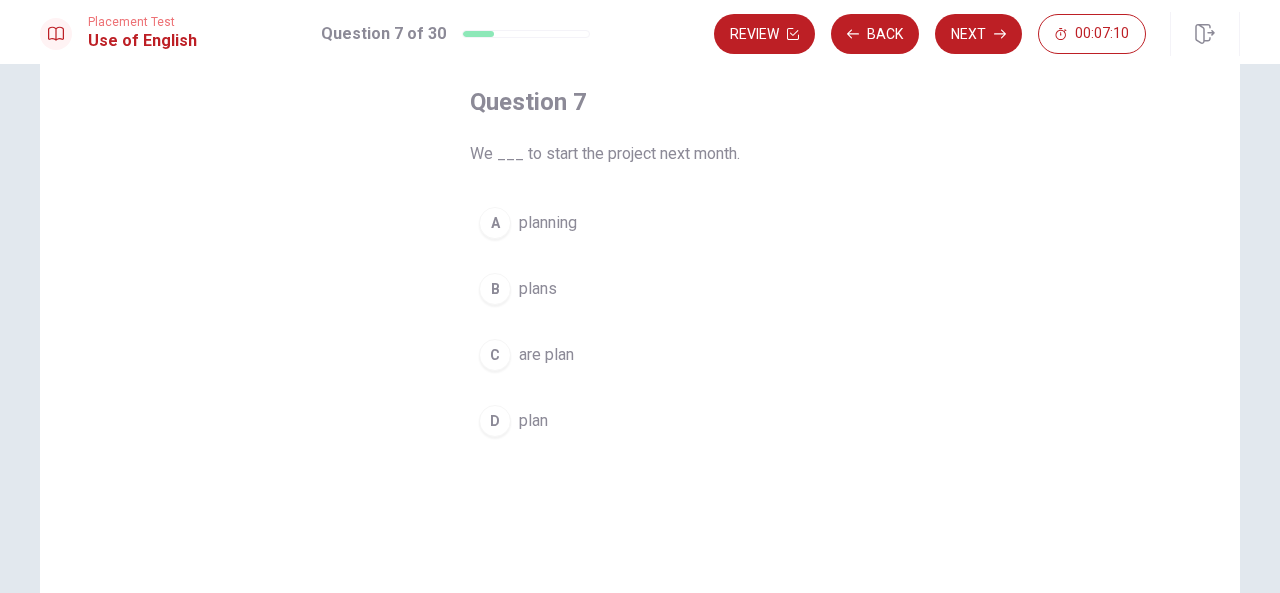 click on "plan" at bounding box center (533, 421) 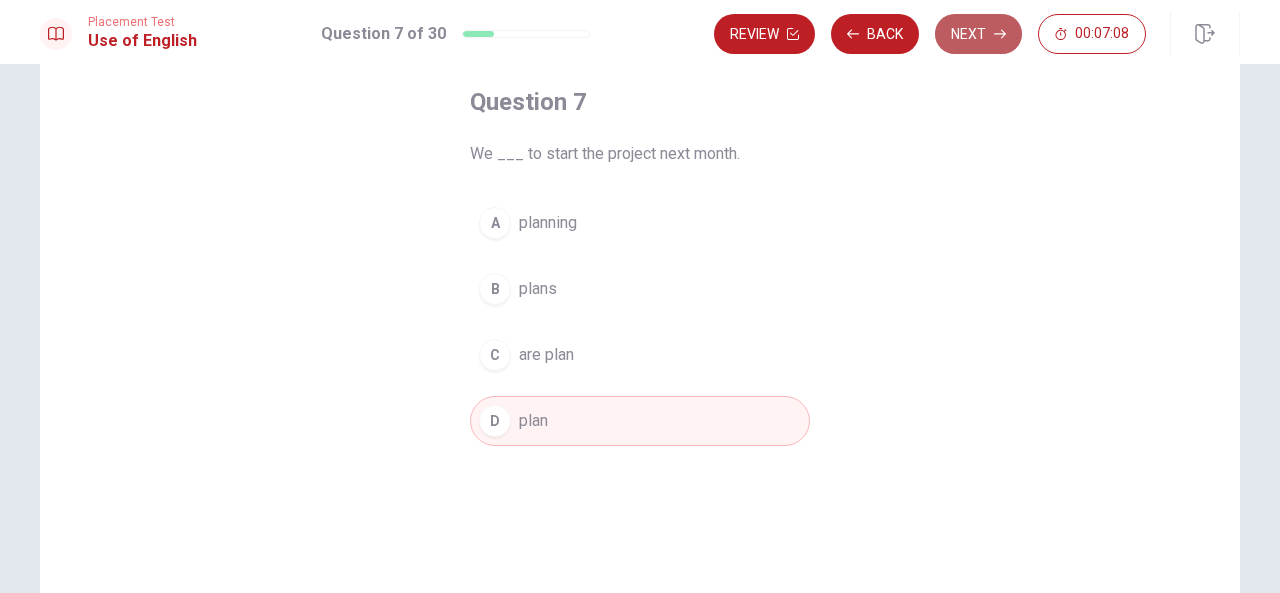 click 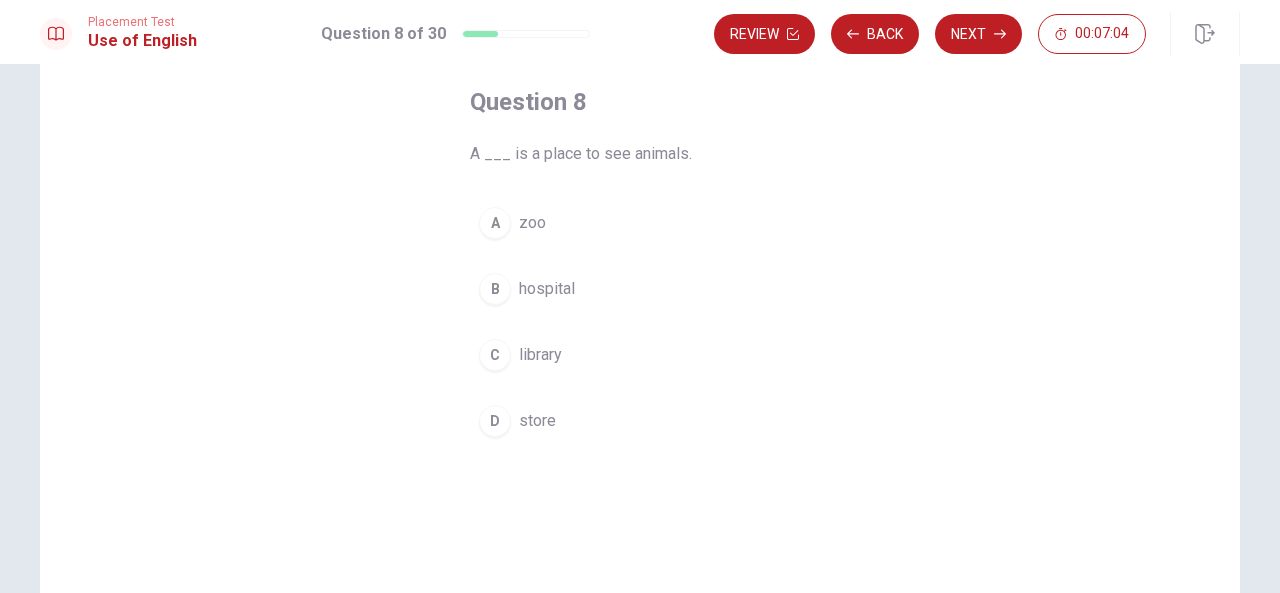 click on "zoo" at bounding box center [532, 223] 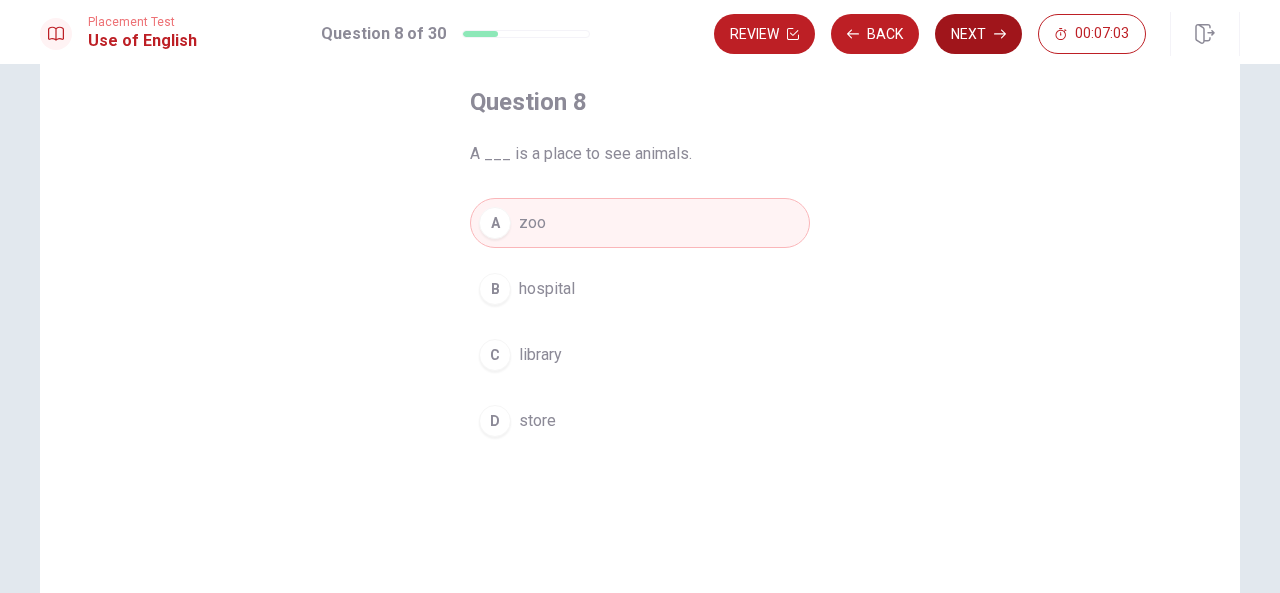click on "Next" at bounding box center (978, 34) 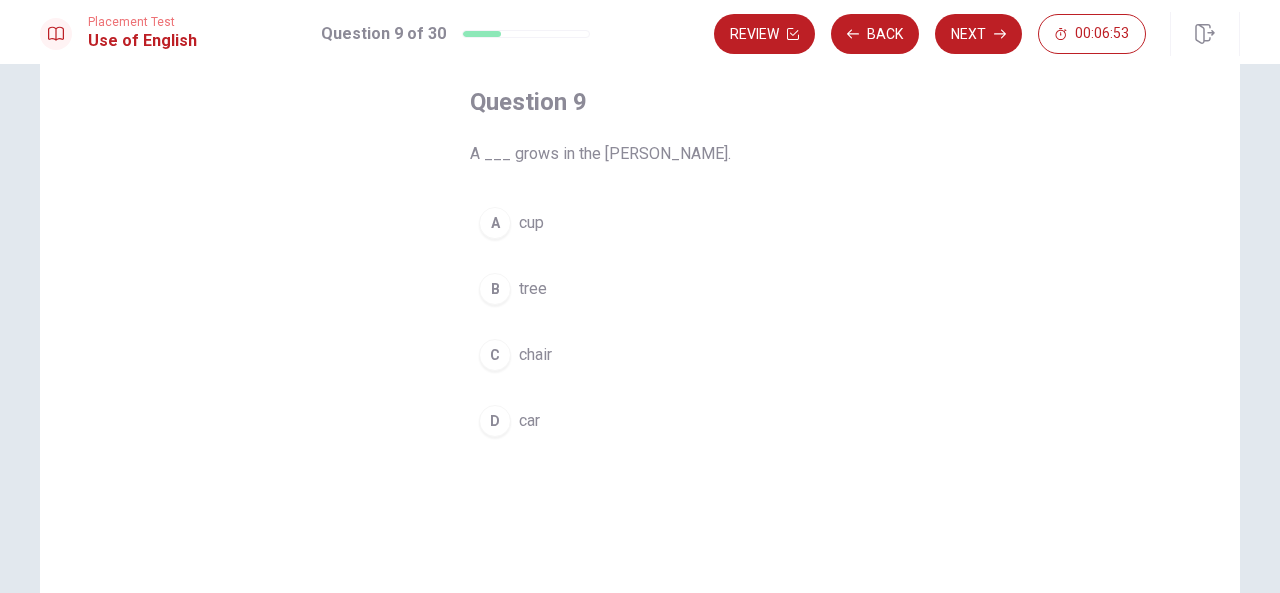click on "tree" at bounding box center [533, 289] 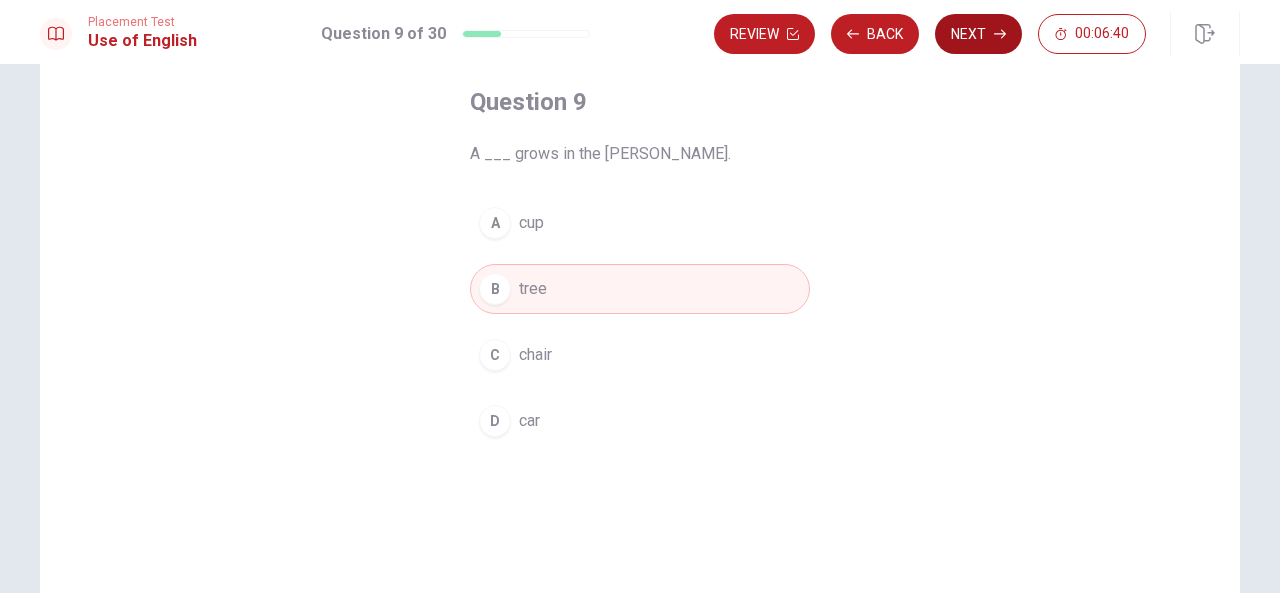 click on "Next" at bounding box center [978, 34] 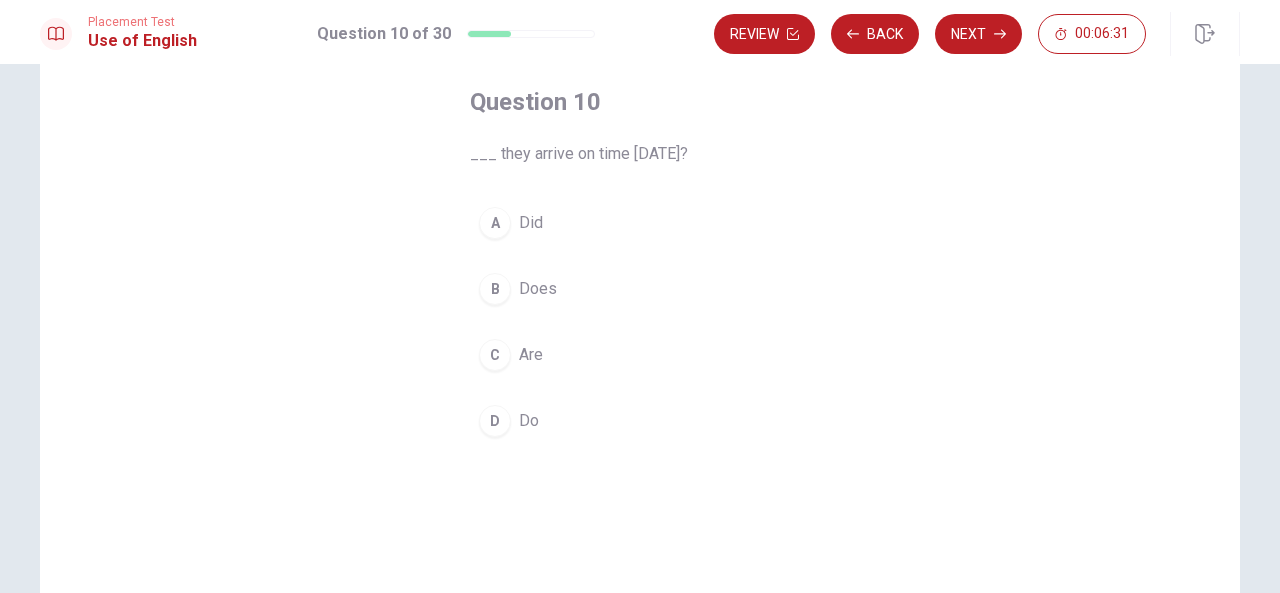 click on "Did" at bounding box center [531, 223] 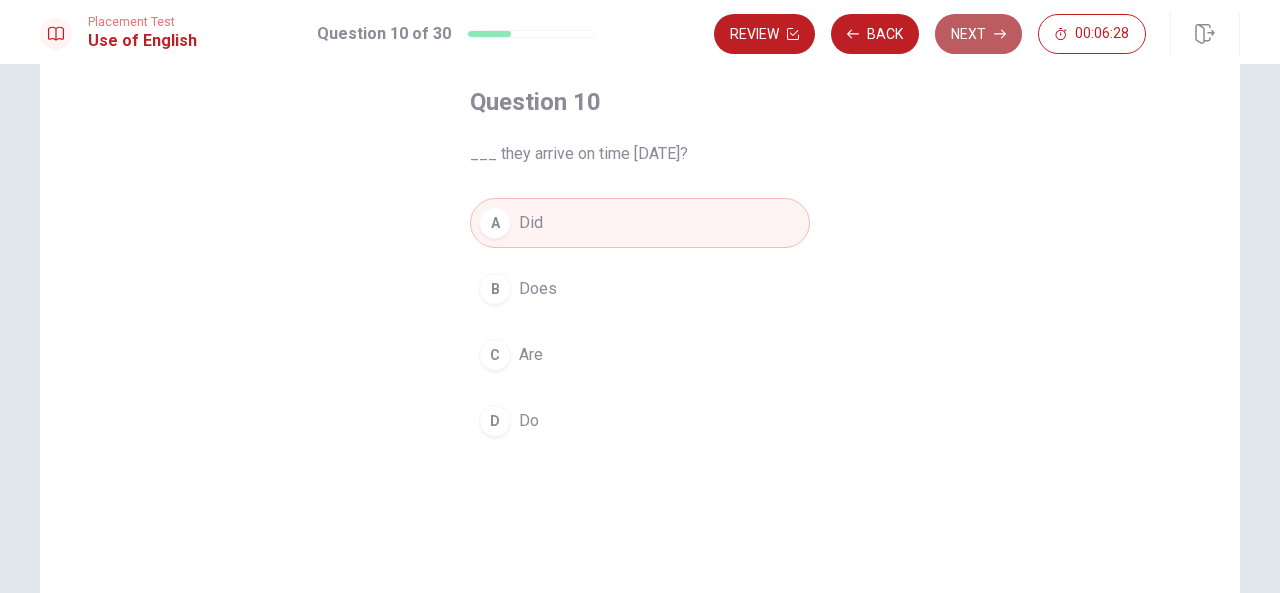 click on "Next" at bounding box center [978, 34] 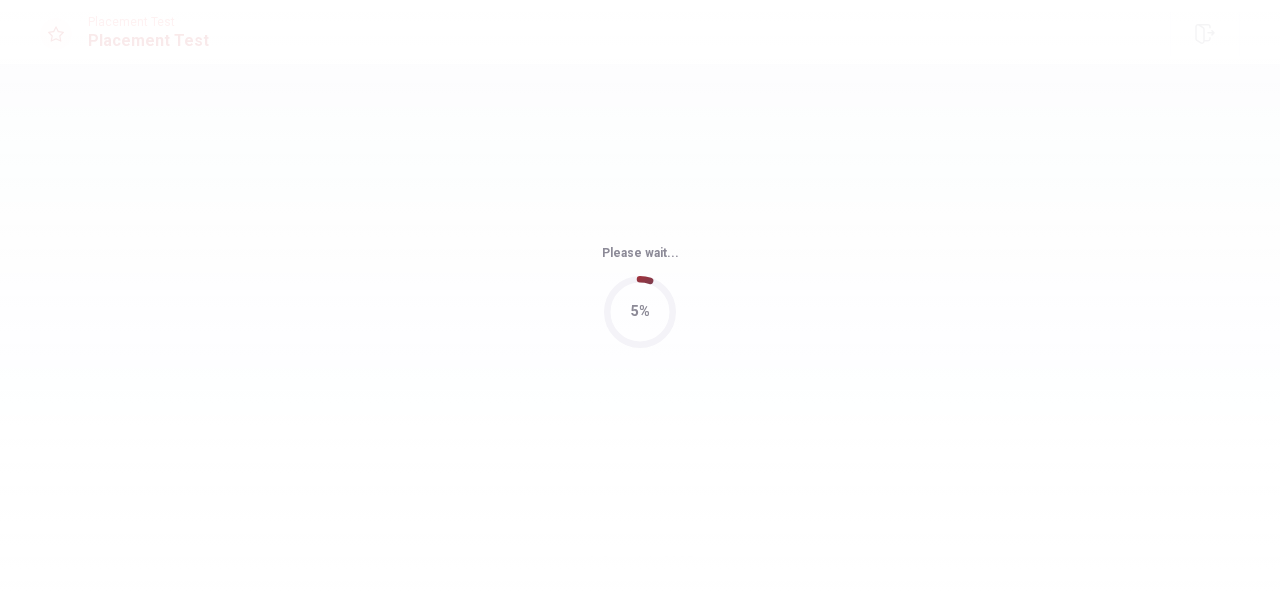 scroll, scrollTop: 0, scrollLeft: 0, axis: both 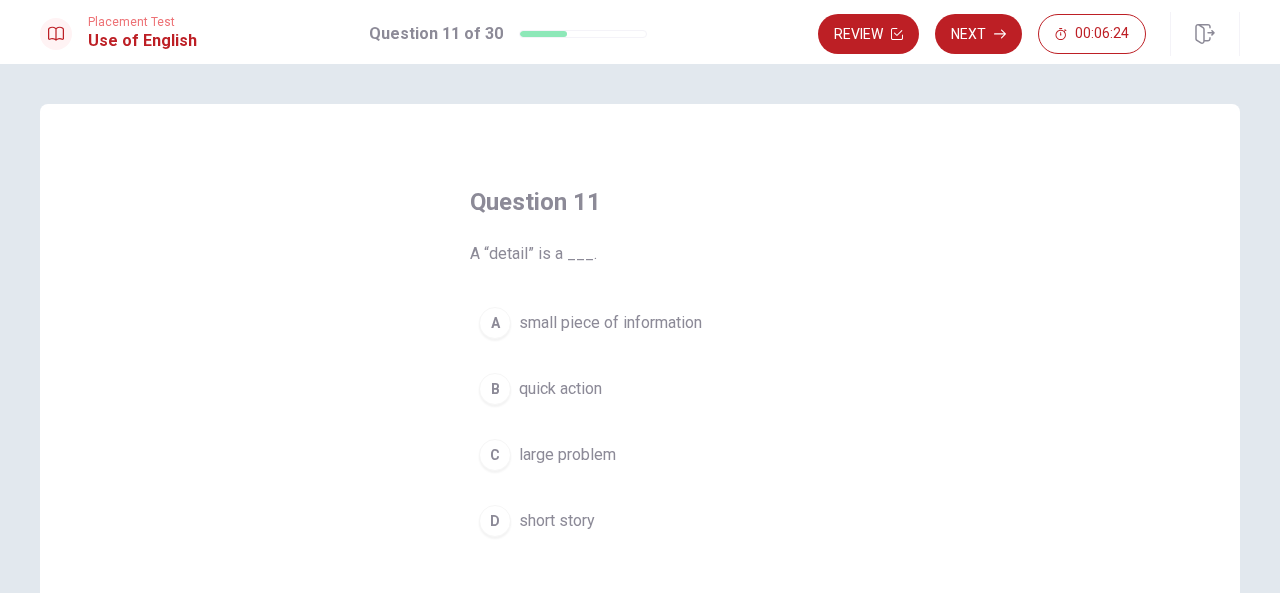 click on "00:06:24" at bounding box center [1092, 34] 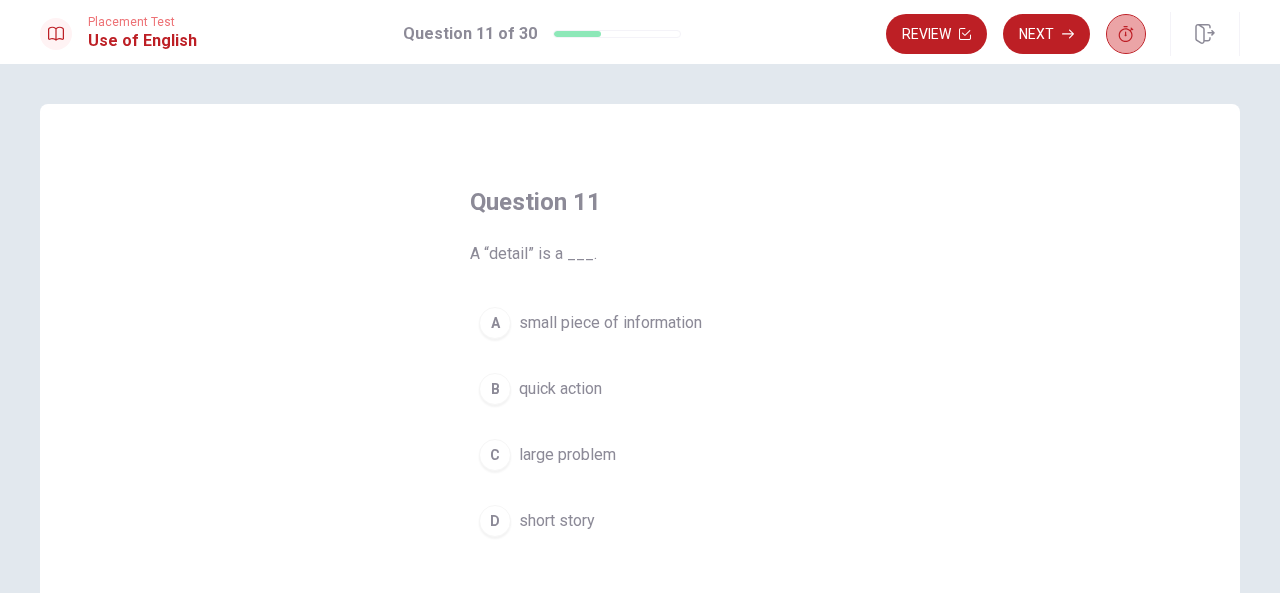 click at bounding box center [1126, 34] 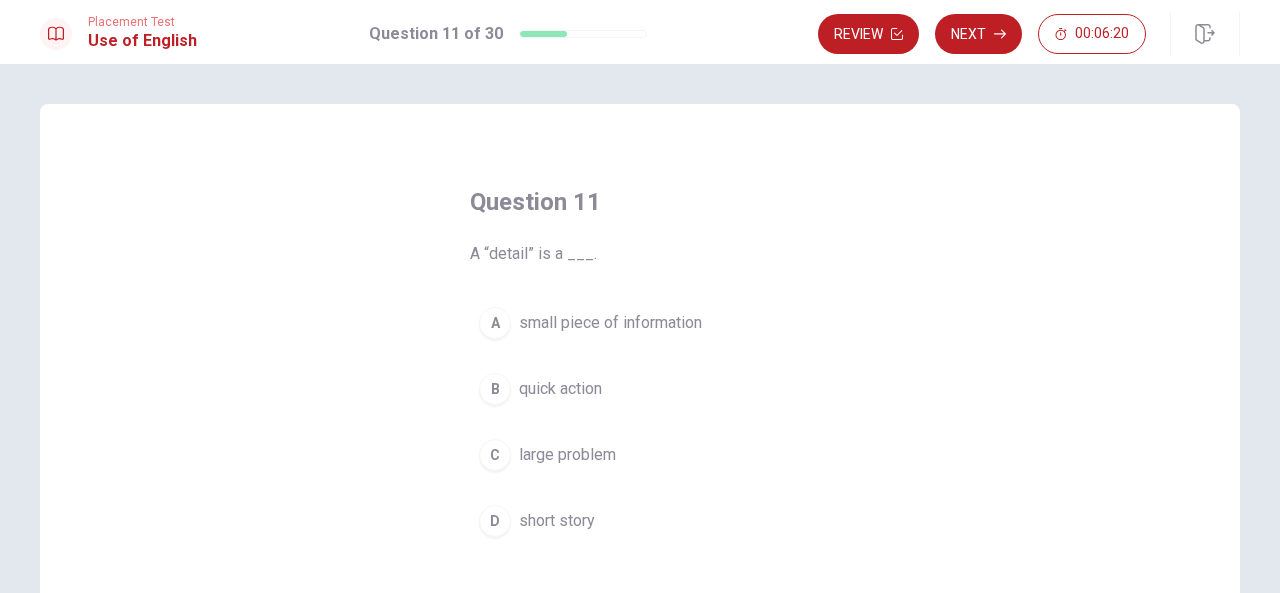 scroll, scrollTop: 100, scrollLeft: 0, axis: vertical 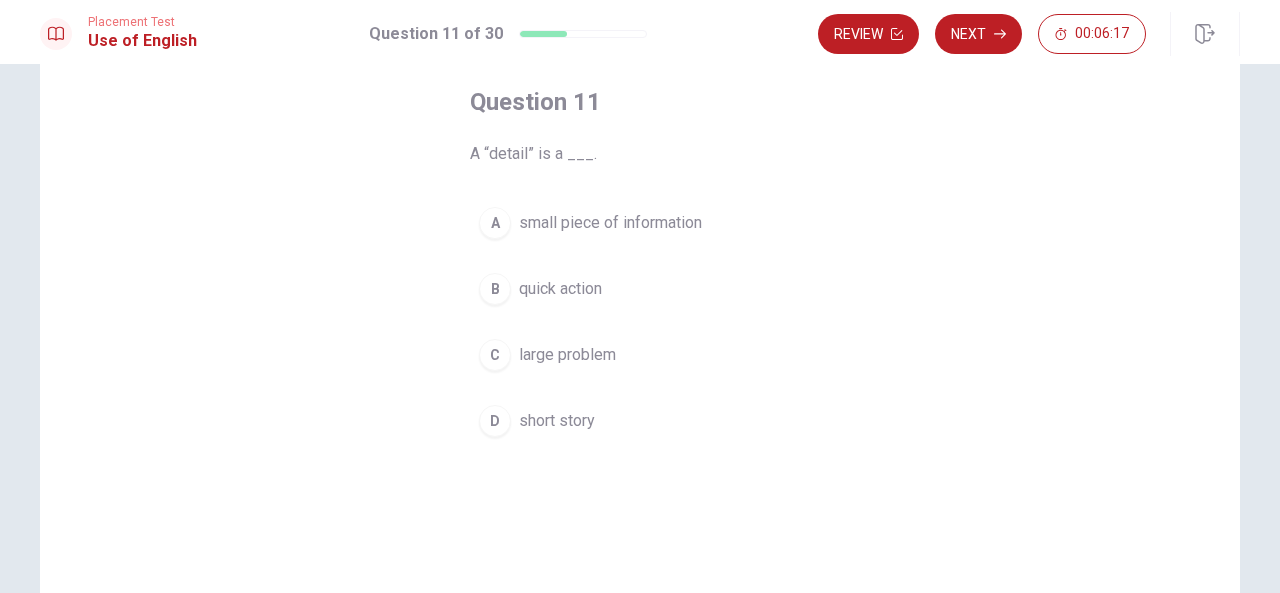 click on "small piece of information" at bounding box center (610, 223) 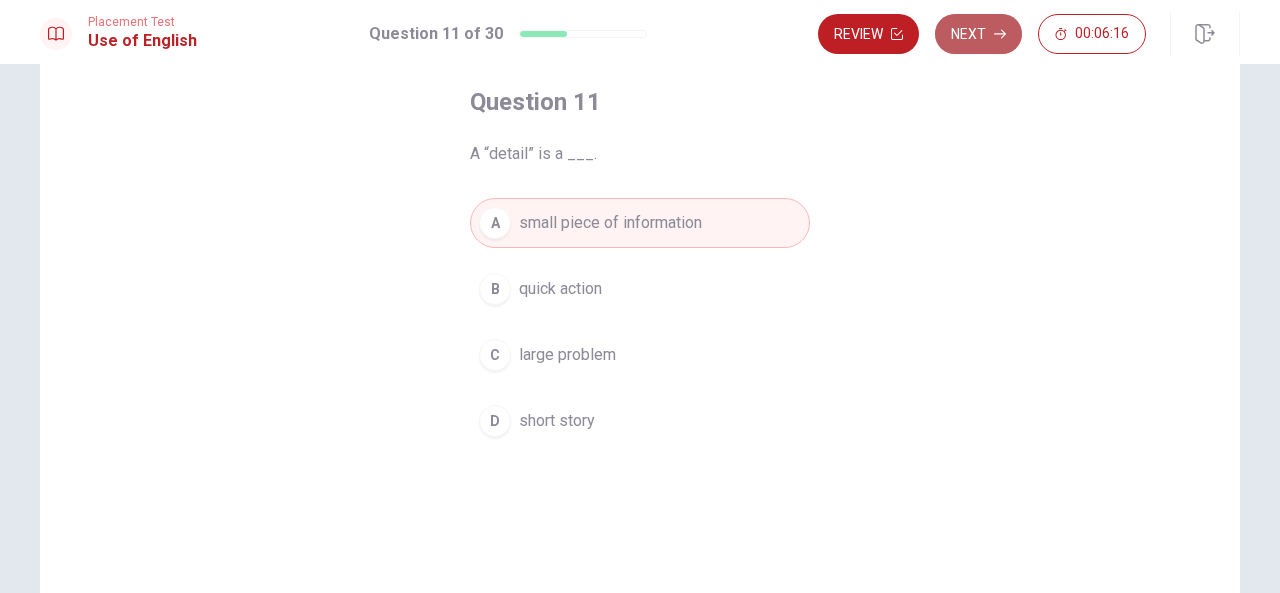 click on "Next" at bounding box center [978, 34] 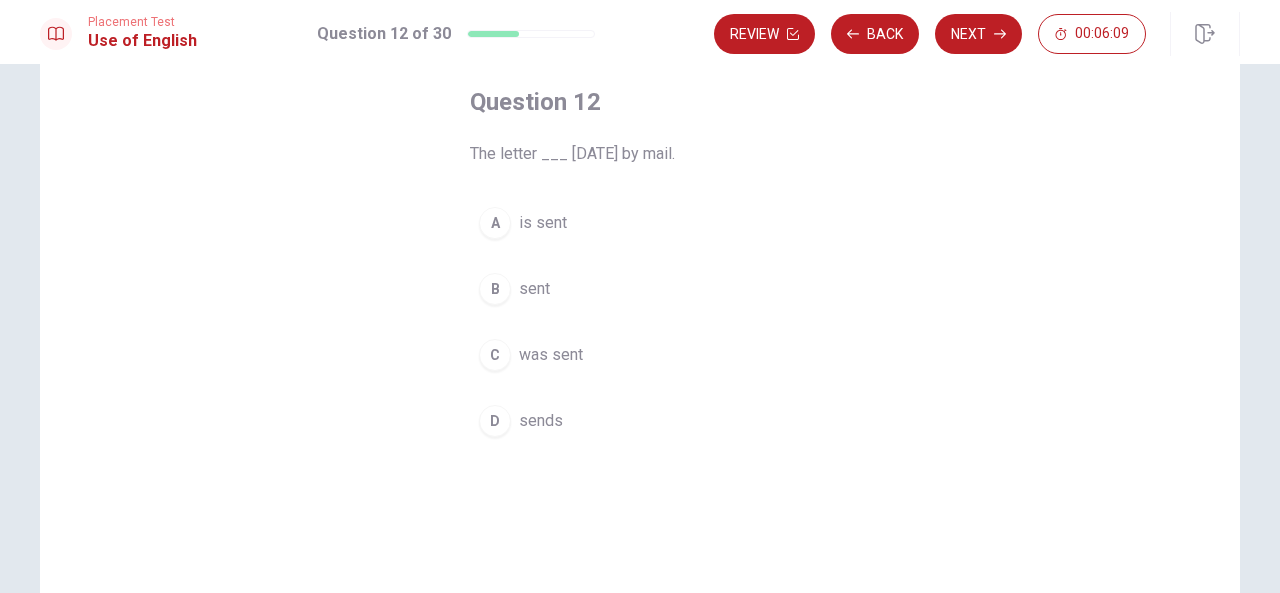 click on "is sent" at bounding box center [543, 223] 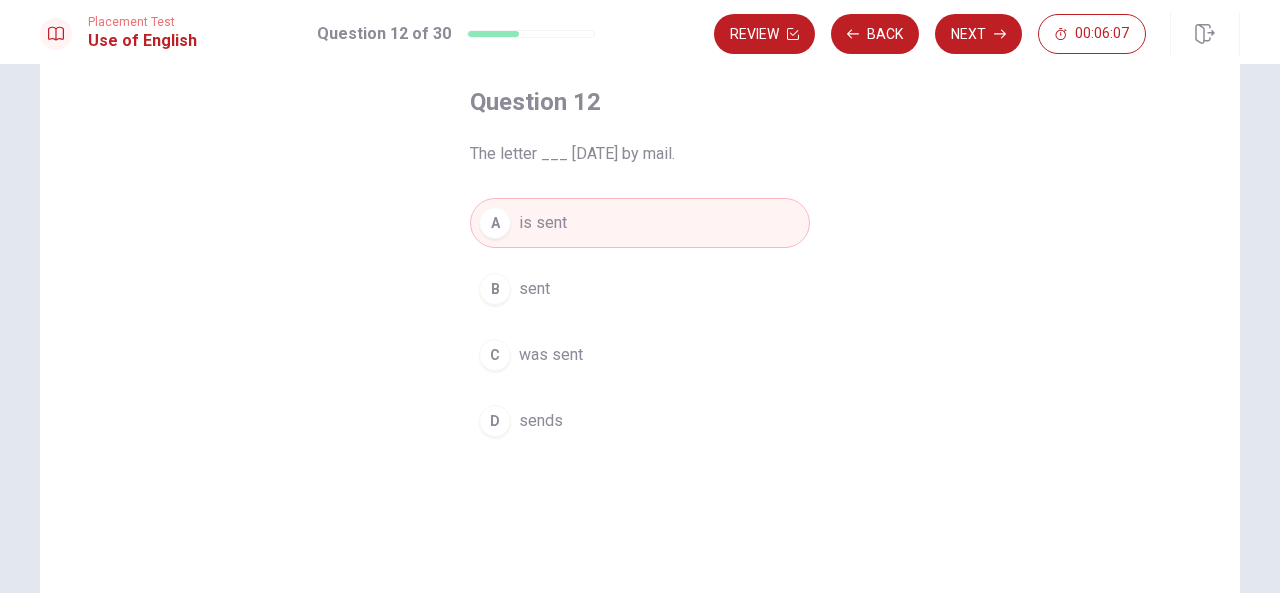 click on "C was sent" at bounding box center (640, 355) 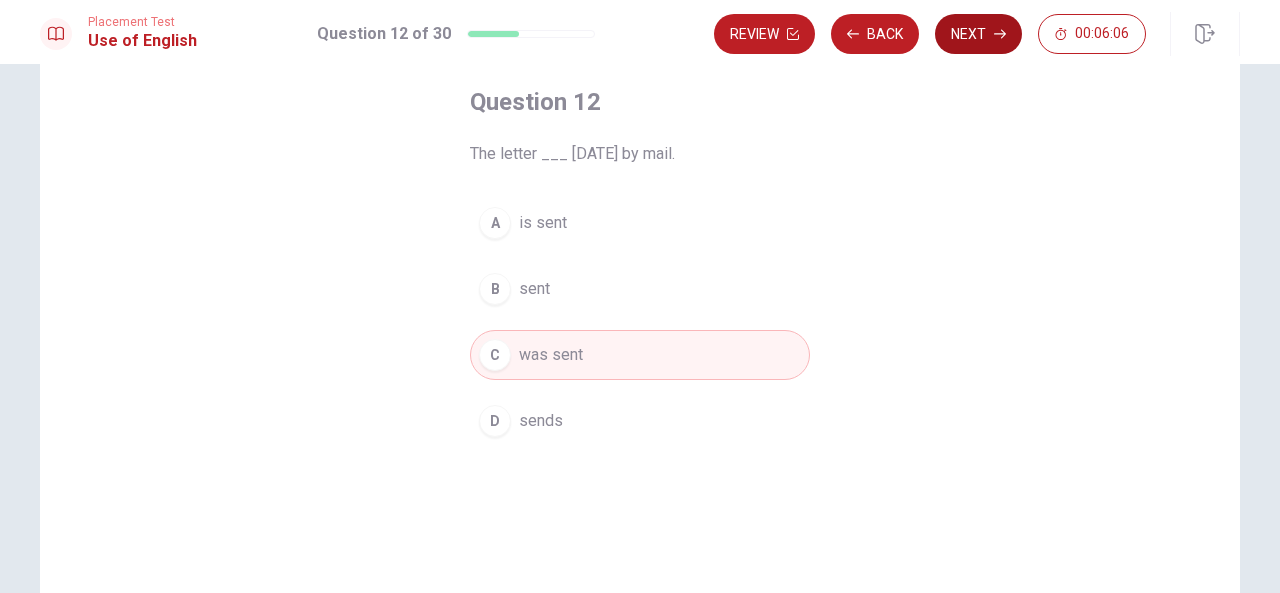 click 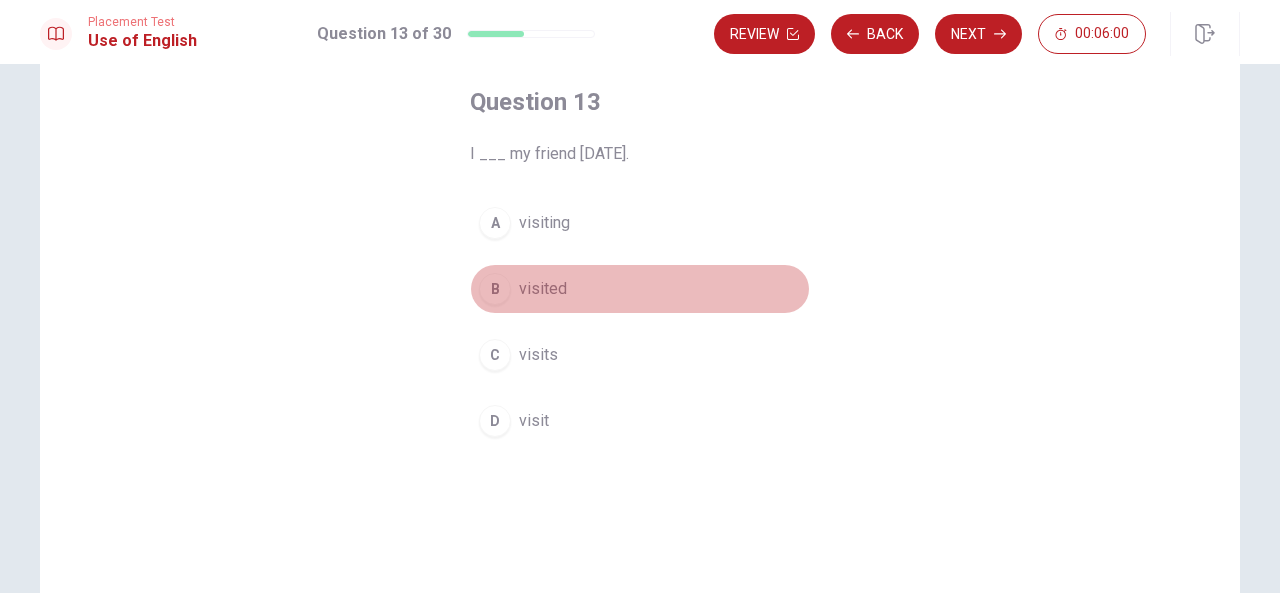 click on "B visited" at bounding box center (640, 289) 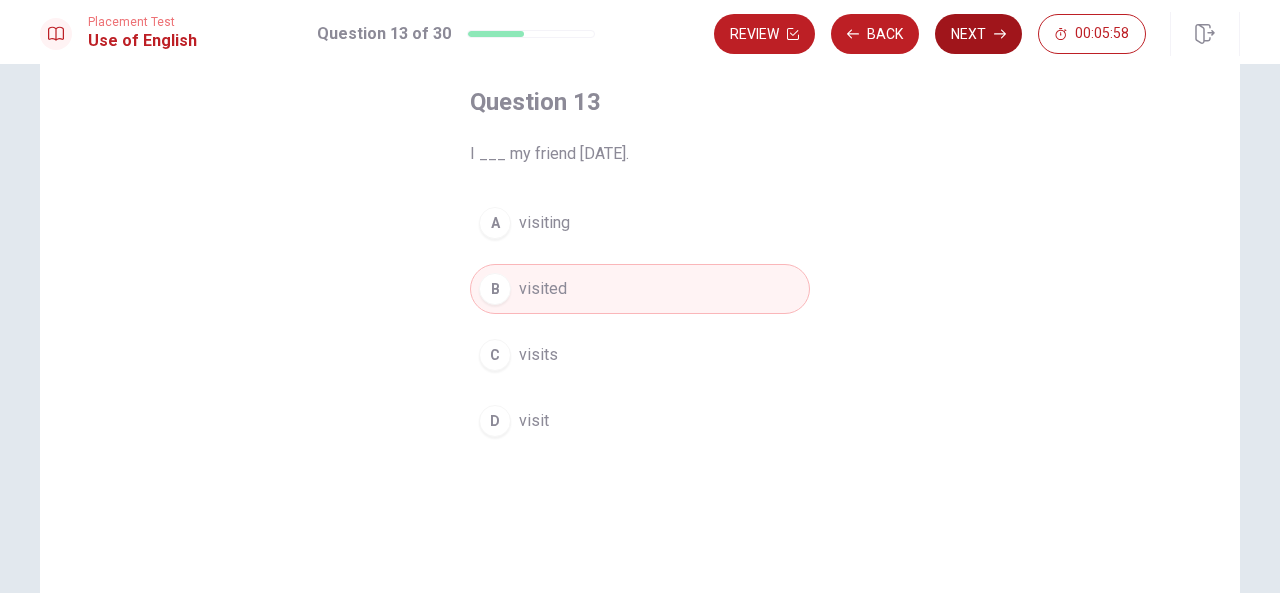 click on "Next" at bounding box center [978, 34] 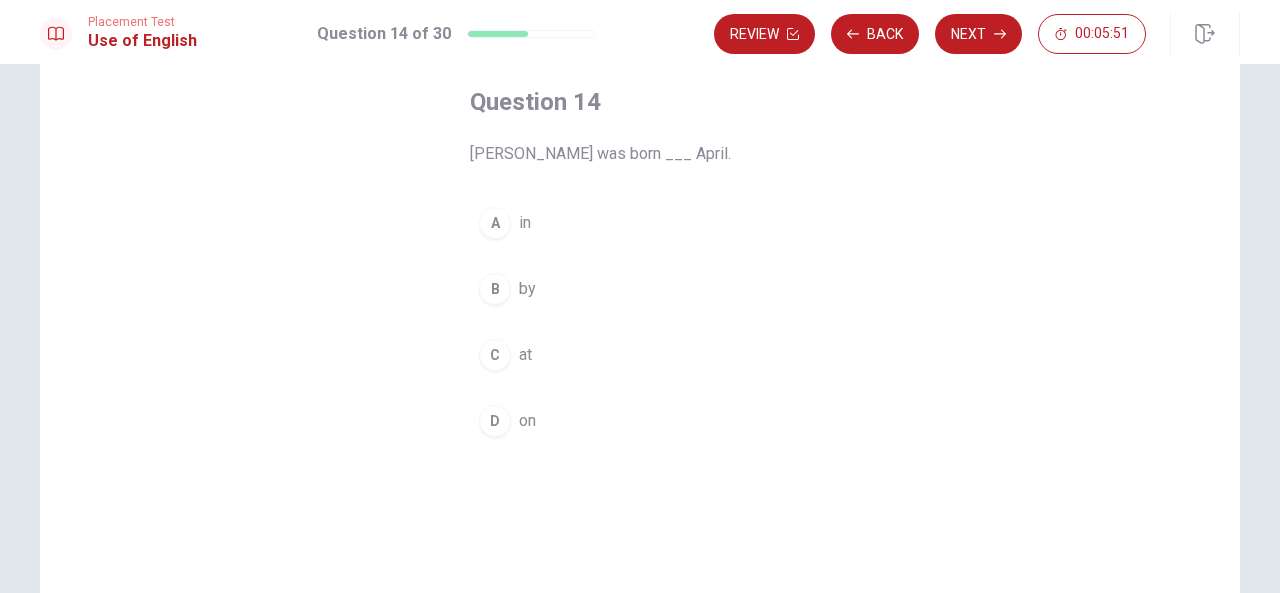 click on "in" at bounding box center [525, 223] 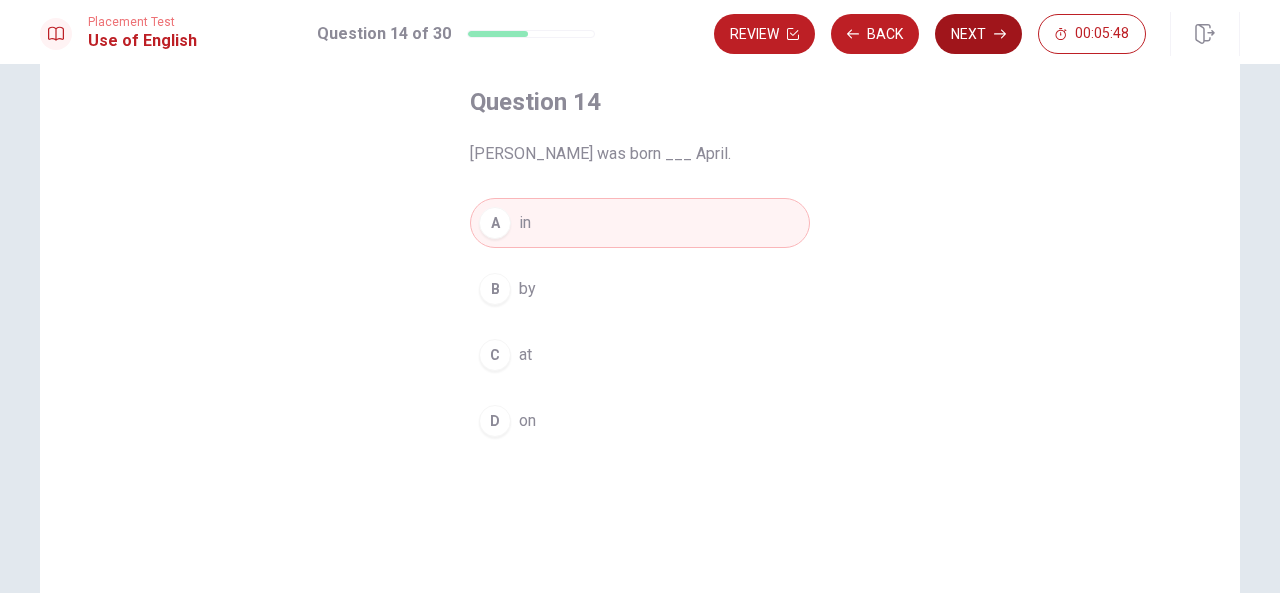 click on "Next" at bounding box center [978, 34] 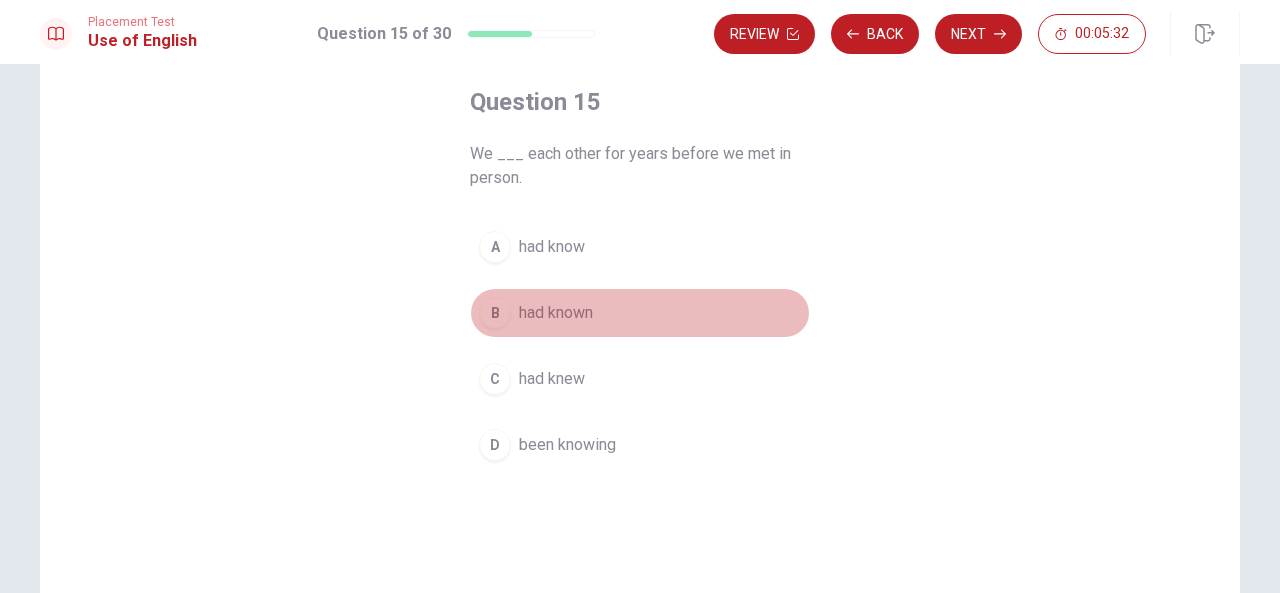 click on "B had known" at bounding box center [640, 313] 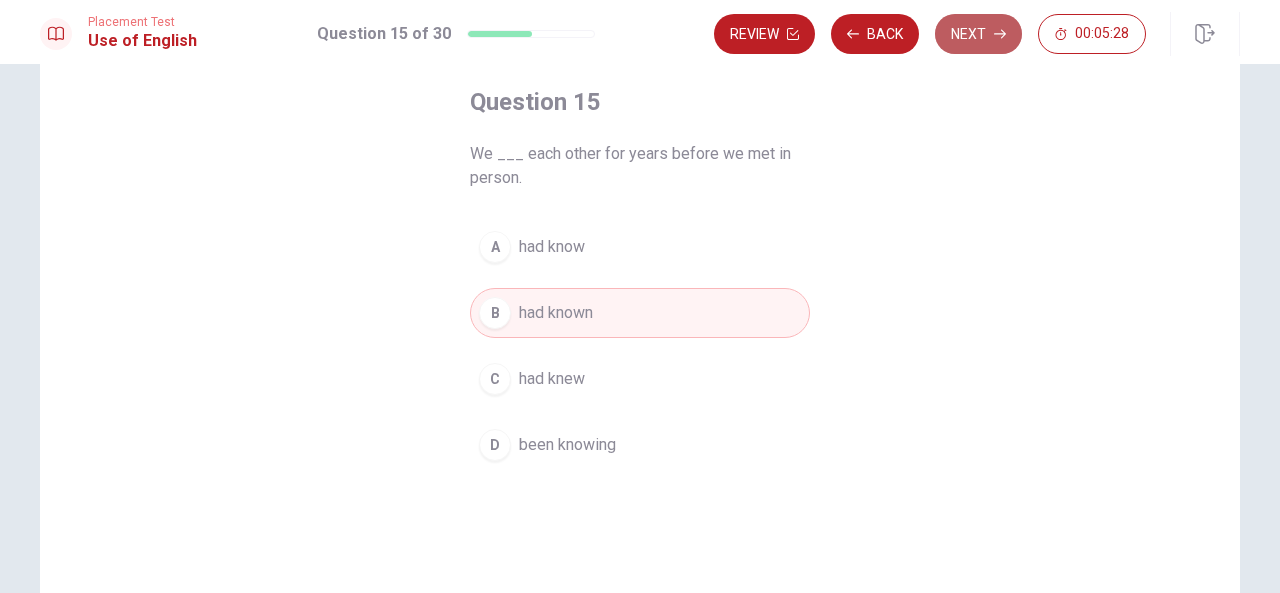 click 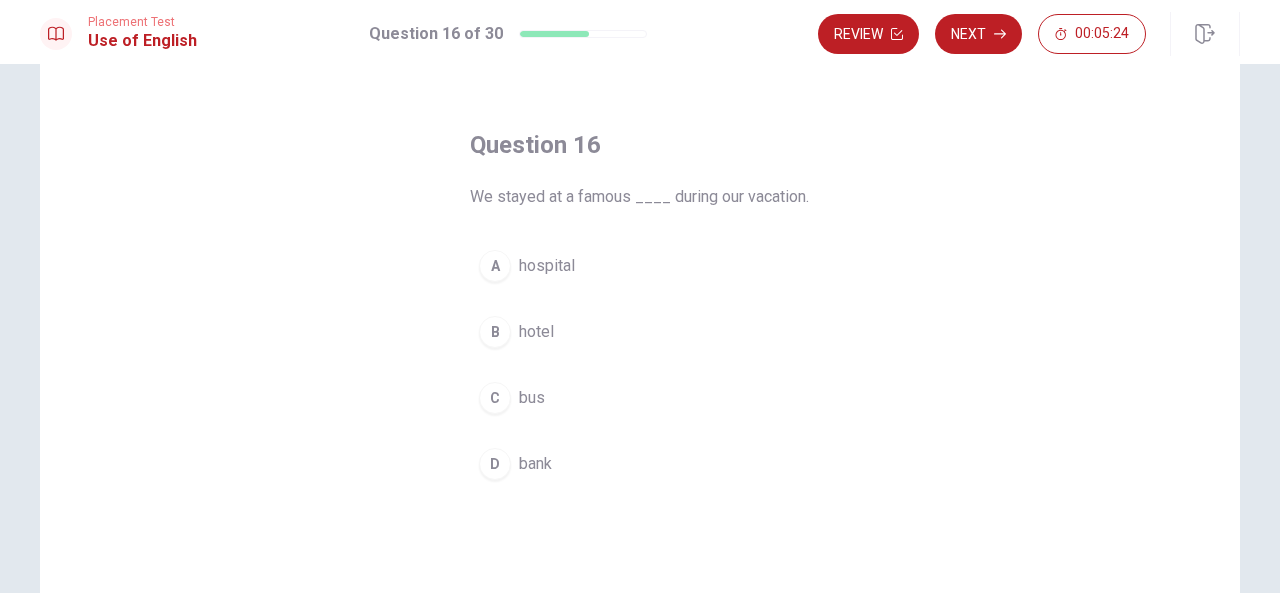 scroll, scrollTop: 100, scrollLeft: 0, axis: vertical 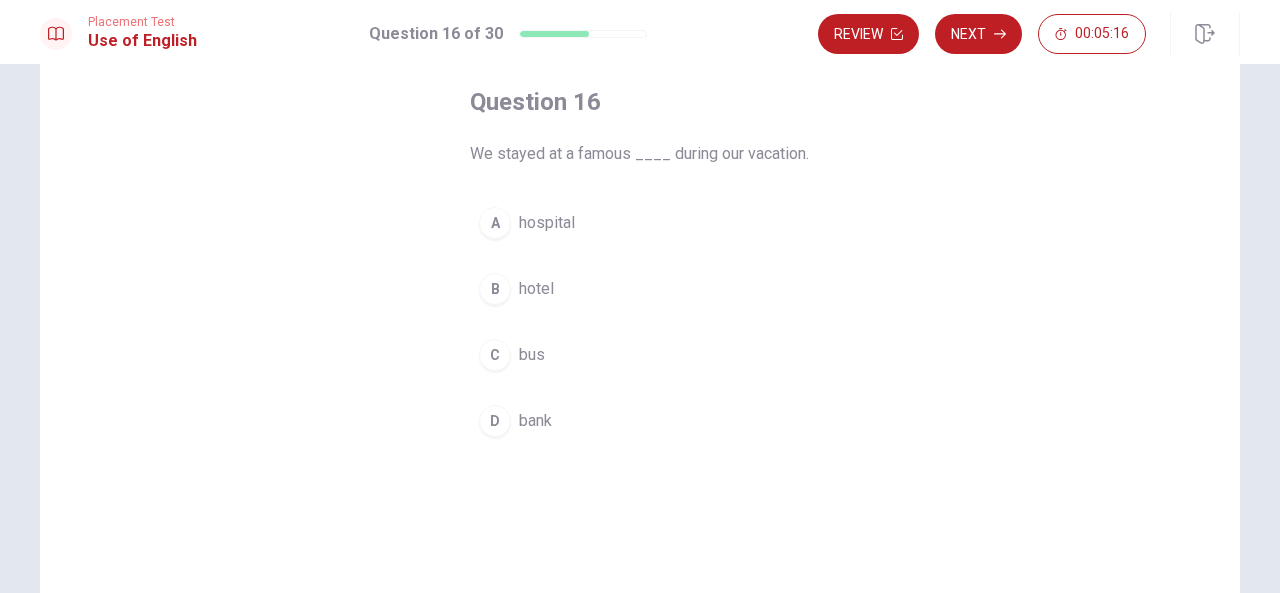 click on "hotel" at bounding box center [536, 289] 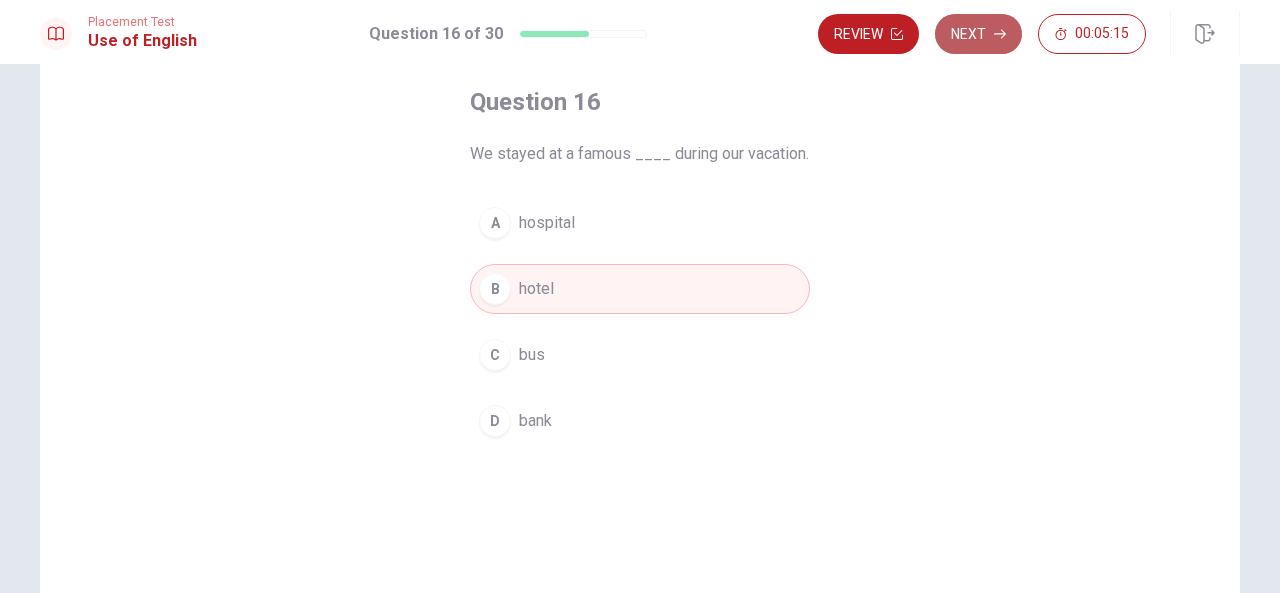 click on "Next" at bounding box center (978, 34) 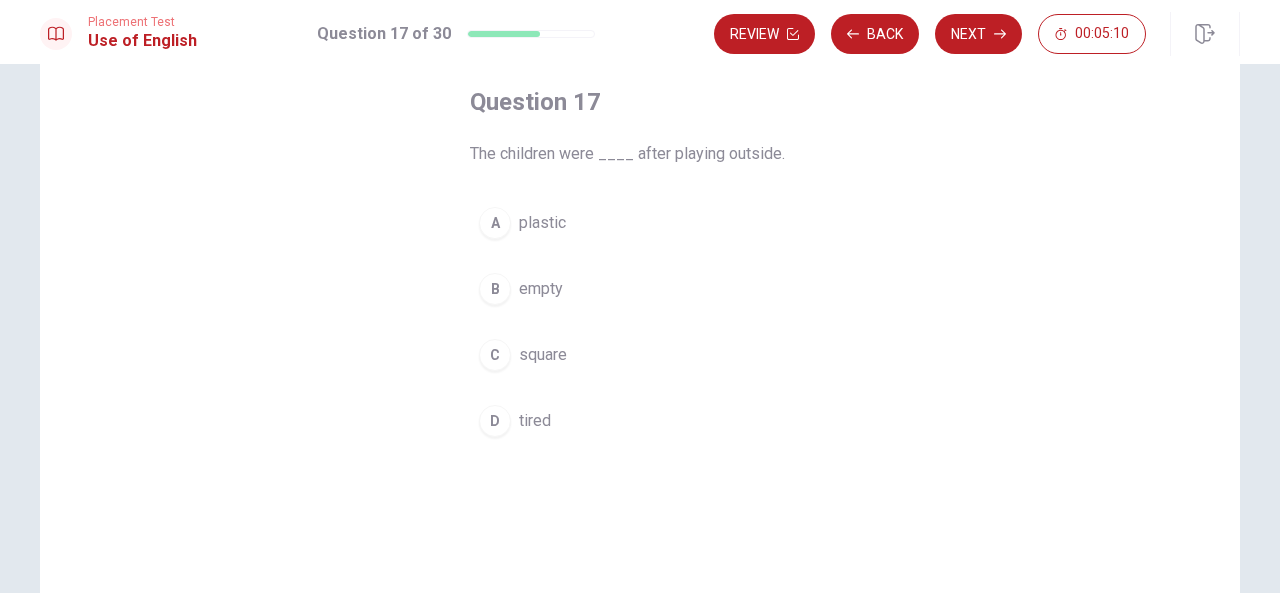 click on "tired" at bounding box center (535, 421) 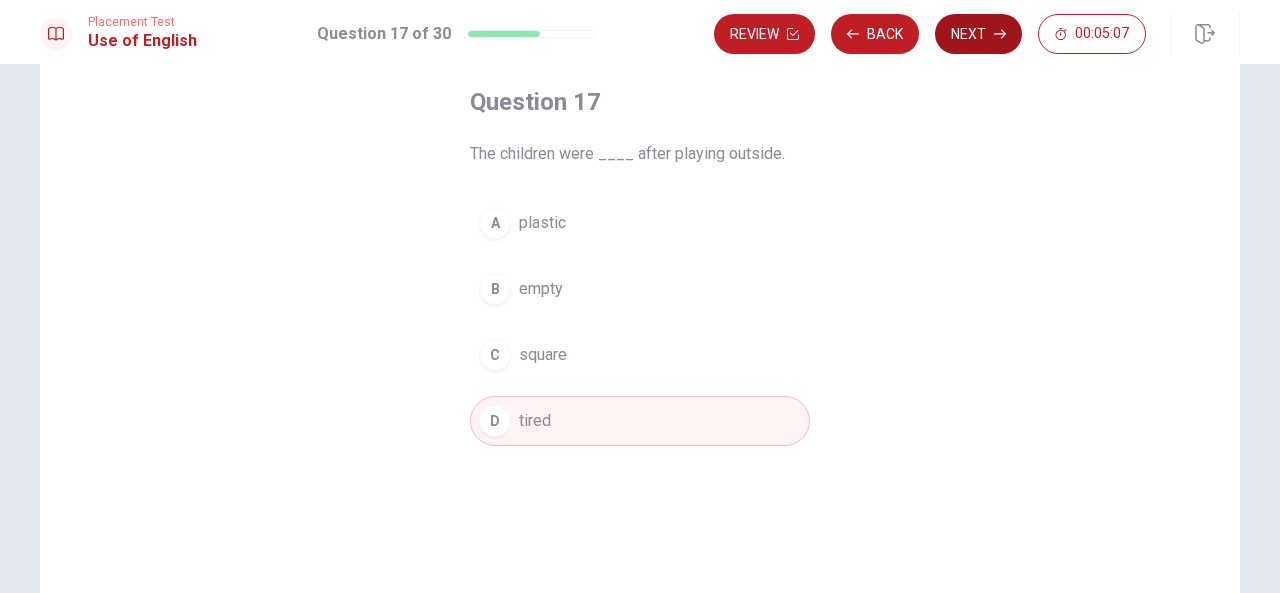 click on "Next" at bounding box center (978, 34) 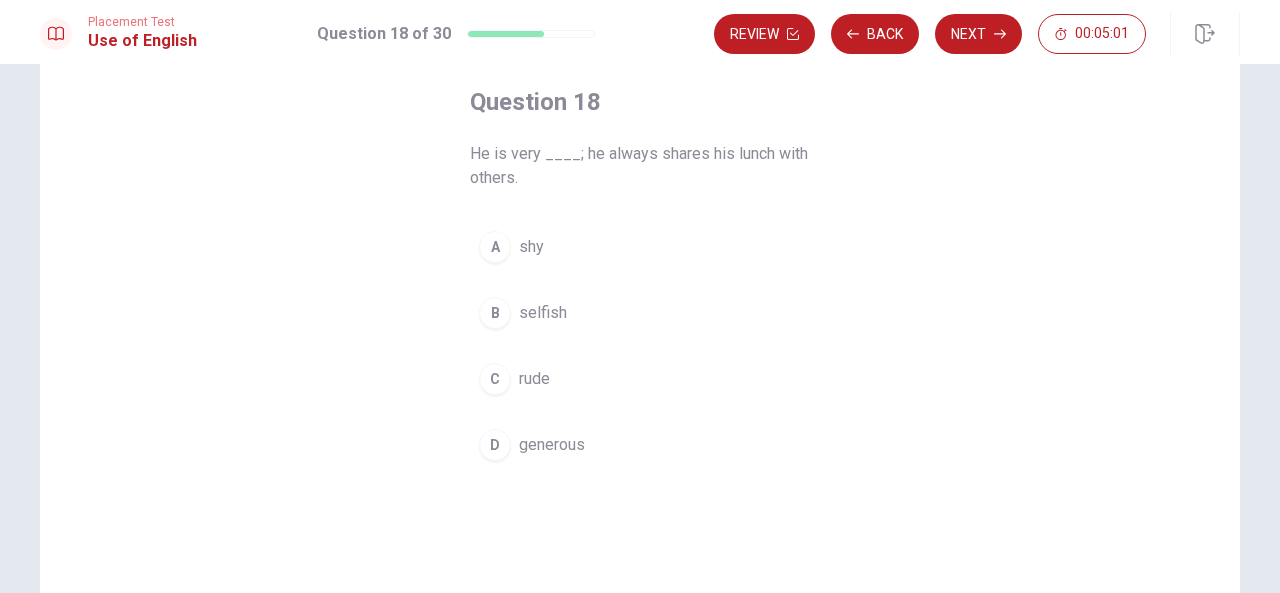 click on "generous" at bounding box center (552, 445) 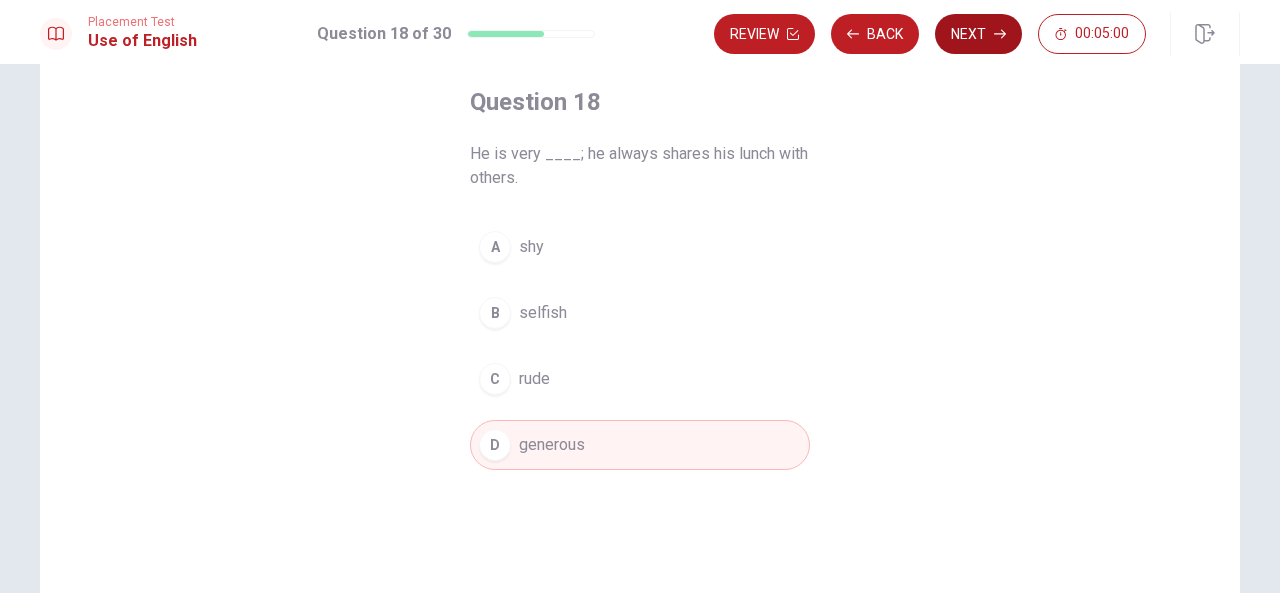 click on "Next" at bounding box center (978, 34) 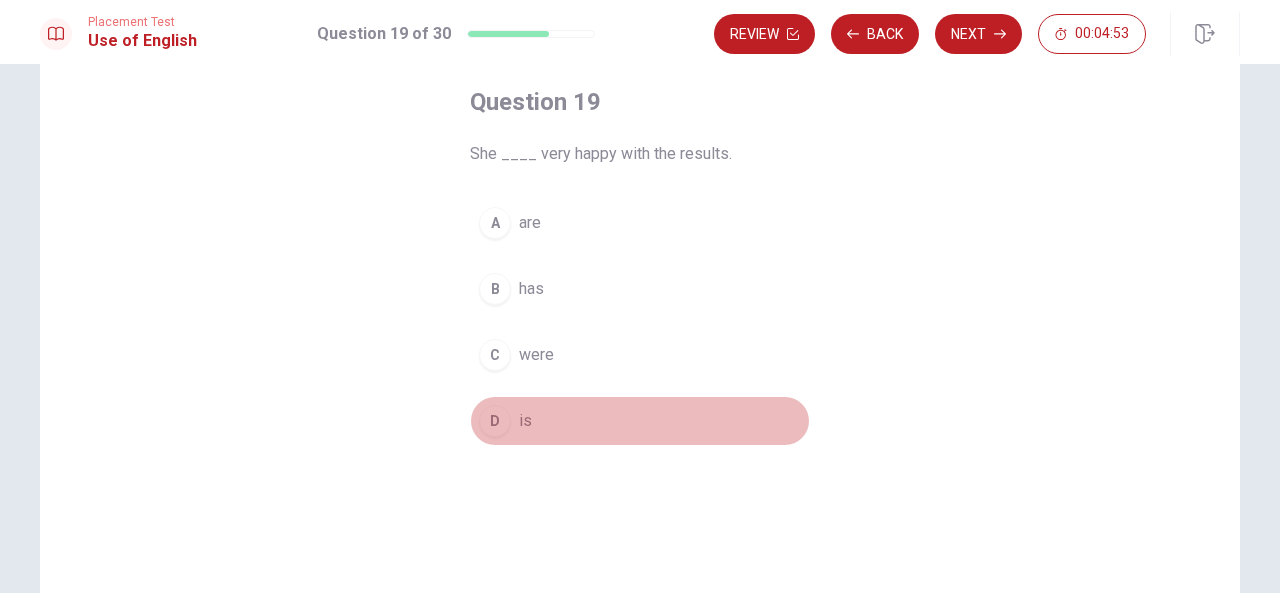 click on "is" at bounding box center [525, 421] 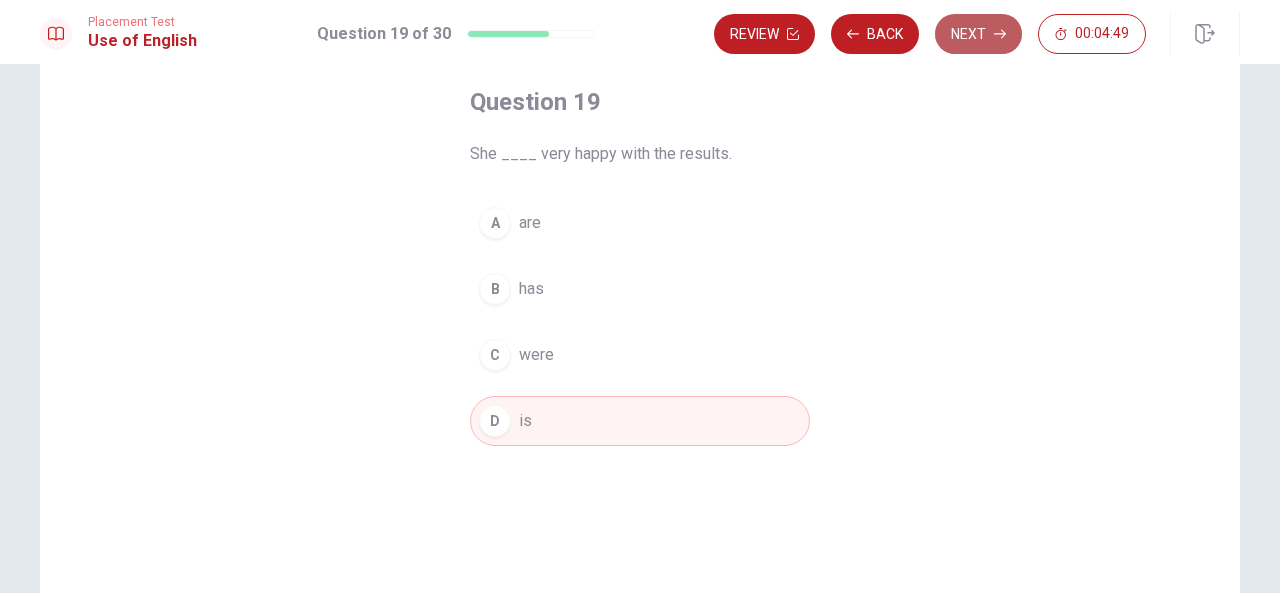 click on "Next" at bounding box center [978, 34] 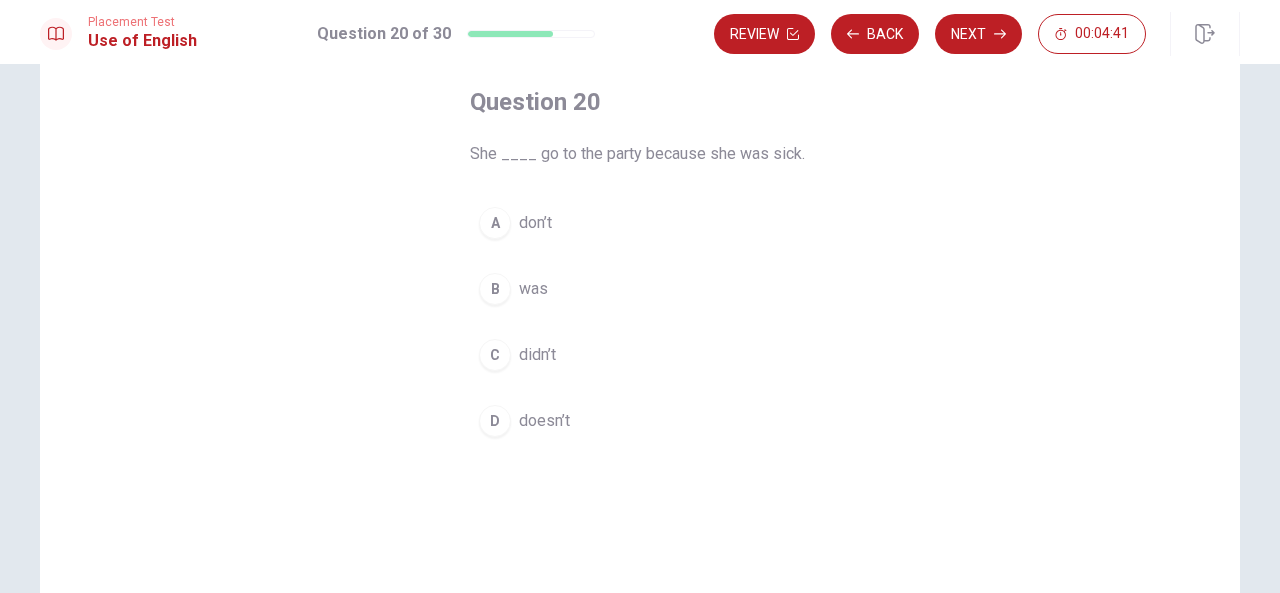 click on "didn’t" at bounding box center (537, 355) 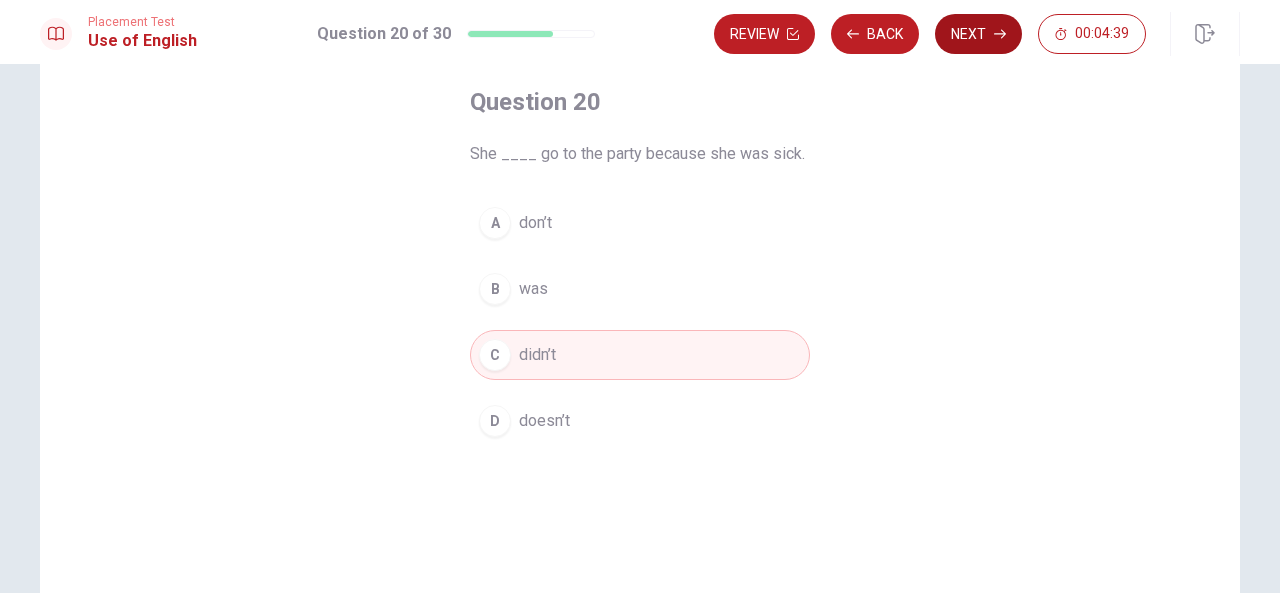 click on "Next" at bounding box center (978, 34) 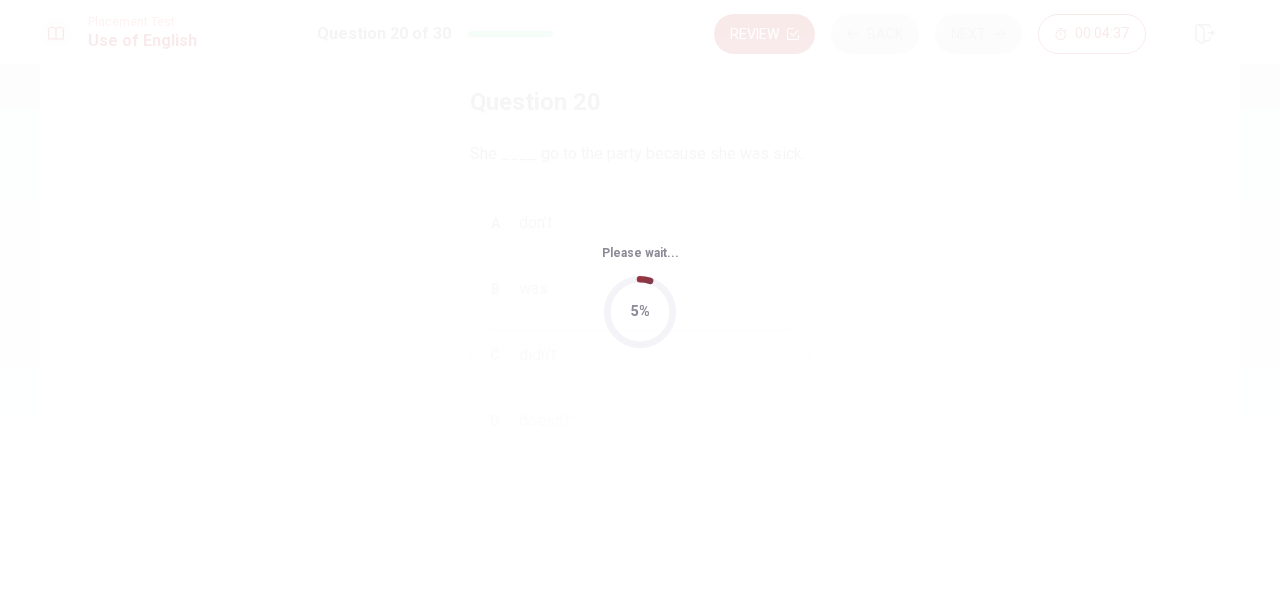 scroll, scrollTop: 0, scrollLeft: 0, axis: both 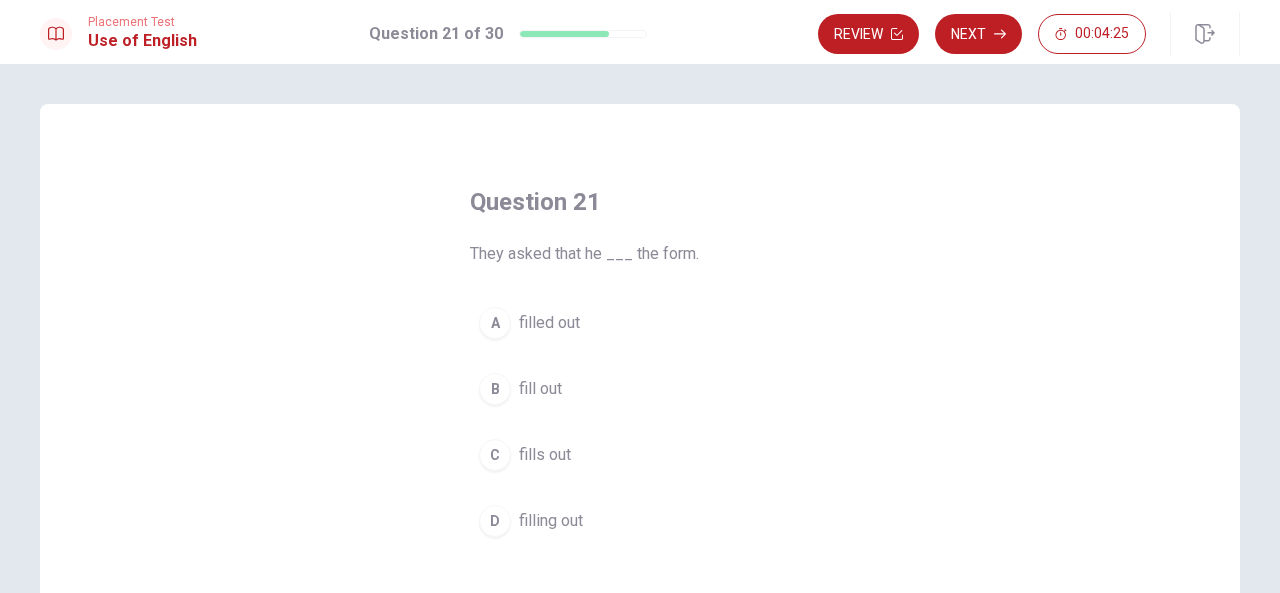 click on "fill out" at bounding box center (540, 389) 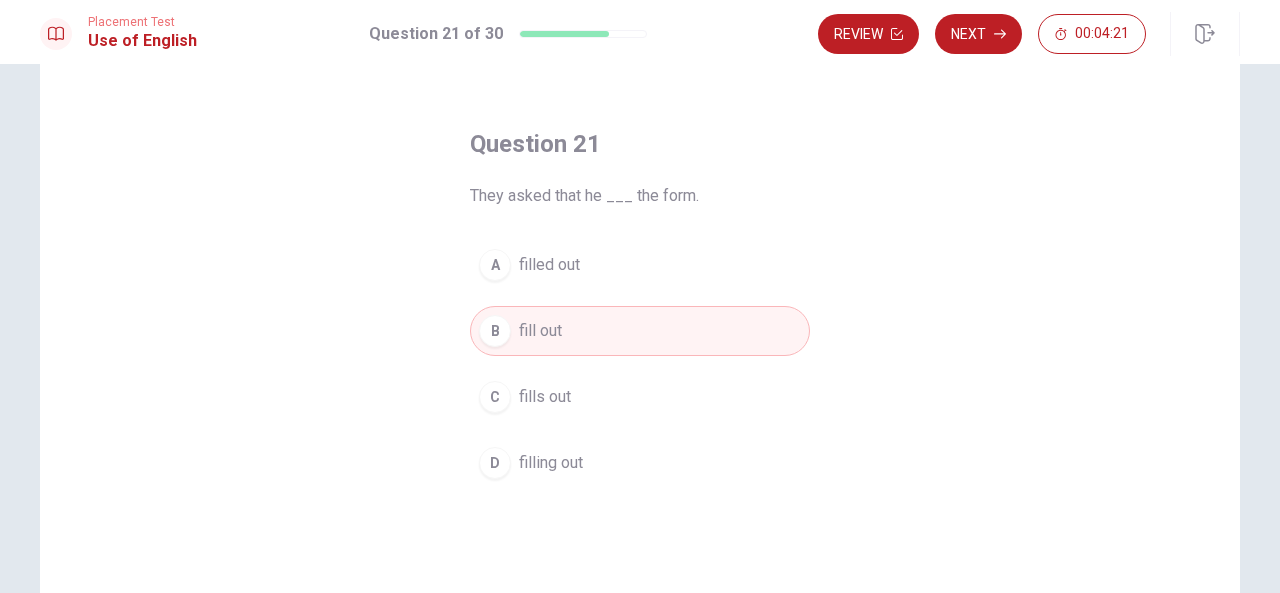 scroll, scrollTop: 100, scrollLeft: 0, axis: vertical 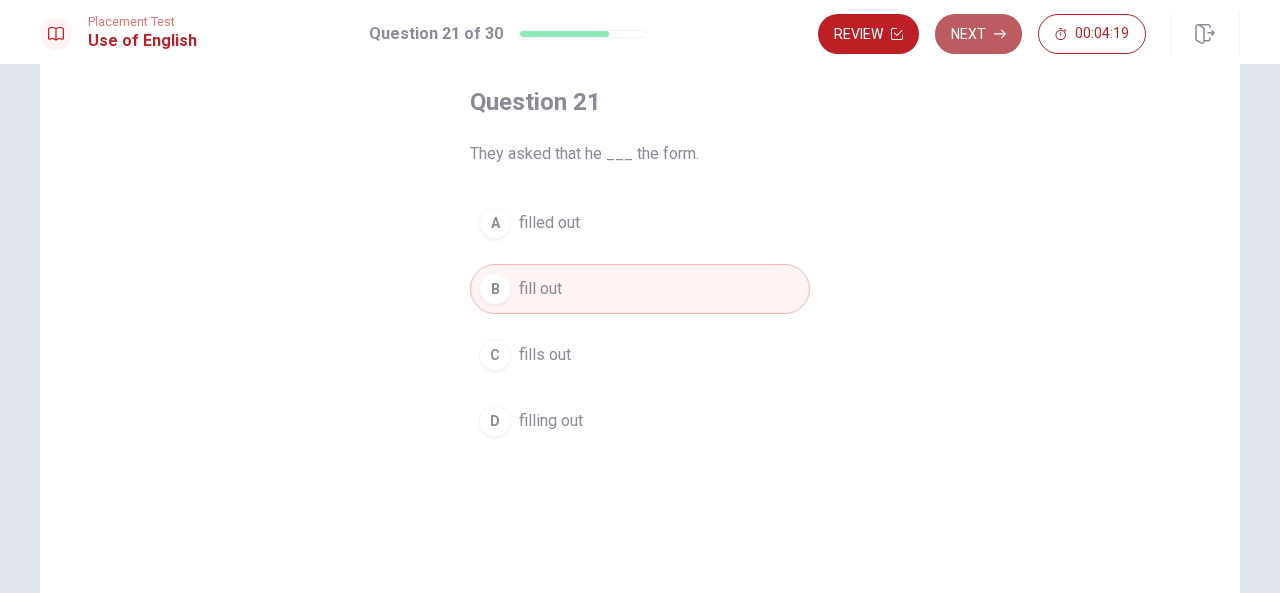 click 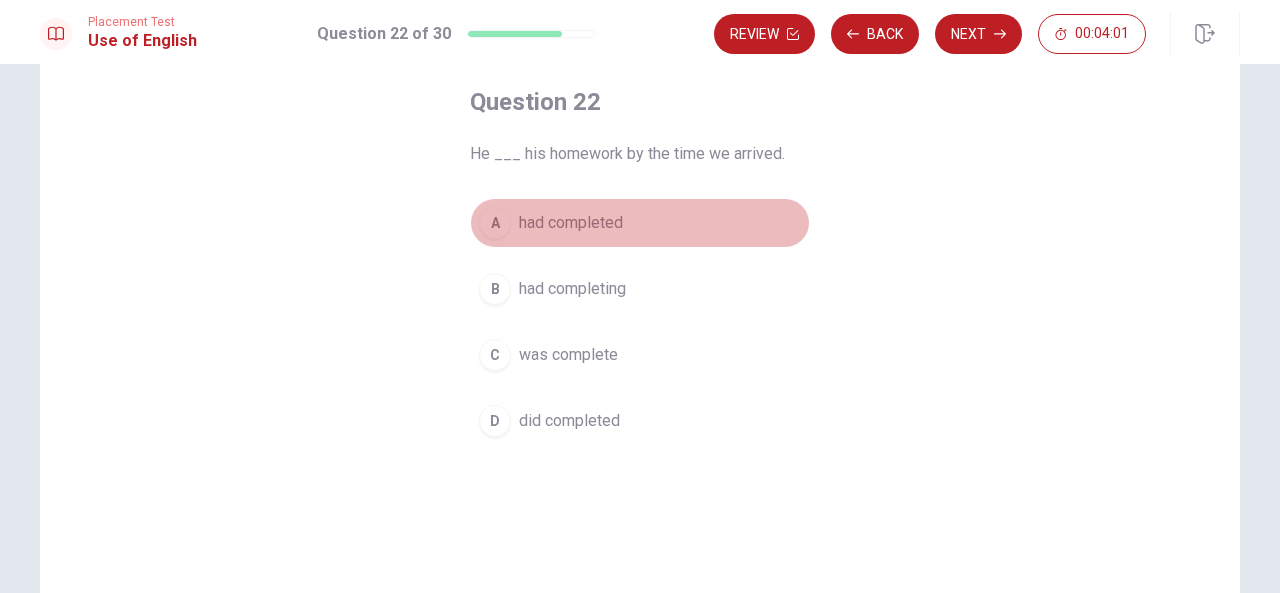 click on "had completed" at bounding box center (571, 223) 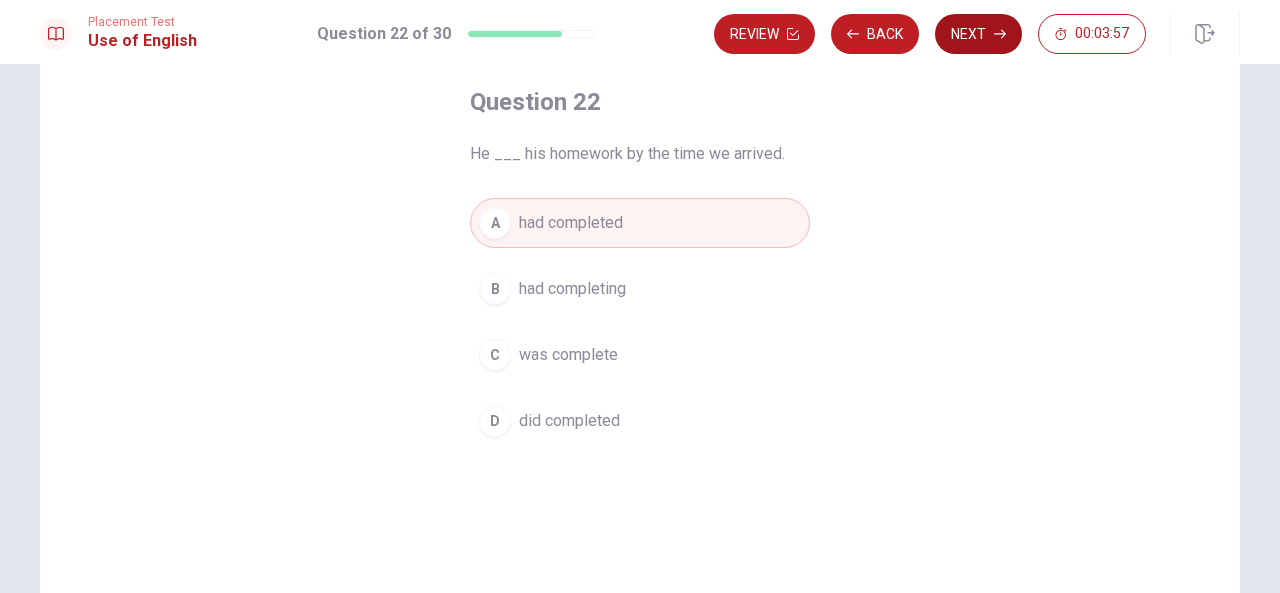 click on "Next" at bounding box center (978, 34) 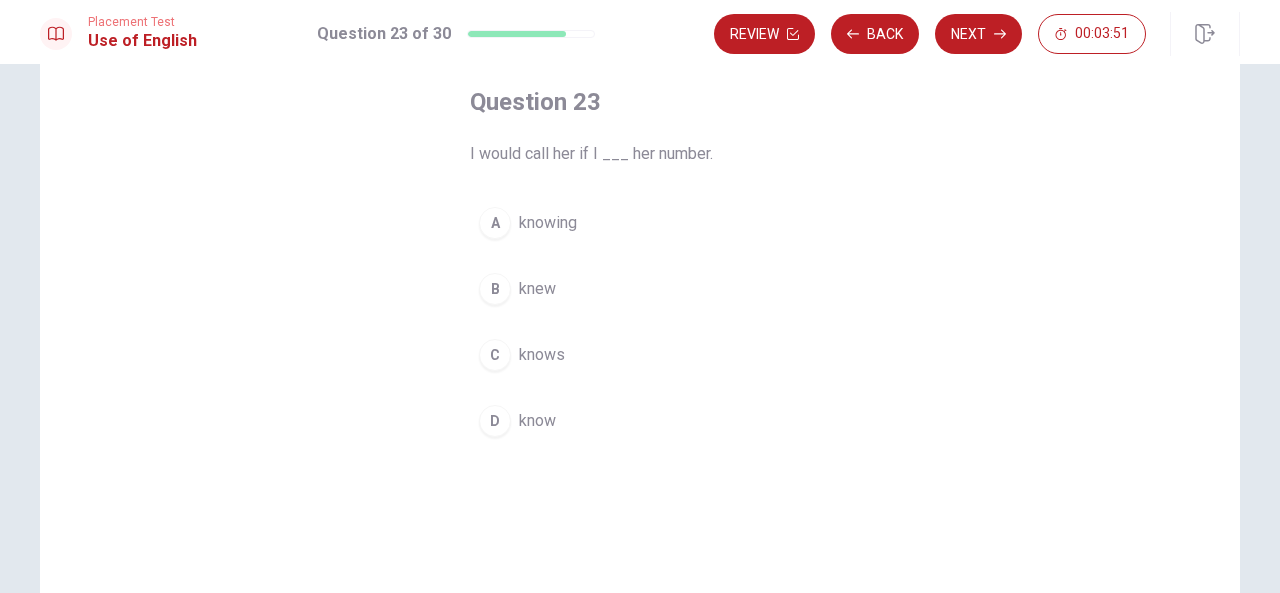 click on "know" at bounding box center [537, 421] 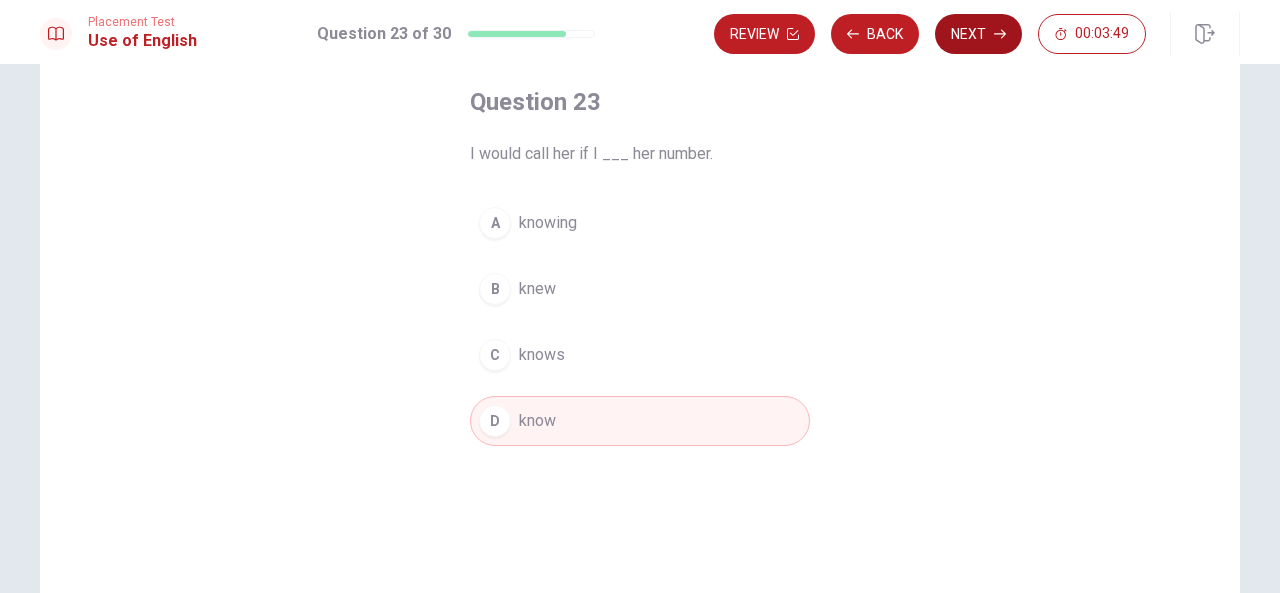 click 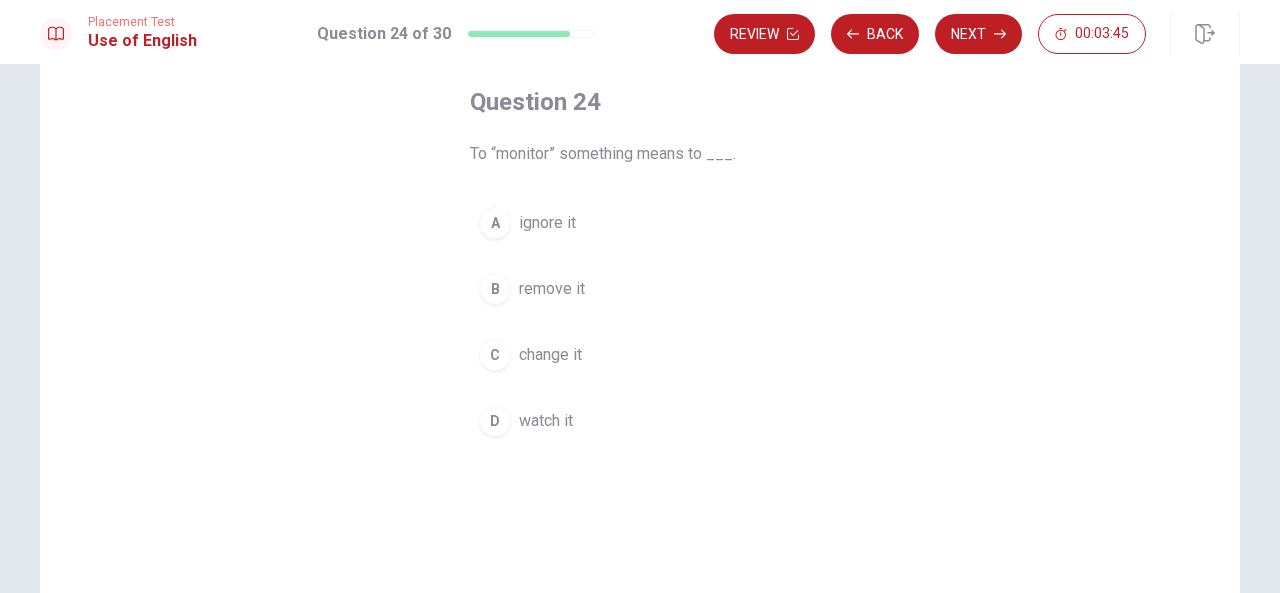 click on "watch it" at bounding box center (546, 421) 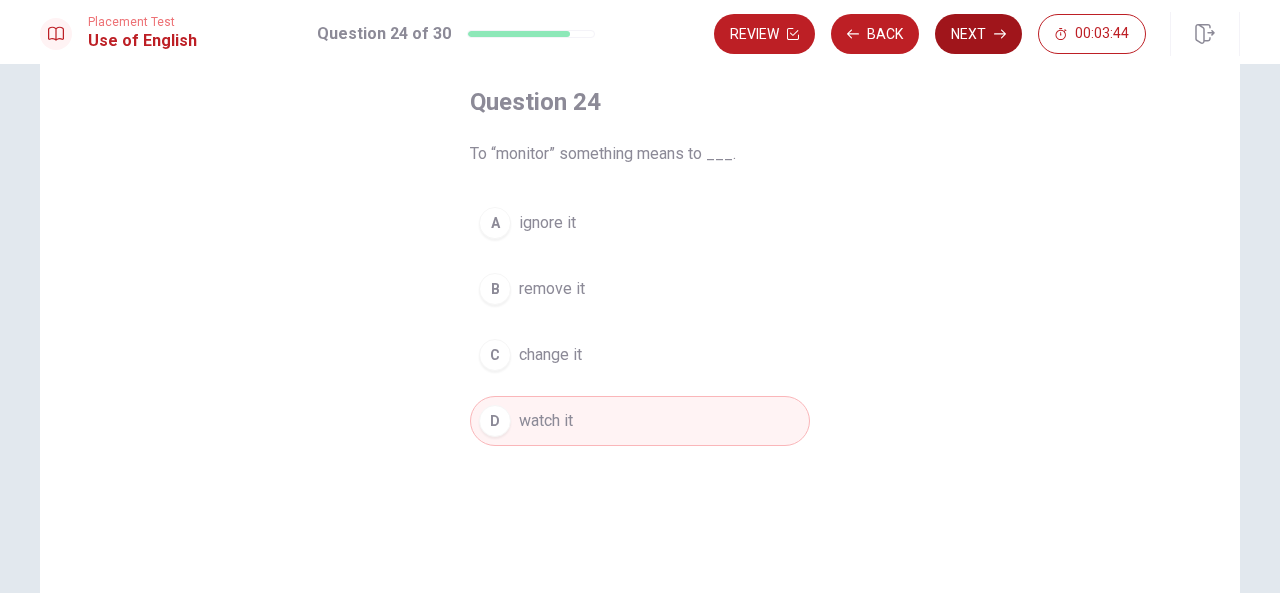 click on "Next" at bounding box center [978, 34] 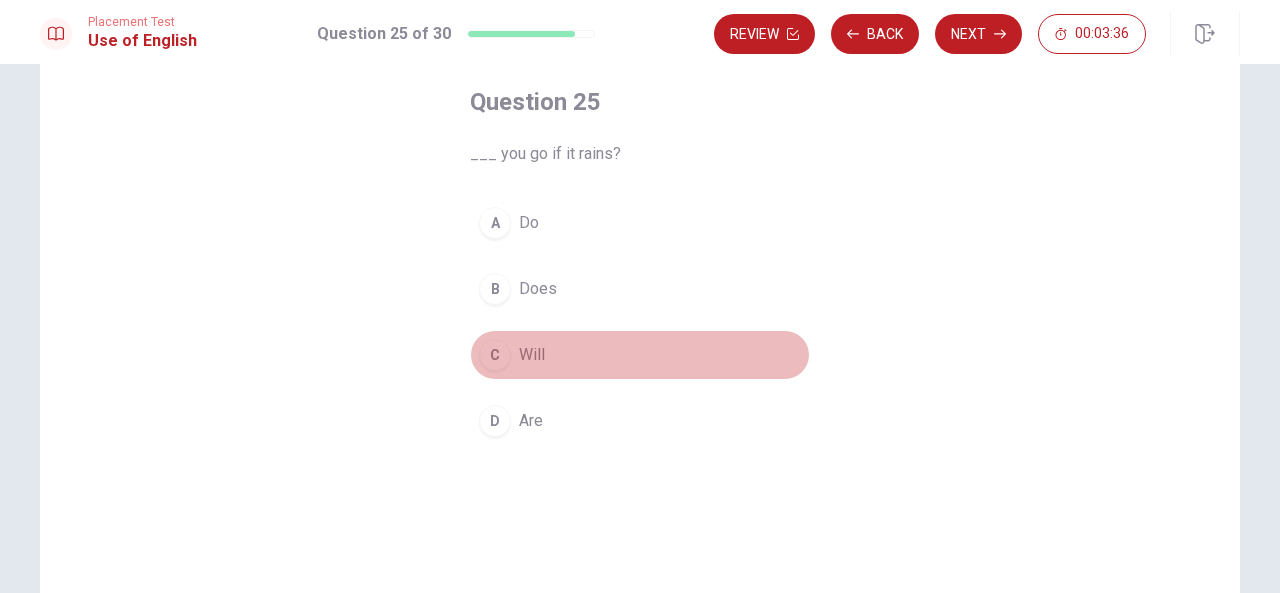 click on "C Will" at bounding box center (640, 355) 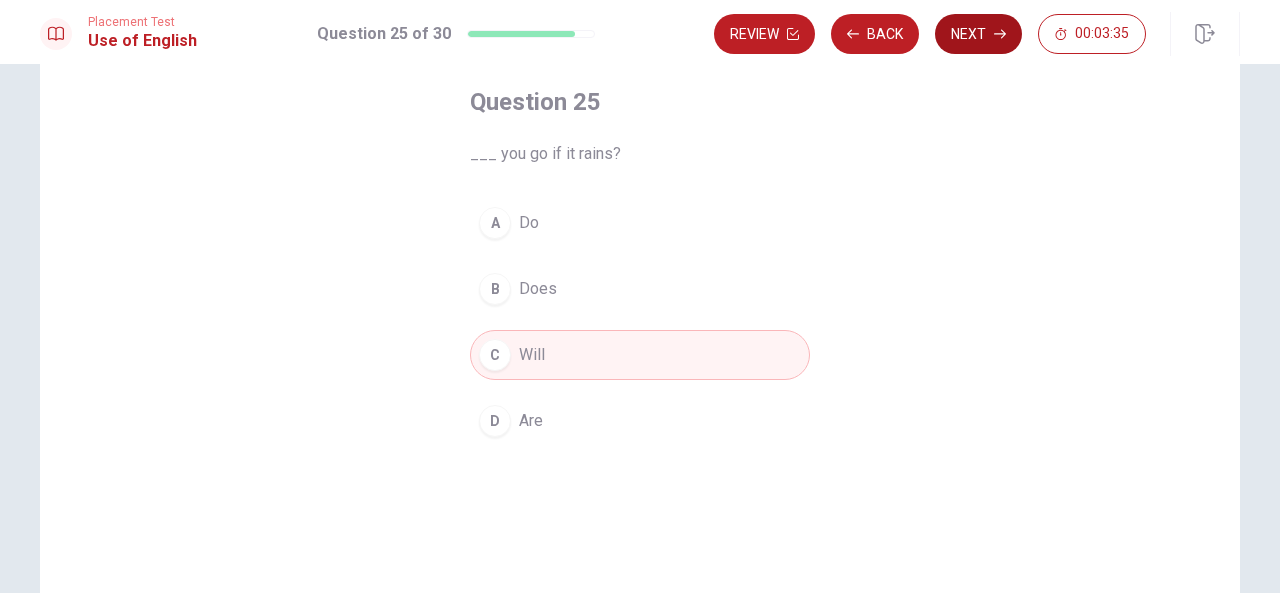 click on "Next" at bounding box center (978, 34) 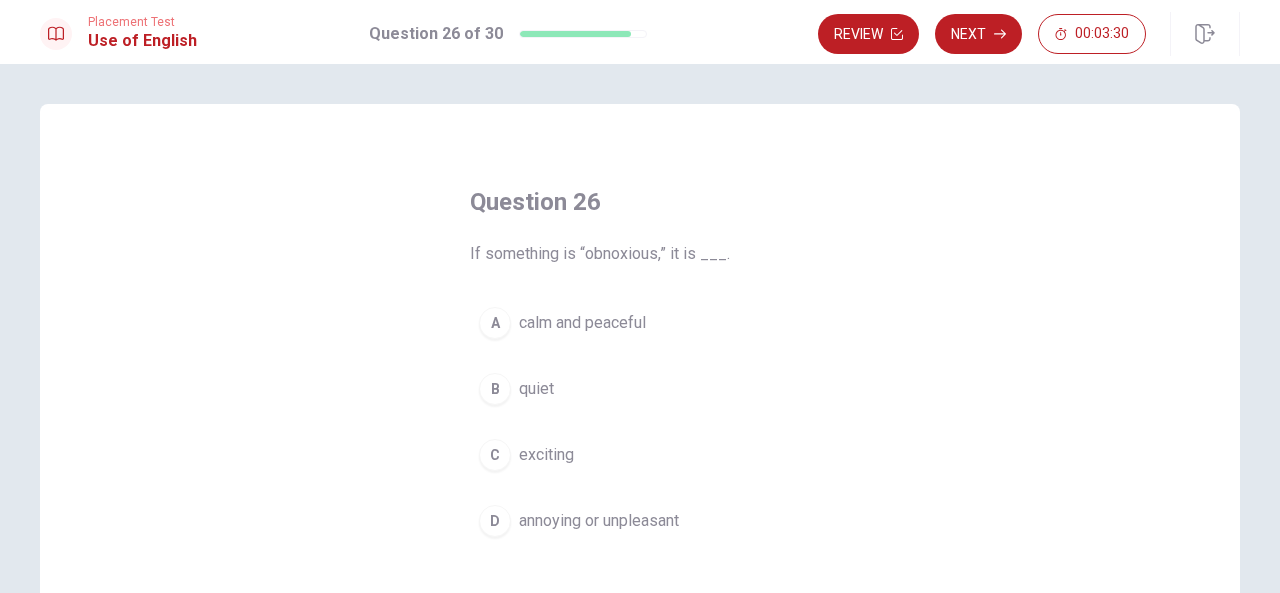 scroll, scrollTop: 100, scrollLeft: 0, axis: vertical 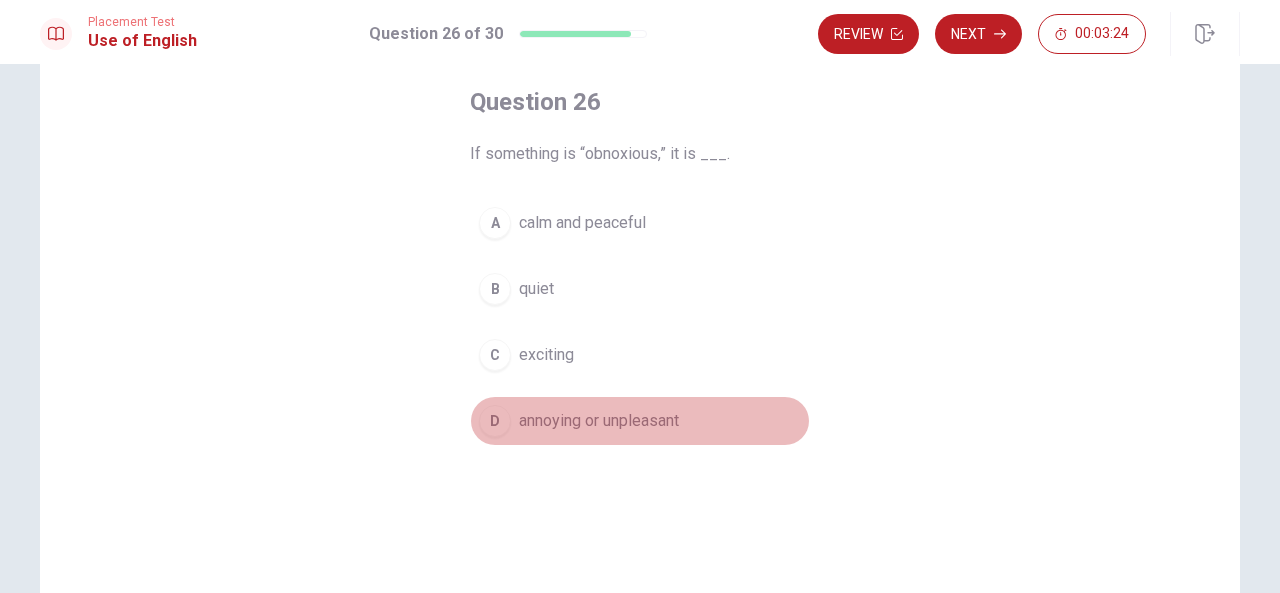 click on "annoying or unpleasant" at bounding box center (599, 421) 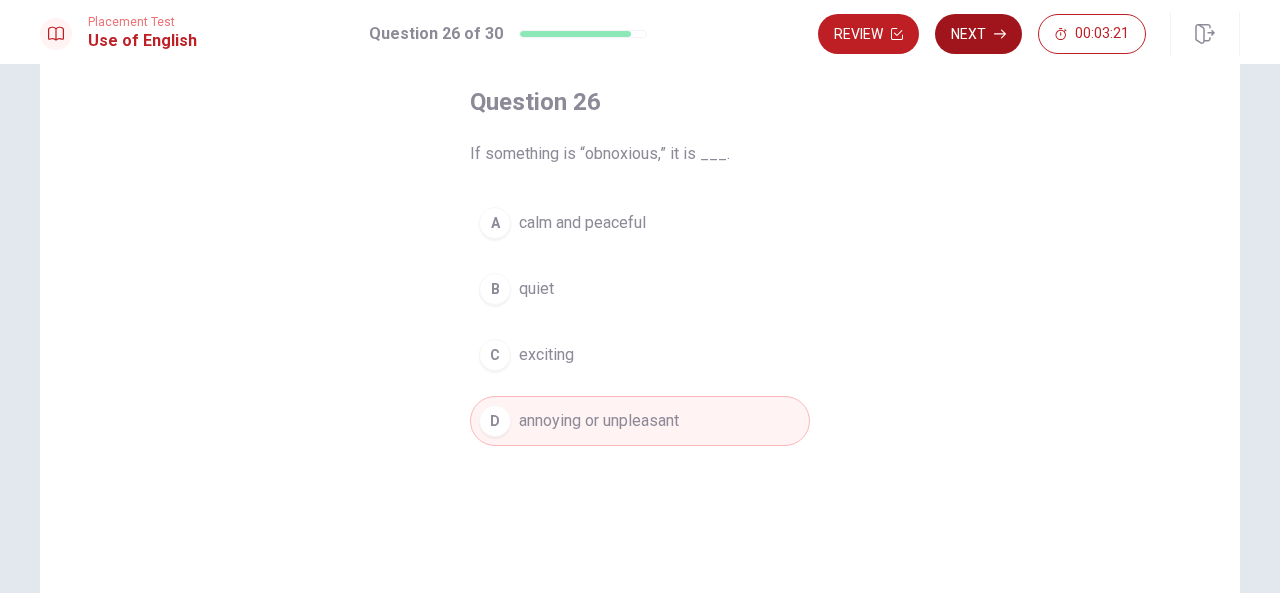 click on "Next" at bounding box center [978, 34] 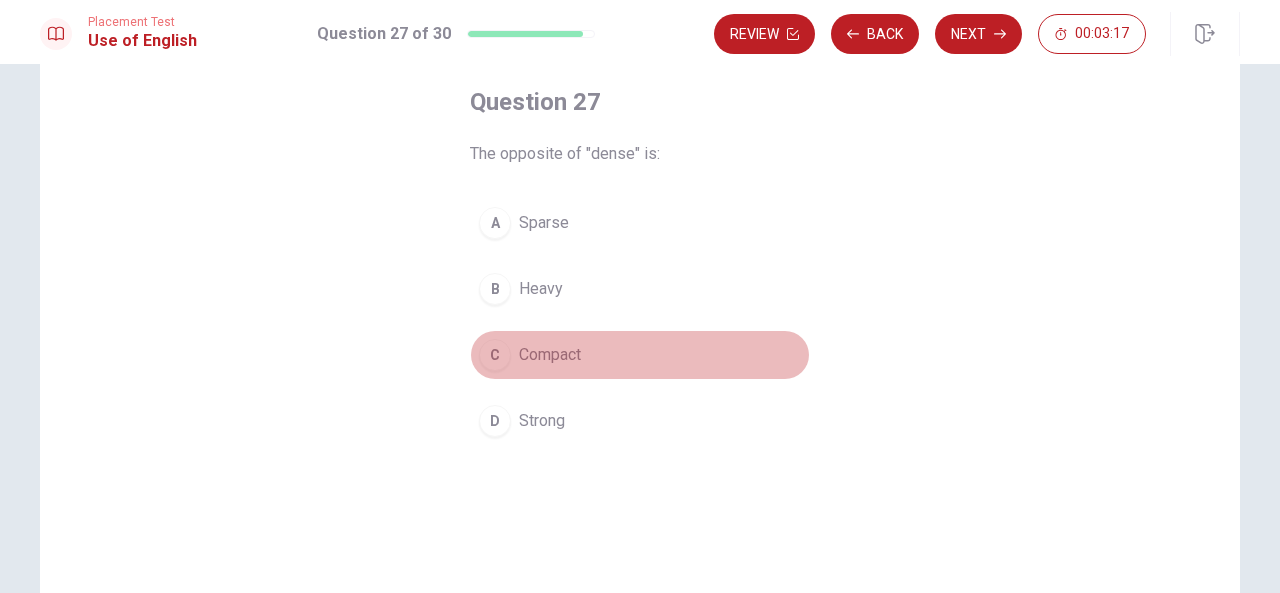 click on "Compact" at bounding box center [550, 355] 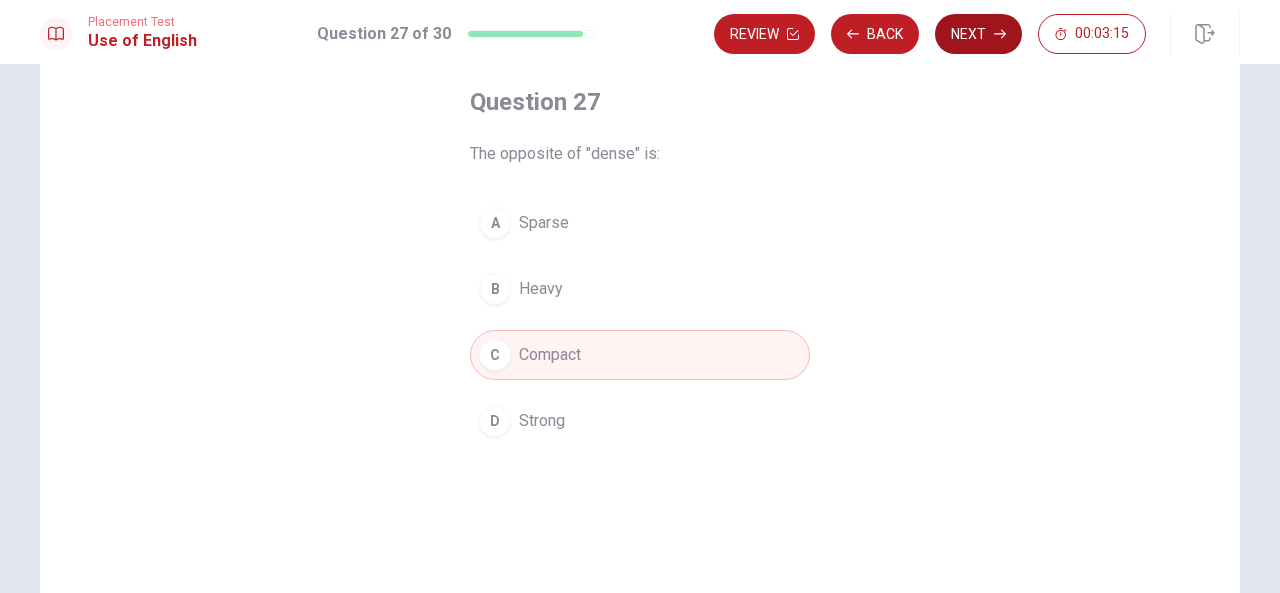 click on "Next" at bounding box center (978, 34) 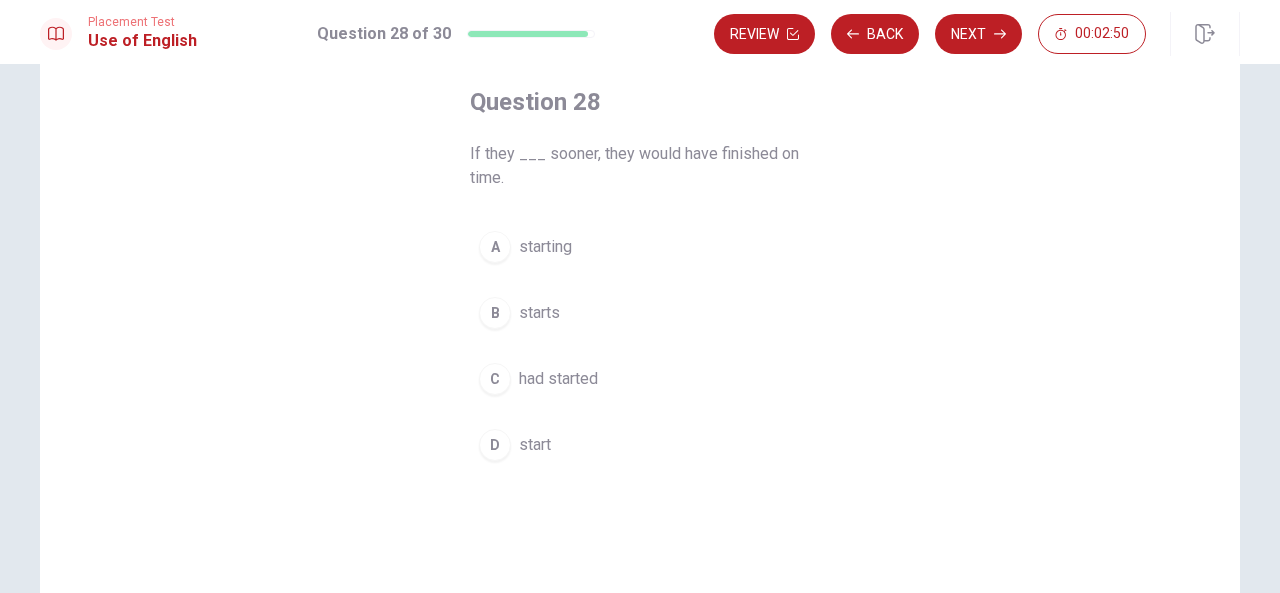 click on "start" at bounding box center (535, 445) 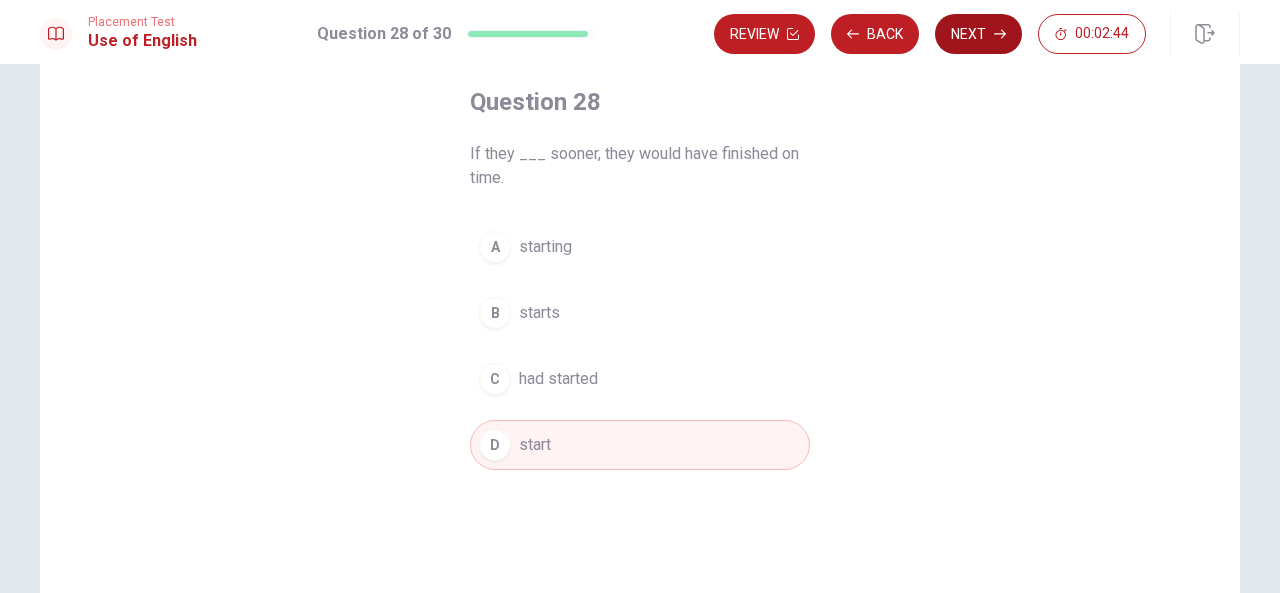 click 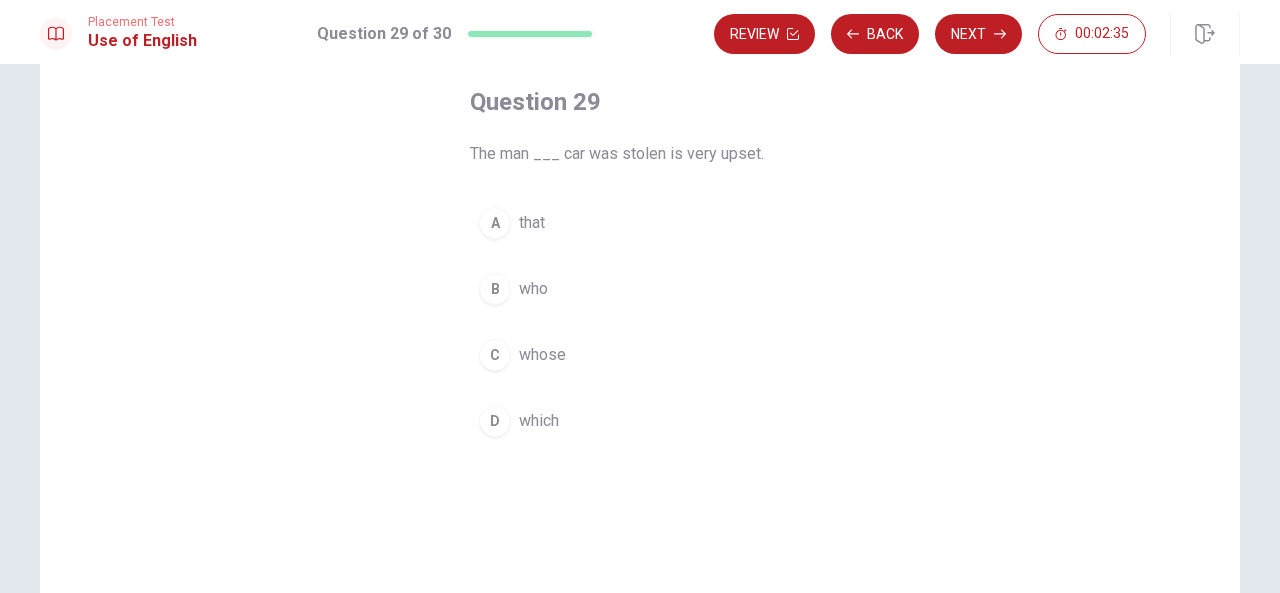 click on "who" at bounding box center (533, 289) 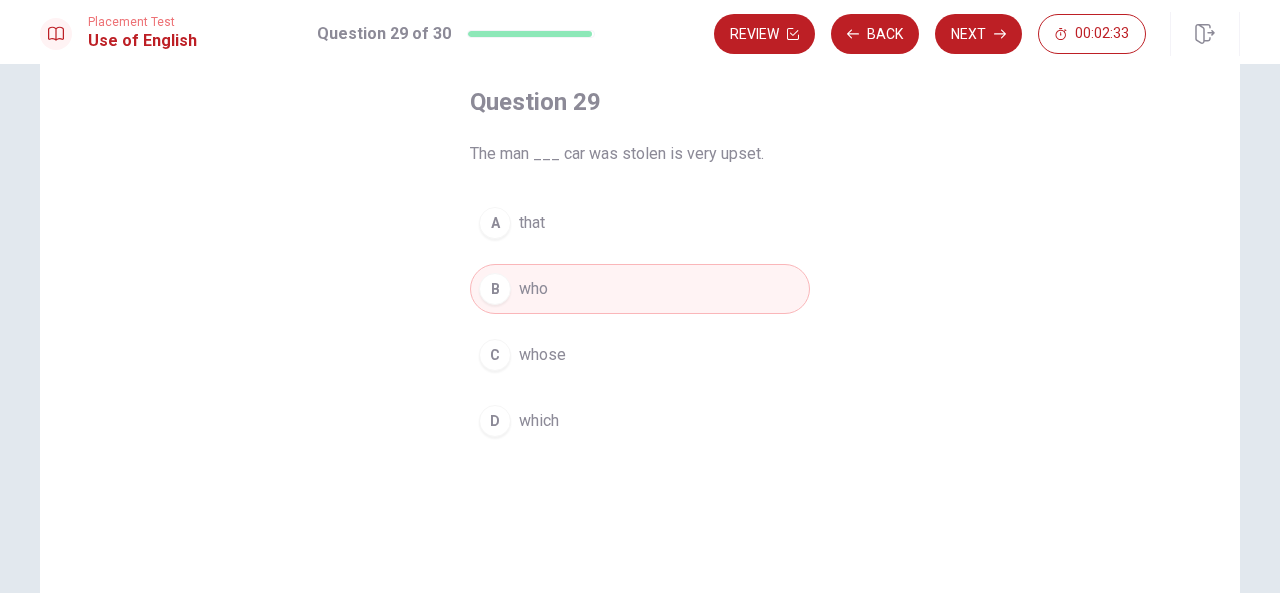 click on "A  that" at bounding box center [640, 223] 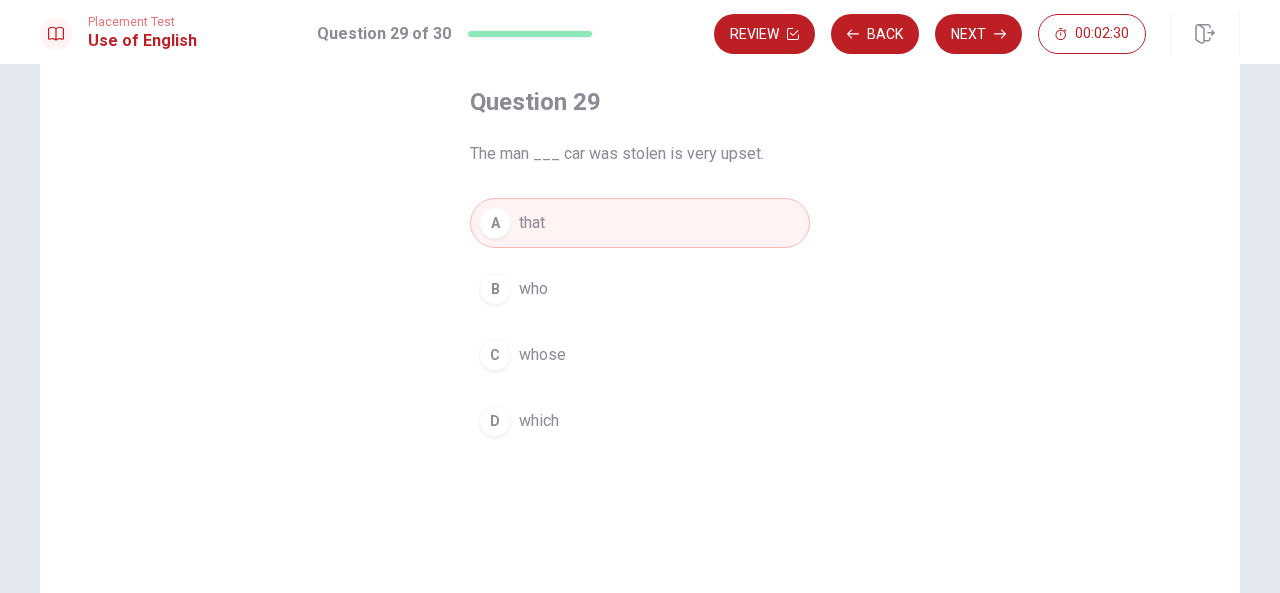 click on "whose" at bounding box center (542, 355) 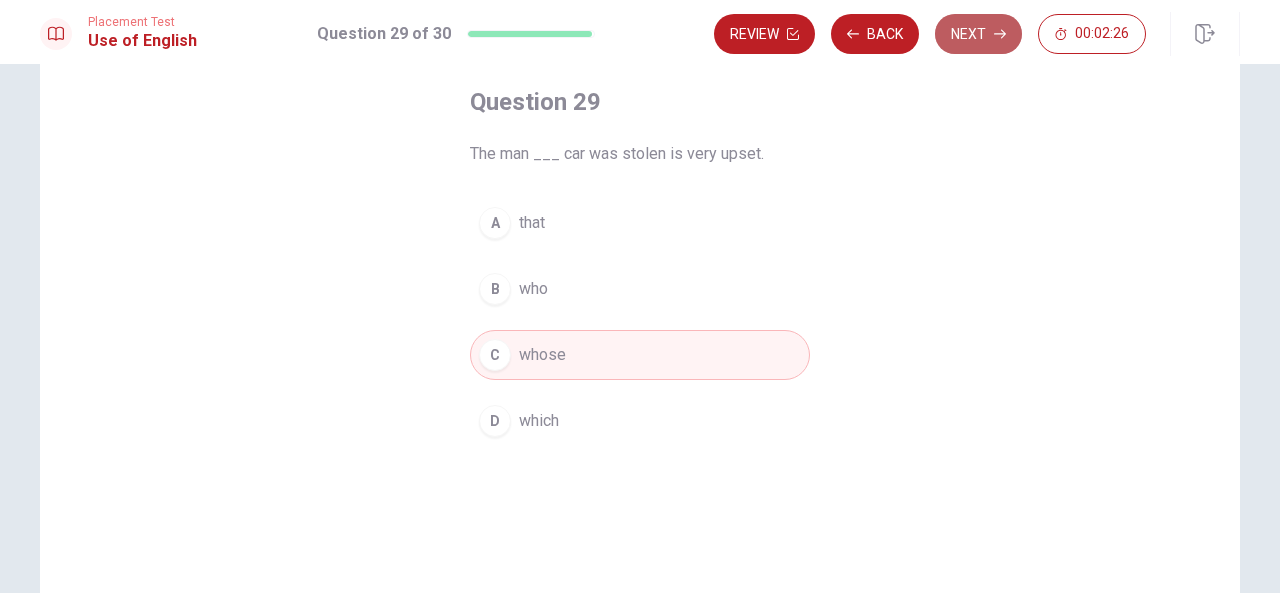 click on "Next" at bounding box center (978, 34) 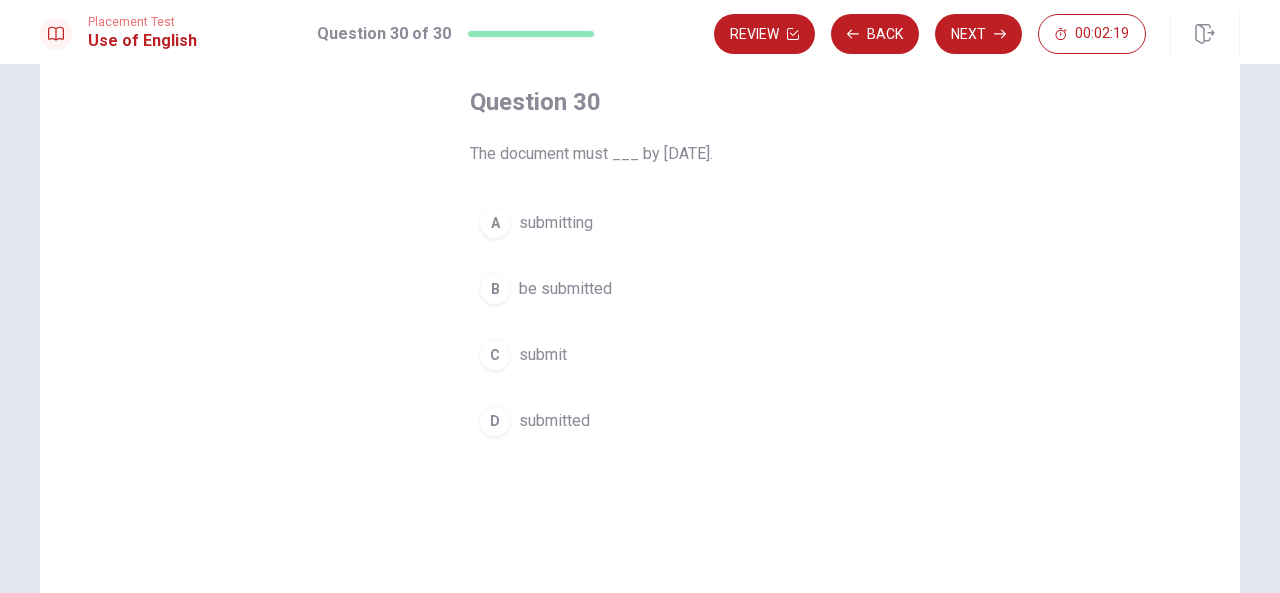 click on "be submitted" at bounding box center [565, 289] 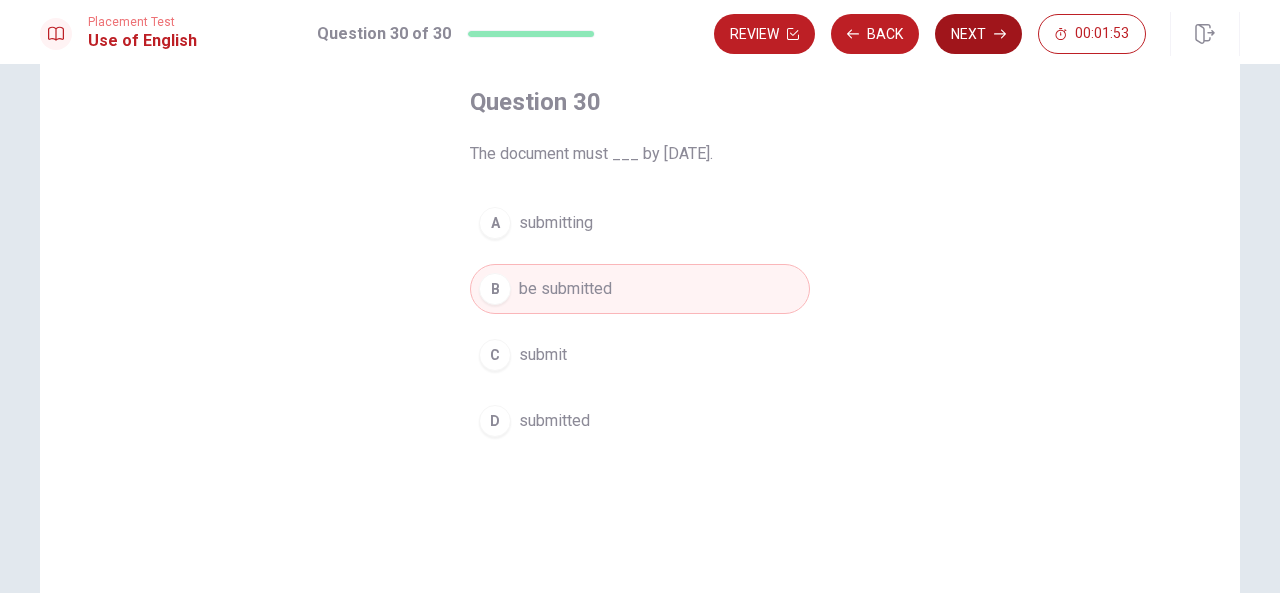 click on "Next" at bounding box center (978, 34) 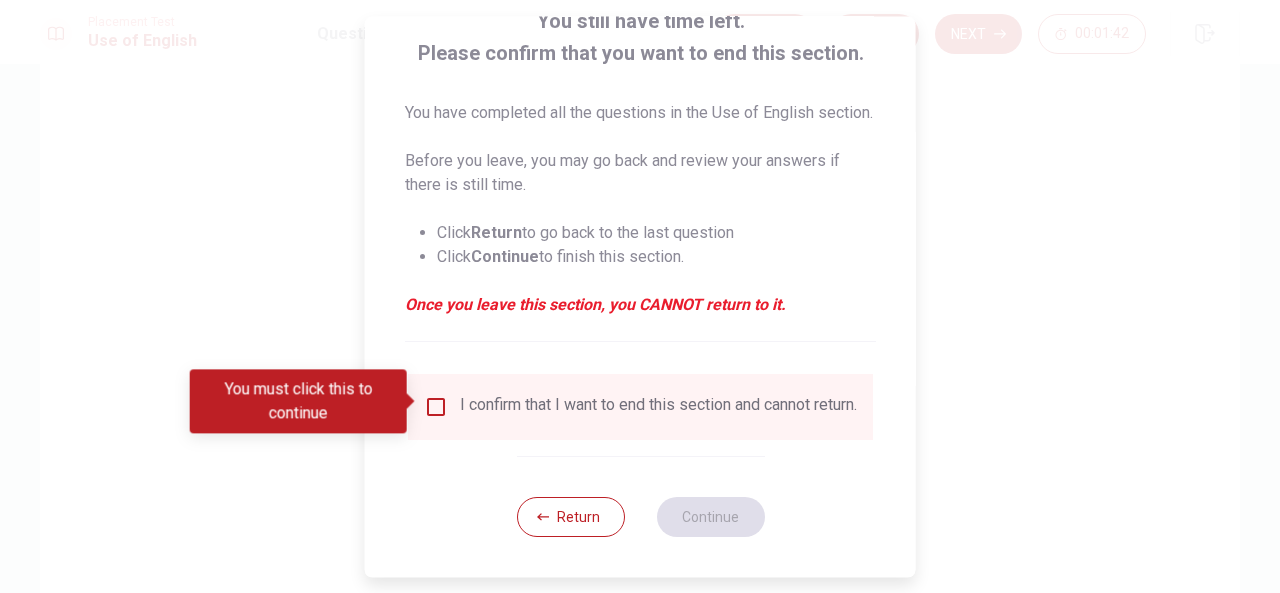 scroll, scrollTop: 176, scrollLeft: 0, axis: vertical 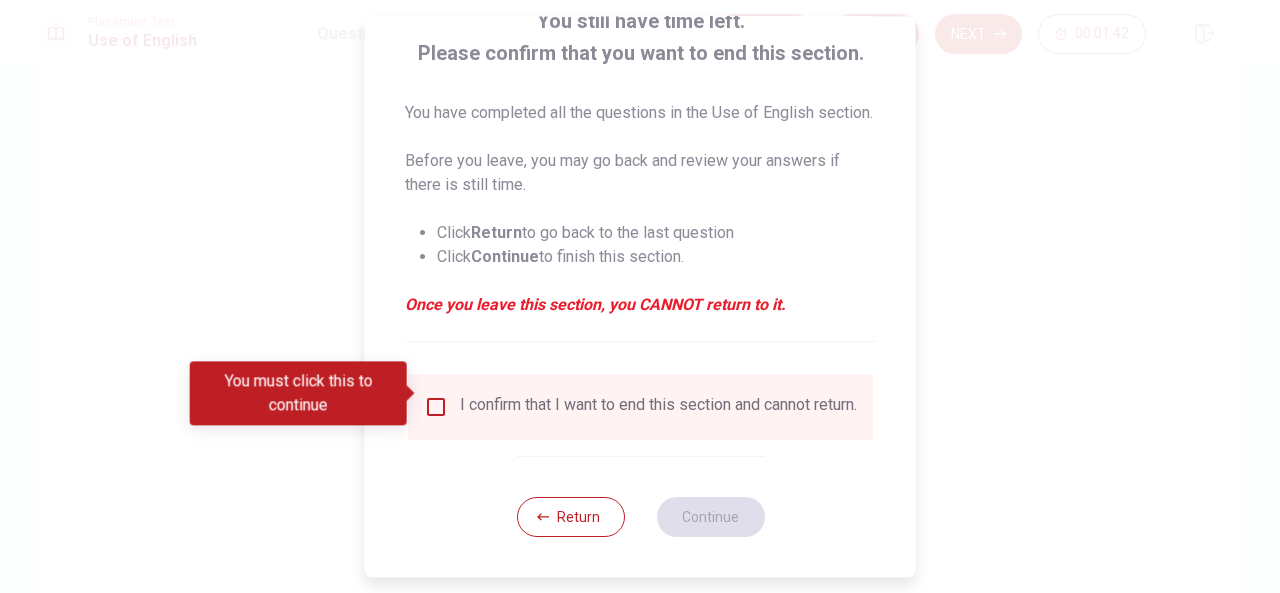 click at bounding box center (436, 407) 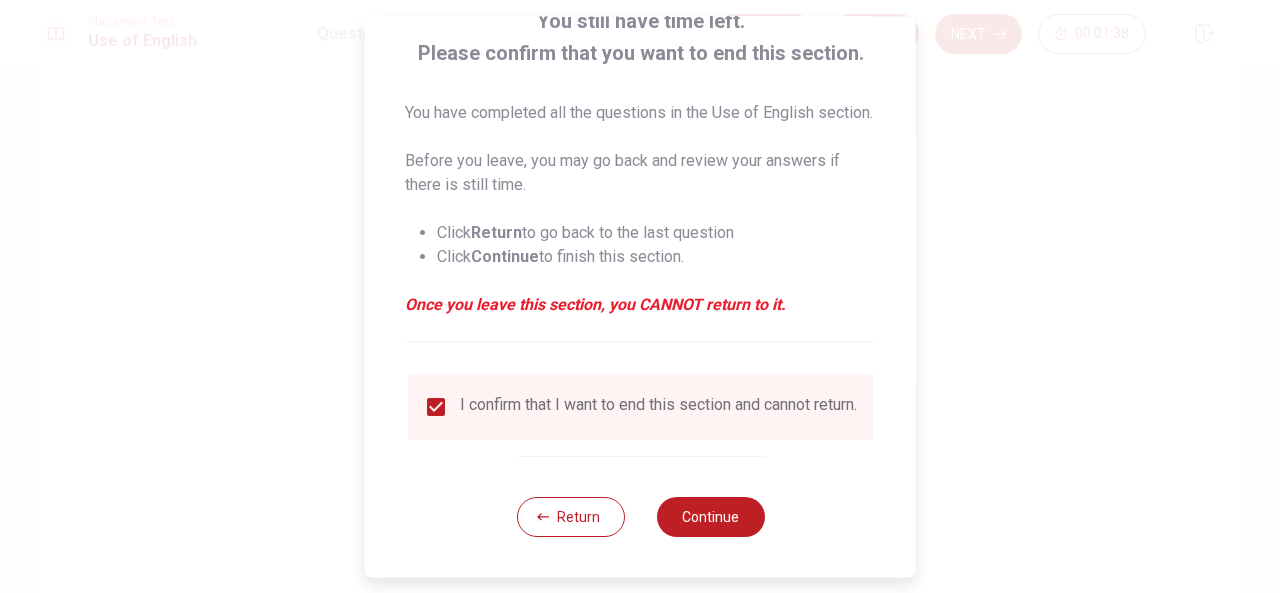 scroll, scrollTop: 176, scrollLeft: 0, axis: vertical 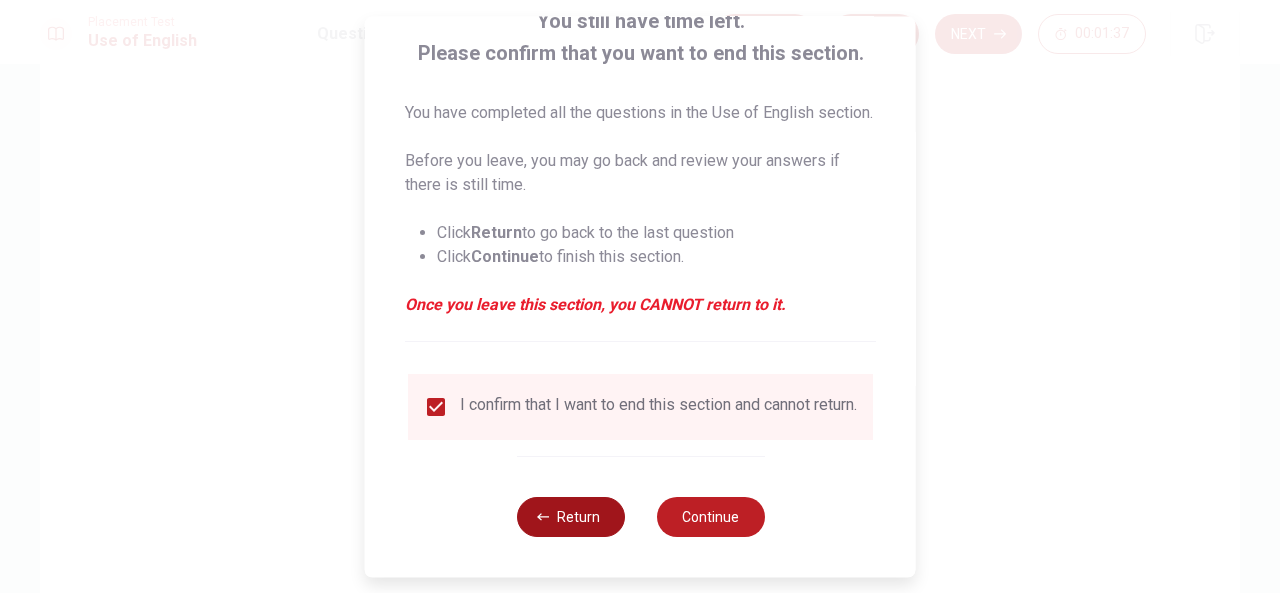 click on "Return" at bounding box center [570, 517] 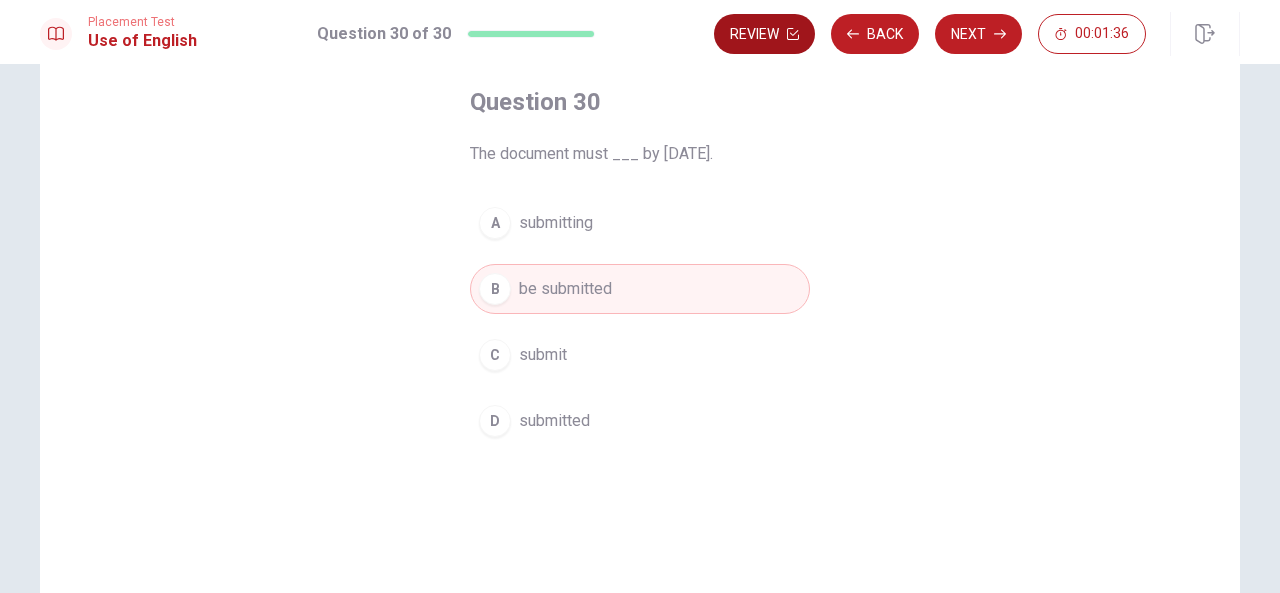 click 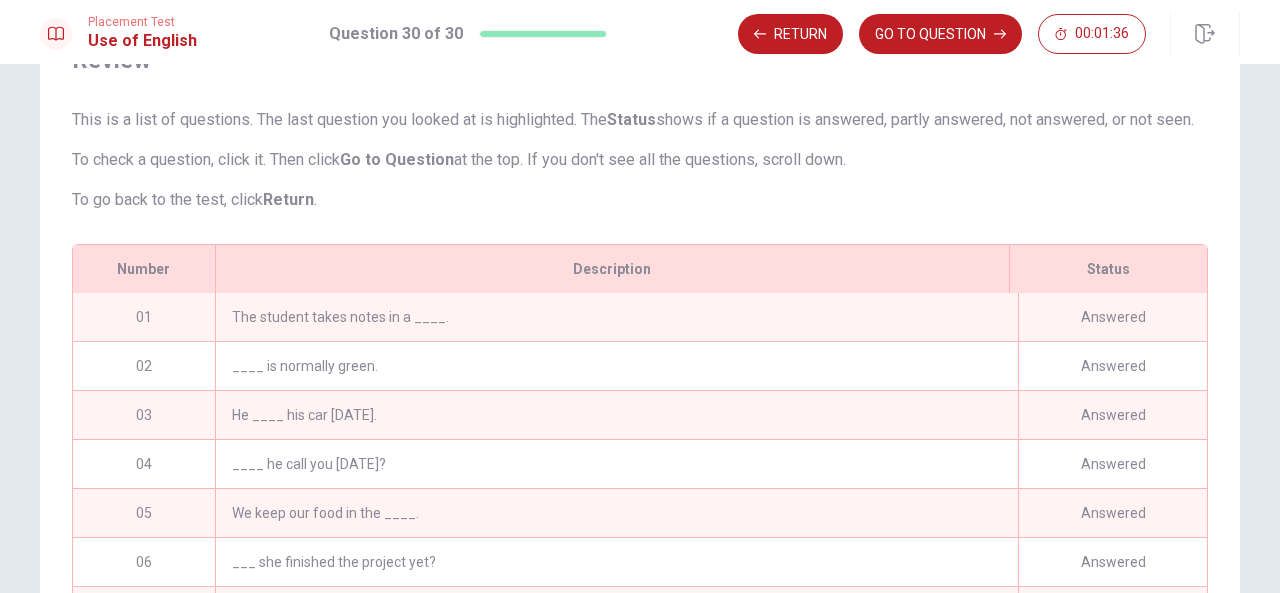 scroll, scrollTop: 332, scrollLeft: 0, axis: vertical 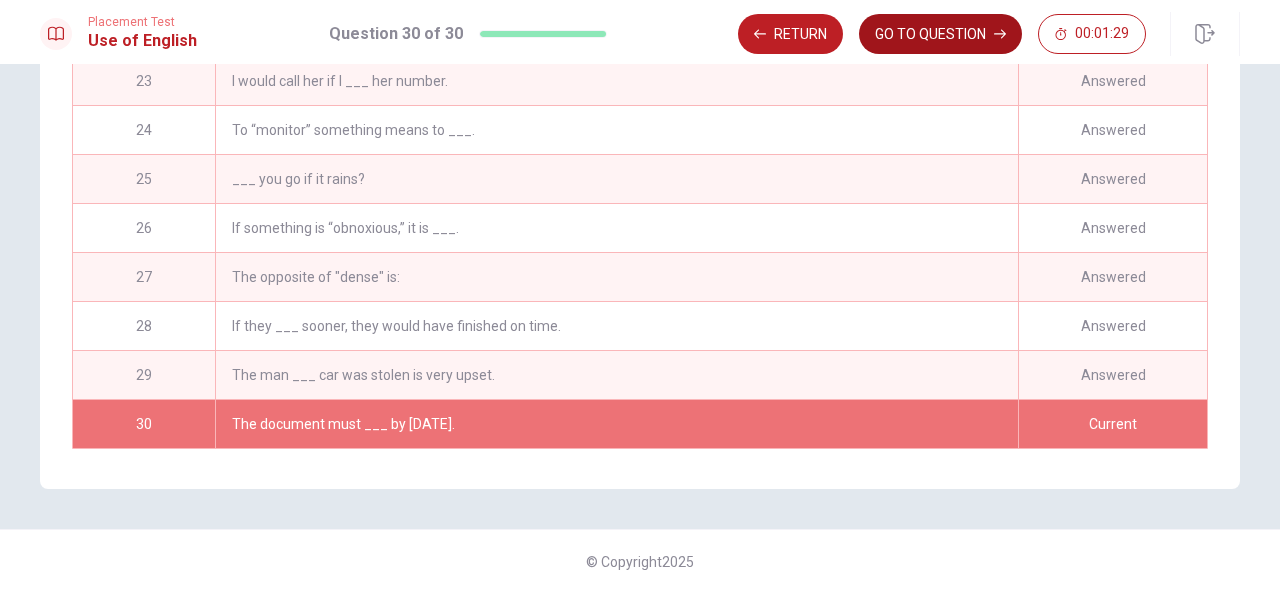 click on "GO TO QUESTION" at bounding box center (940, 34) 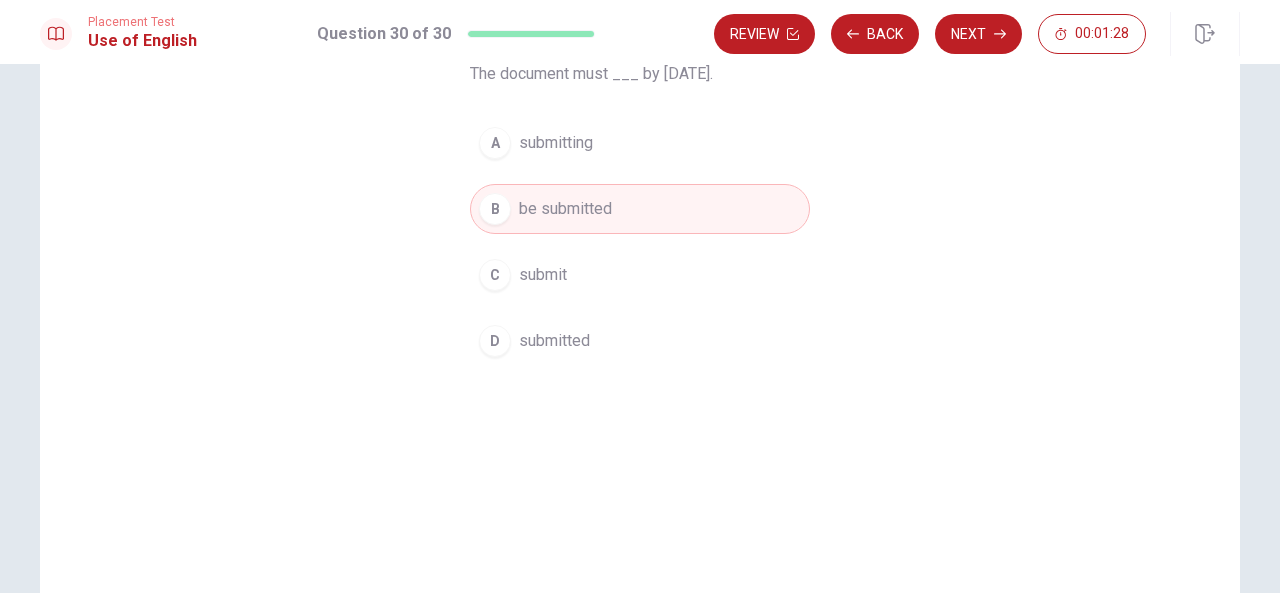 scroll, scrollTop: 110, scrollLeft: 0, axis: vertical 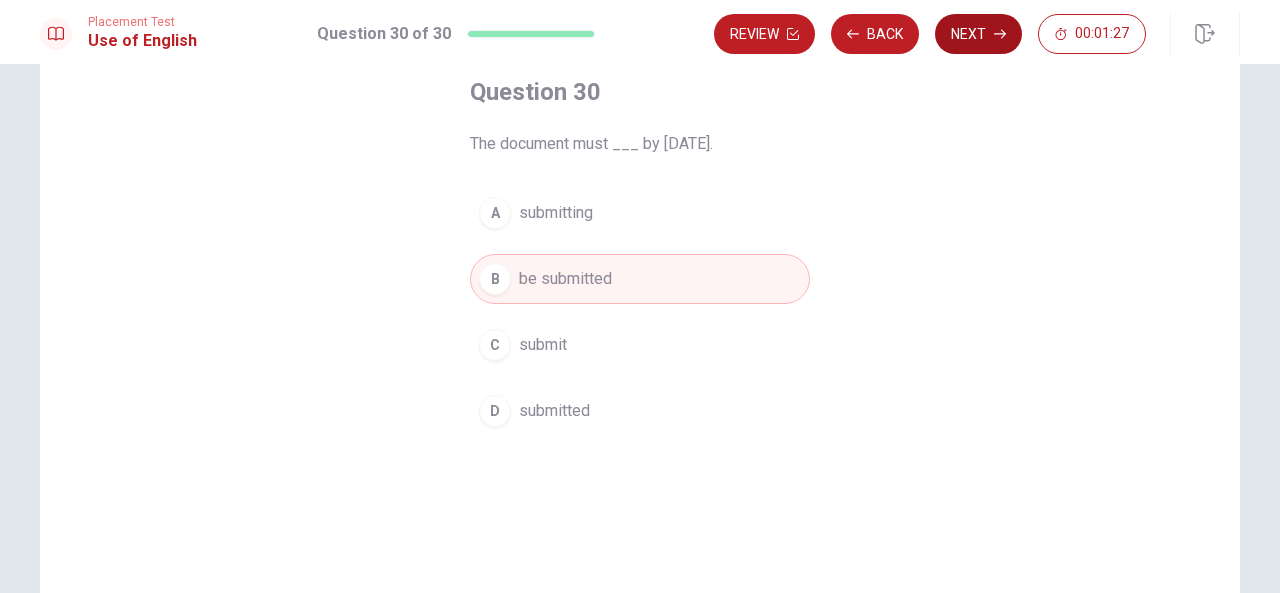 click on "Next" at bounding box center [978, 34] 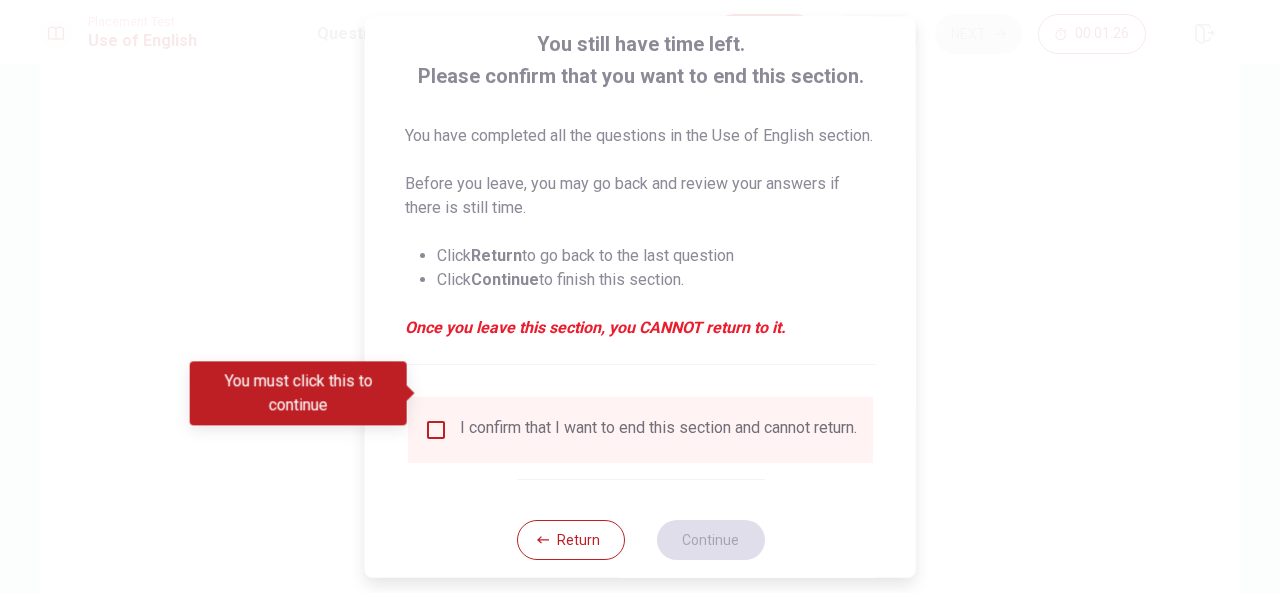 scroll, scrollTop: 176, scrollLeft: 0, axis: vertical 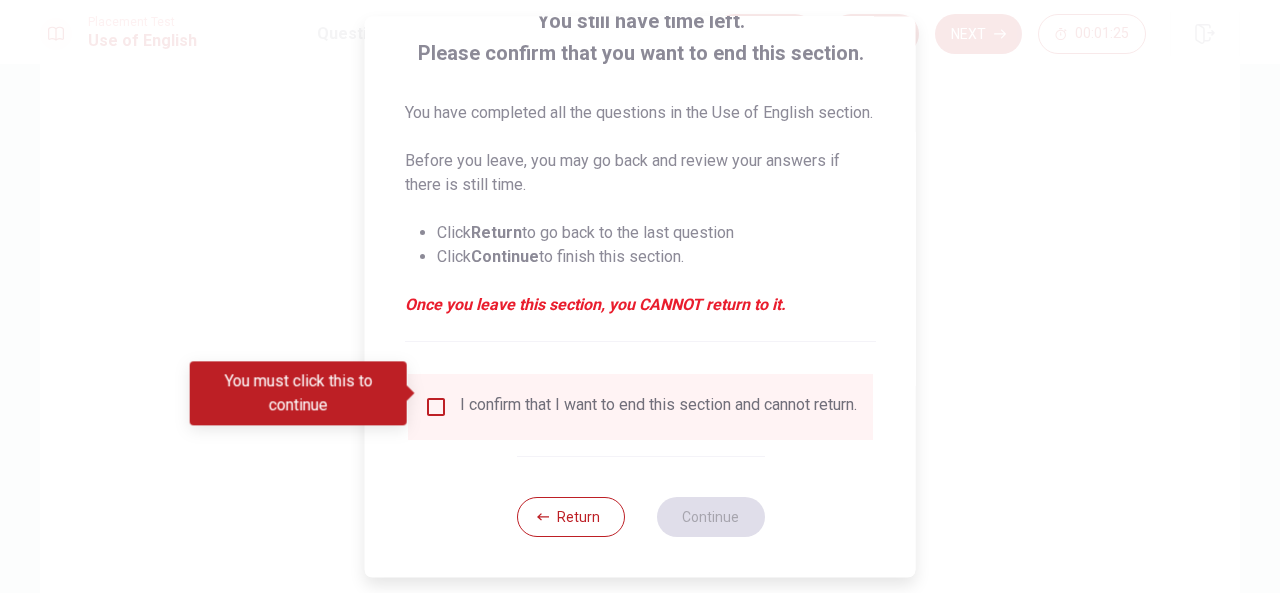 click at bounding box center [436, 407] 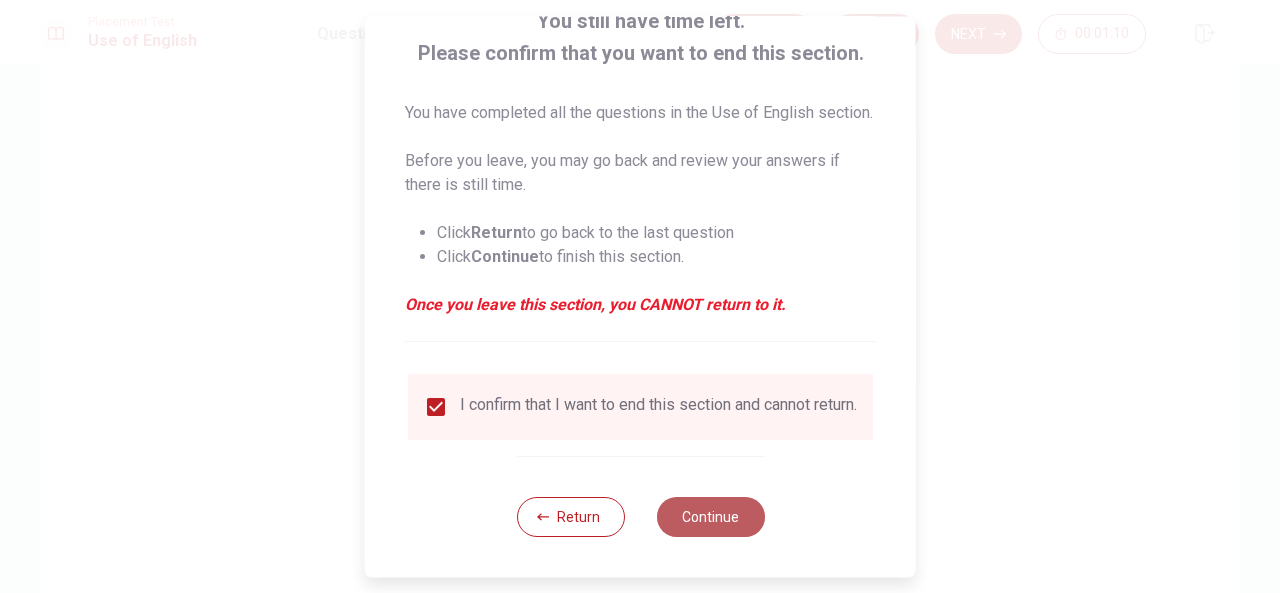 click on "Continue" at bounding box center (710, 517) 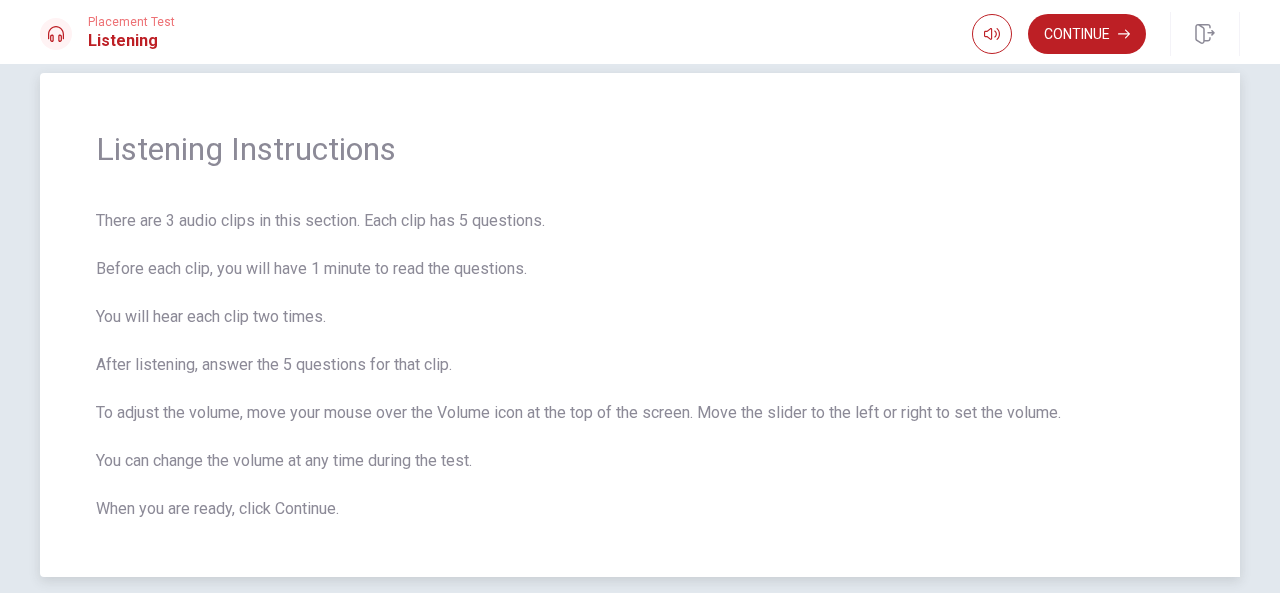 scroll, scrollTop: 0, scrollLeft: 0, axis: both 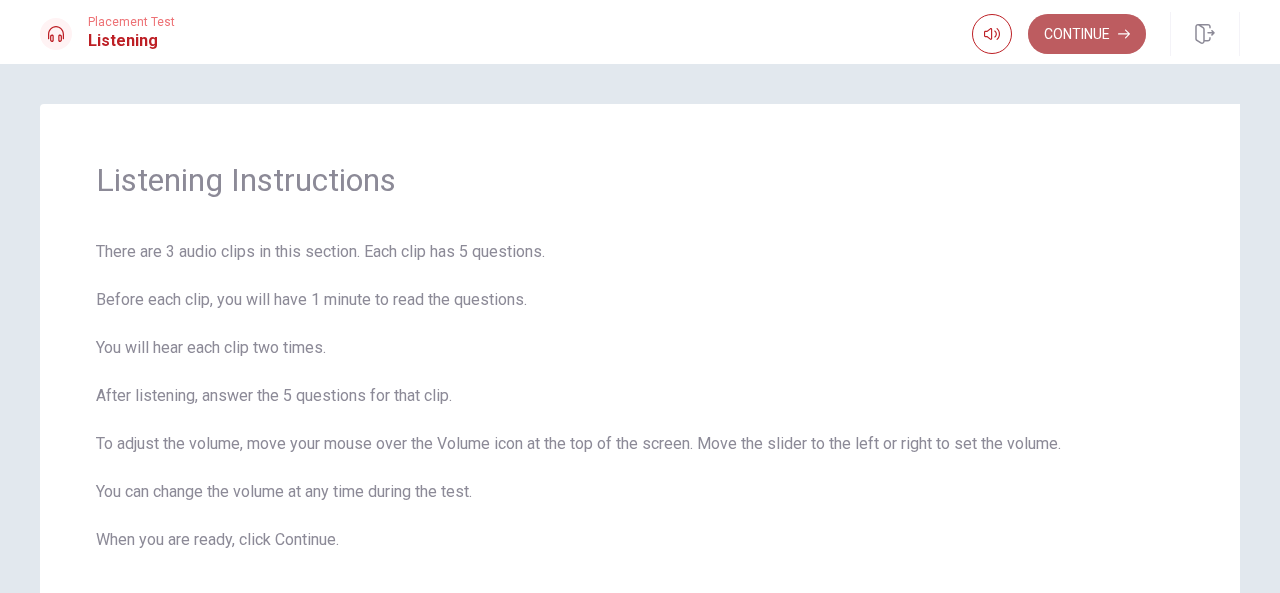 click on "Continue" at bounding box center (1087, 34) 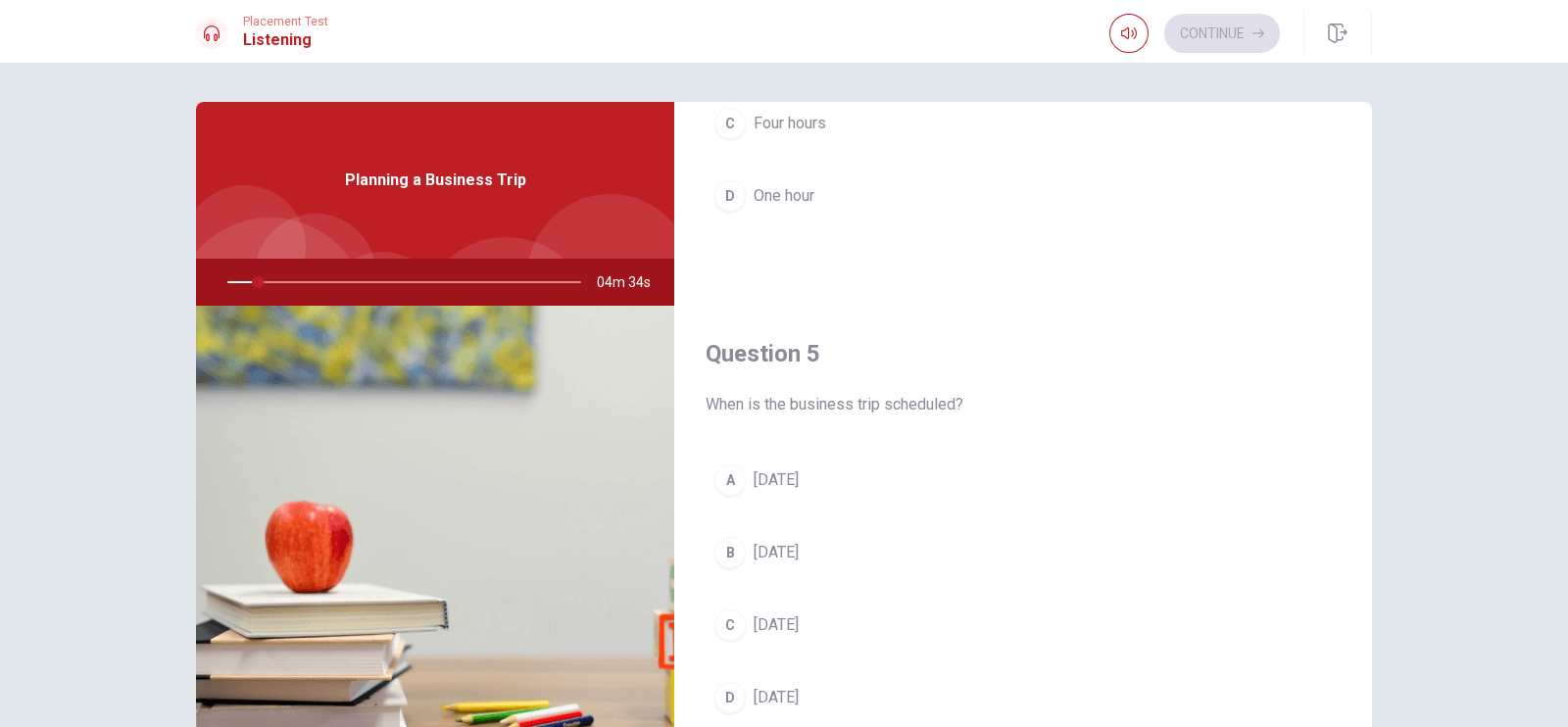 scroll, scrollTop: 1819, scrollLeft: 0, axis: vertical 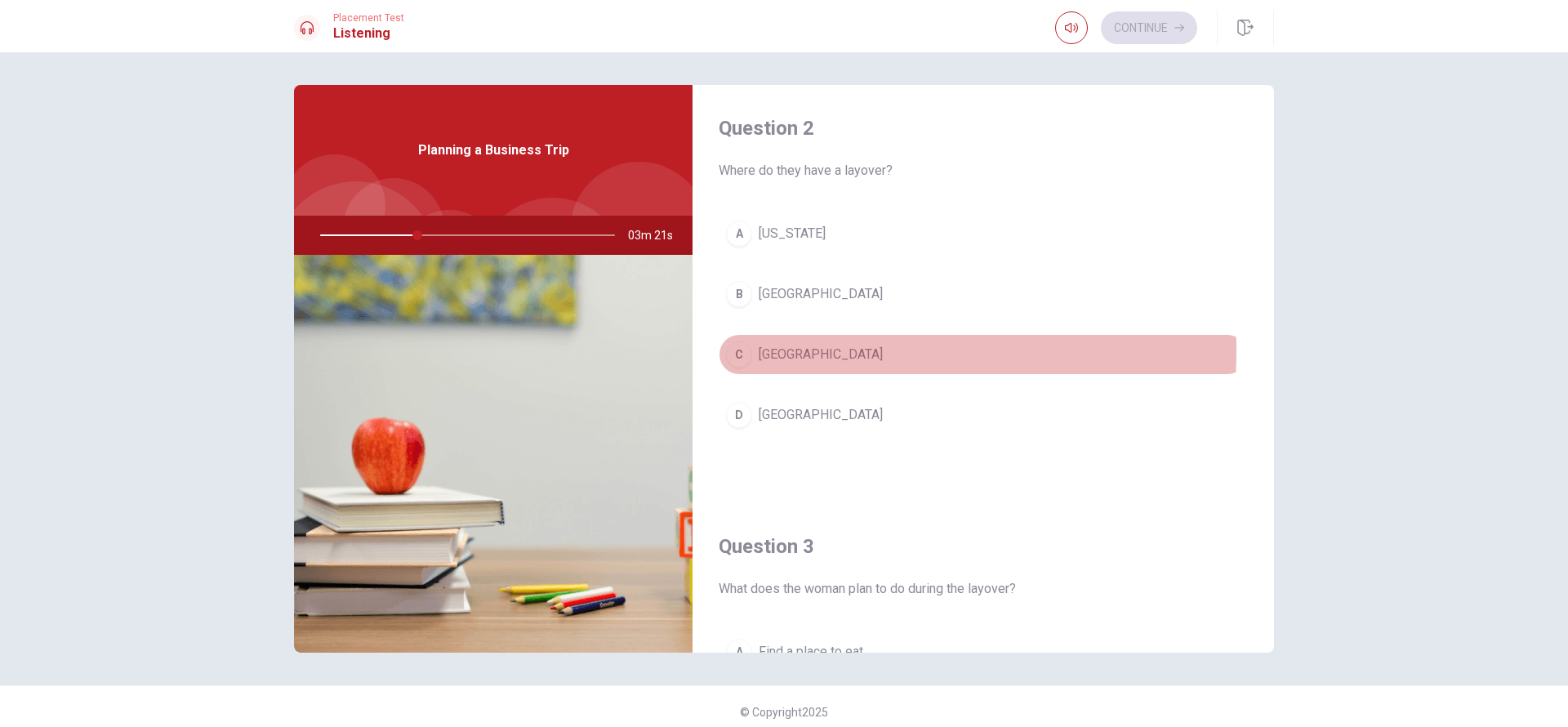 click on "C Chicago" at bounding box center (983, 355) 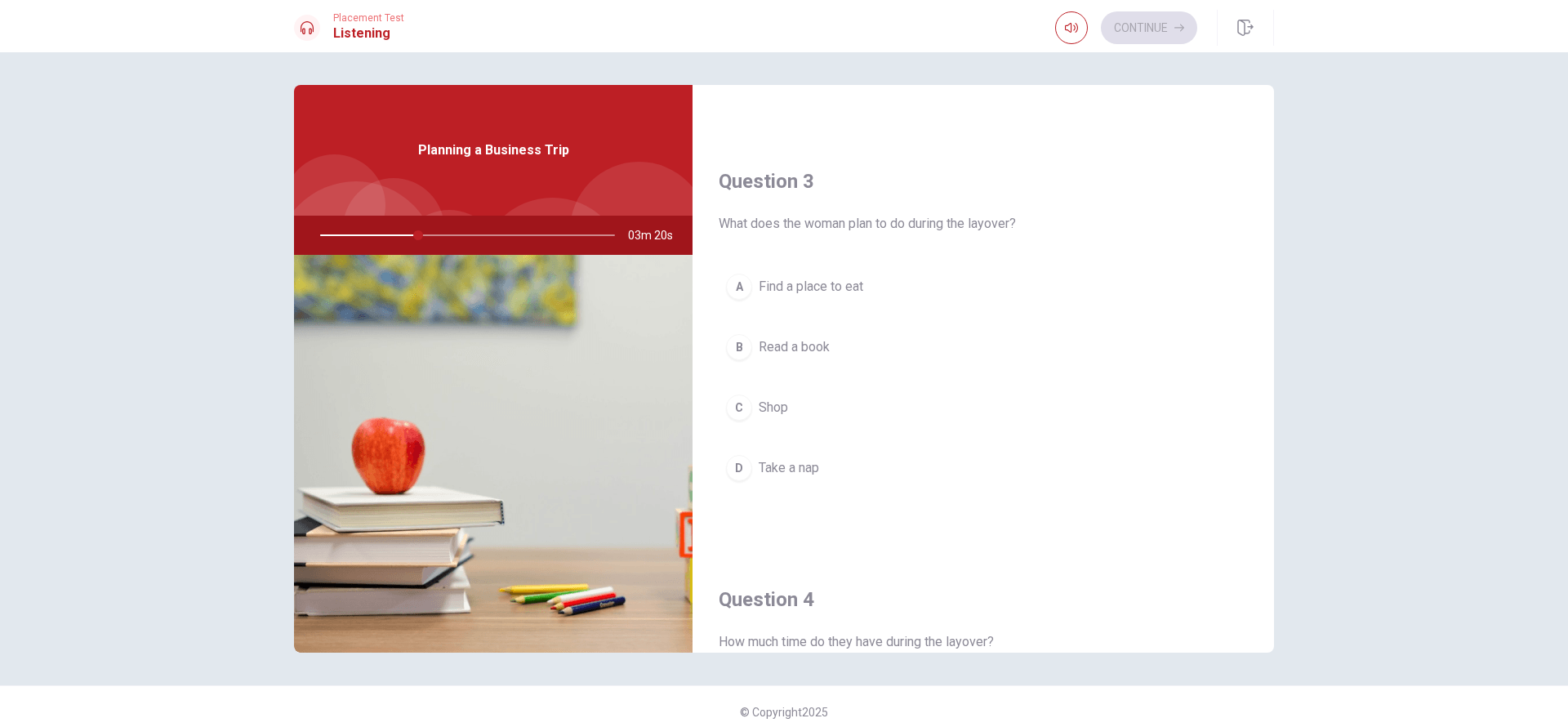 scroll, scrollTop: 788, scrollLeft: 0, axis: vertical 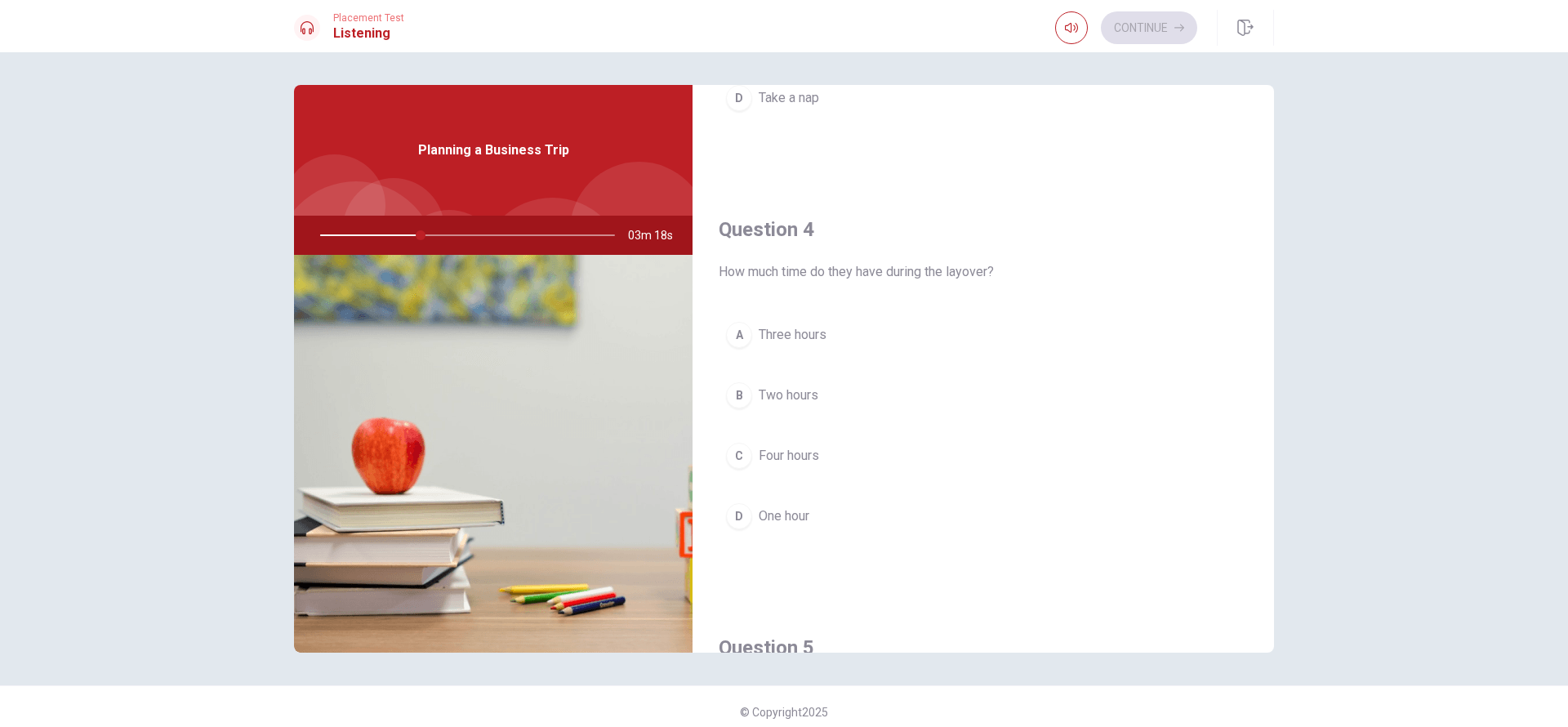 click on "Two hours" at bounding box center (788, 395) 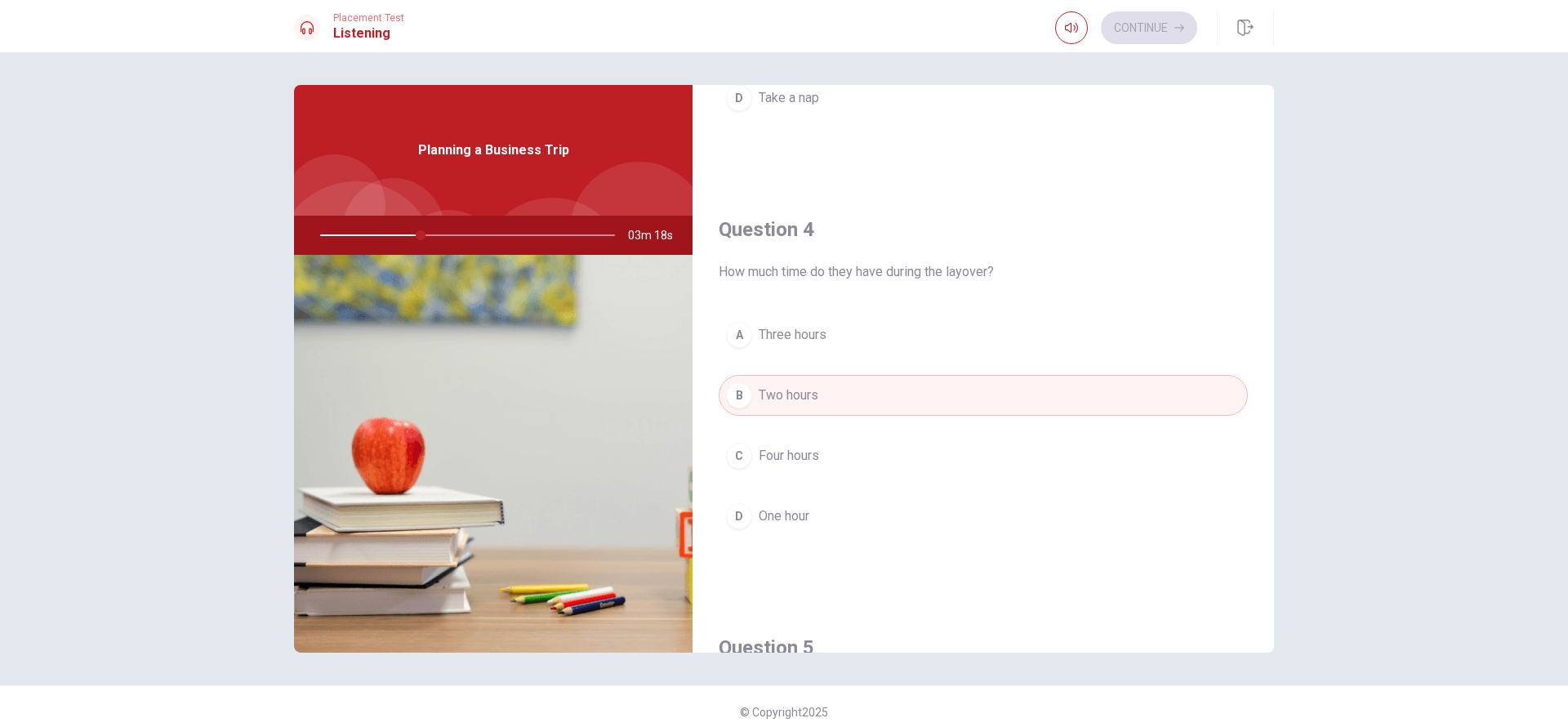 scroll, scrollTop: 1523, scrollLeft: 0, axis: vertical 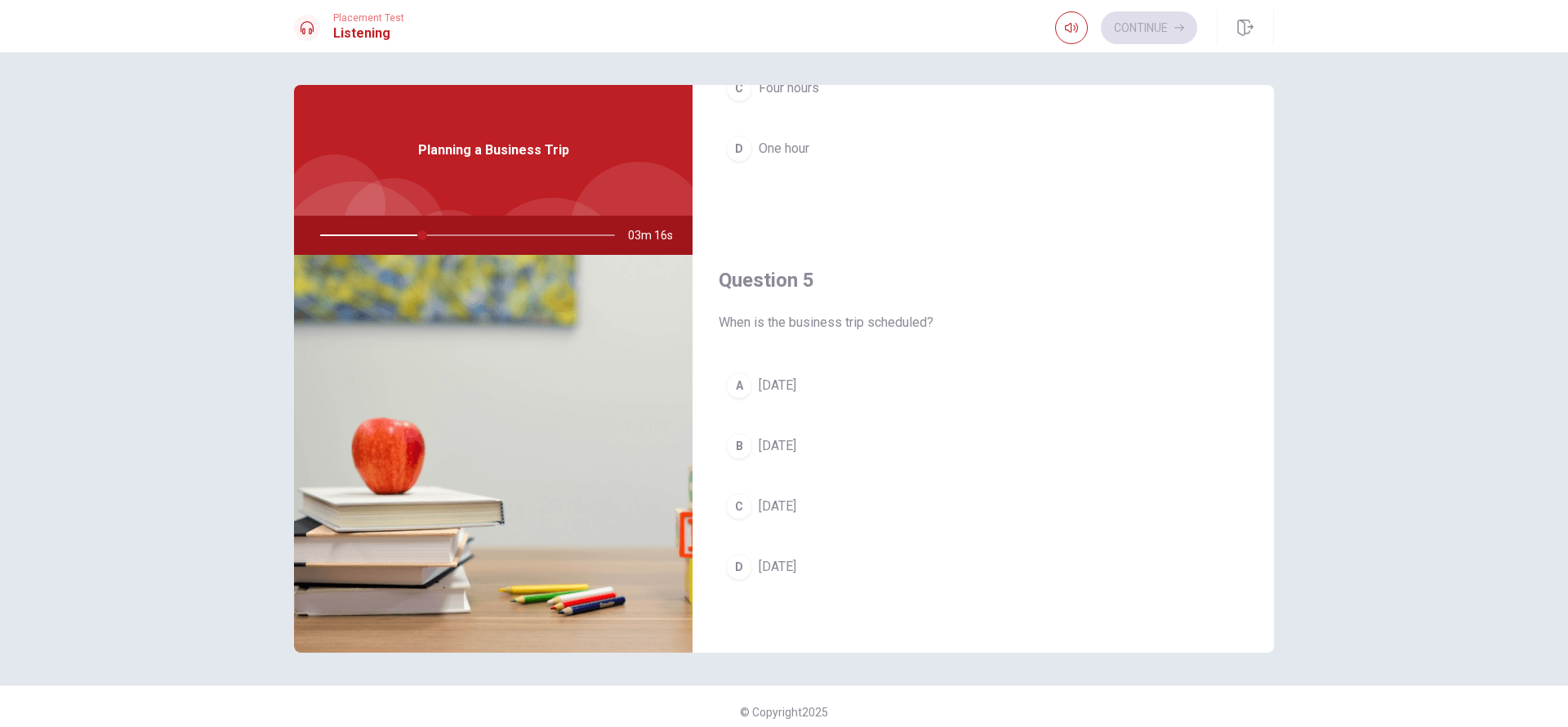 click on "[DATE]" at bounding box center [777, 567] 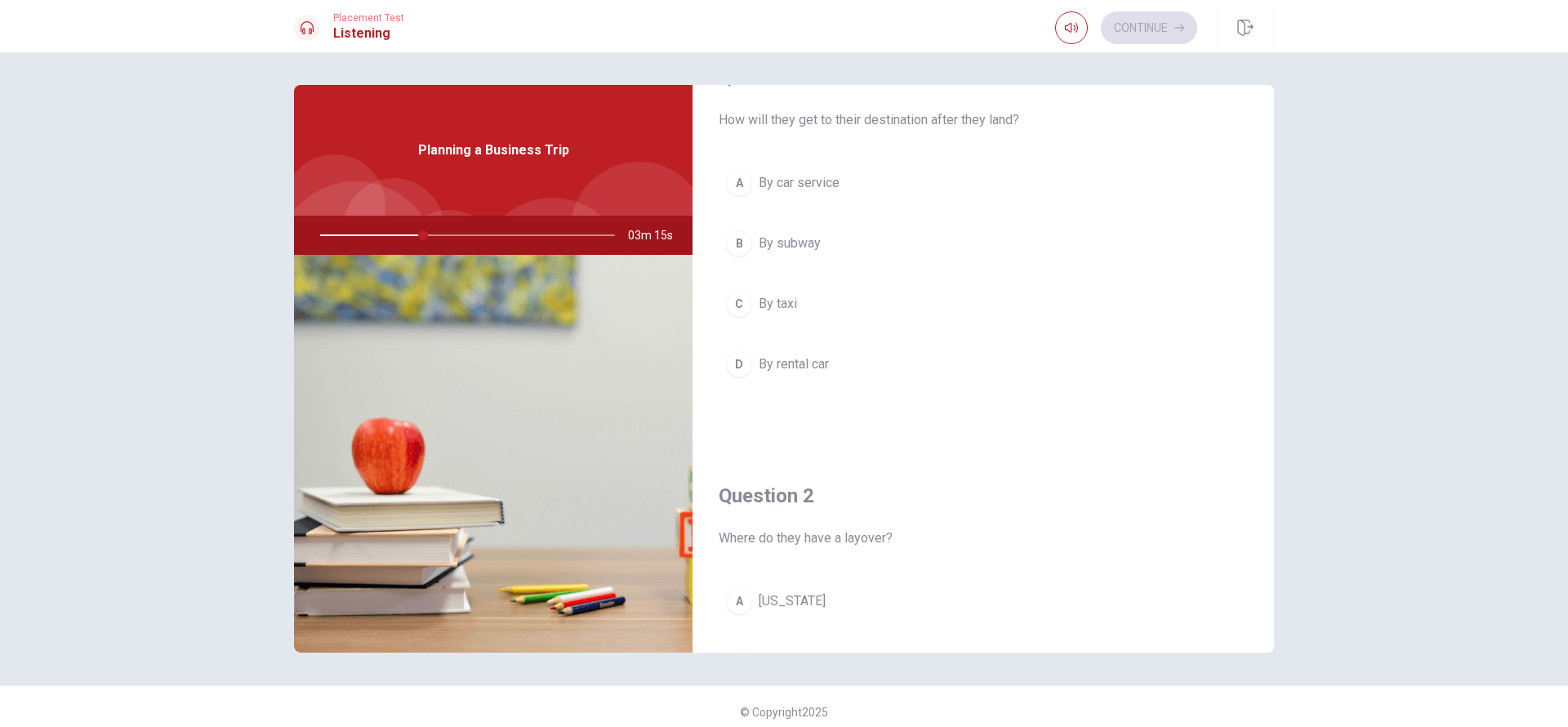 scroll, scrollTop: 0, scrollLeft: 0, axis: both 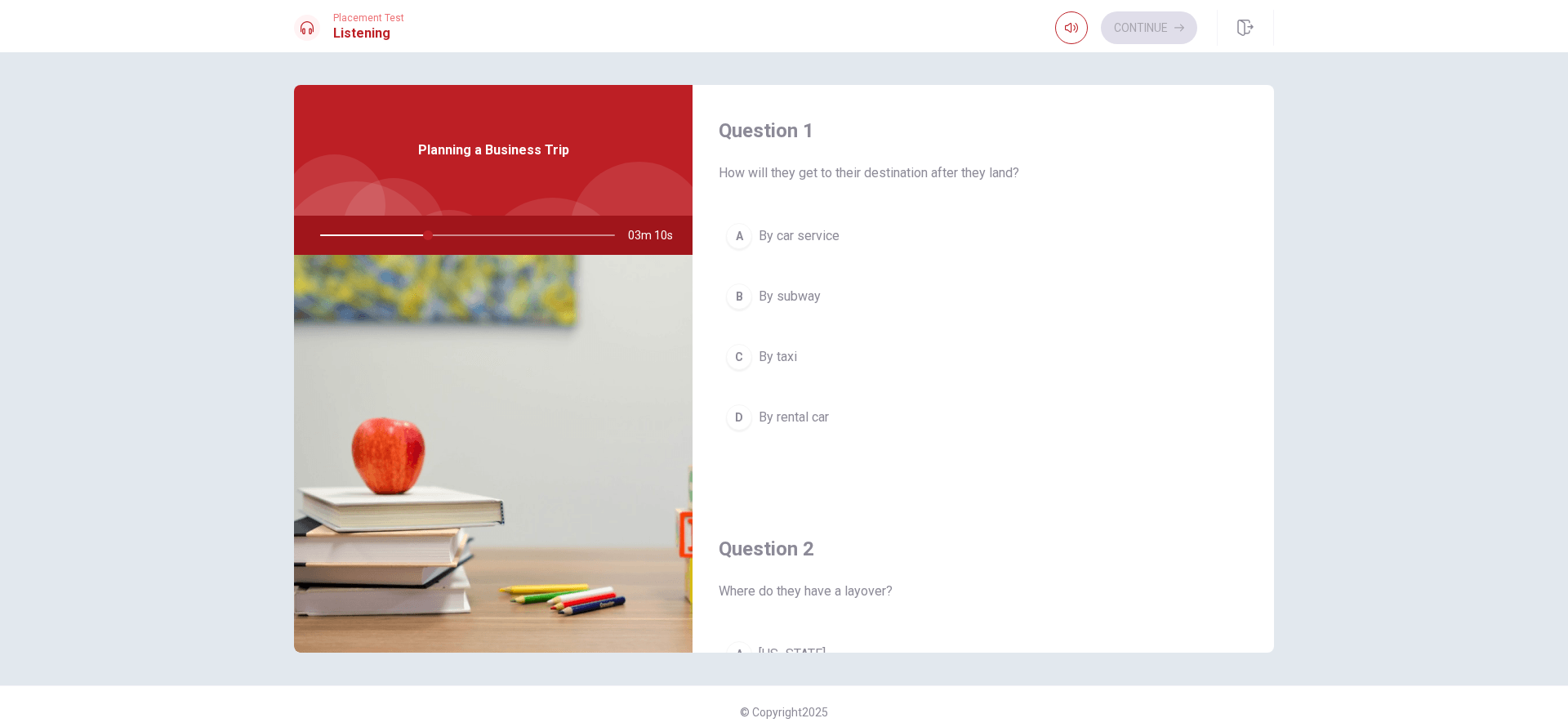 click on "By car service" at bounding box center [799, 236] 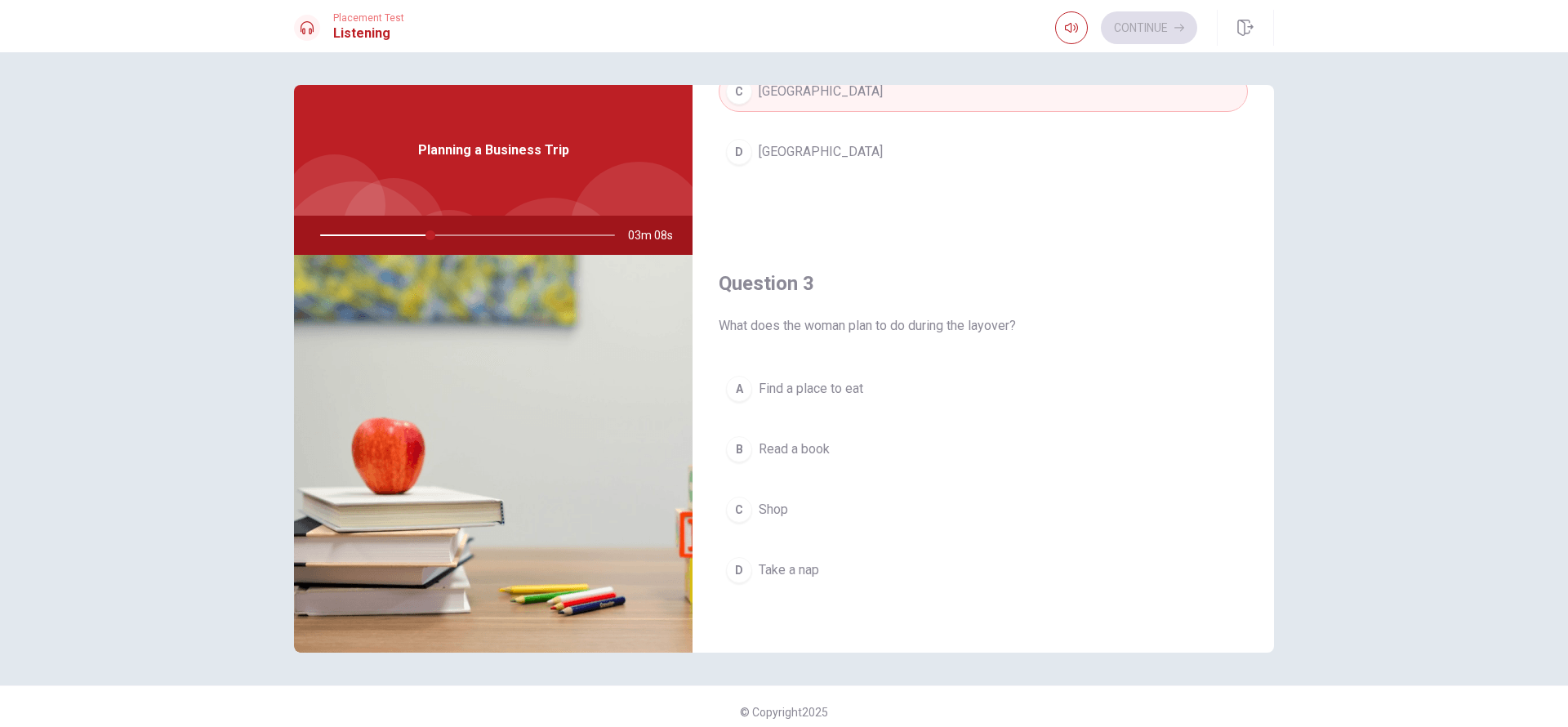 scroll, scrollTop: 735, scrollLeft: 0, axis: vertical 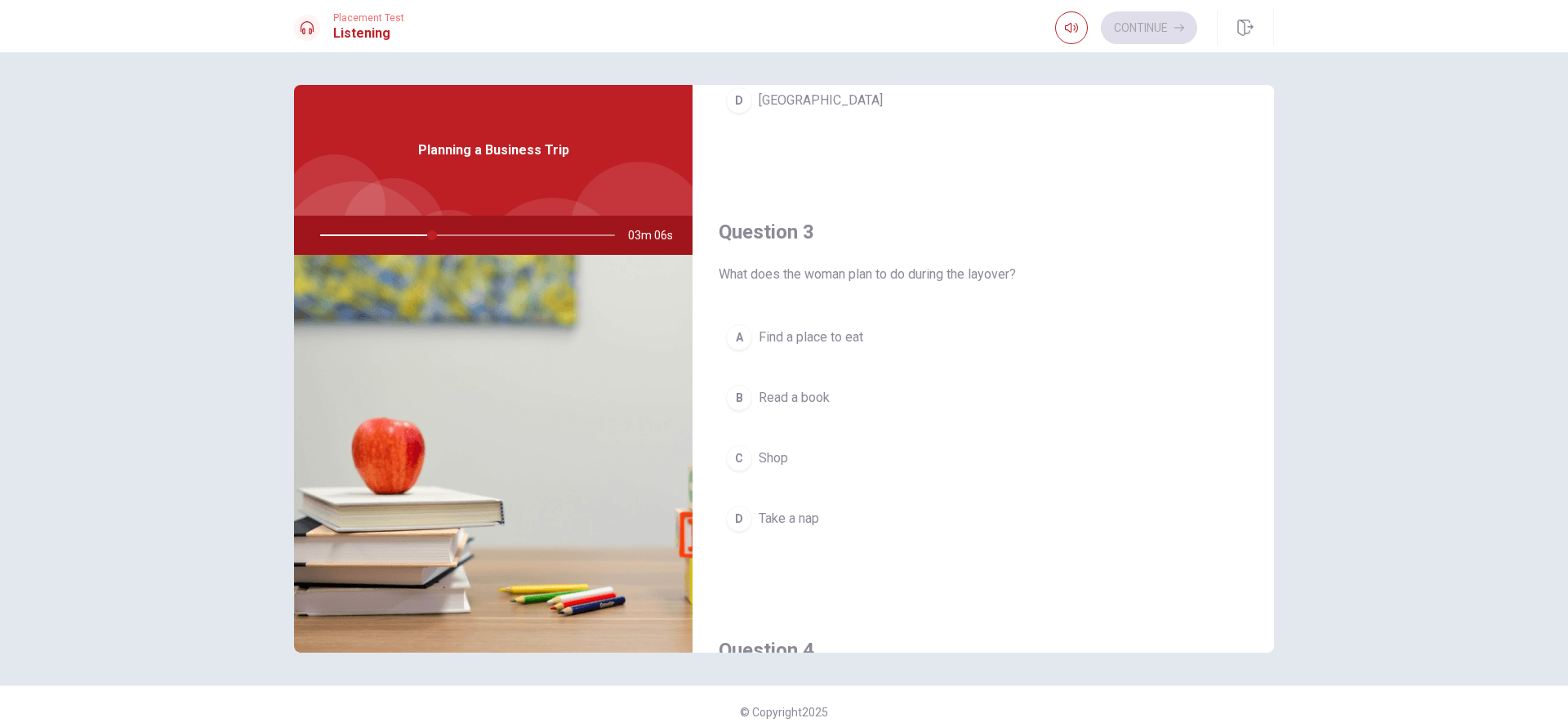 click on "Find a place to eat" at bounding box center (811, 337) 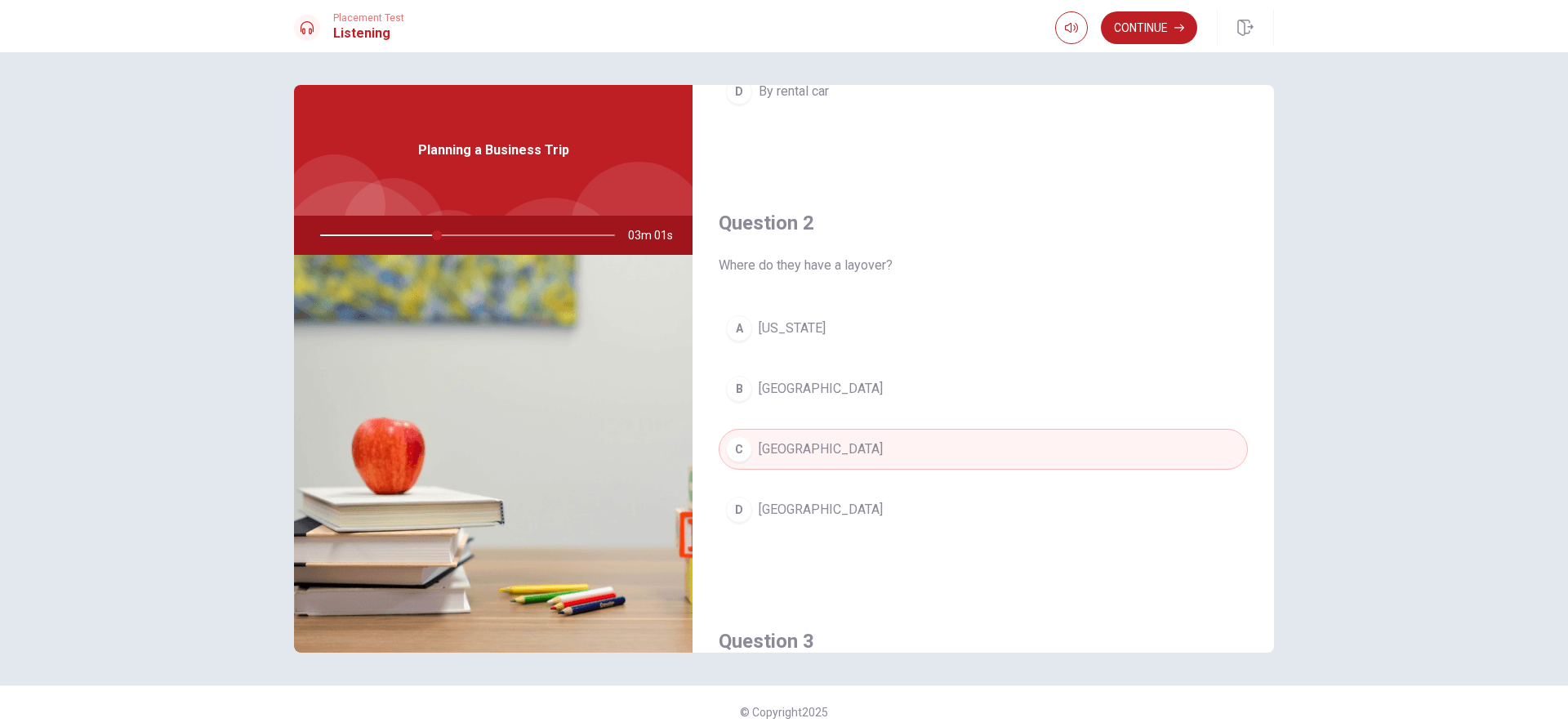 scroll, scrollTop: 0, scrollLeft: 0, axis: both 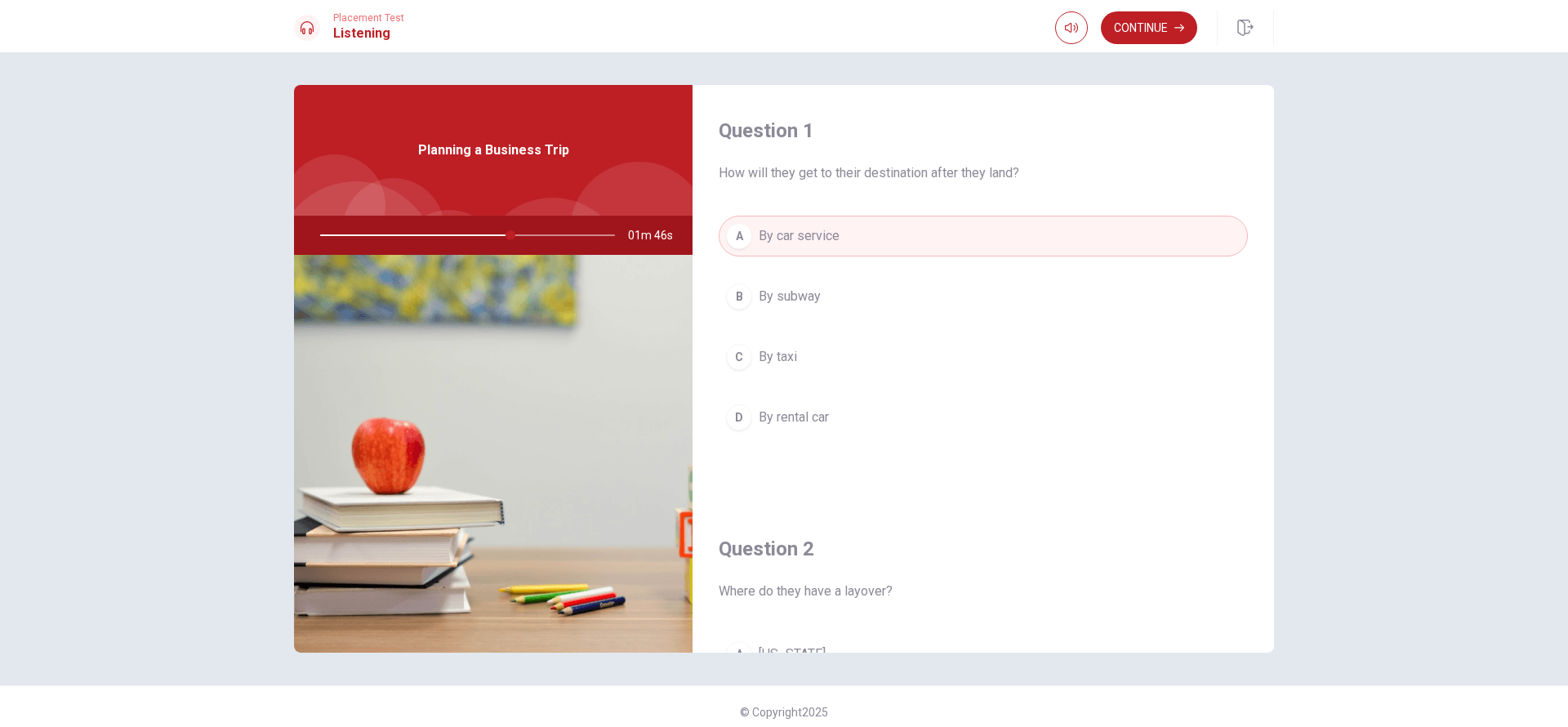 drag, startPoint x: 1267, startPoint y: 189, endPoint x: 1251, endPoint y: 166, distance: 28.0179 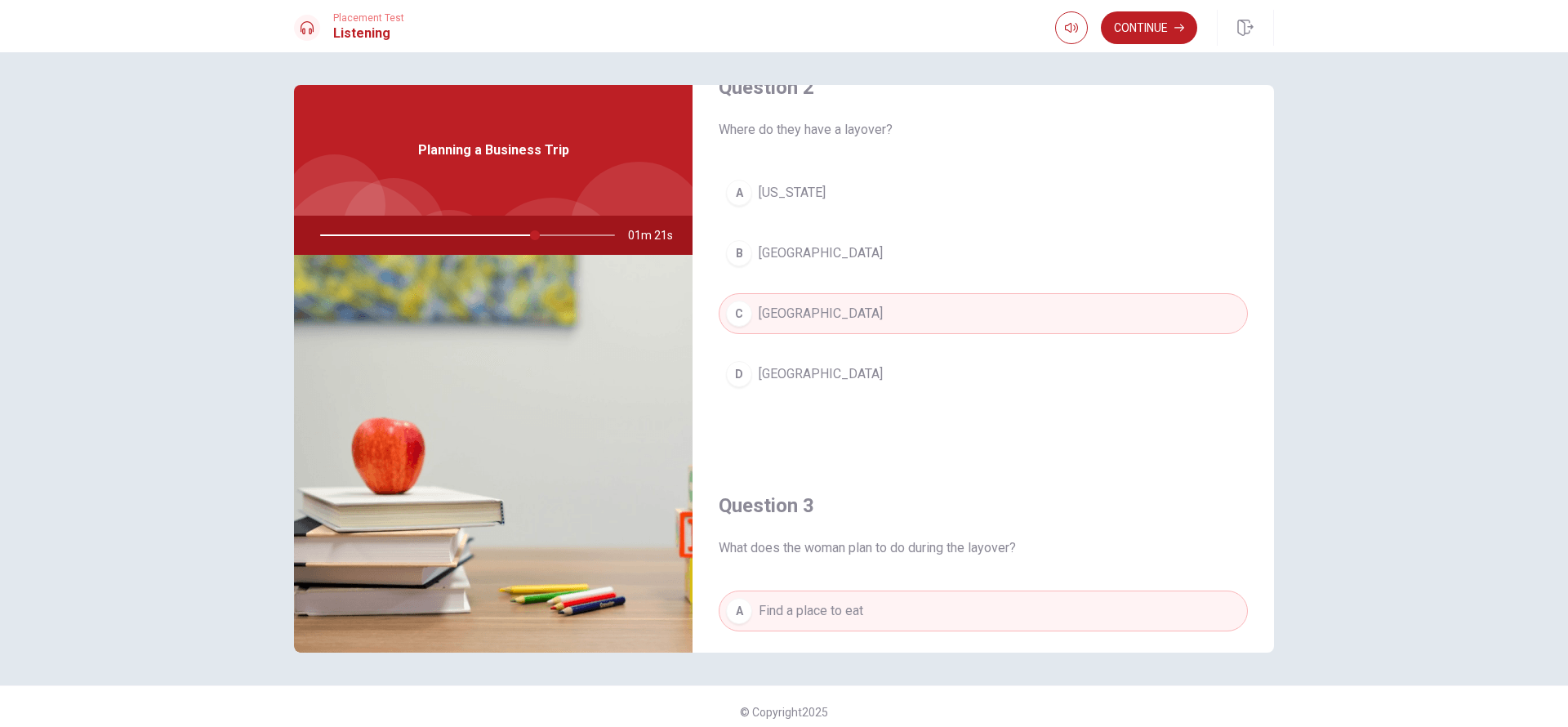 scroll, scrollTop: 490, scrollLeft: 0, axis: vertical 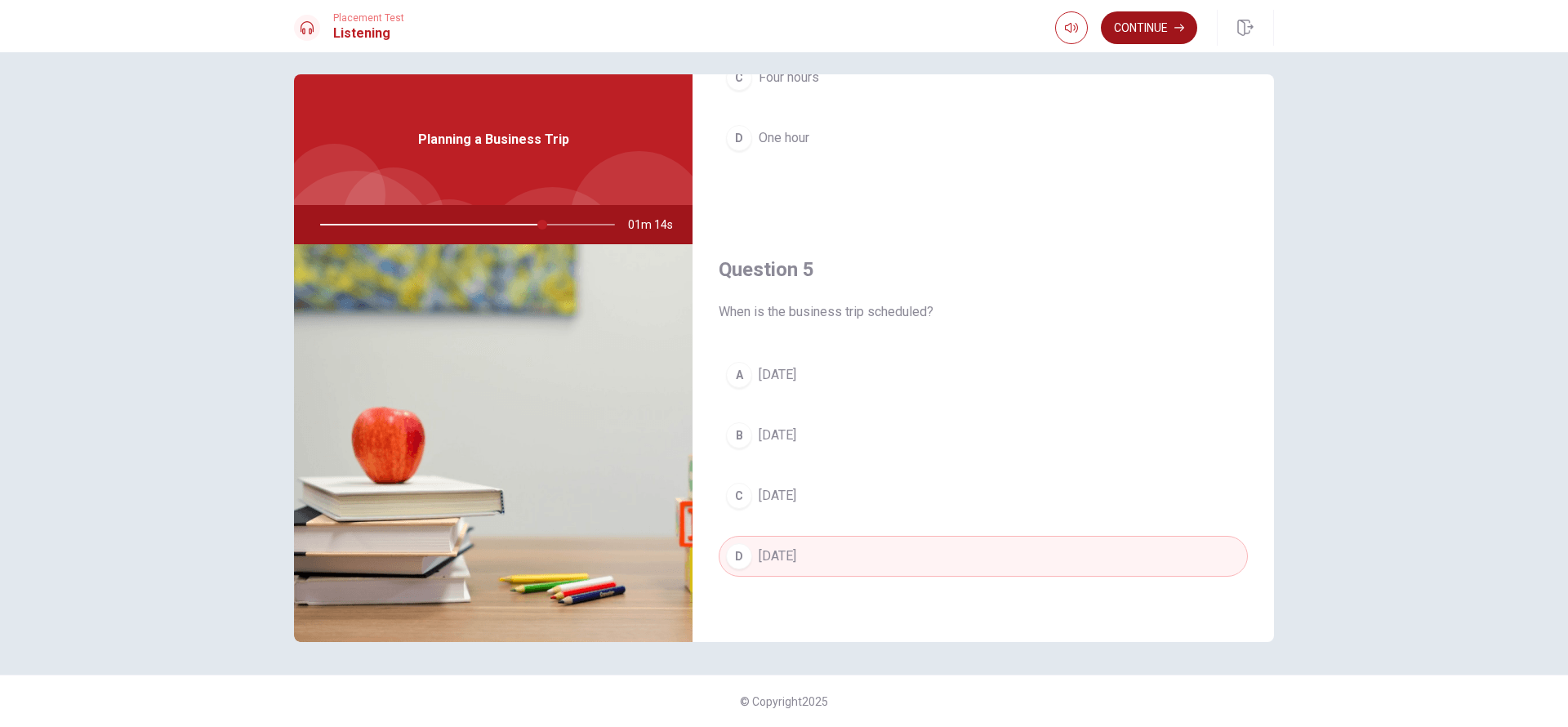 click on "Continue" at bounding box center (1149, 28) 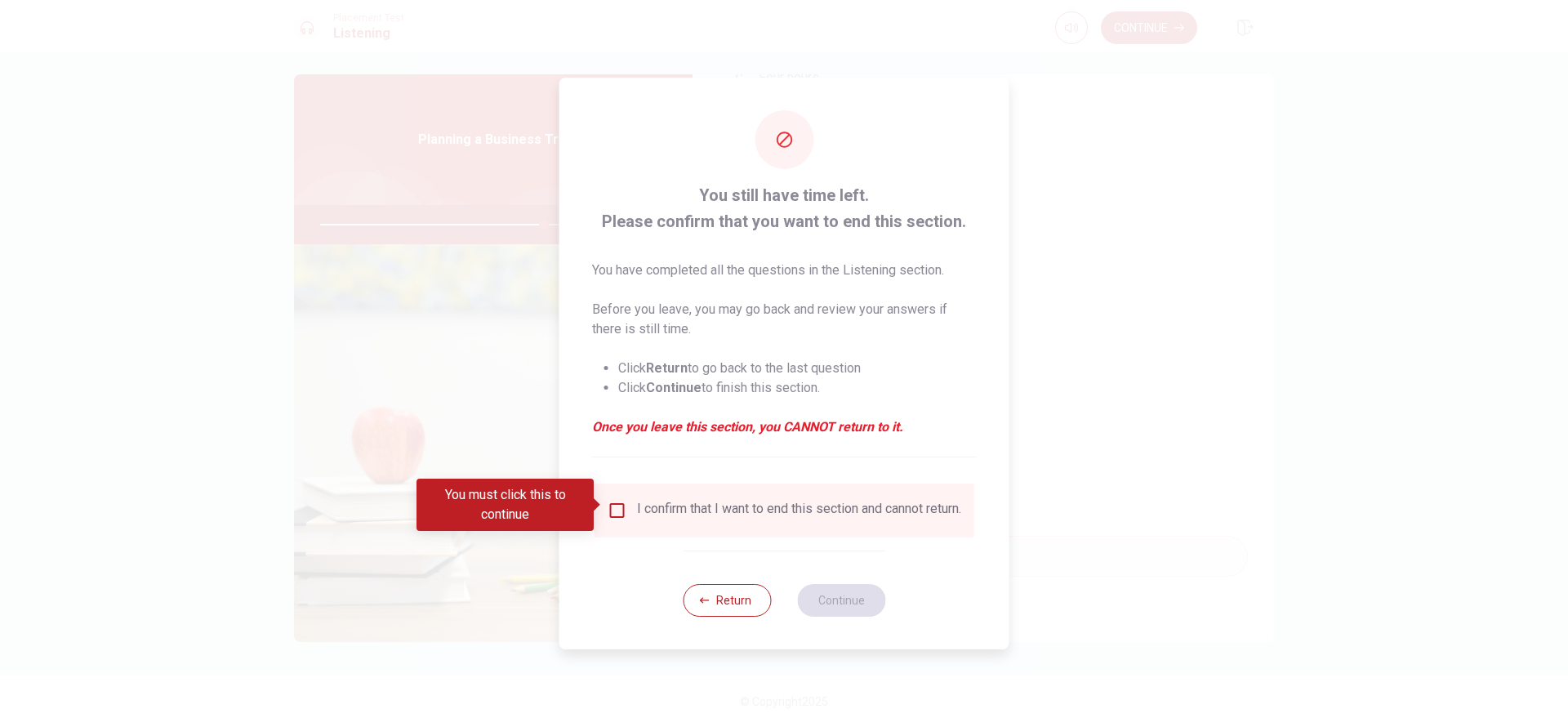 click on "I confirm that I want to end this section and cannot return." at bounding box center (799, 511) 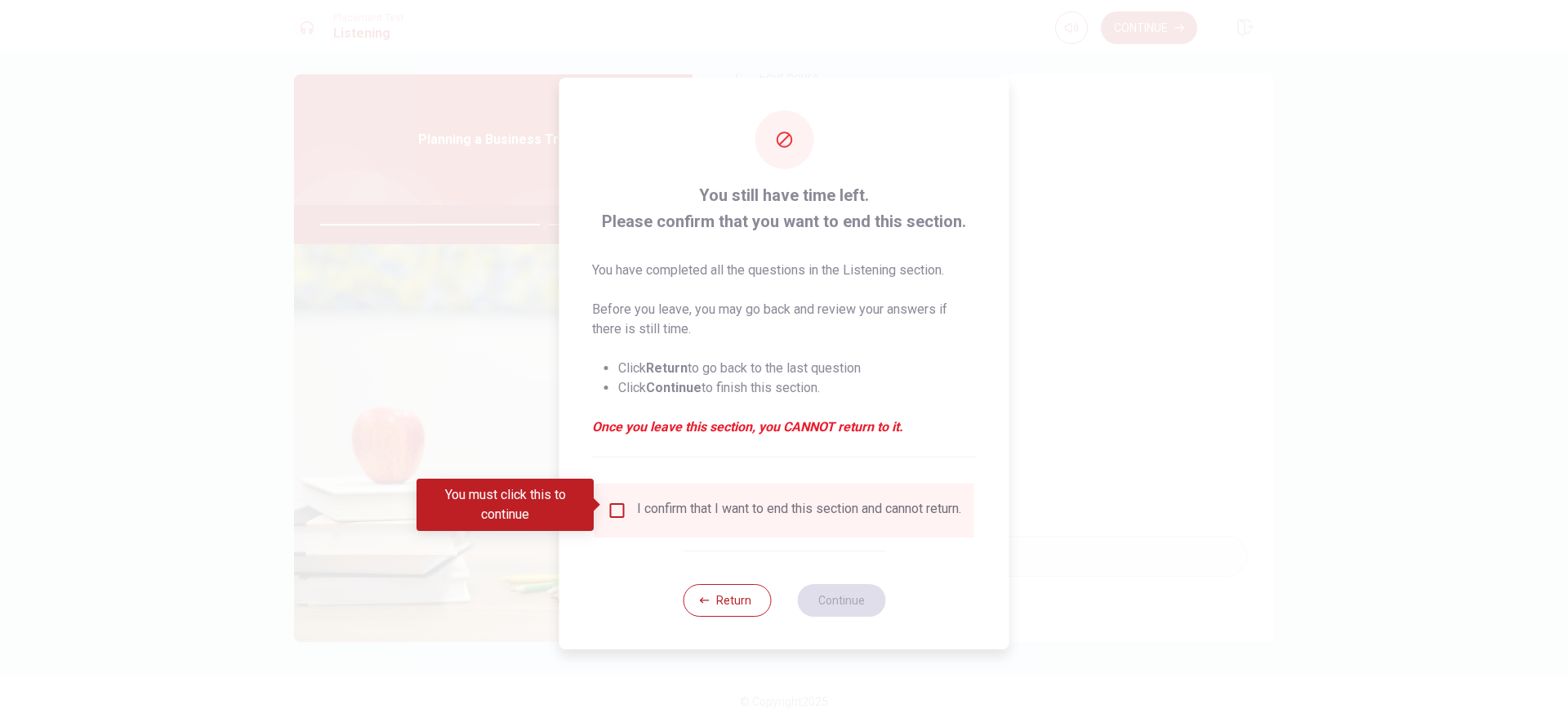 click at bounding box center [617, 511] 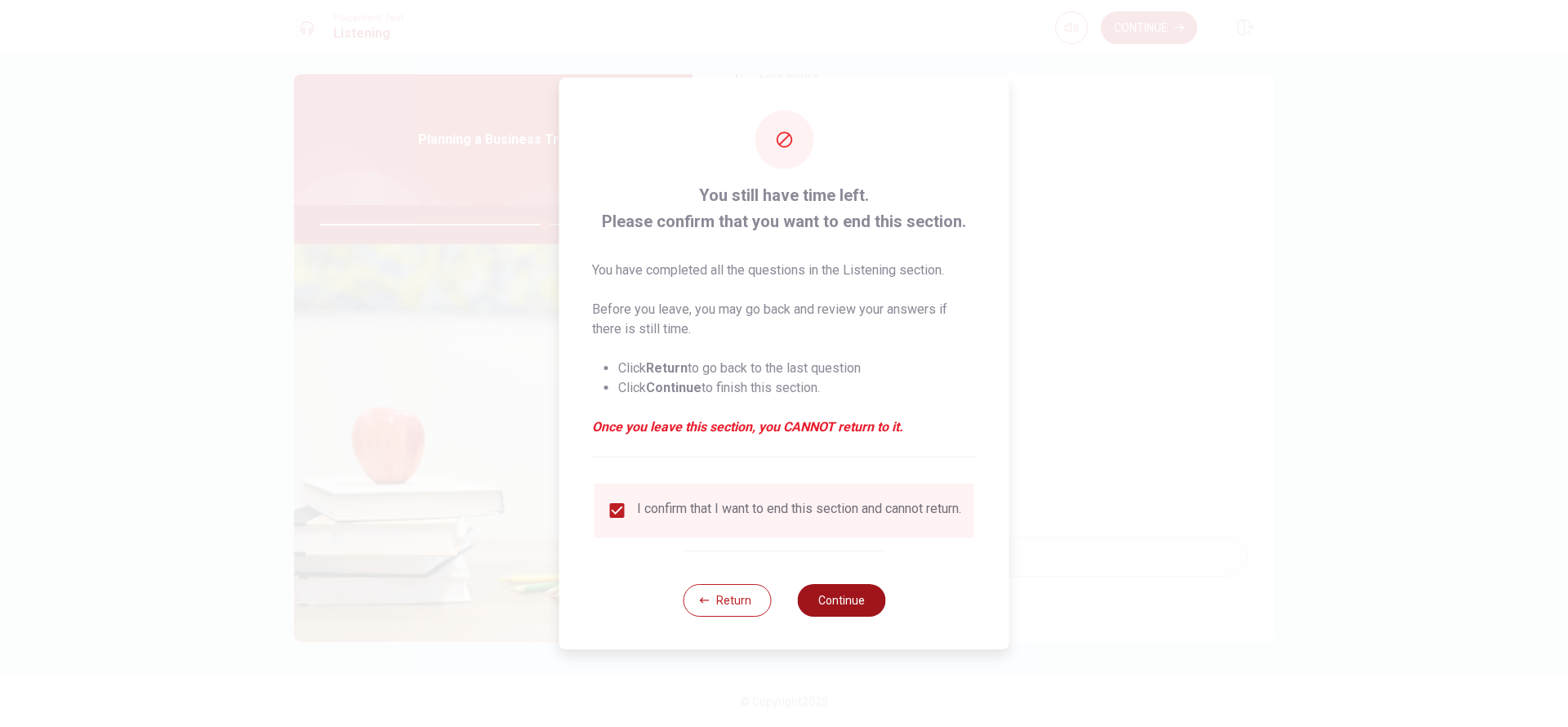 click on "Continue" at bounding box center [841, 600] 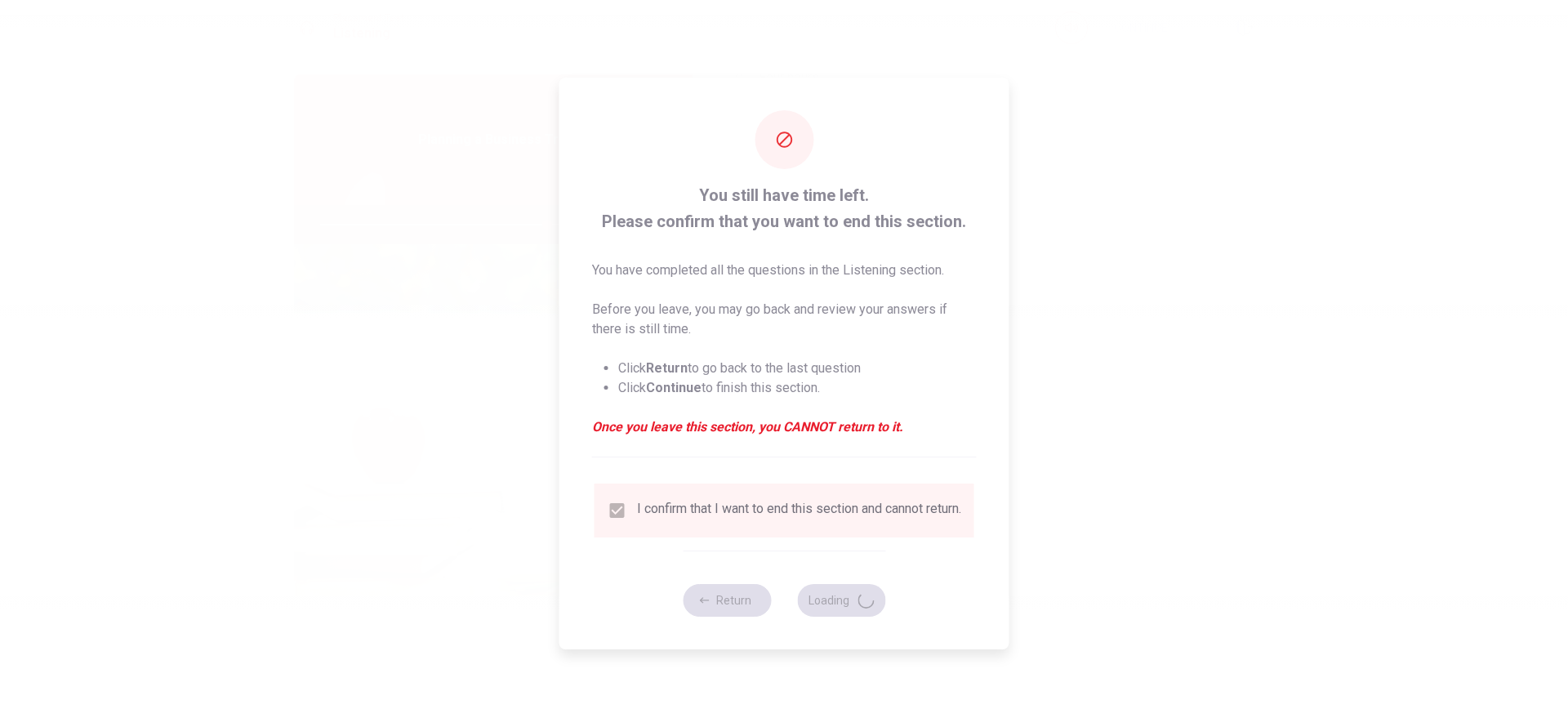 type on "77" 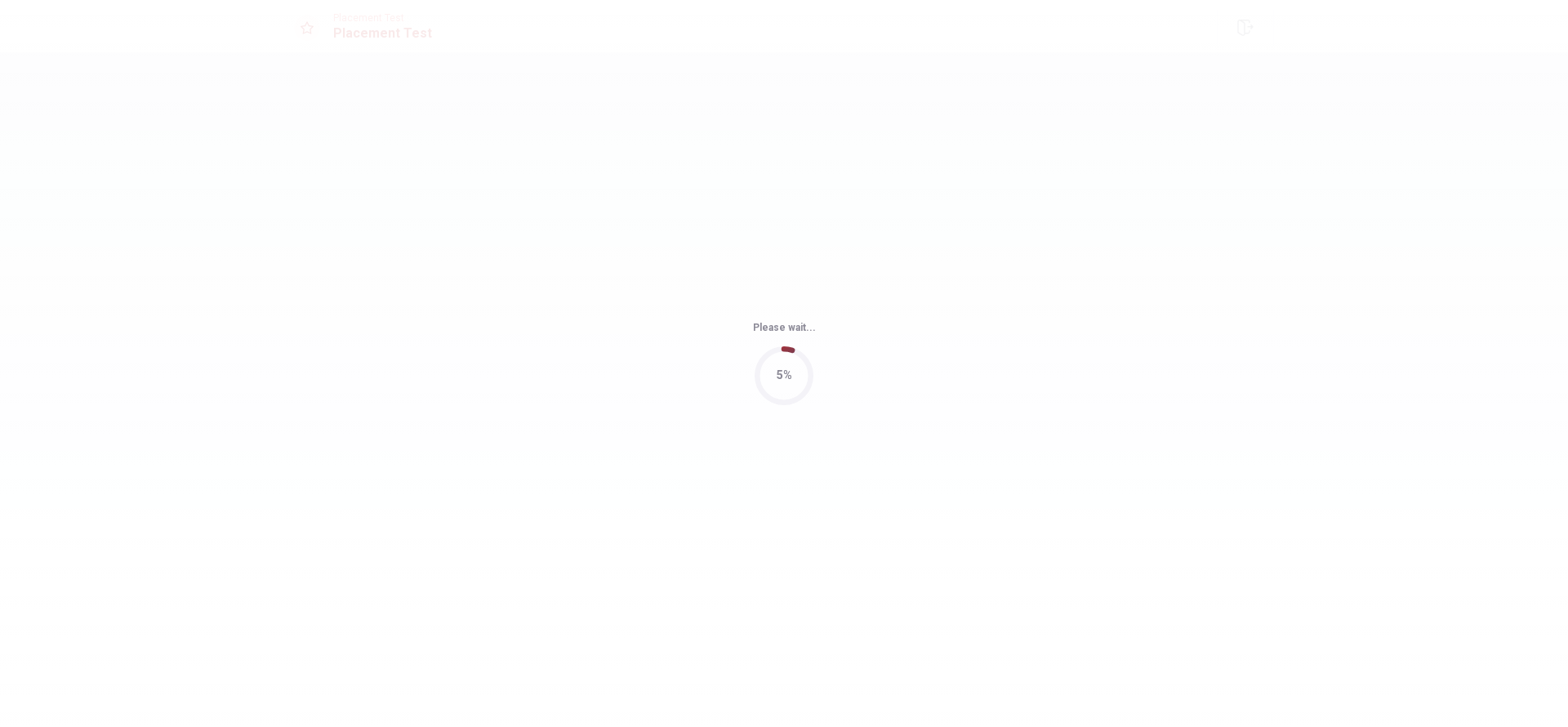 scroll, scrollTop: 0, scrollLeft: 0, axis: both 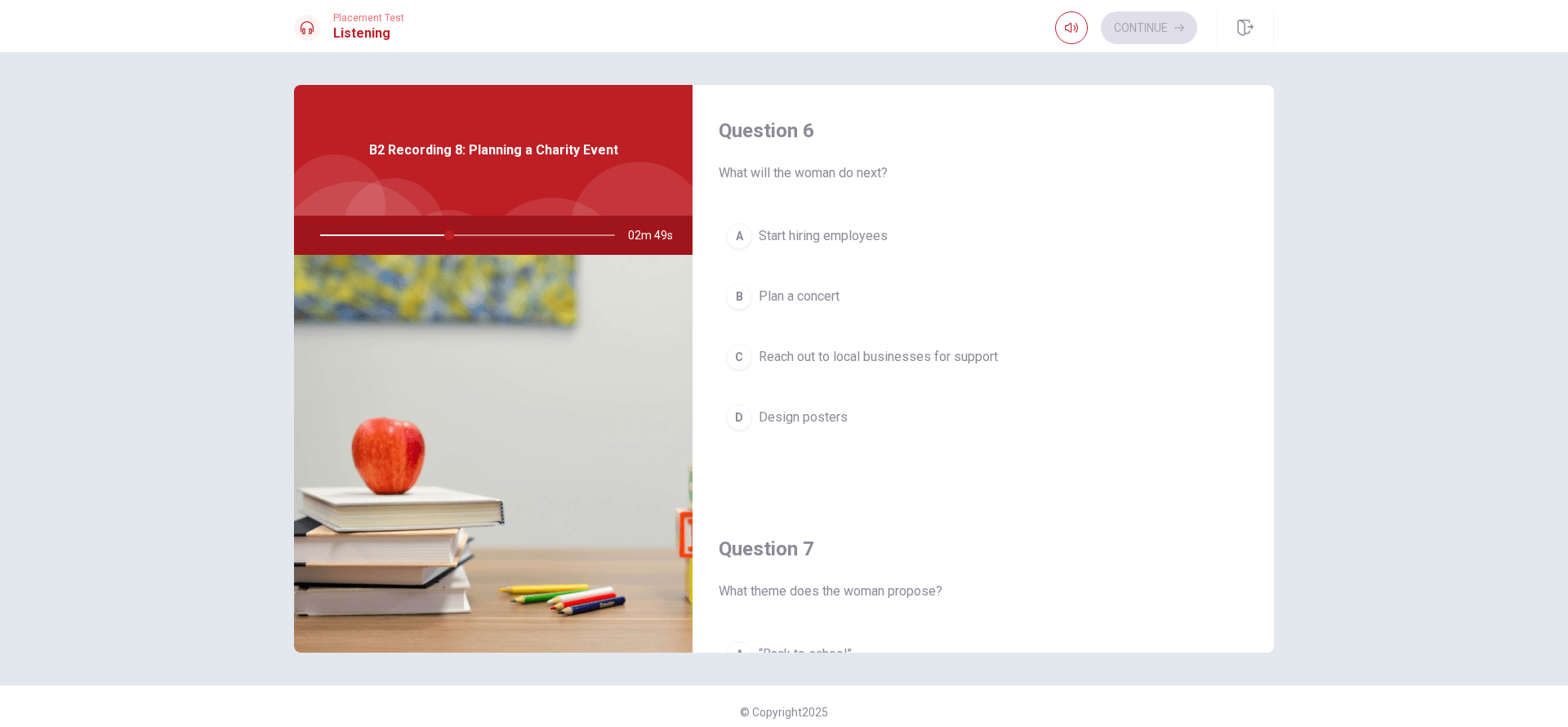 click on "Reach out to local businesses for support" at bounding box center [878, 357] 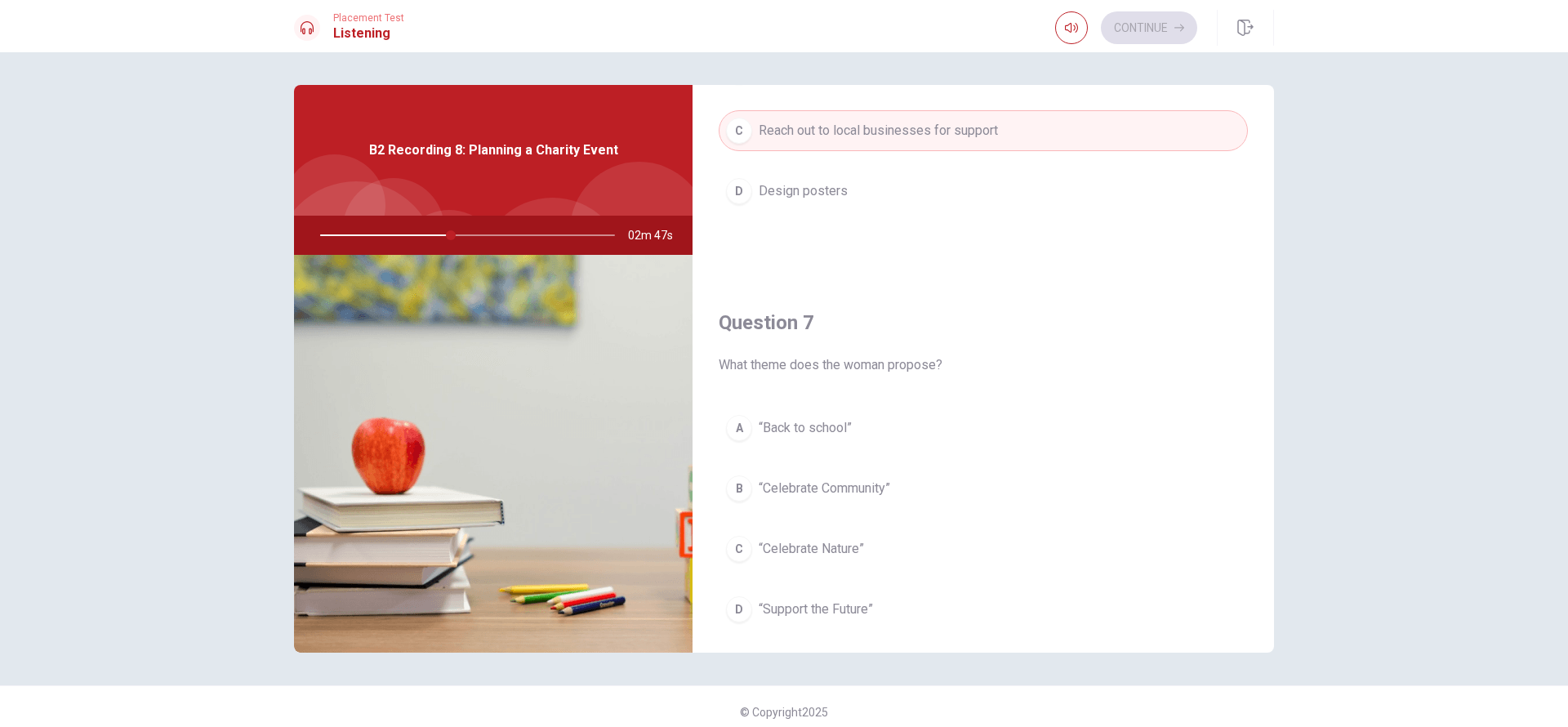 scroll, scrollTop: 245, scrollLeft: 0, axis: vertical 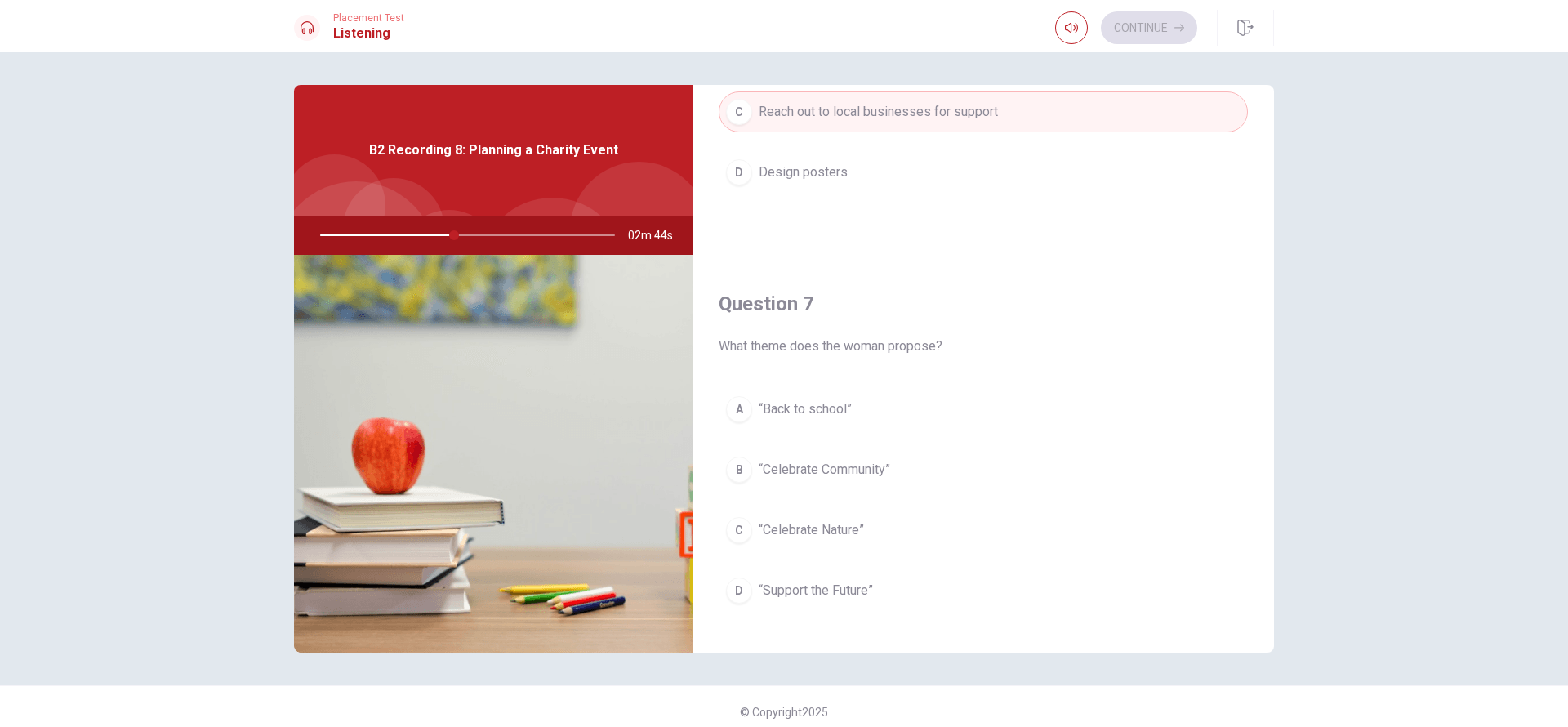 click on "“Celebrate Community”" at bounding box center [824, 470] 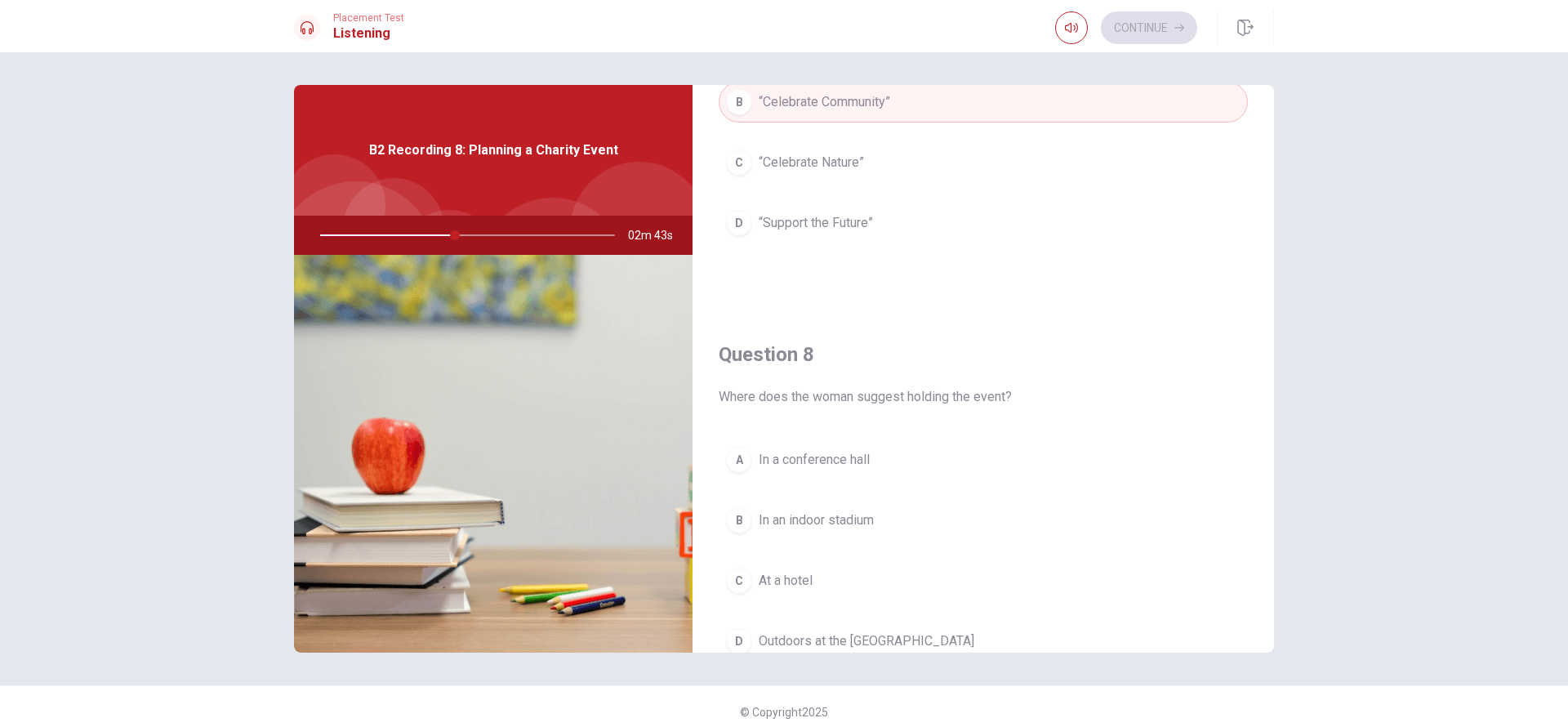 scroll, scrollTop: 735, scrollLeft: 0, axis: vertical 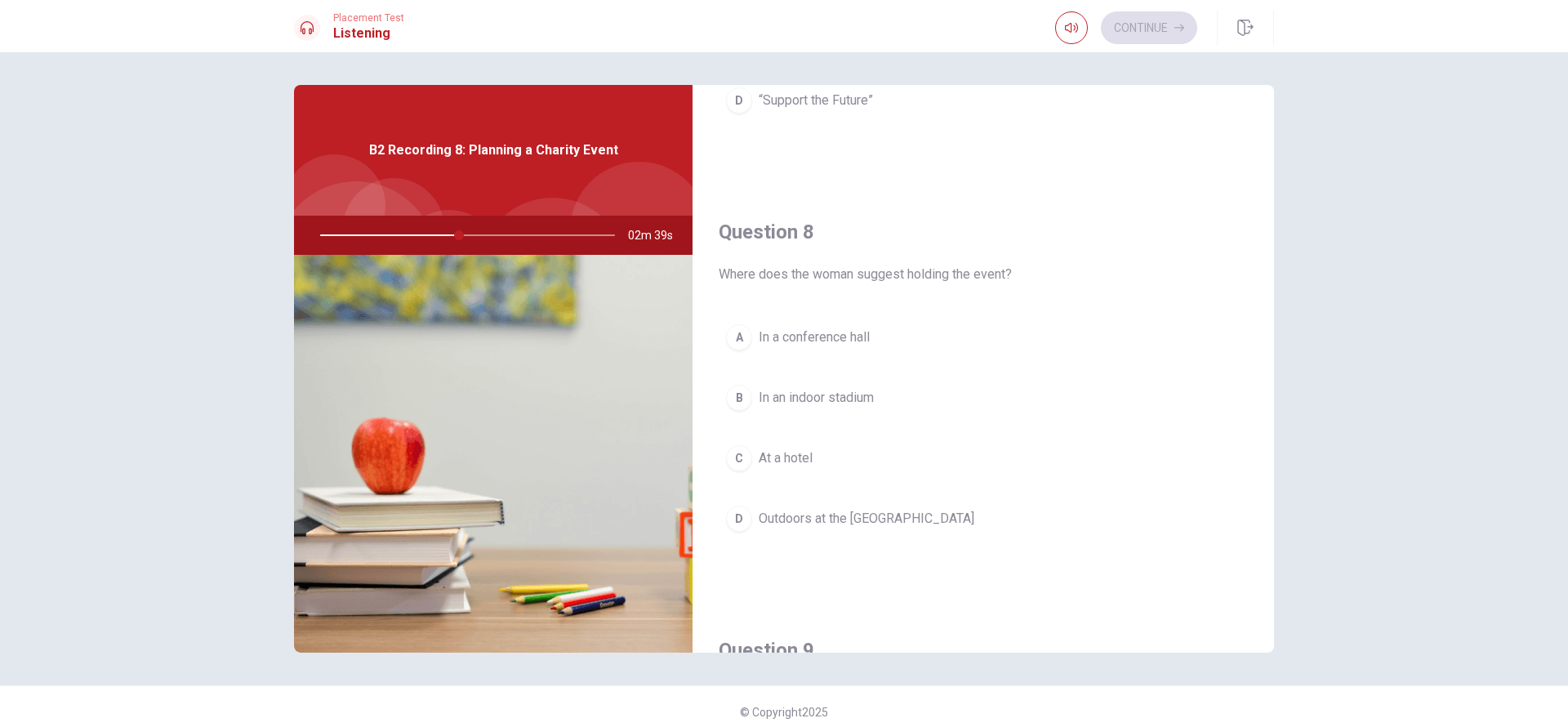 click on "Outdoors at the [GEOGRAPHIC_DATA]" at bounding box center [866, 519] 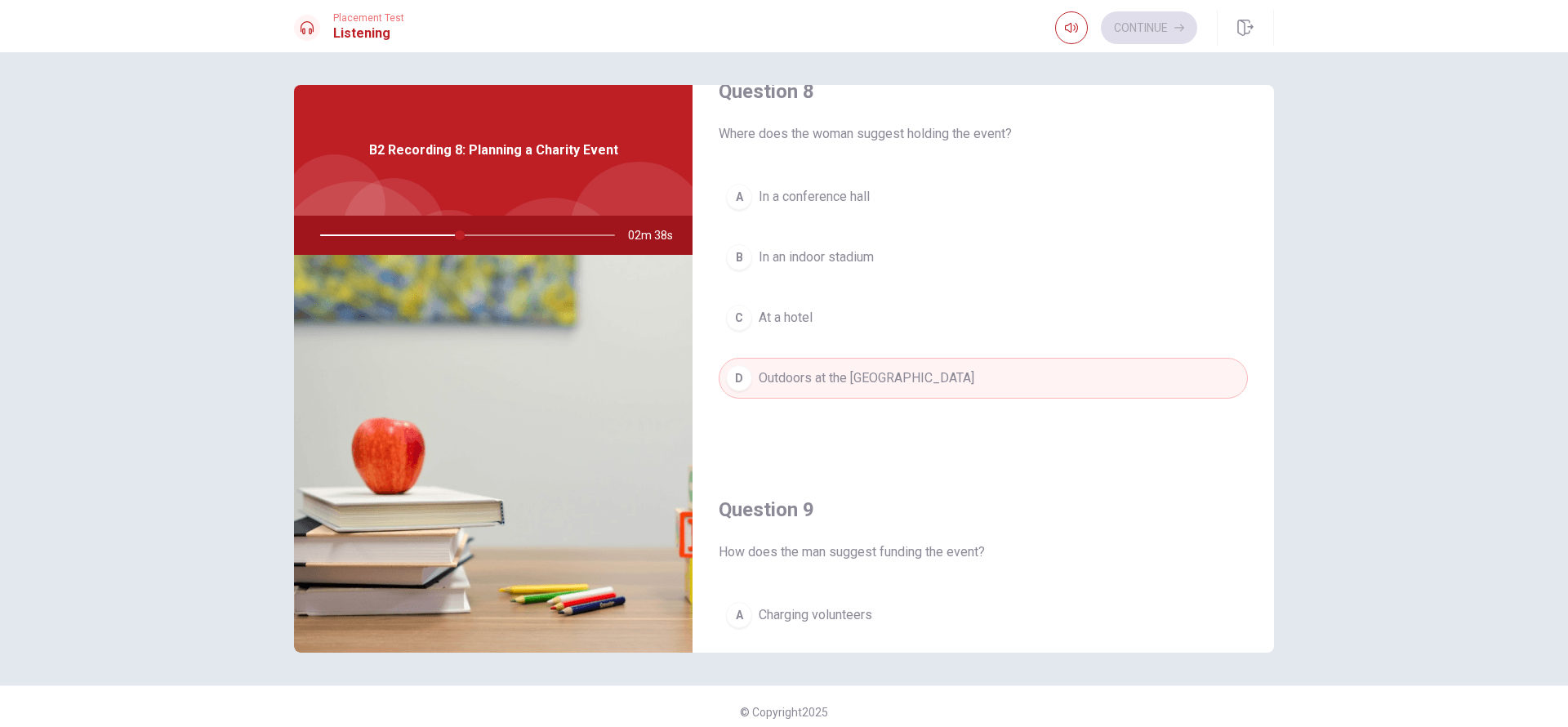 scroll, scrollTop: 1103, scrollLeft: 0, axis: vertical 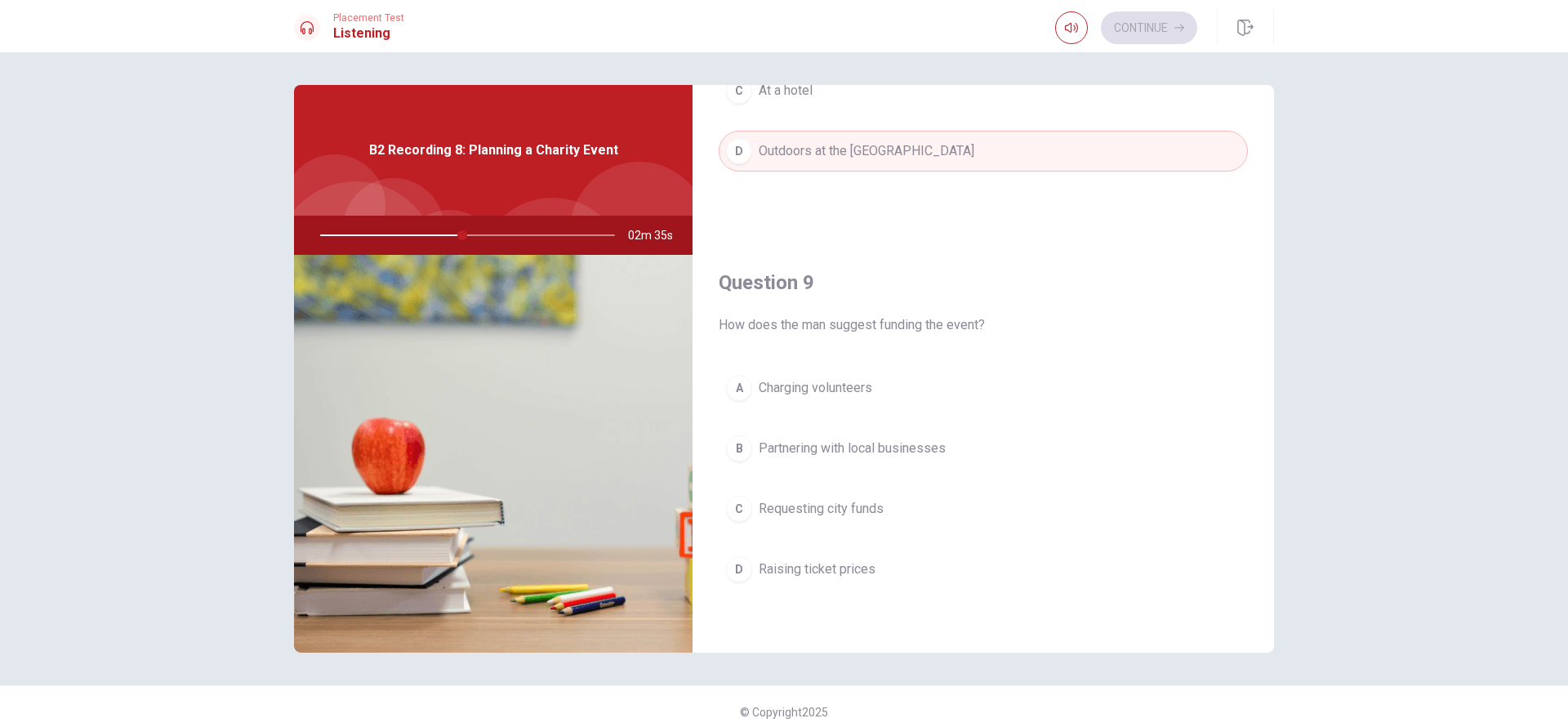 click on "A Charging volunteers" at bounding box center [983, 388] 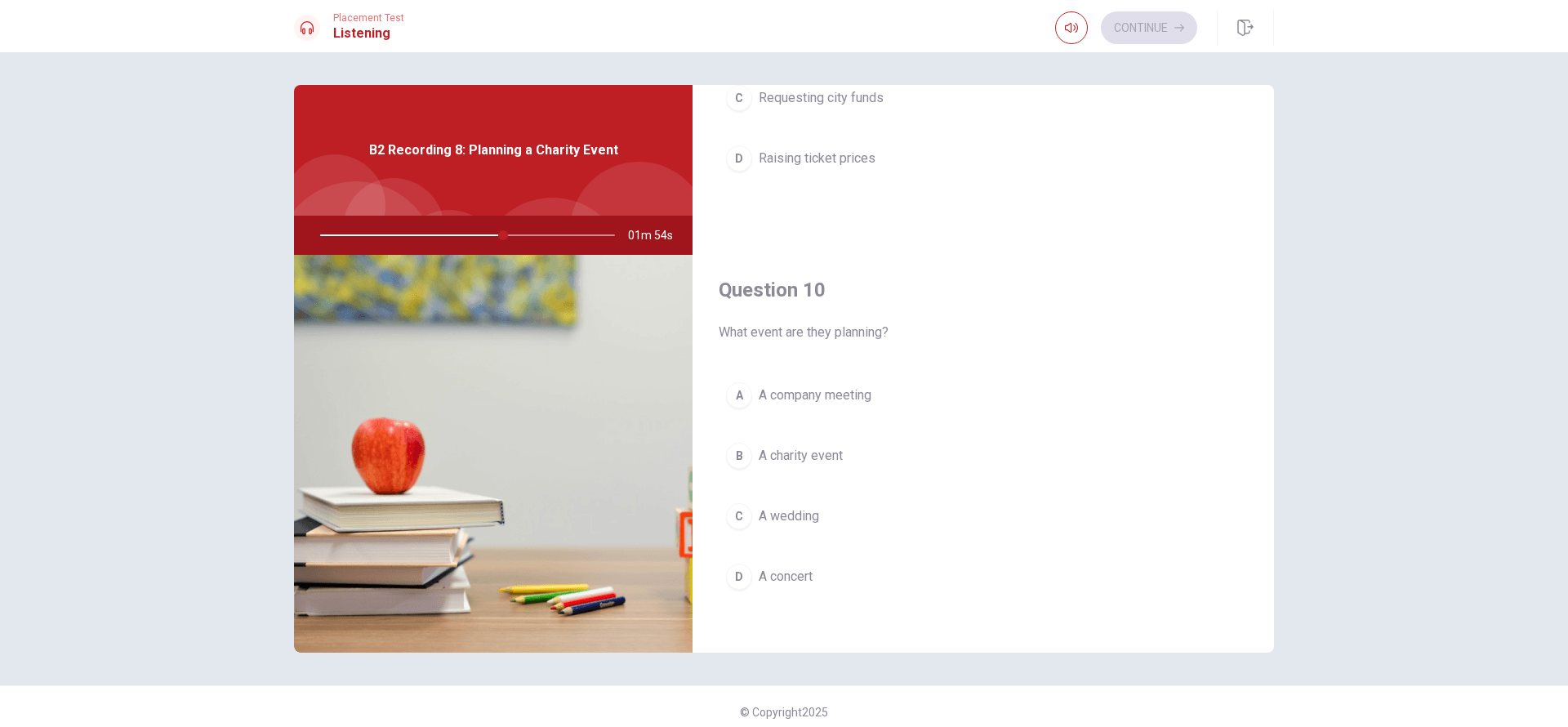 scroll, scrollTop: 1523, scrollLeft: 0, axis: vertical 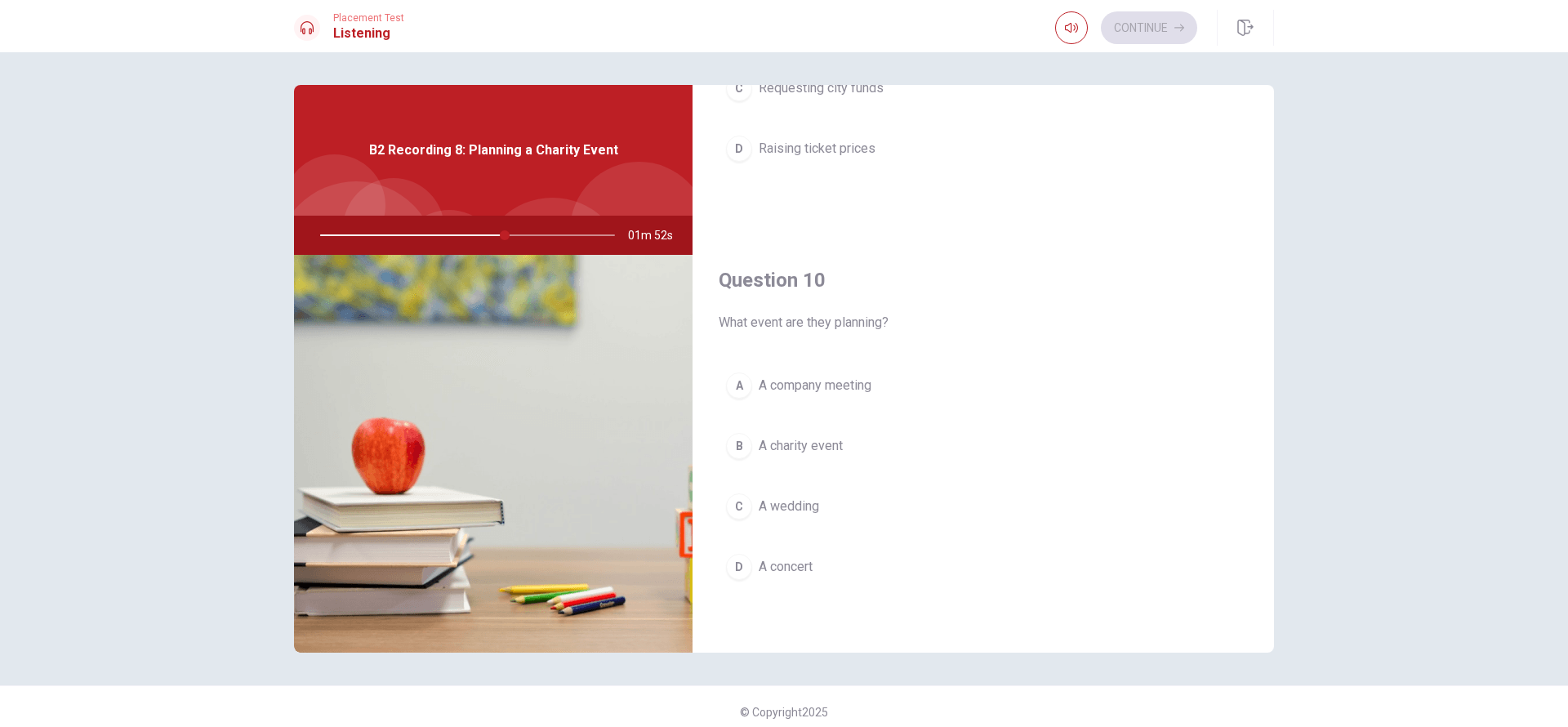 click on "A charity event" at bounding box center (800, 446) 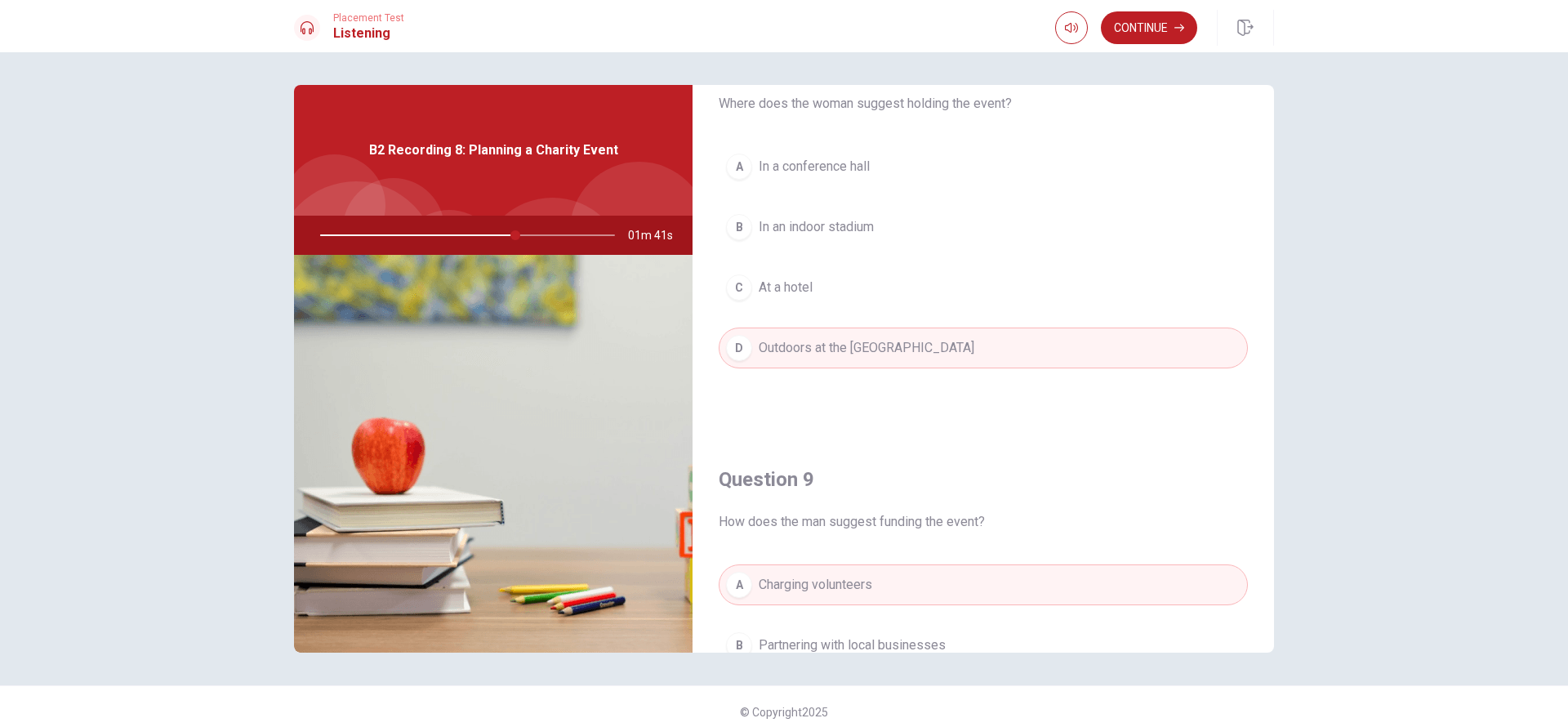 scroll, scrollTop: 1122, scrollLeft: 0, axis: vertical 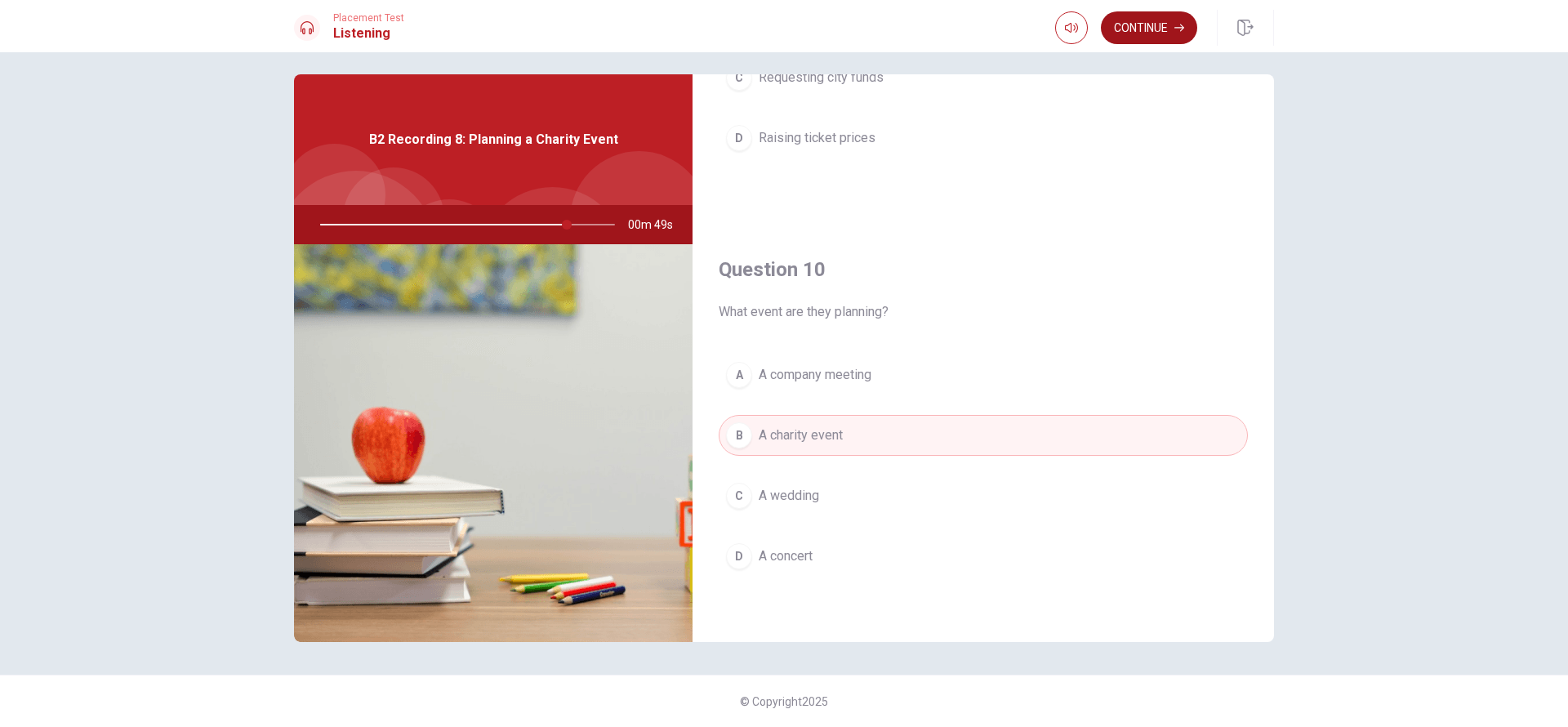 click on "Continue" at bounding box center (1149, 28) 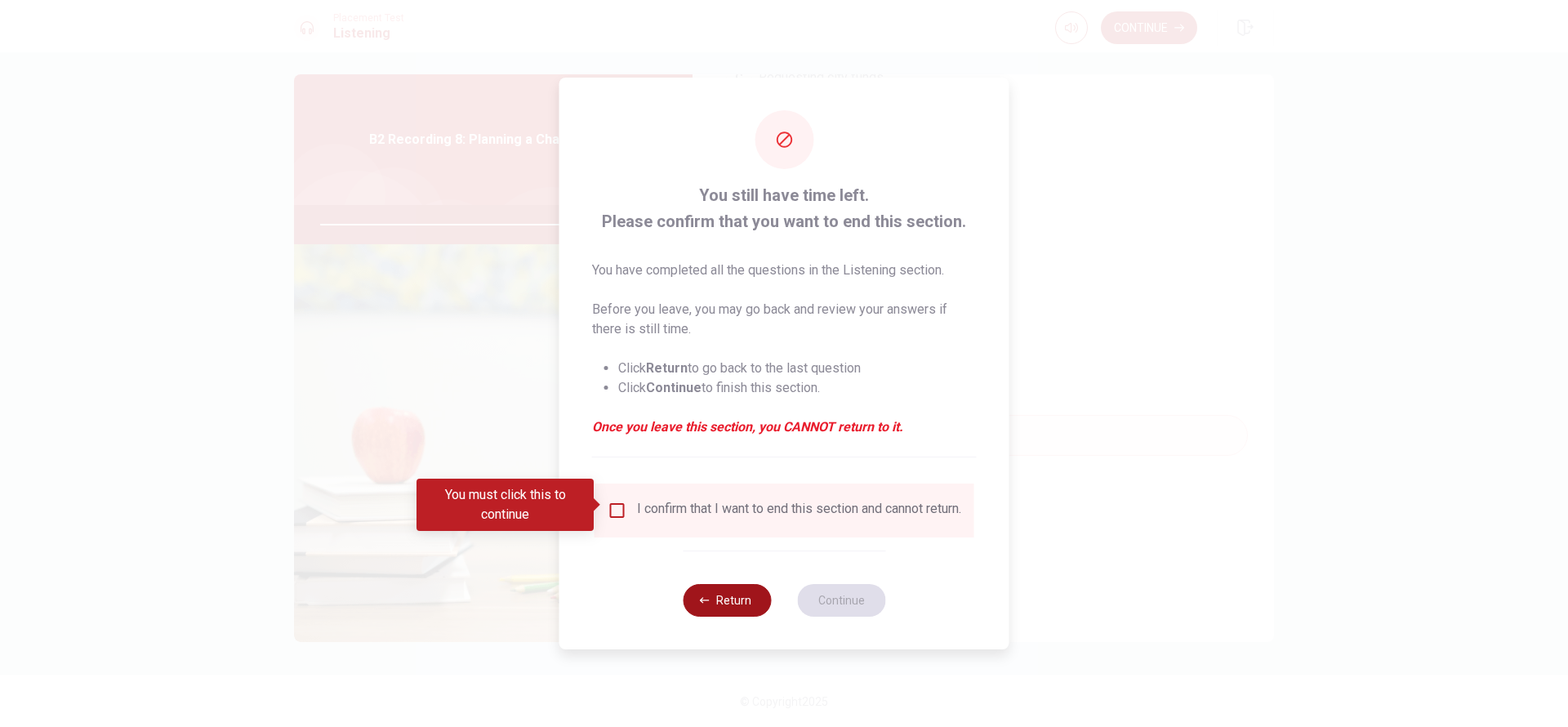 click on "Return" at bounding box center (727, 600) 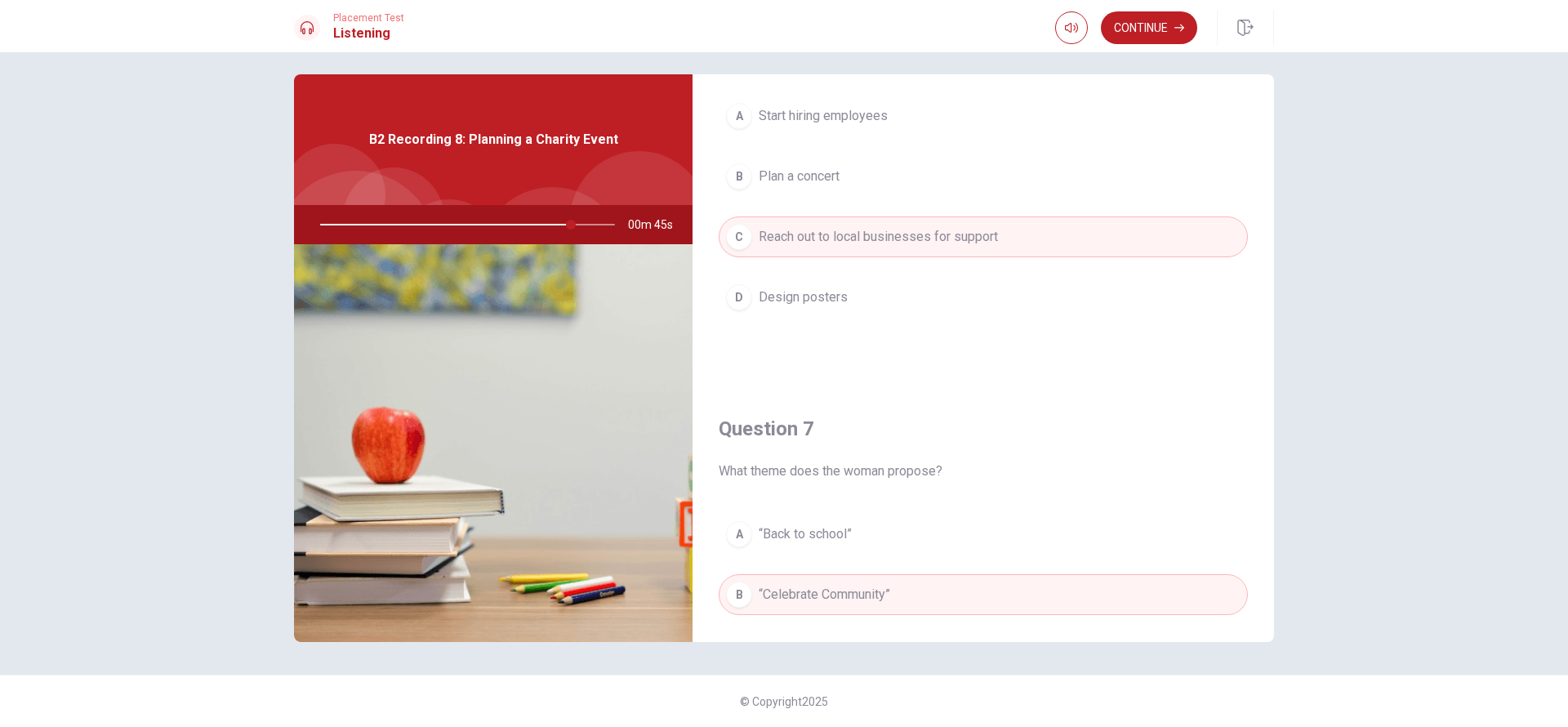 scroll, scrollTop: 0, scrollLeft: 0, axis: both 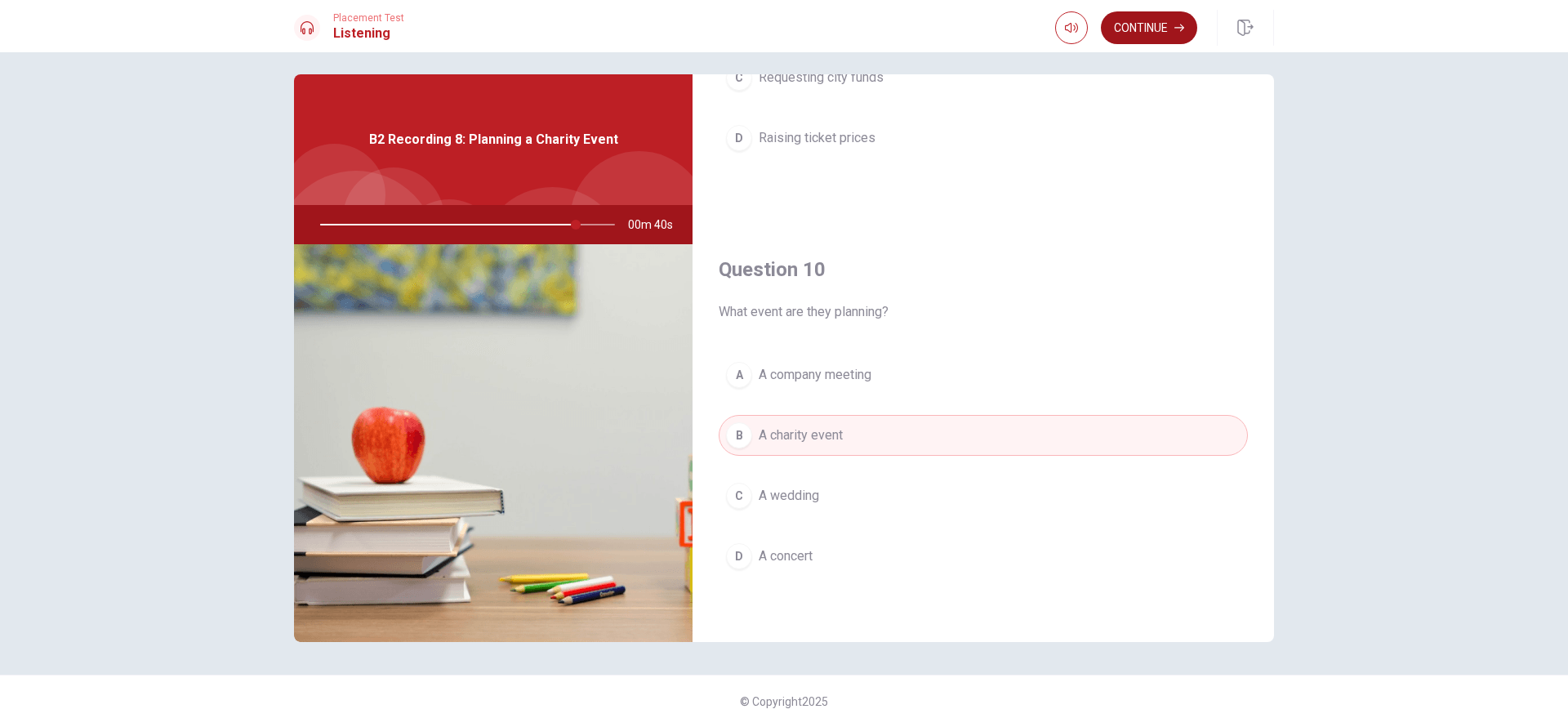 click on "Continue" at bounding box center (1149, 28) 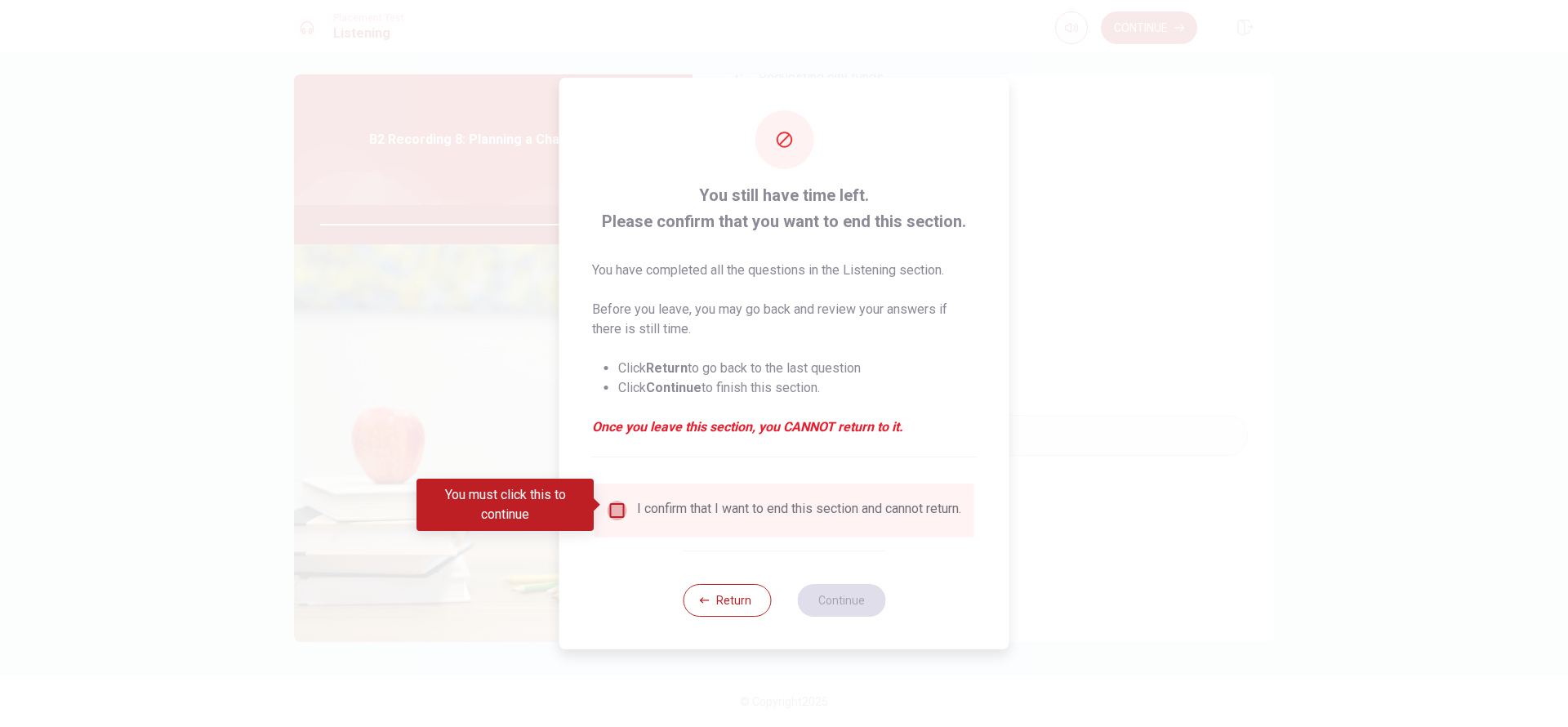 click at bounding box center (617, 511) 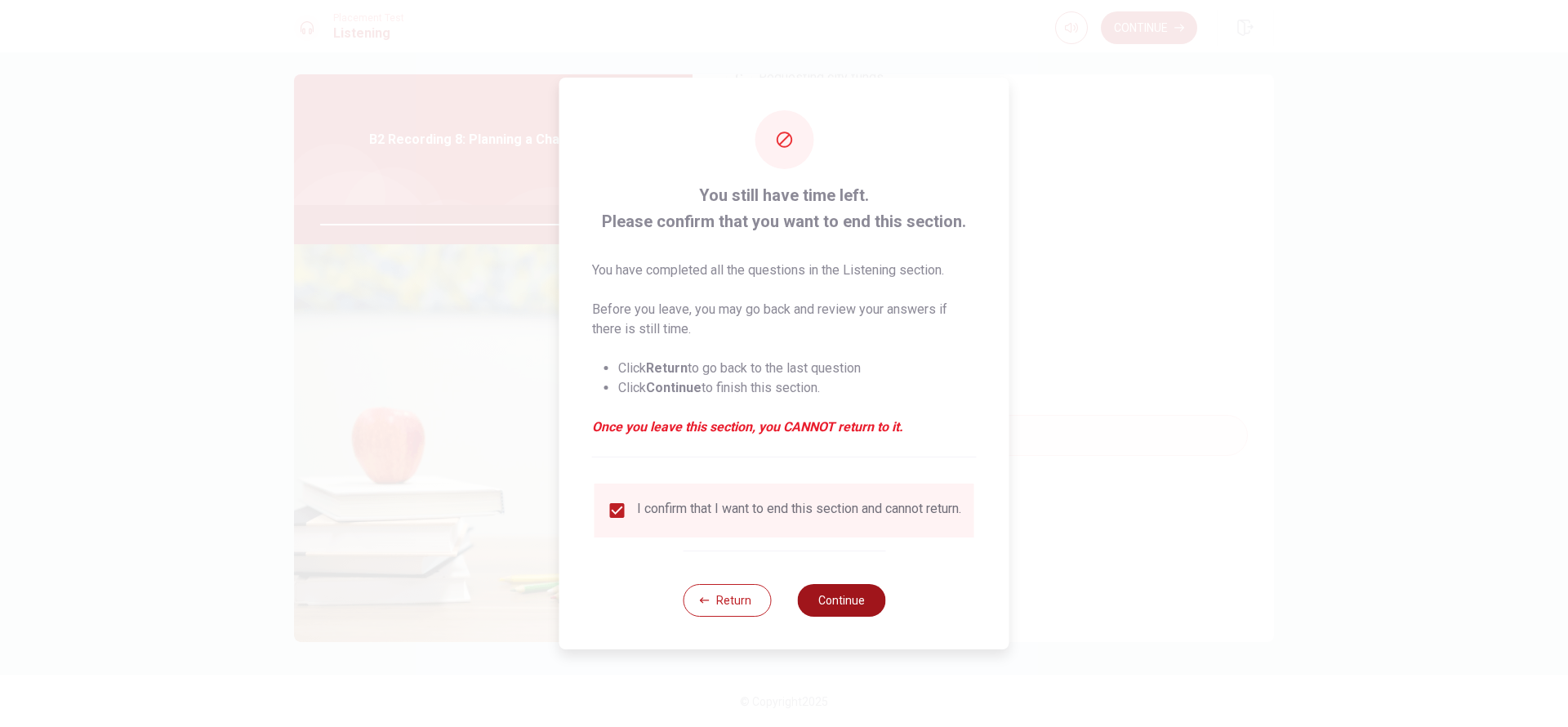 click on "Continue" at bounding box center (841, 600) 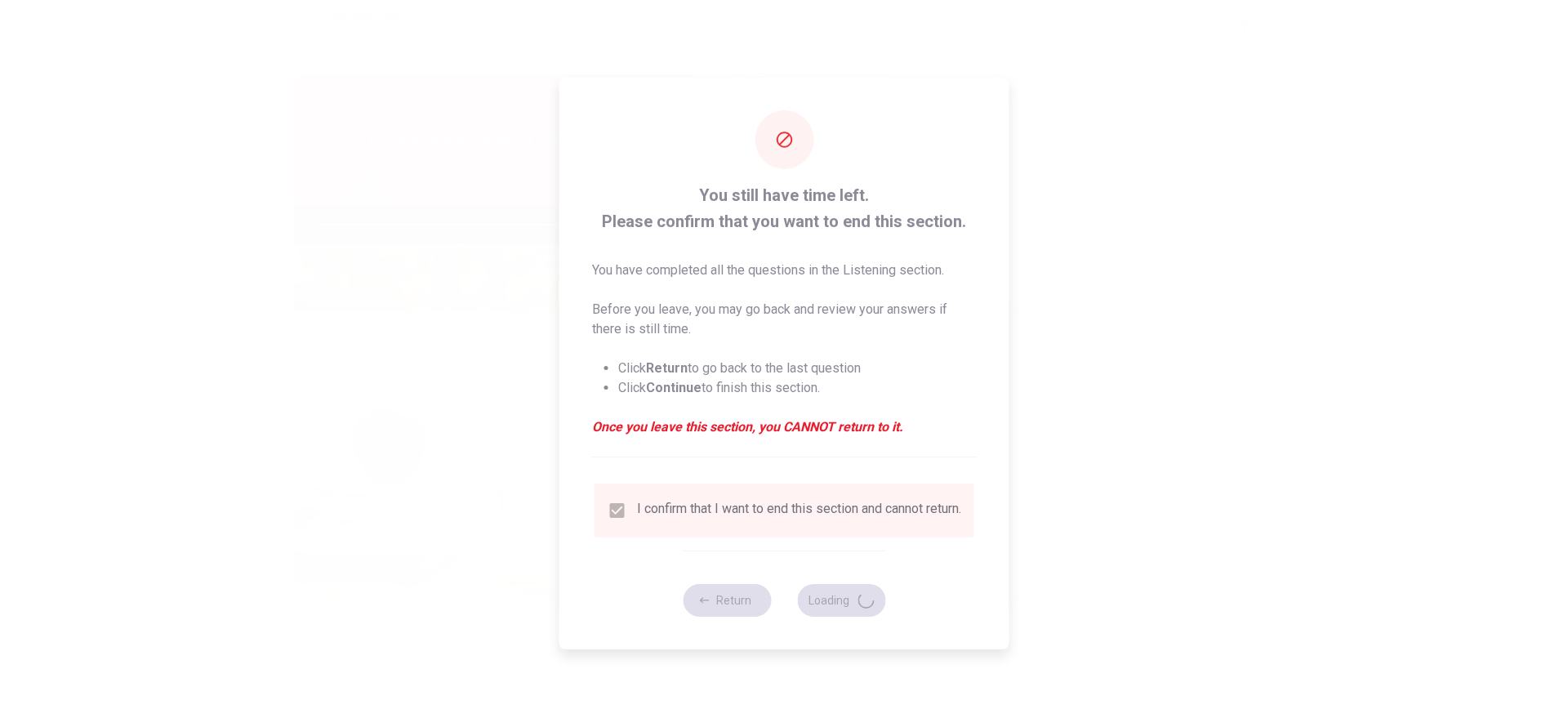 type on "89" 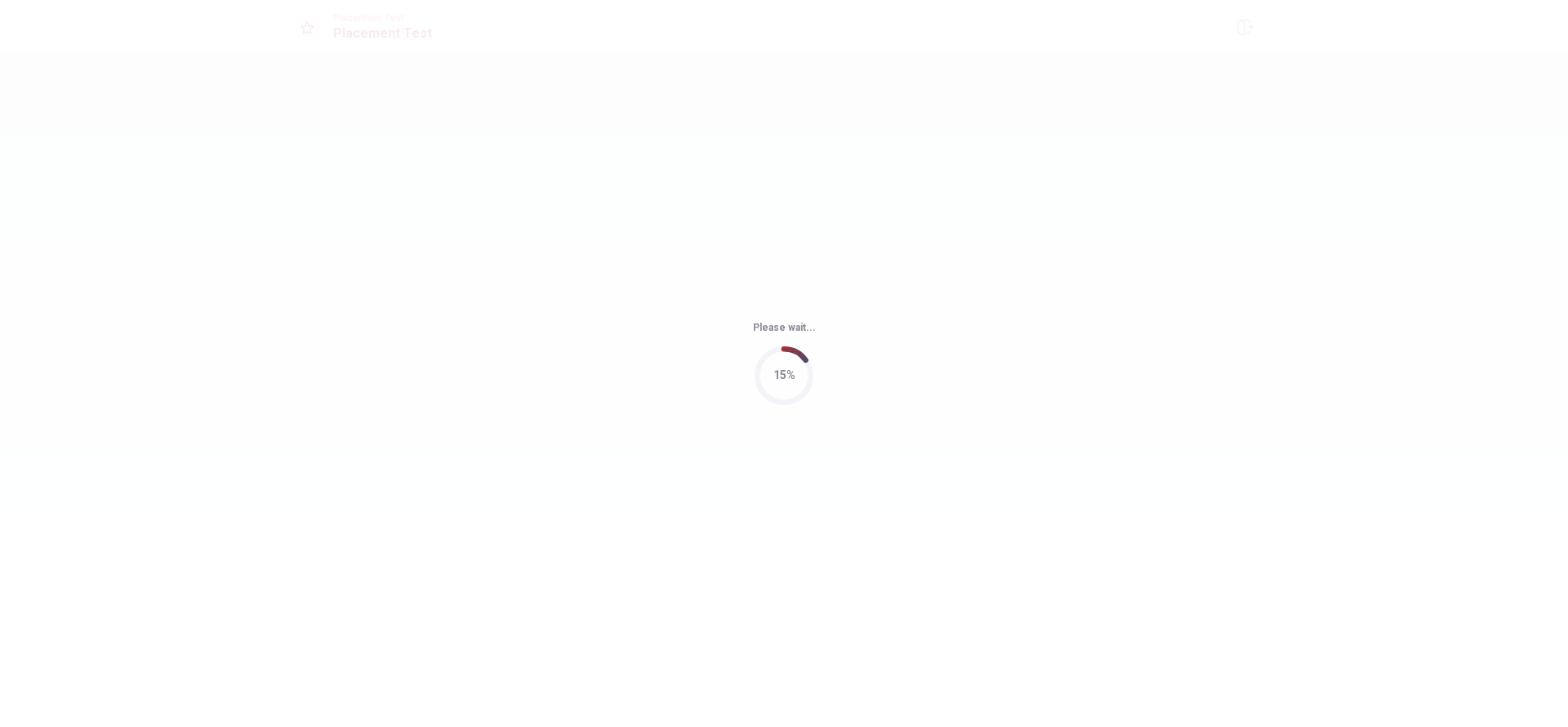 scroll, scrollTop: 0, scrollLeft: 0, axis: both 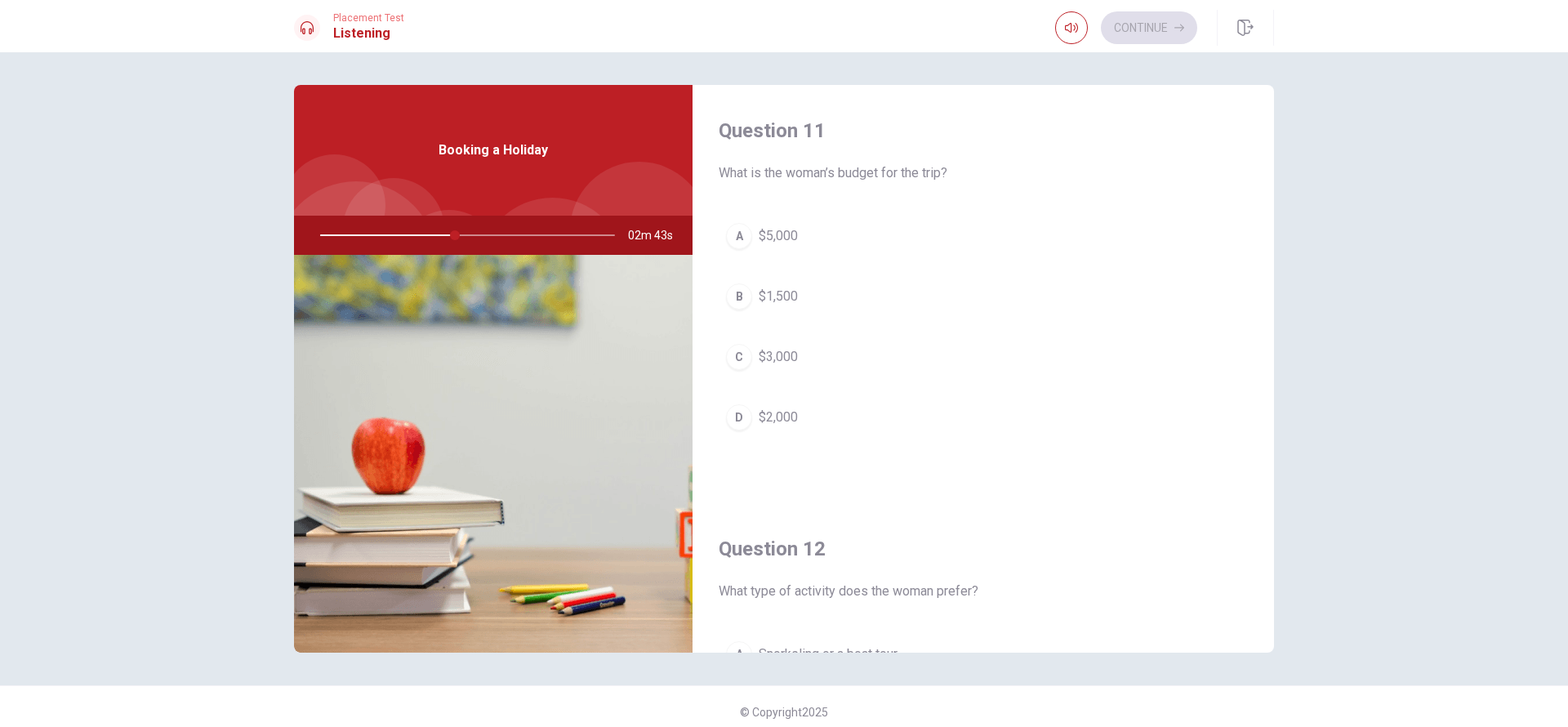 click on "D $2,000" at bounding box center [983, 417] 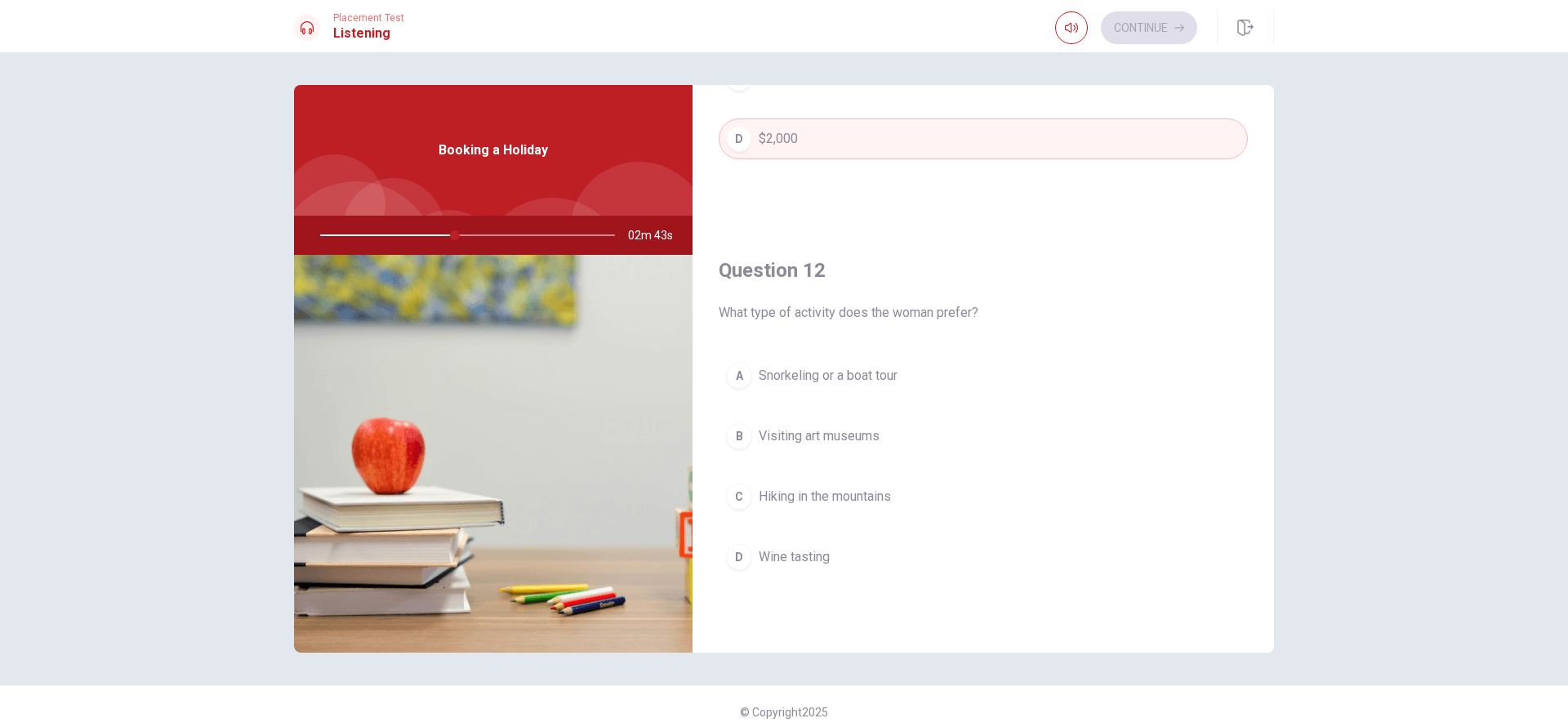 scroll, scrollTop: 368, scrollLeft: 0, axis: vertical 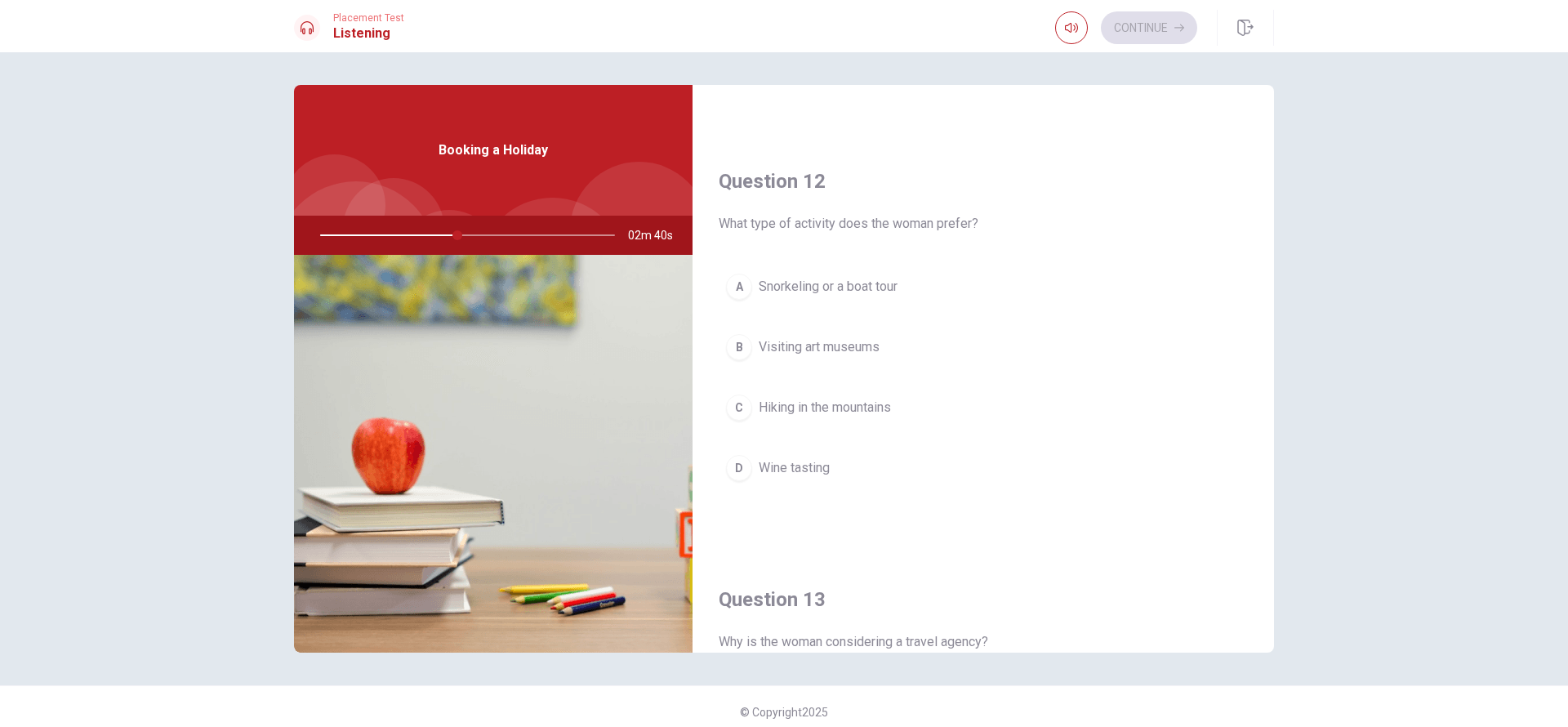 click on "Snorkeling or a boat tour" at bounding box center [828, 287] 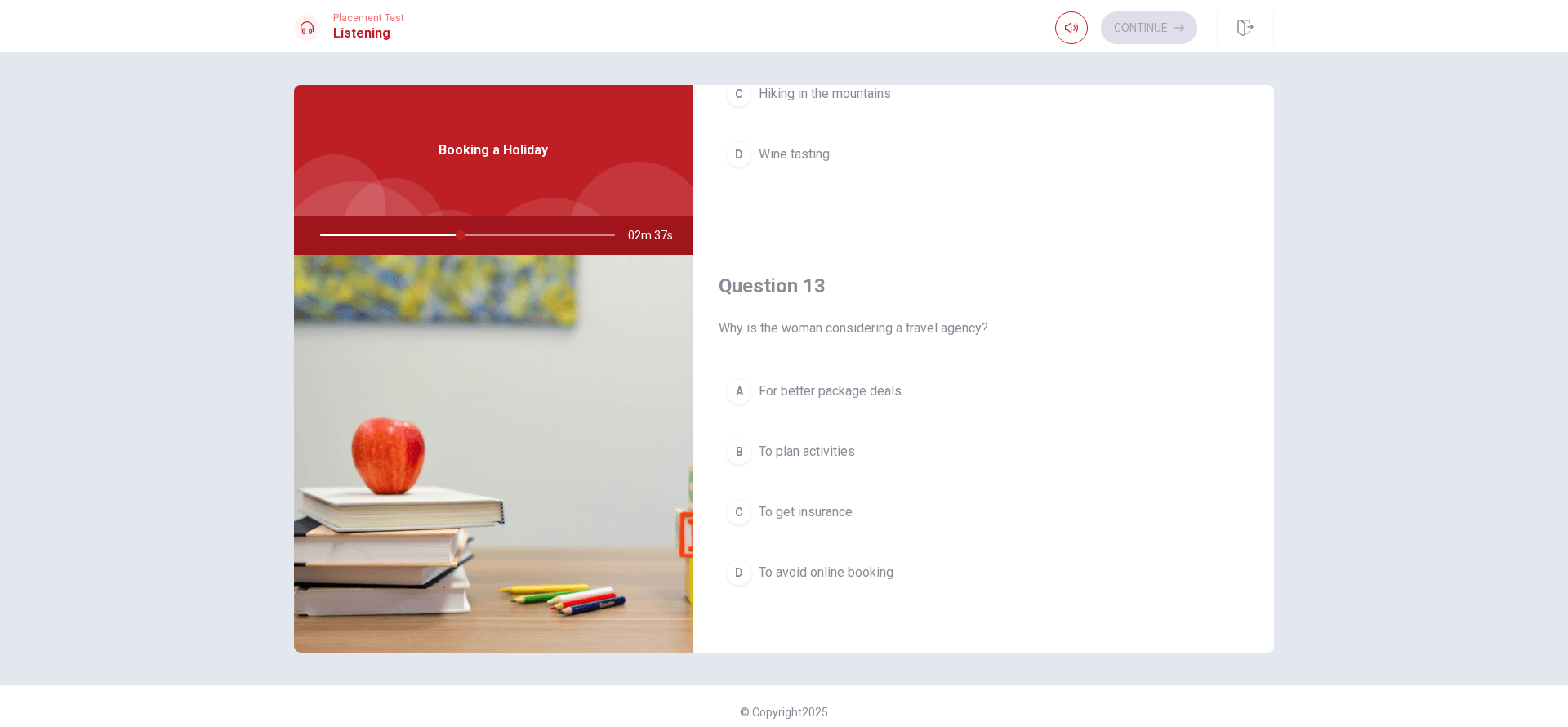 scroll, scrollTop: 735, scrollLeft: 0, axis: vertical 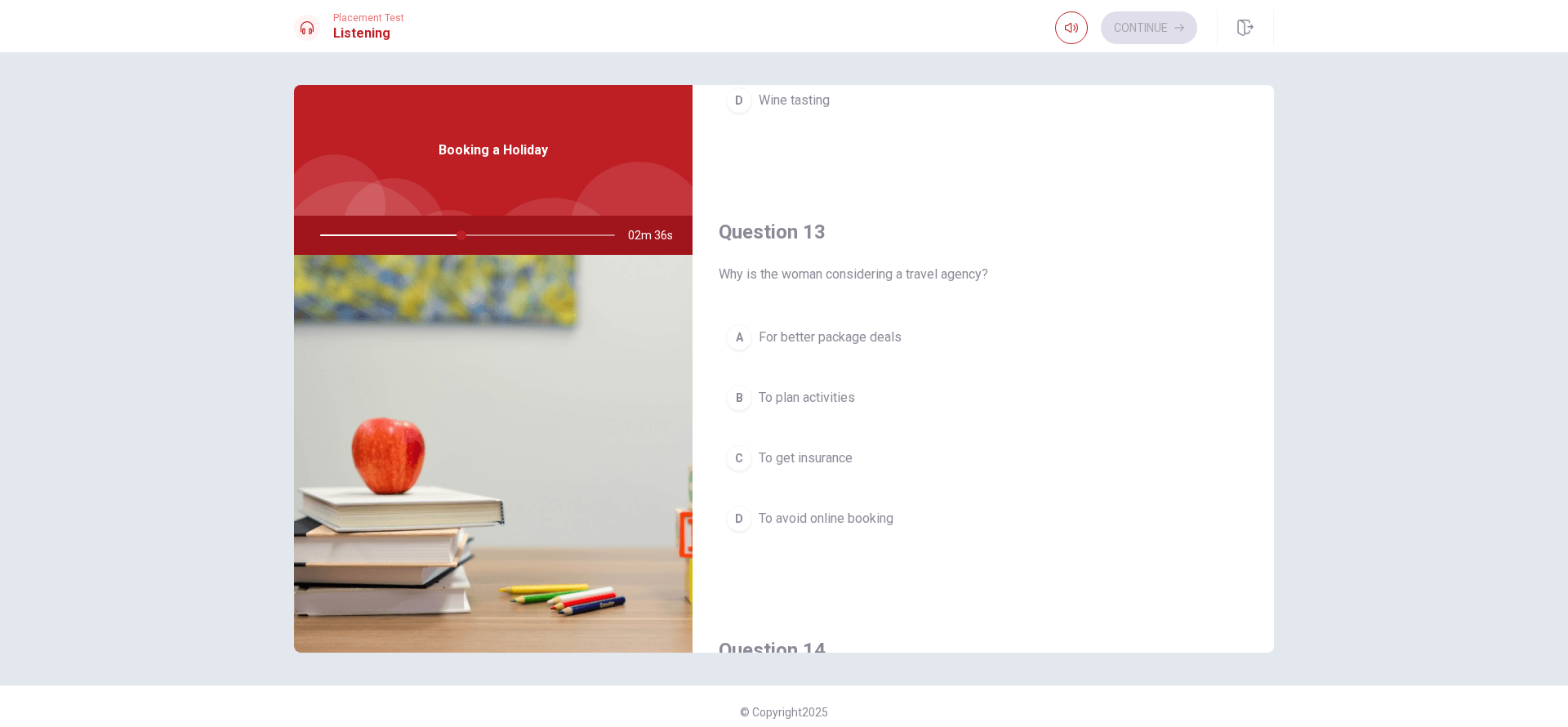click on "A For better package deals" at bounding box center [983, 337] 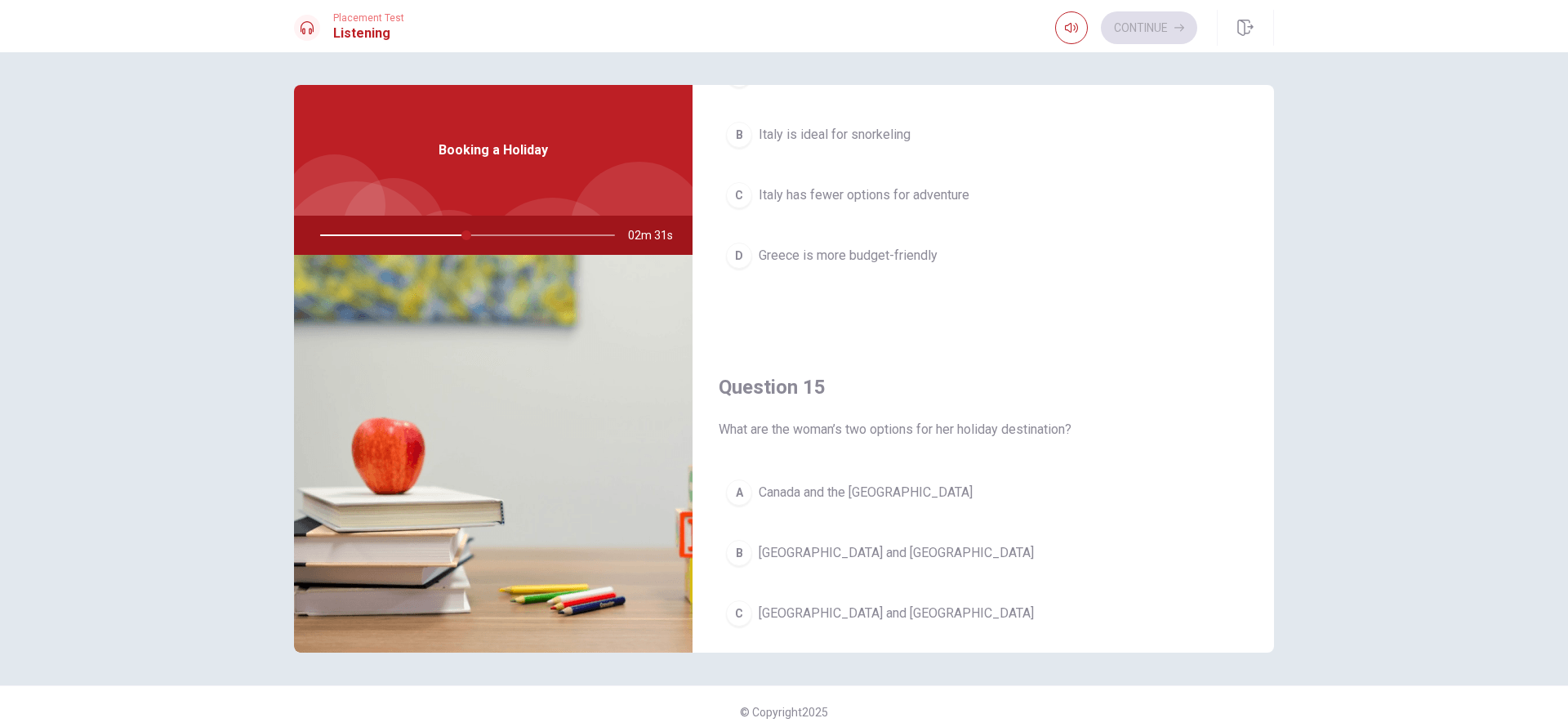 scroll, scrollTop: 1523, scrollLeft: 0, axis: vertical 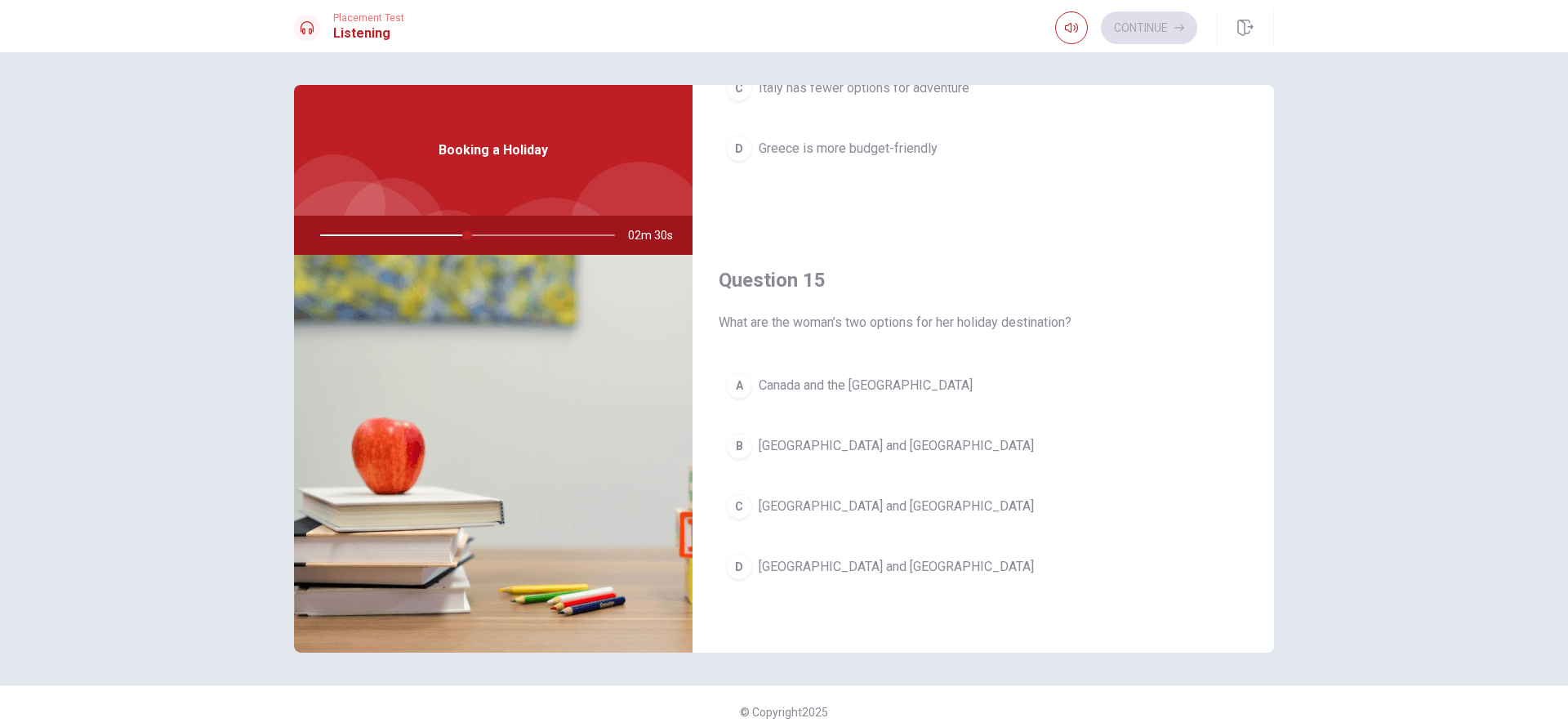 click on "[GEOGRAPHIC_DATA] and [GEOGRAPHIC_DATA]" at bounding box center (896, 506) 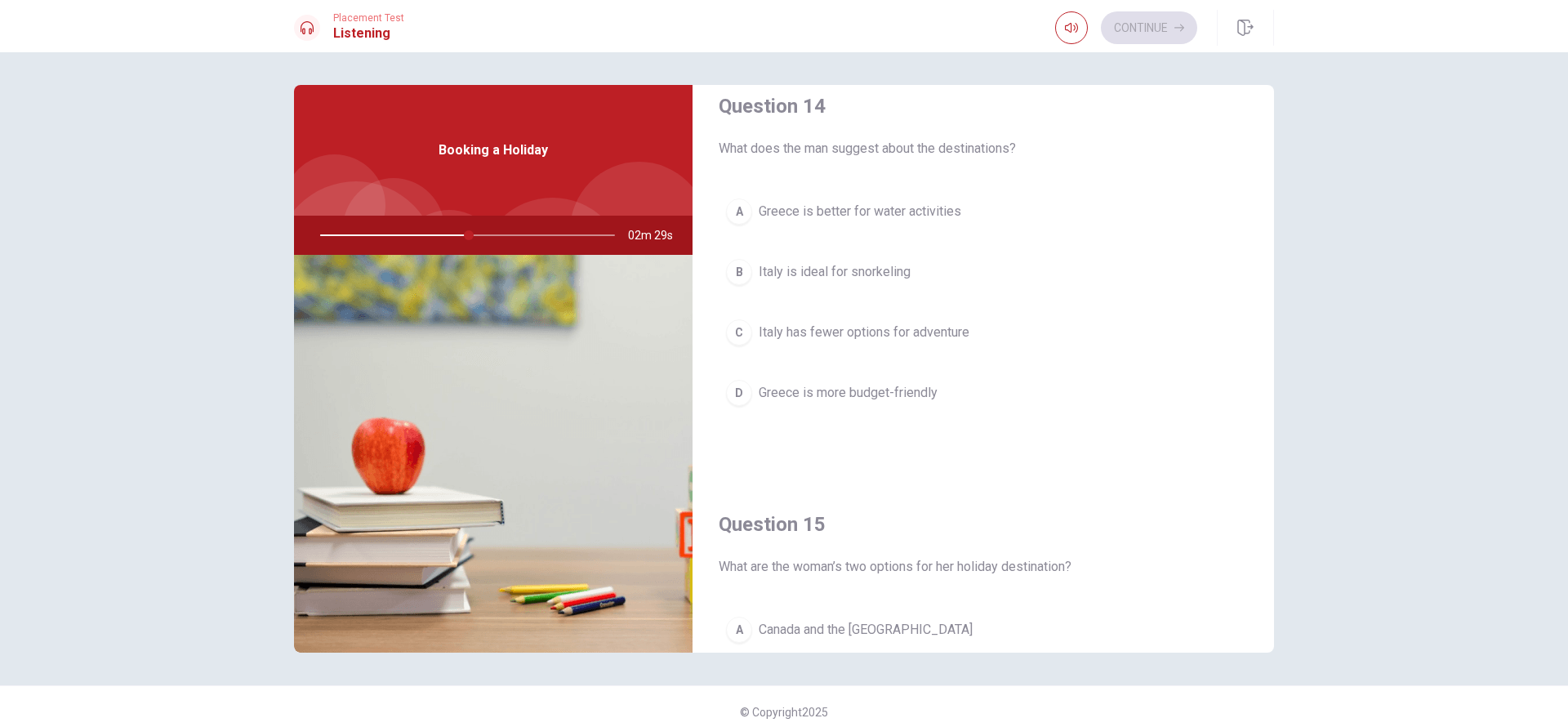 scroll, scrollTop: 1278, scrollLeft: 0, axis: vertical 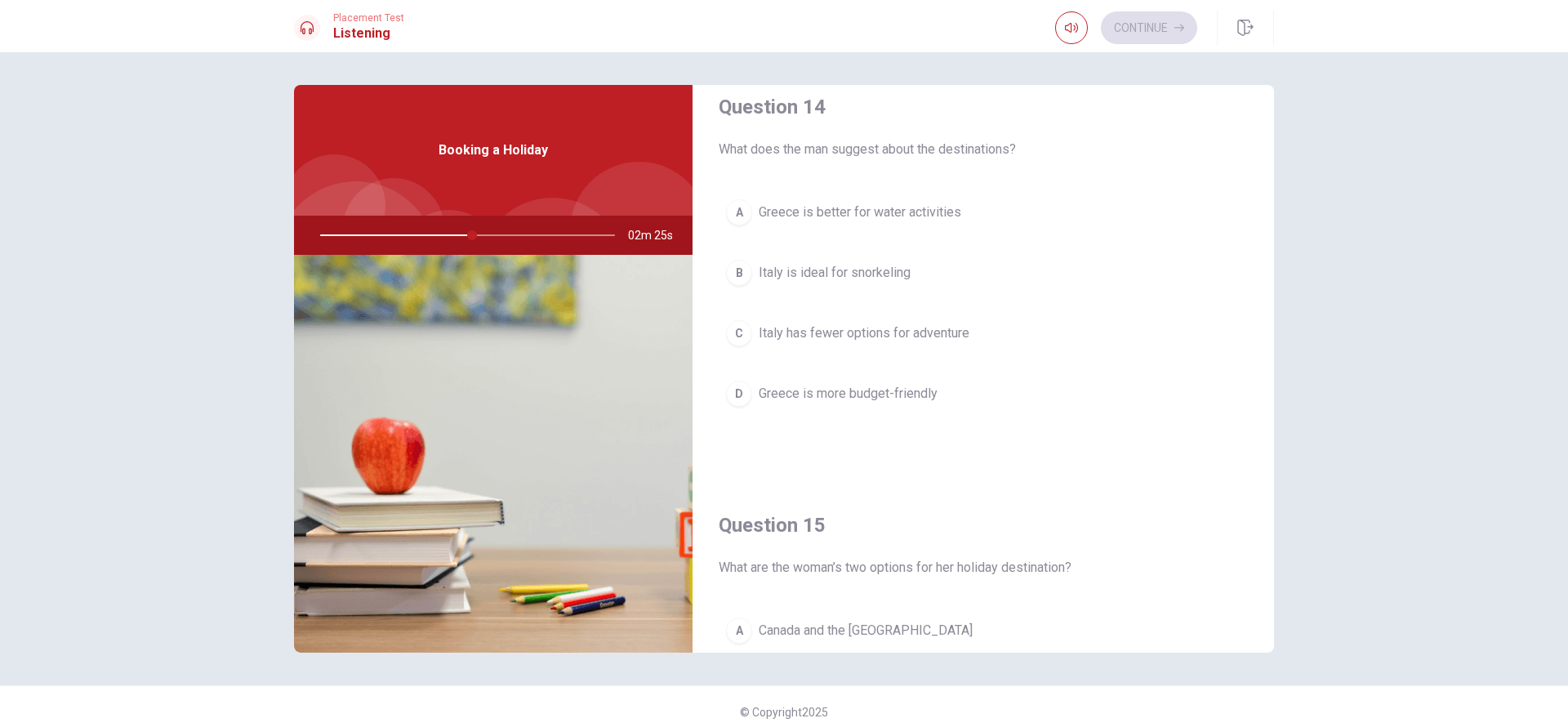 click on "Greece is better for water activities" at bounding box center (860, 212) 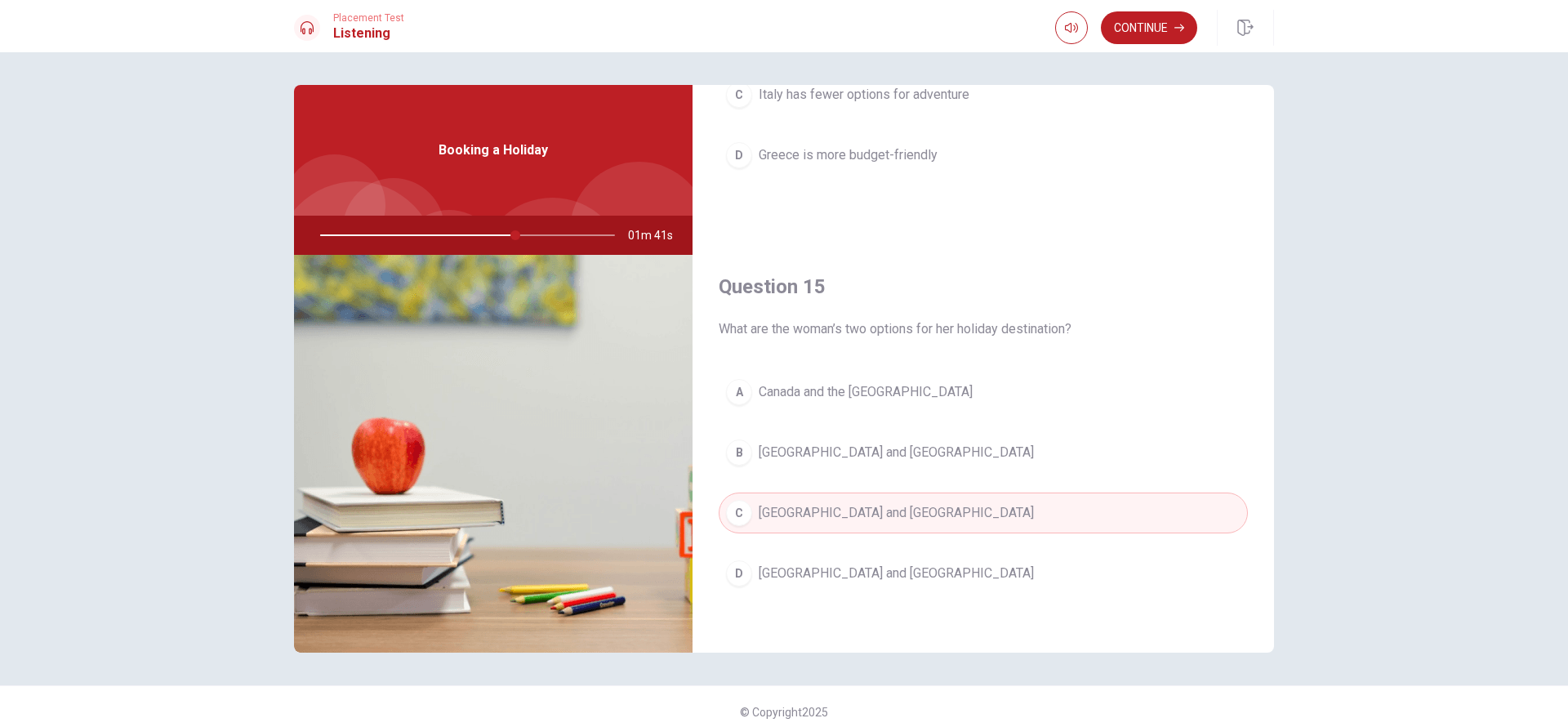 scroll, scrollTop: 1523, scrollLeft: 0, axis: vertical 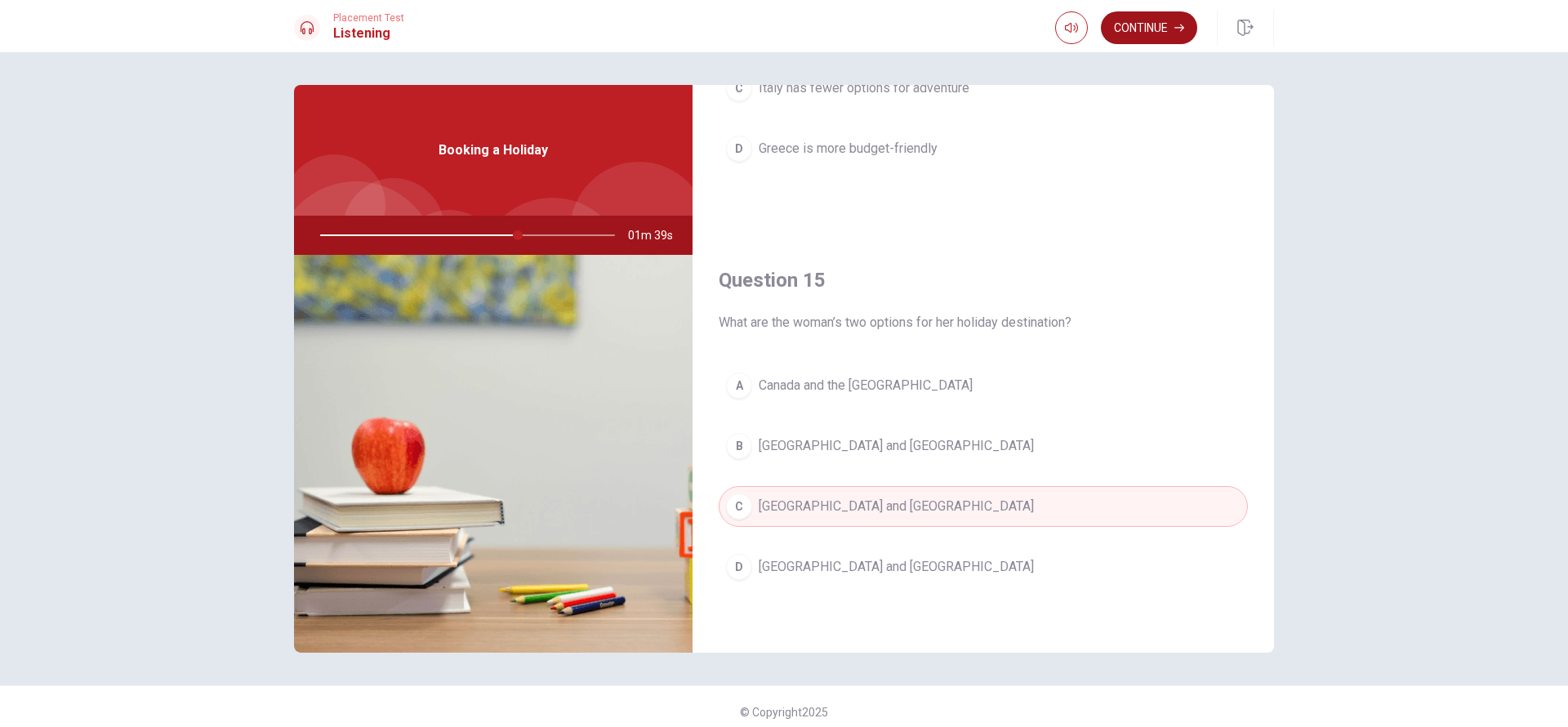 click on "Continue" at bounding box center [1149, 28] 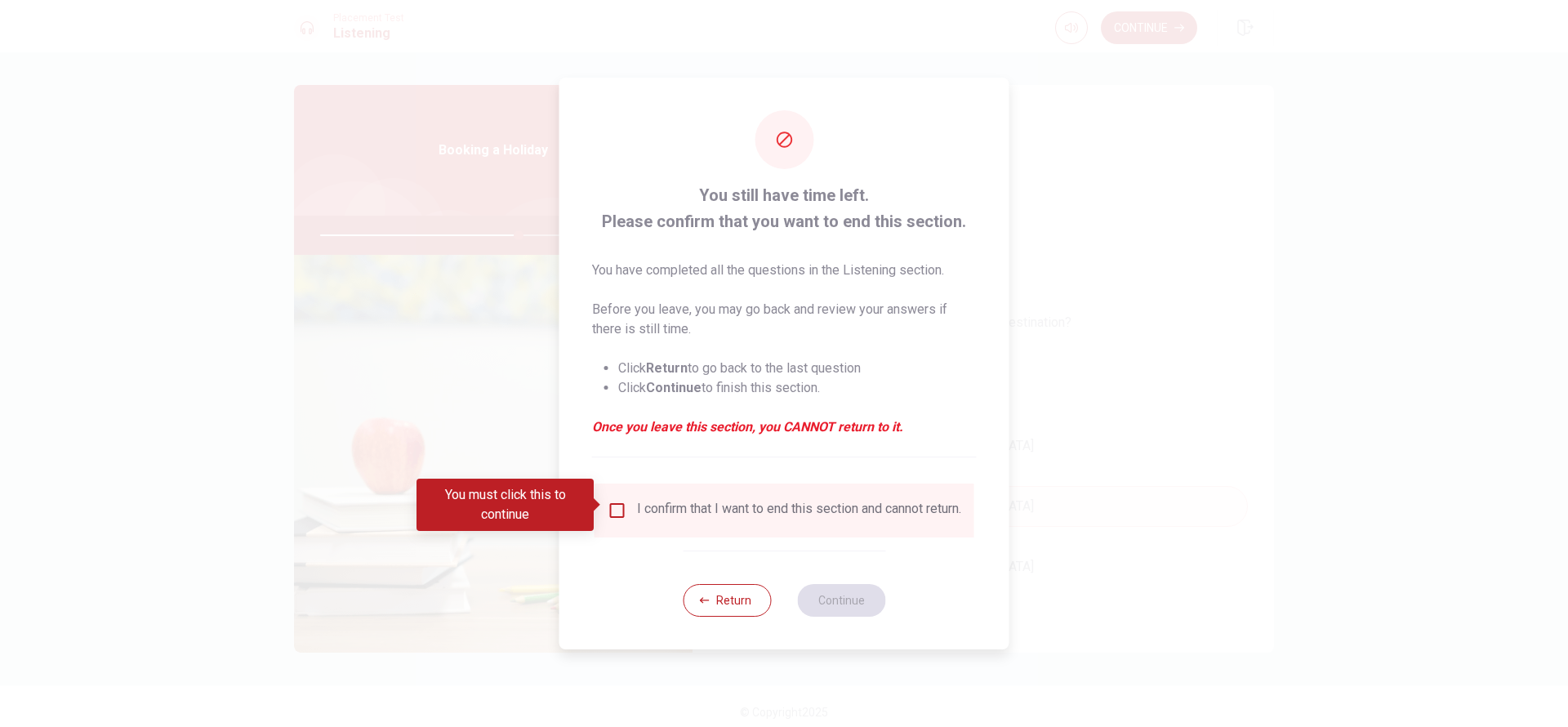 click at bounding box center [617, 511] 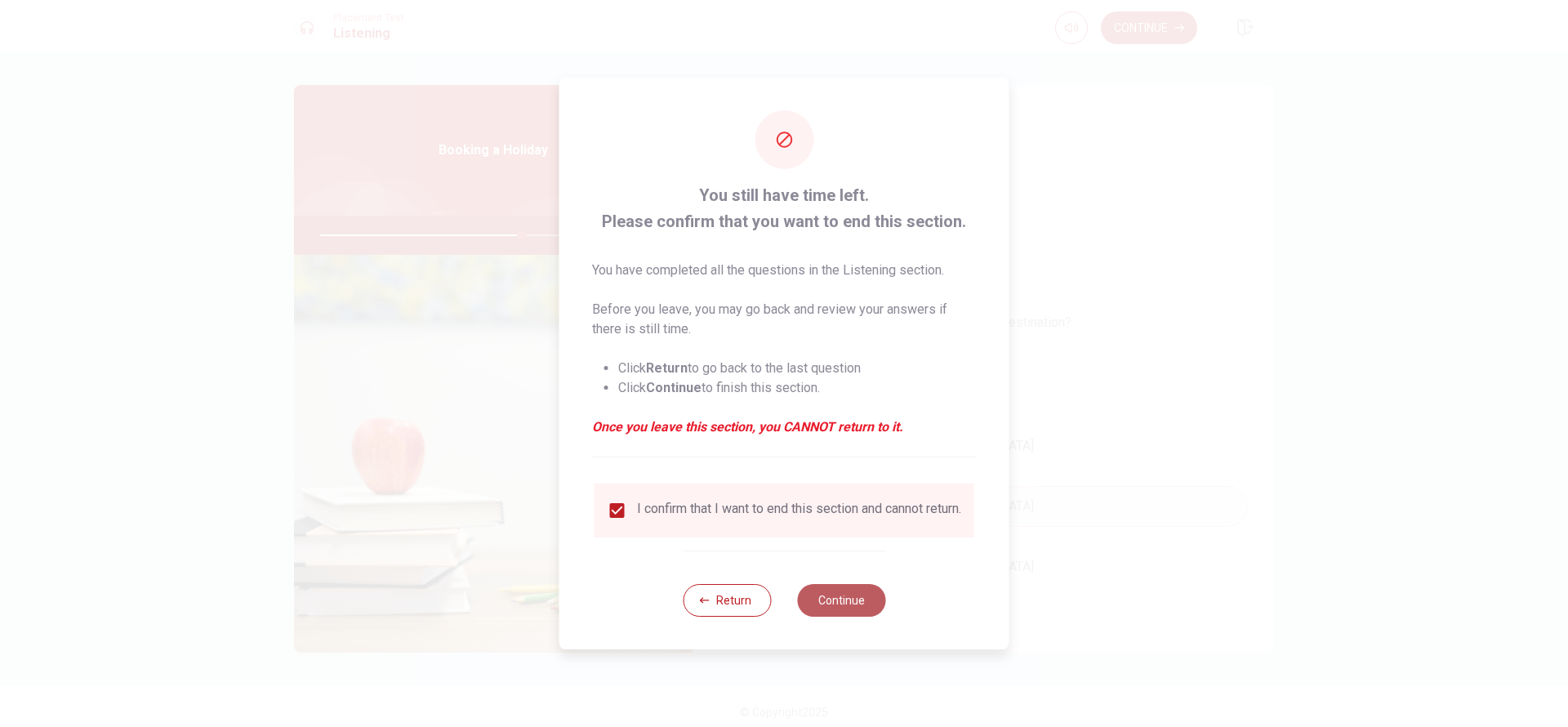 click on "Continue" at bounding box center (841, 600) 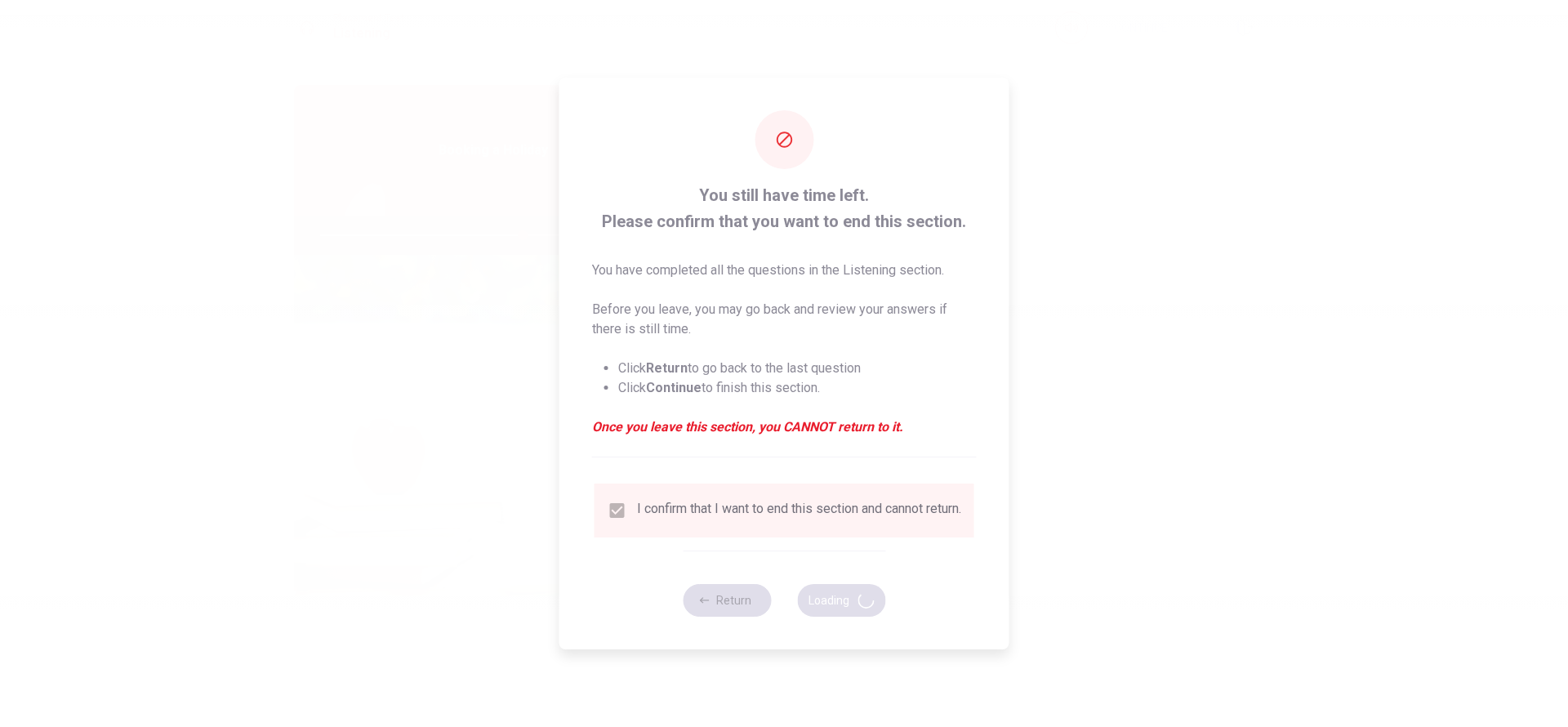 type on "69" 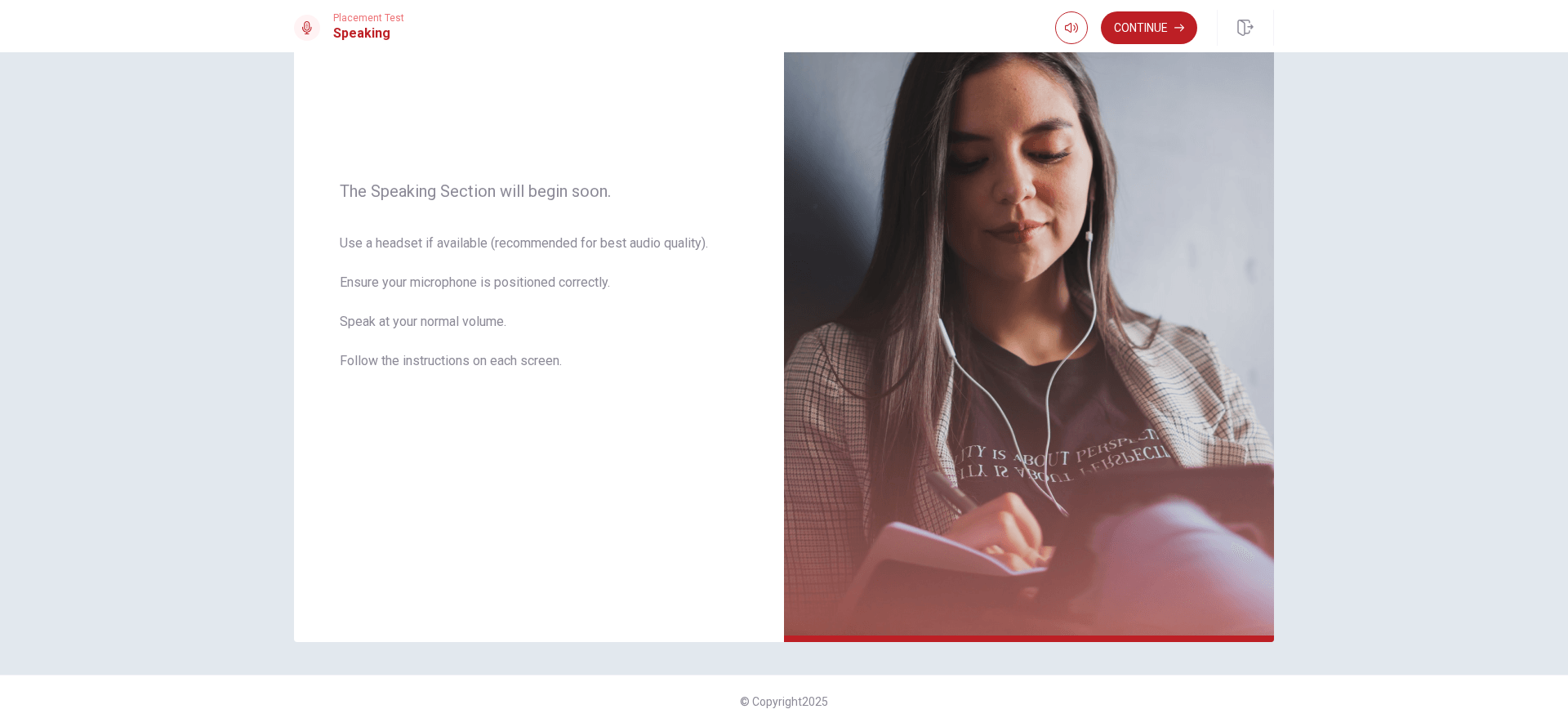 scroll, scrollTop: 47, scrollLeft: 0, axis: vertical 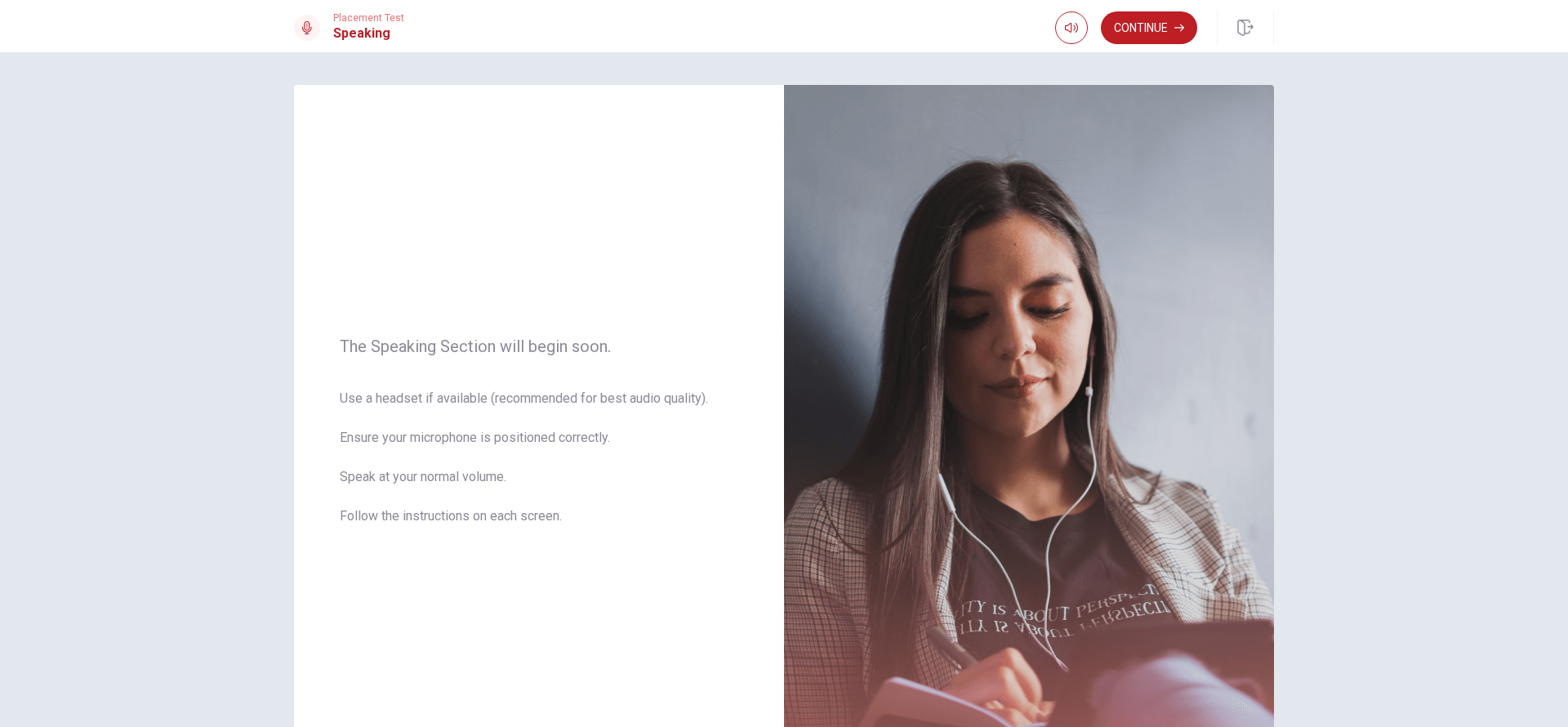 click on "The Speaking Section will begin soon. Use a headset if available (recommended for best audio quality).
Ensure your microphone is positioned correctly.
Speak at your normal volume.
Follow the instructions on each screen. © Copyright  2025" at bounding box center (784, 390) 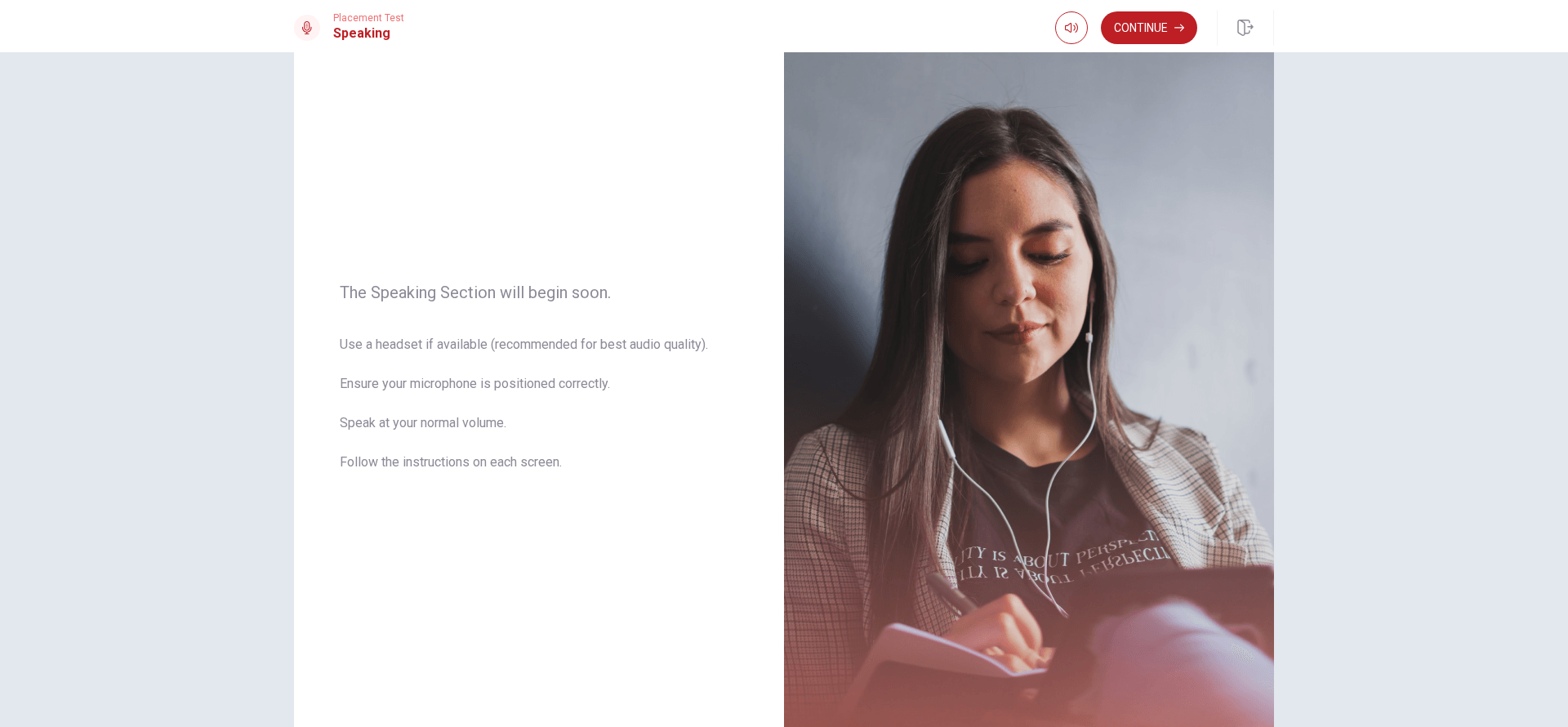 scroll, scrollTop: 0, scrollLeft: 0, axis: both 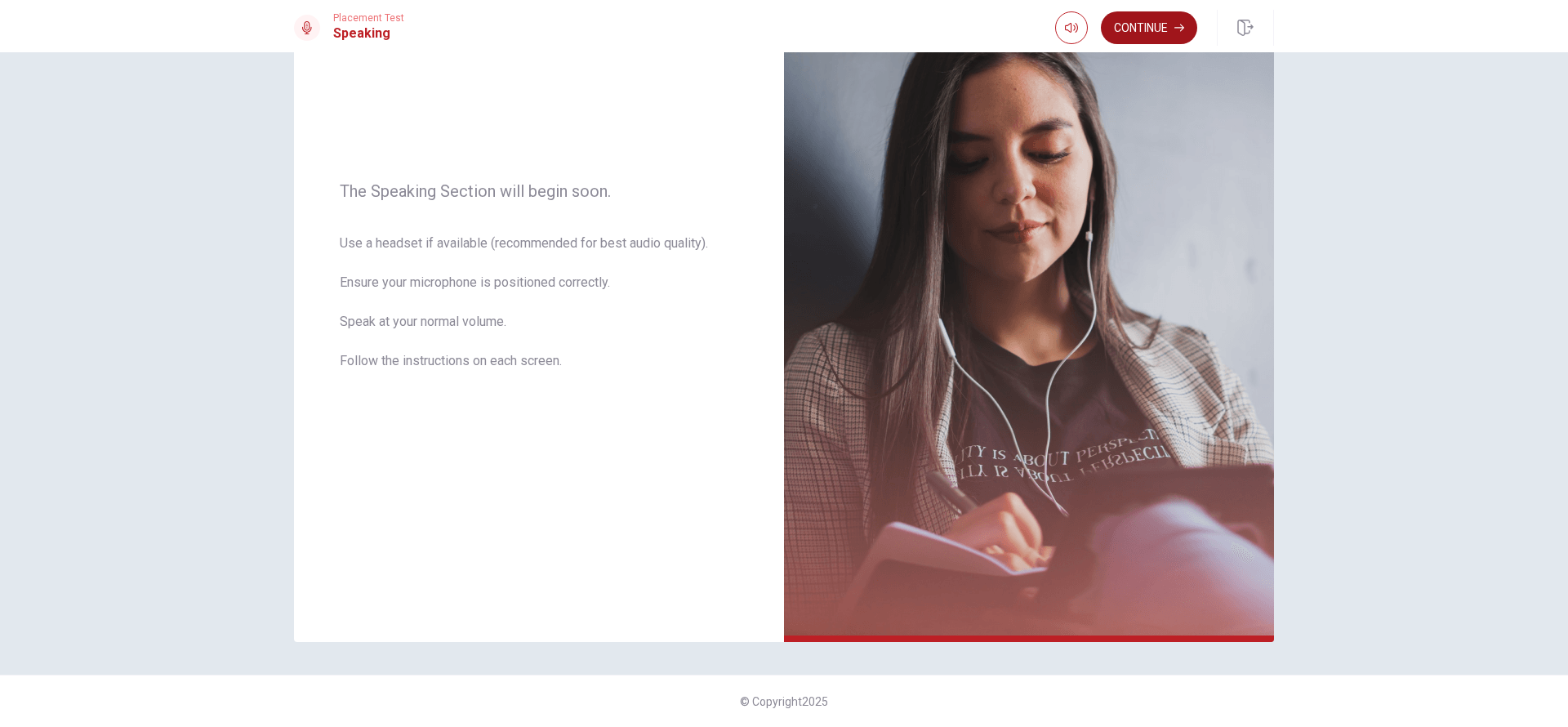 click on "Continue" at bounding box center (1149, 28) 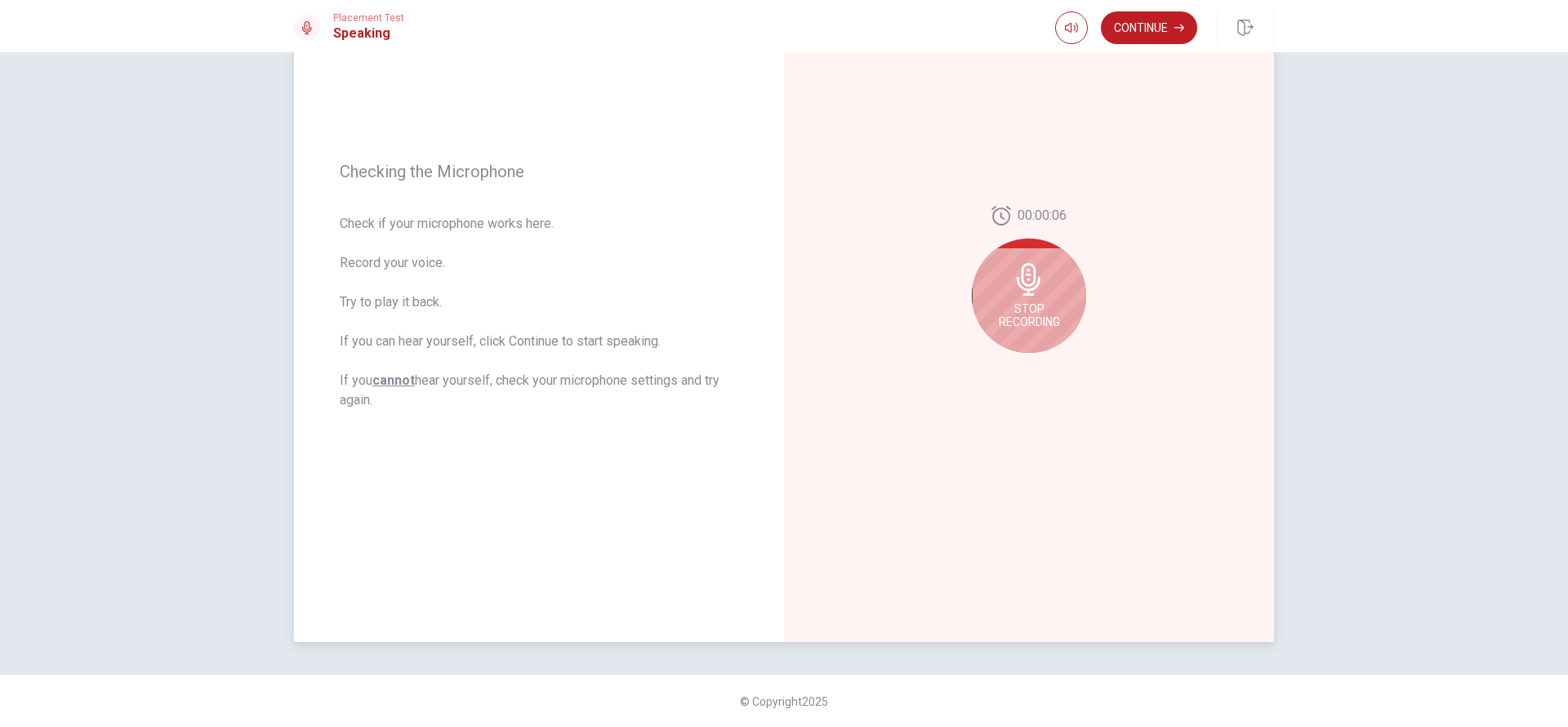click on "Stop   Recording" at bounding box center [1029, 315] 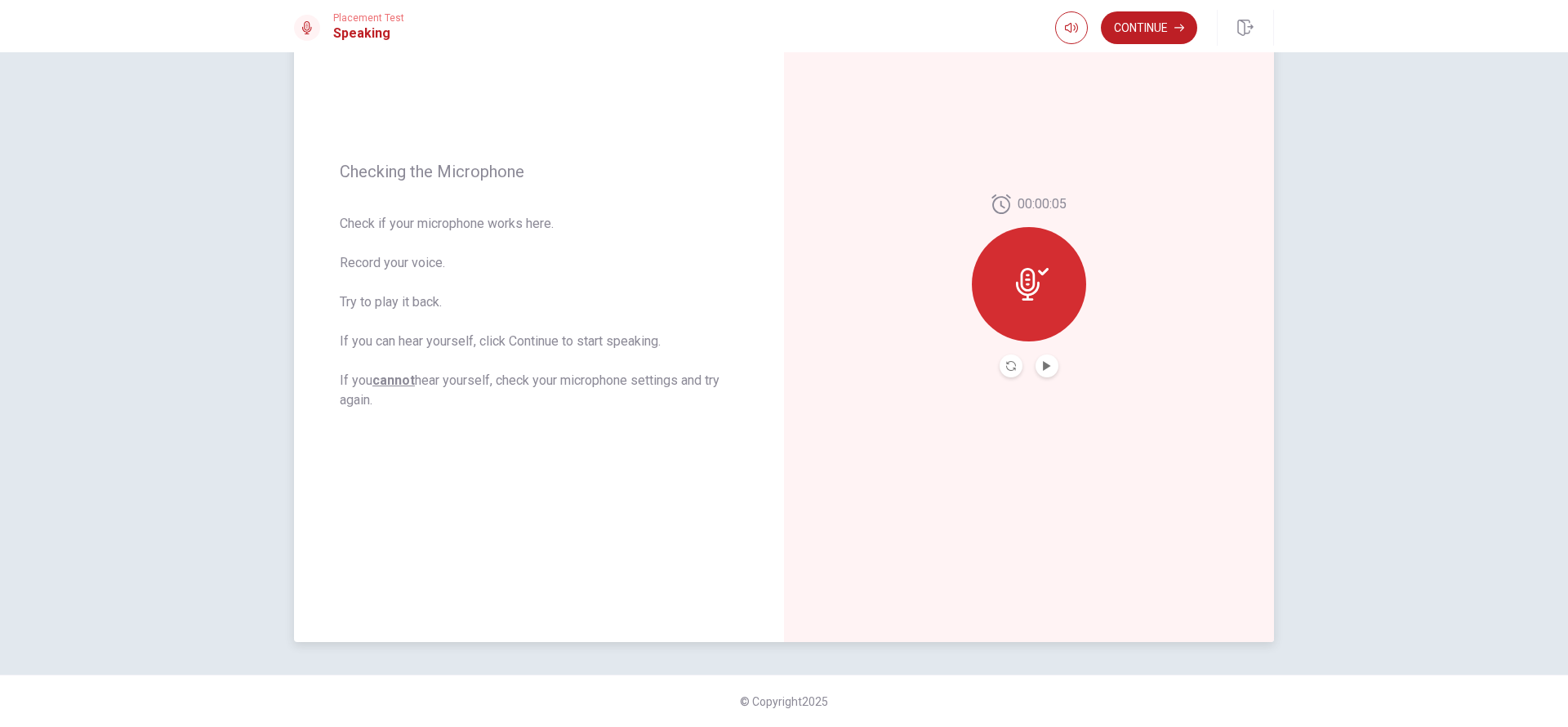 click 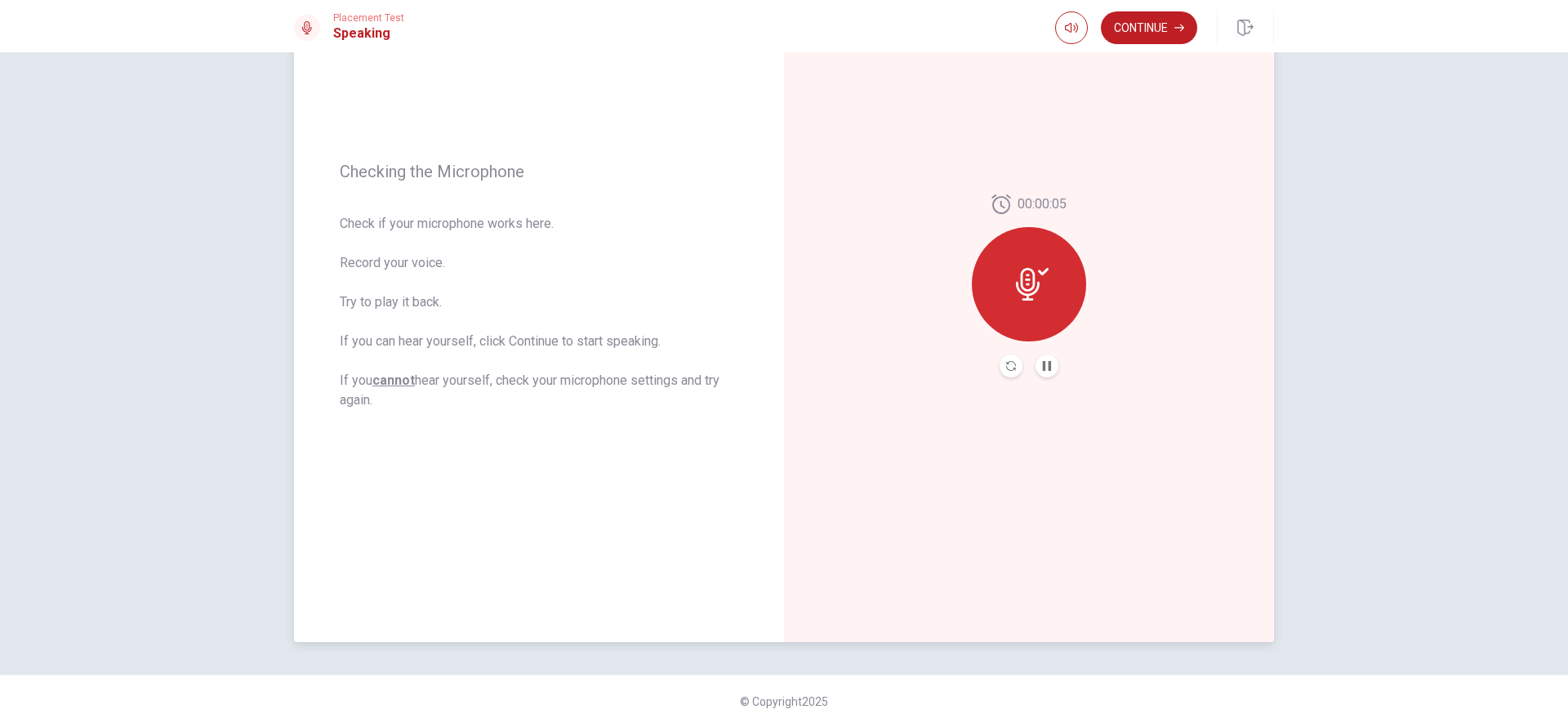 click at bounding box center [1011, 366] 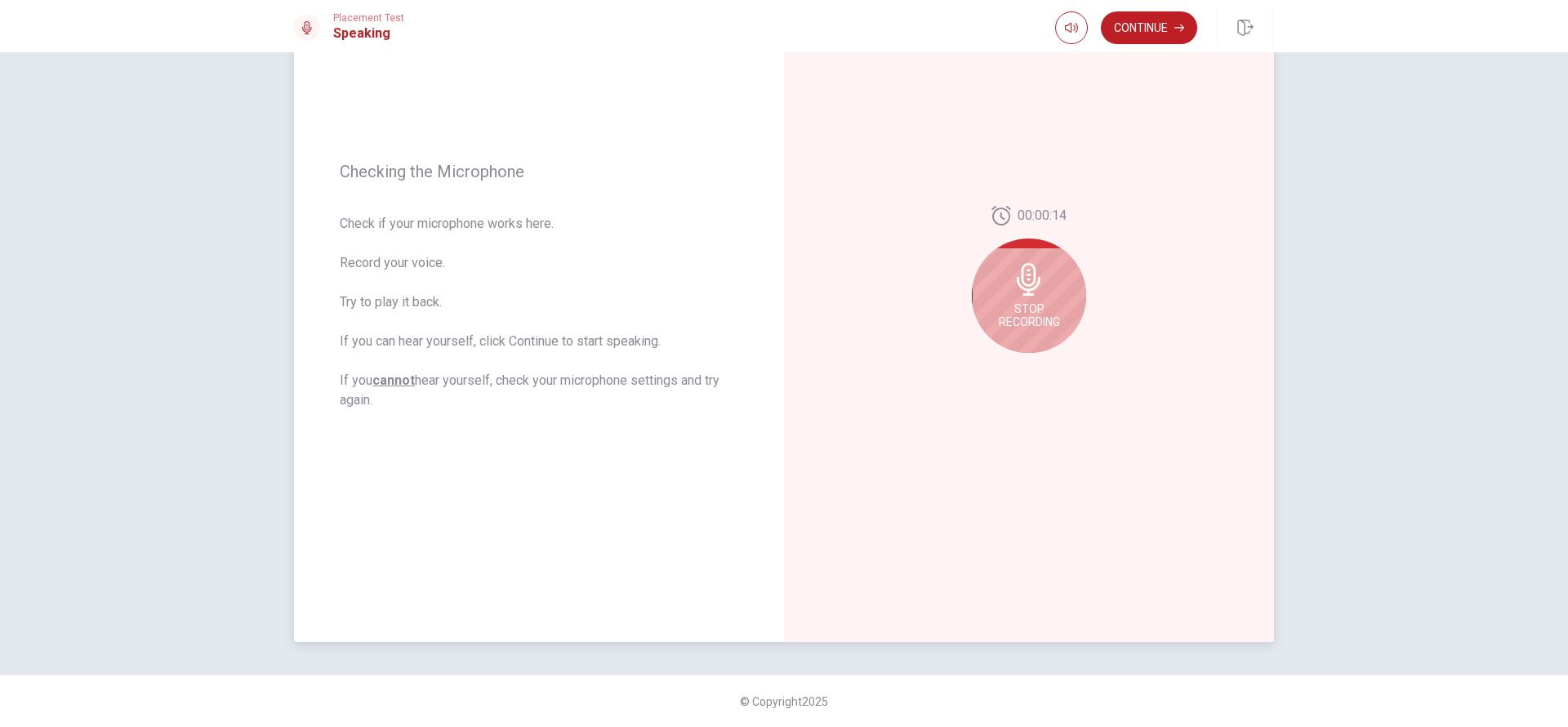 click on "Stop   Recording" at bounding box center (1029, 315) 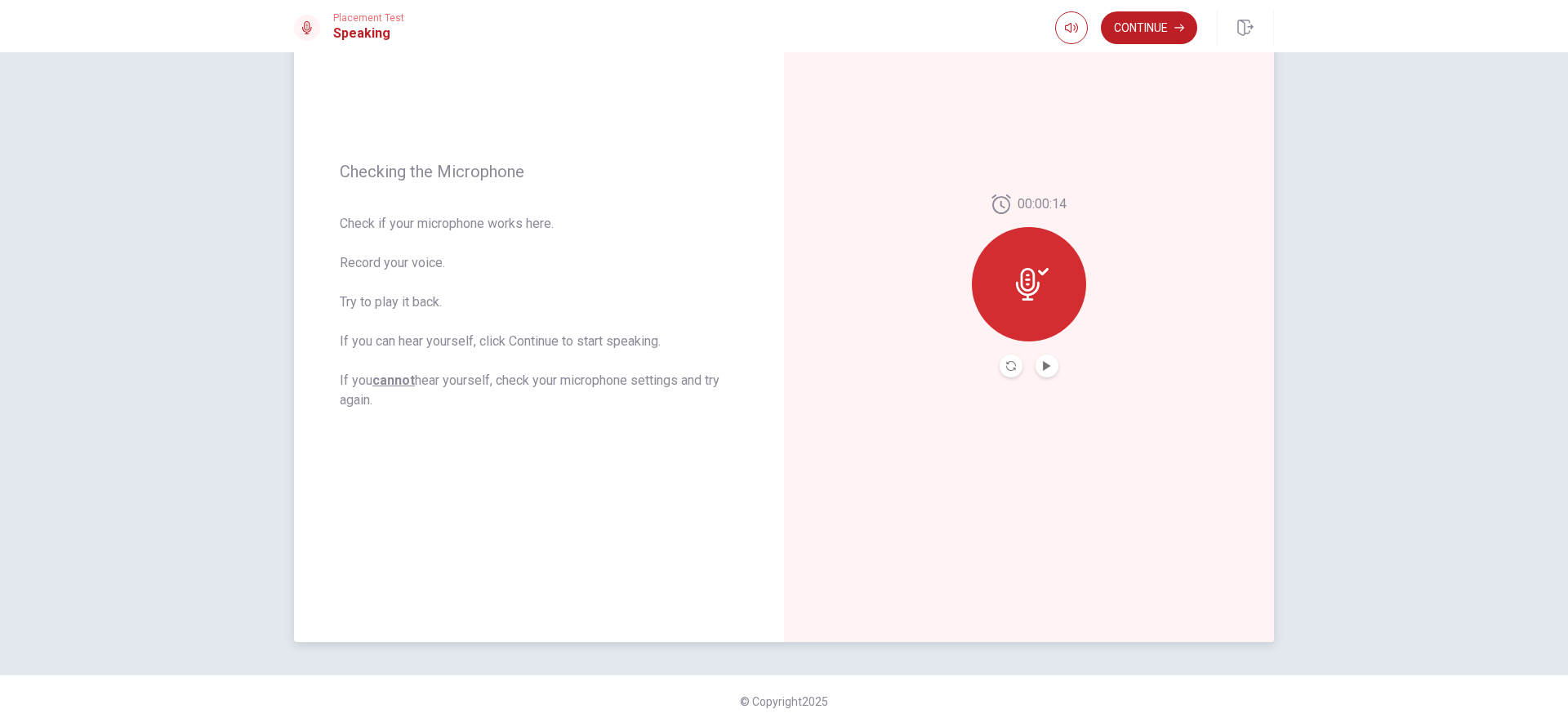 click at bounding box center (1047, 366) 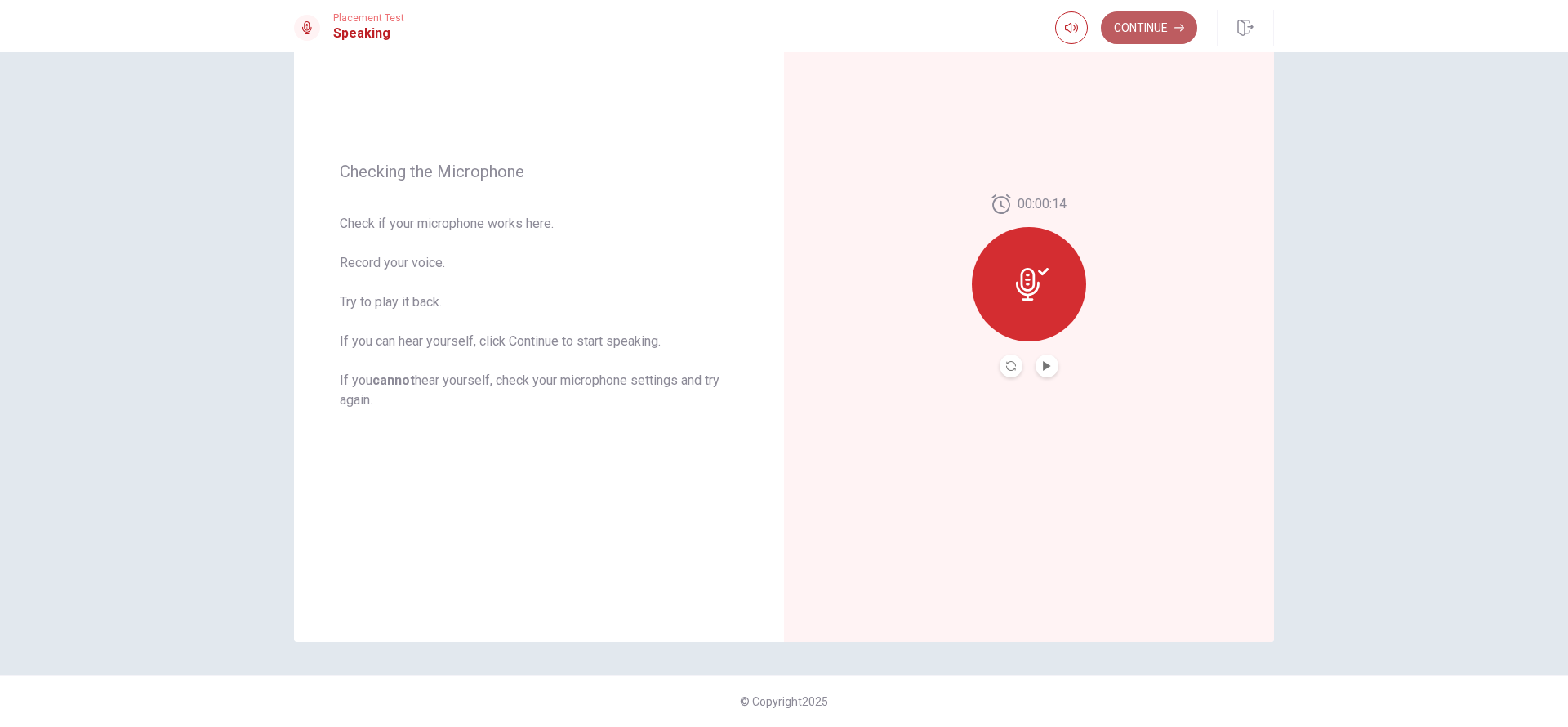 click on "Continue" at bounding box center [1149, 28] 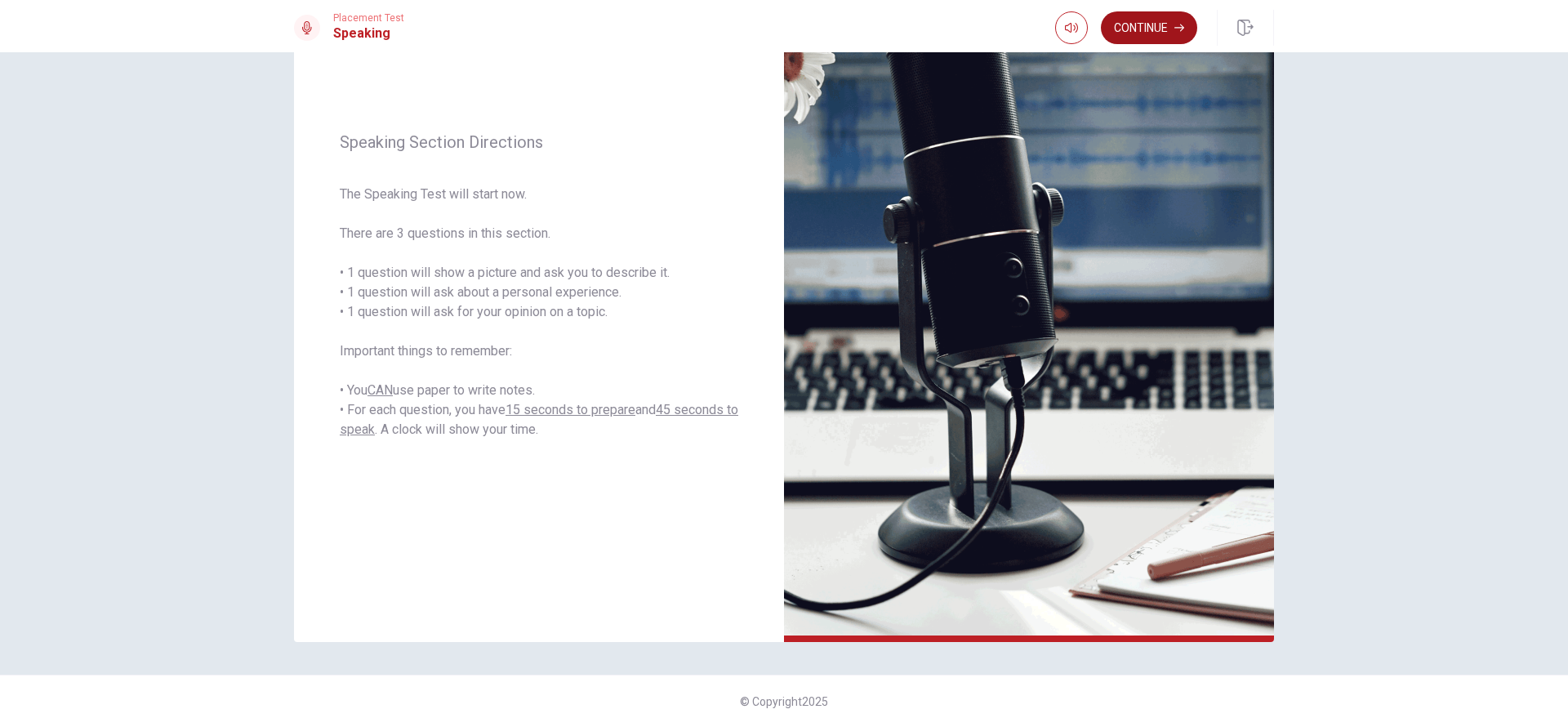 click on "Continue" at bounding box center (1149, 28) 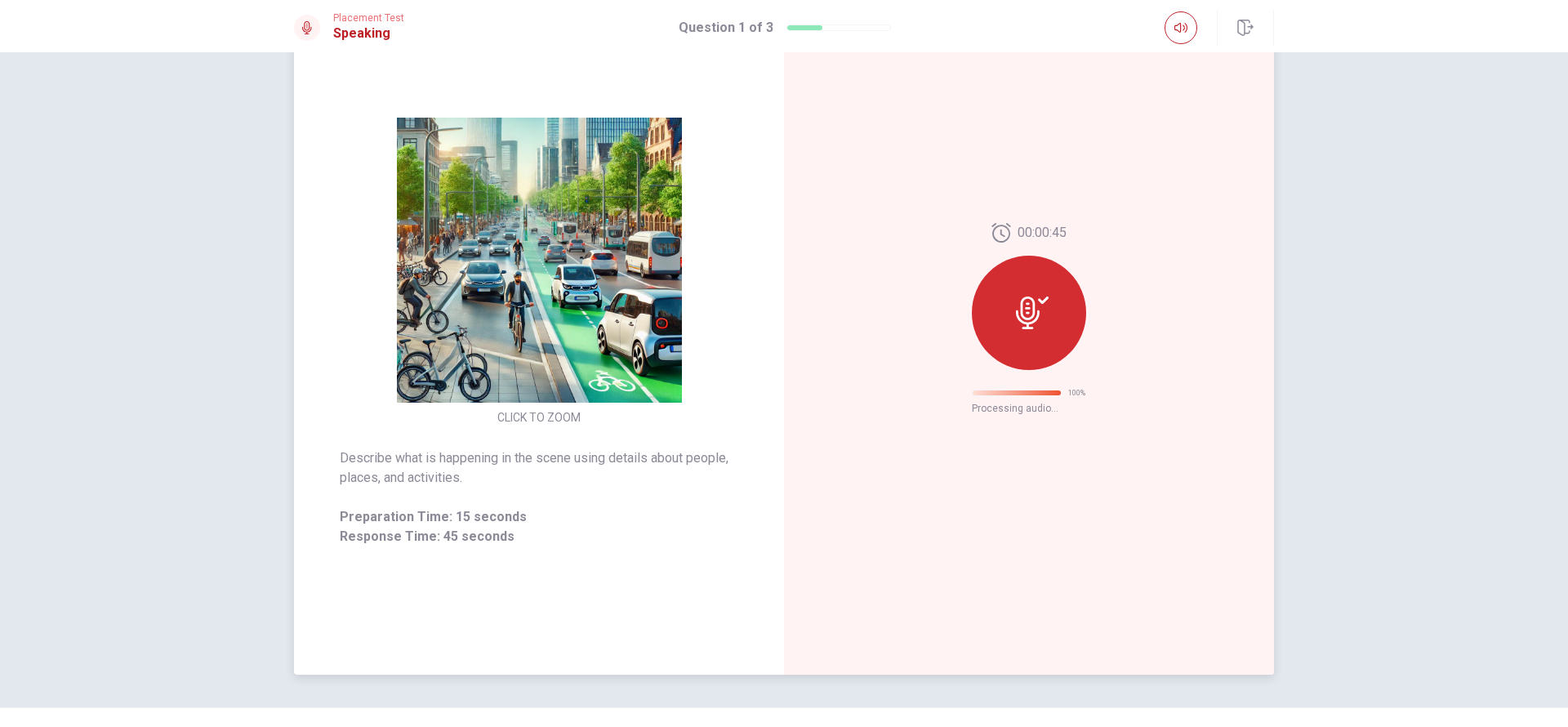 scroll, scrollTop: 0, scrollLeft: 0, axis: both 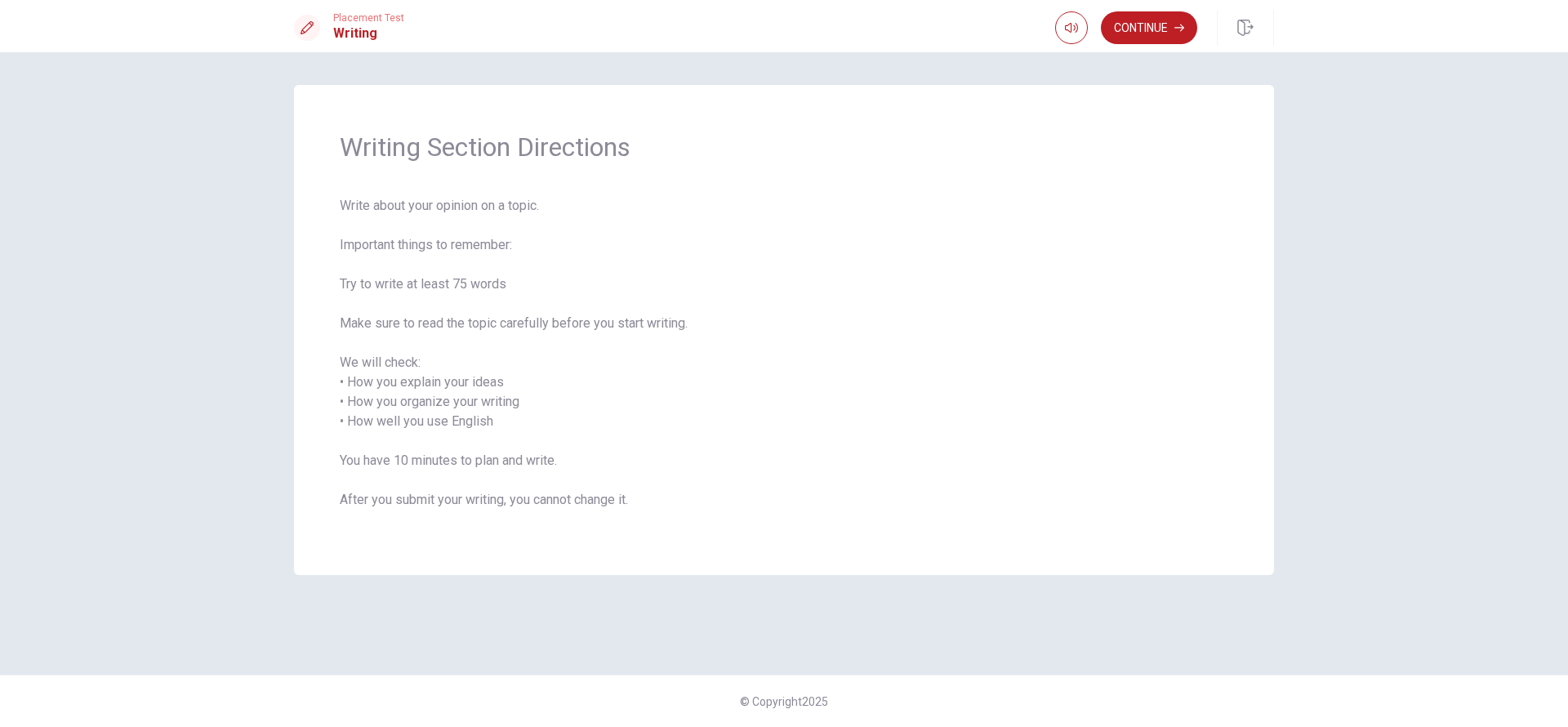 drag, startPoint x: 501, startPoint y: 205, endPoint x: 551, endPoint y: 207, distance: 50.03998 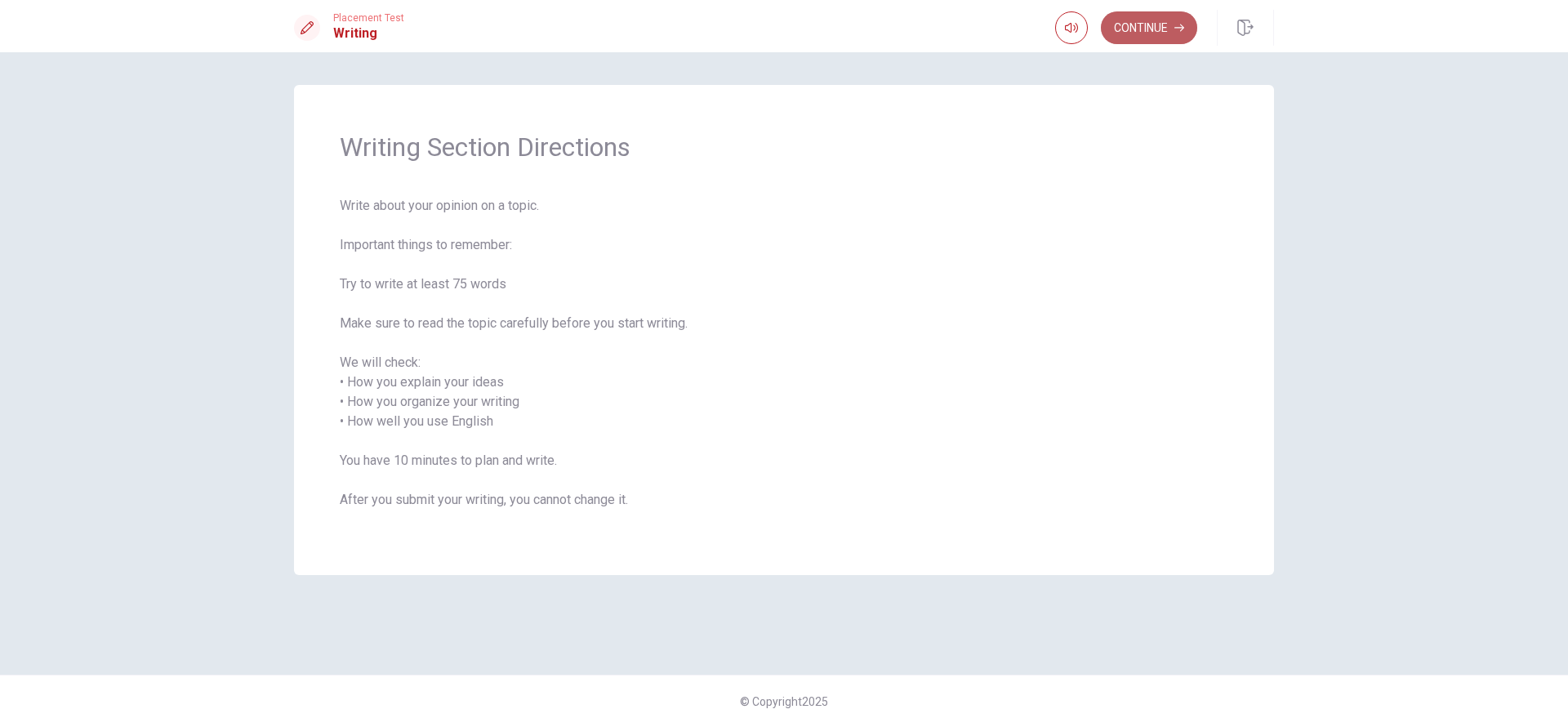 click on "Continue" at bounding box center (1149, 28) 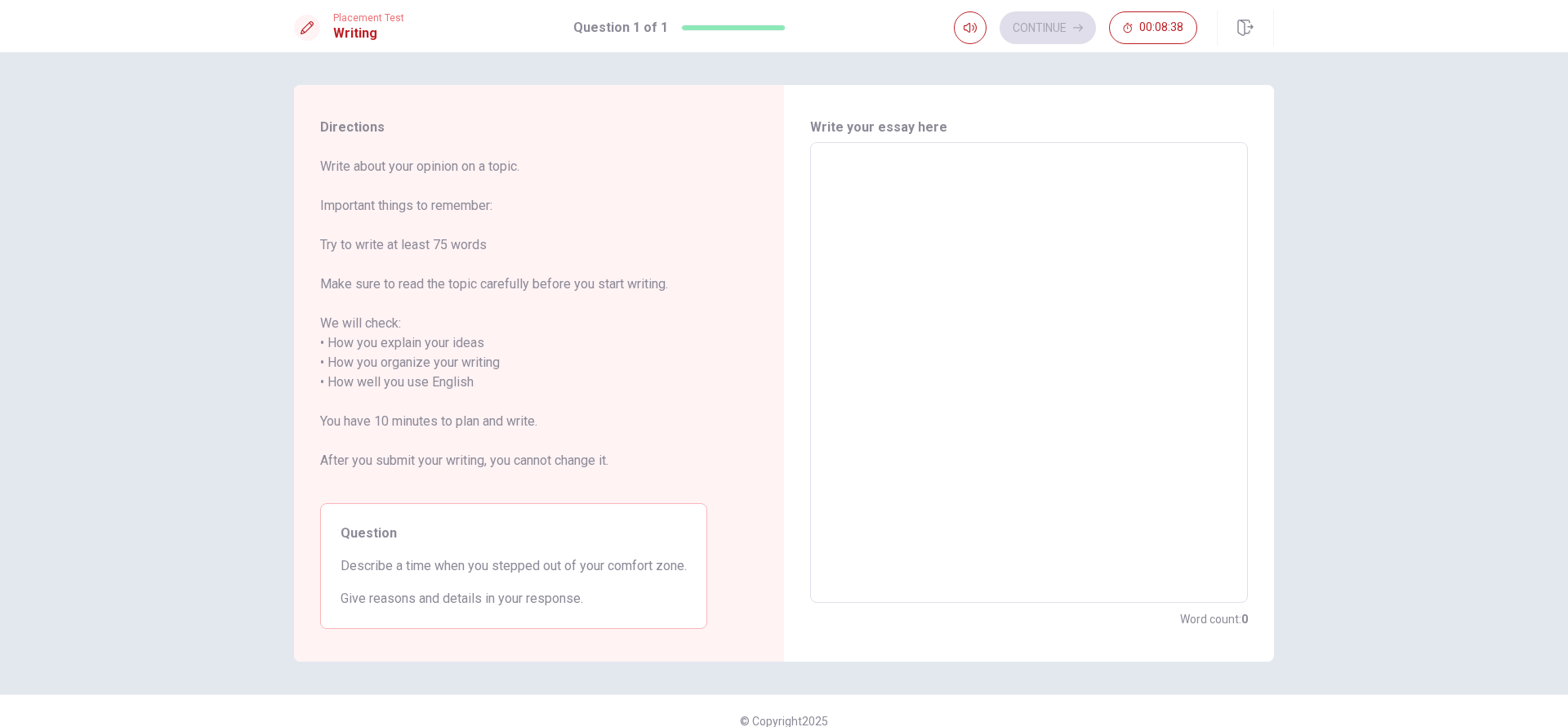 click at bounding box center (1029, 372) 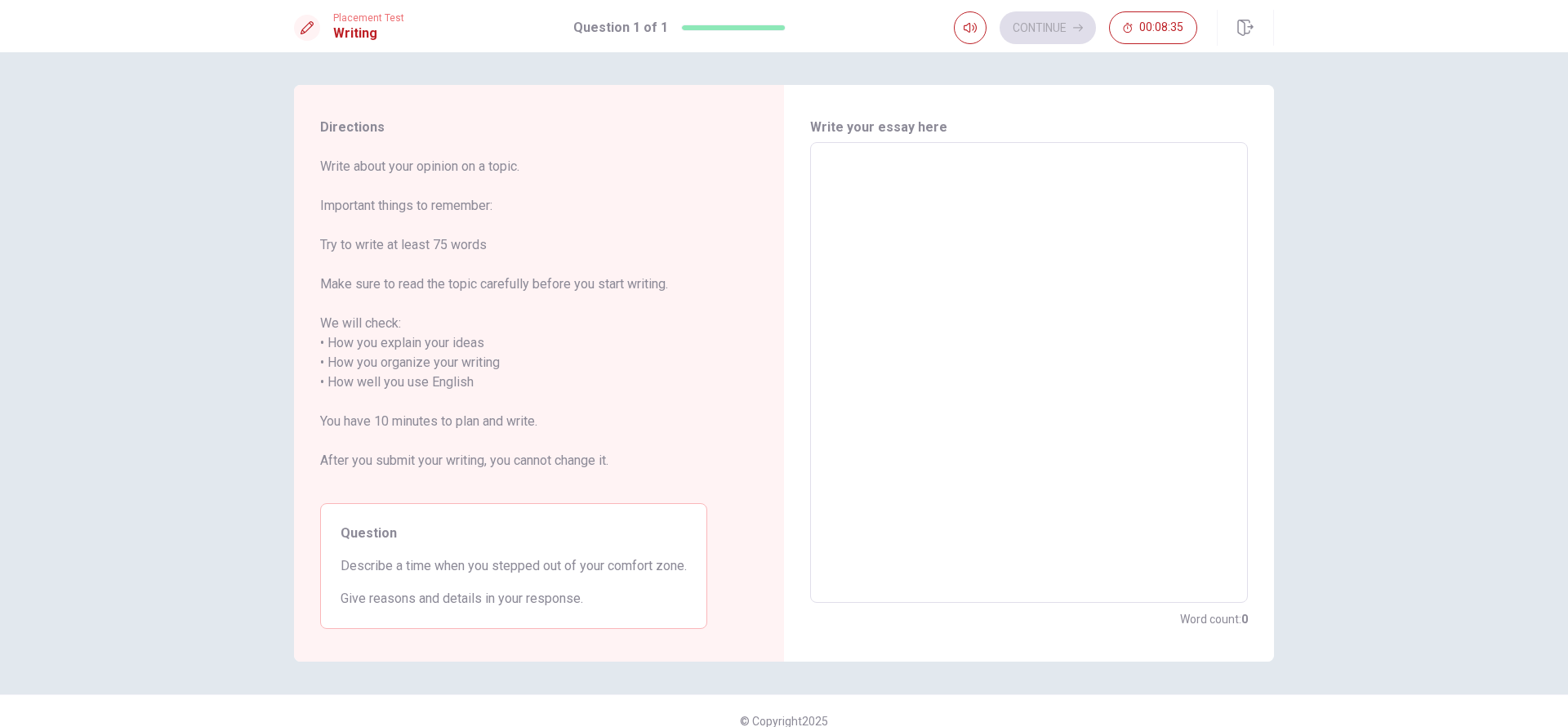 type on "t" 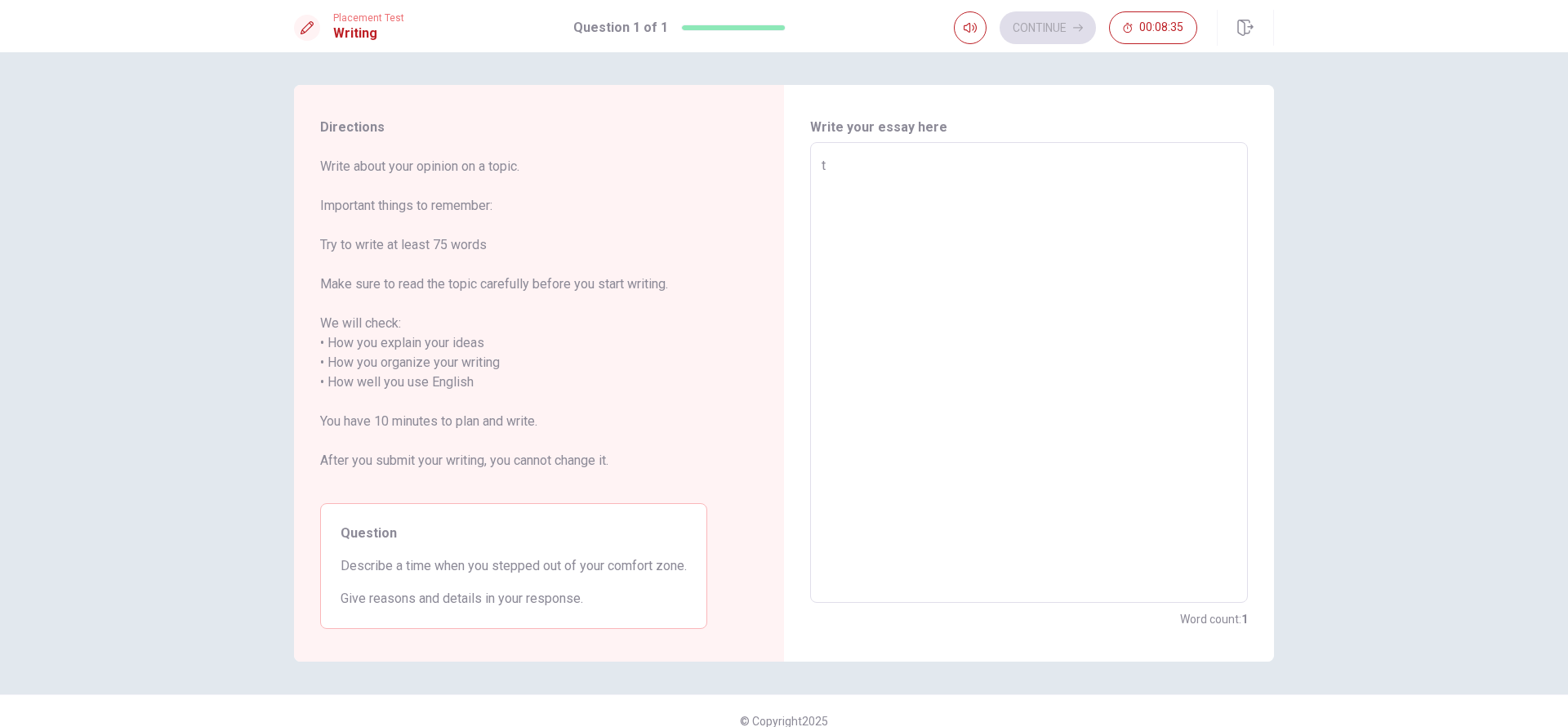 type on "x" 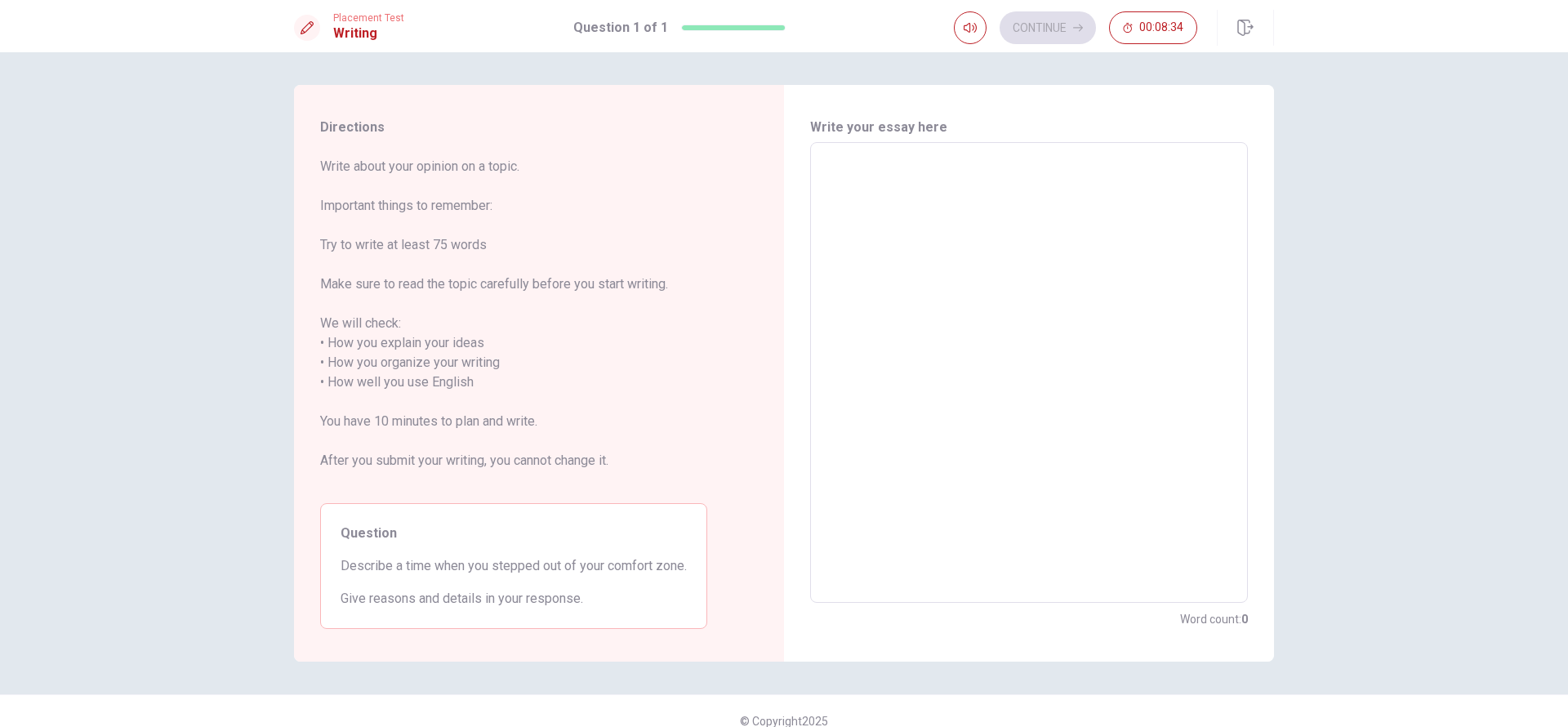 type on "t" 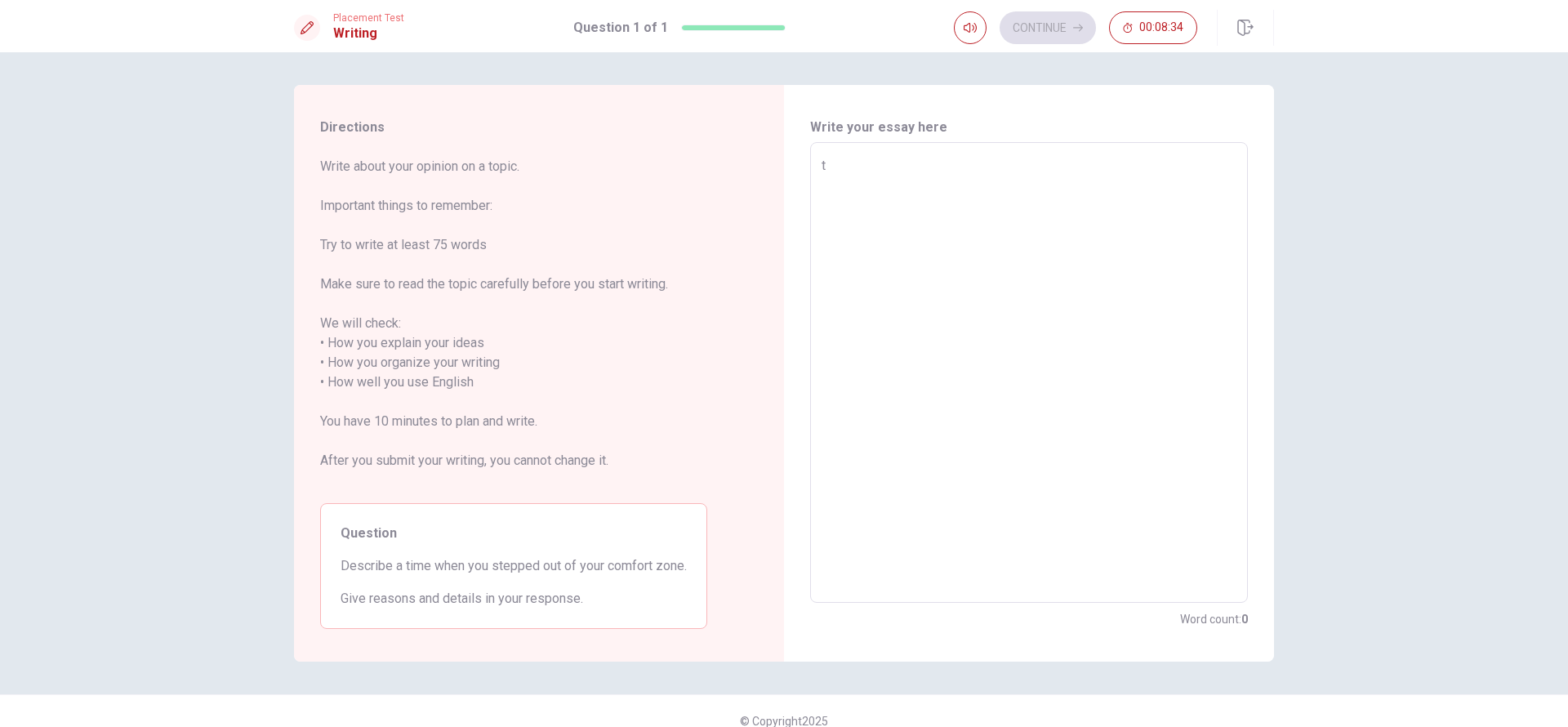 type on "x" 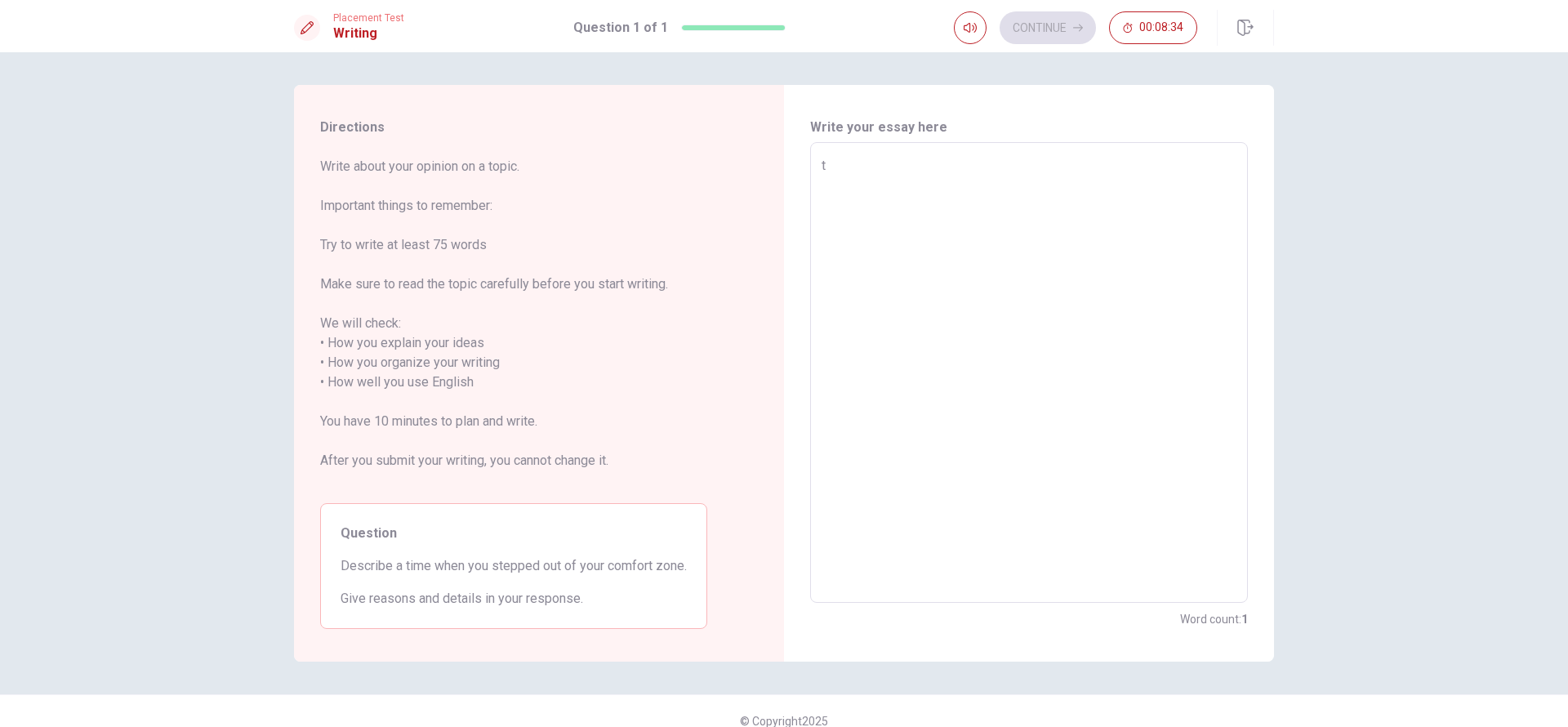 type on "th" 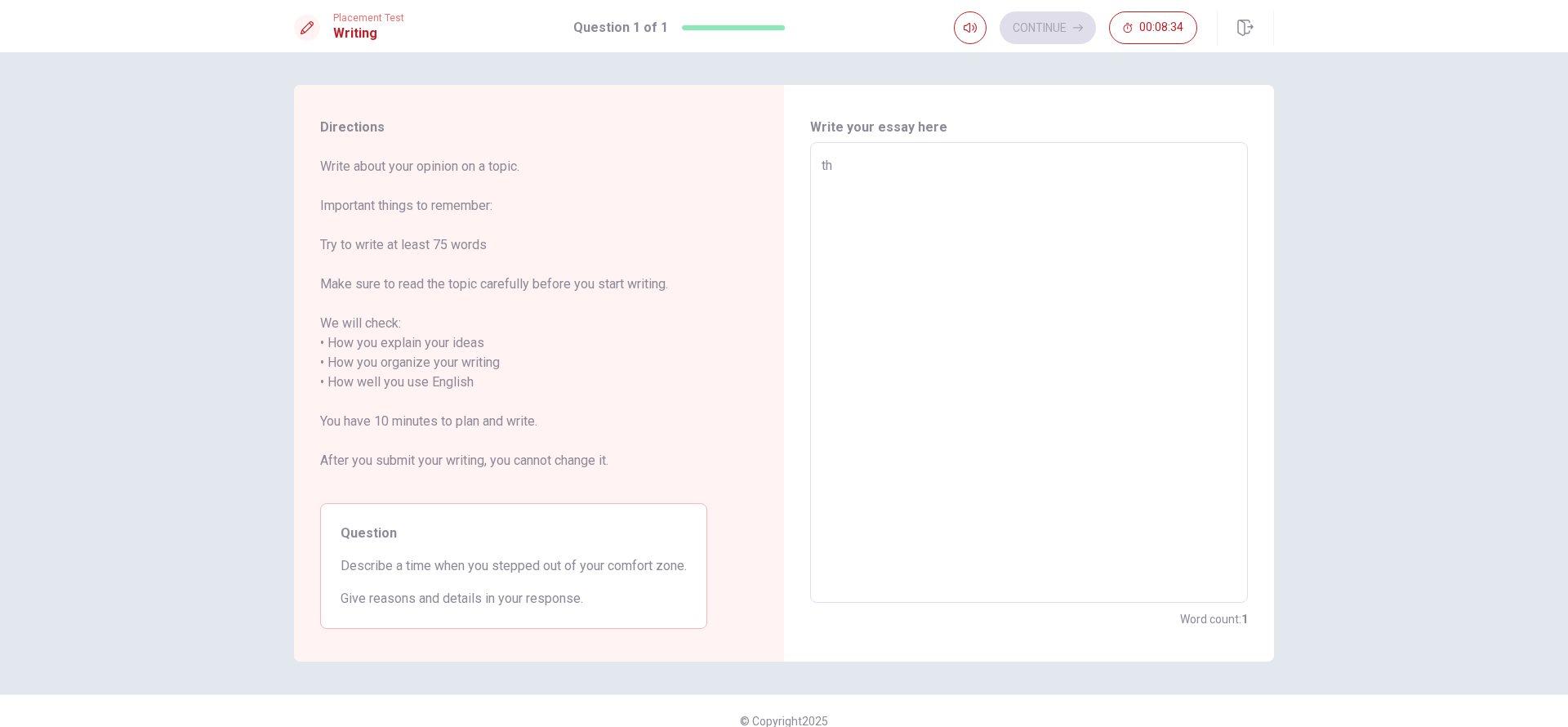 type on "t" 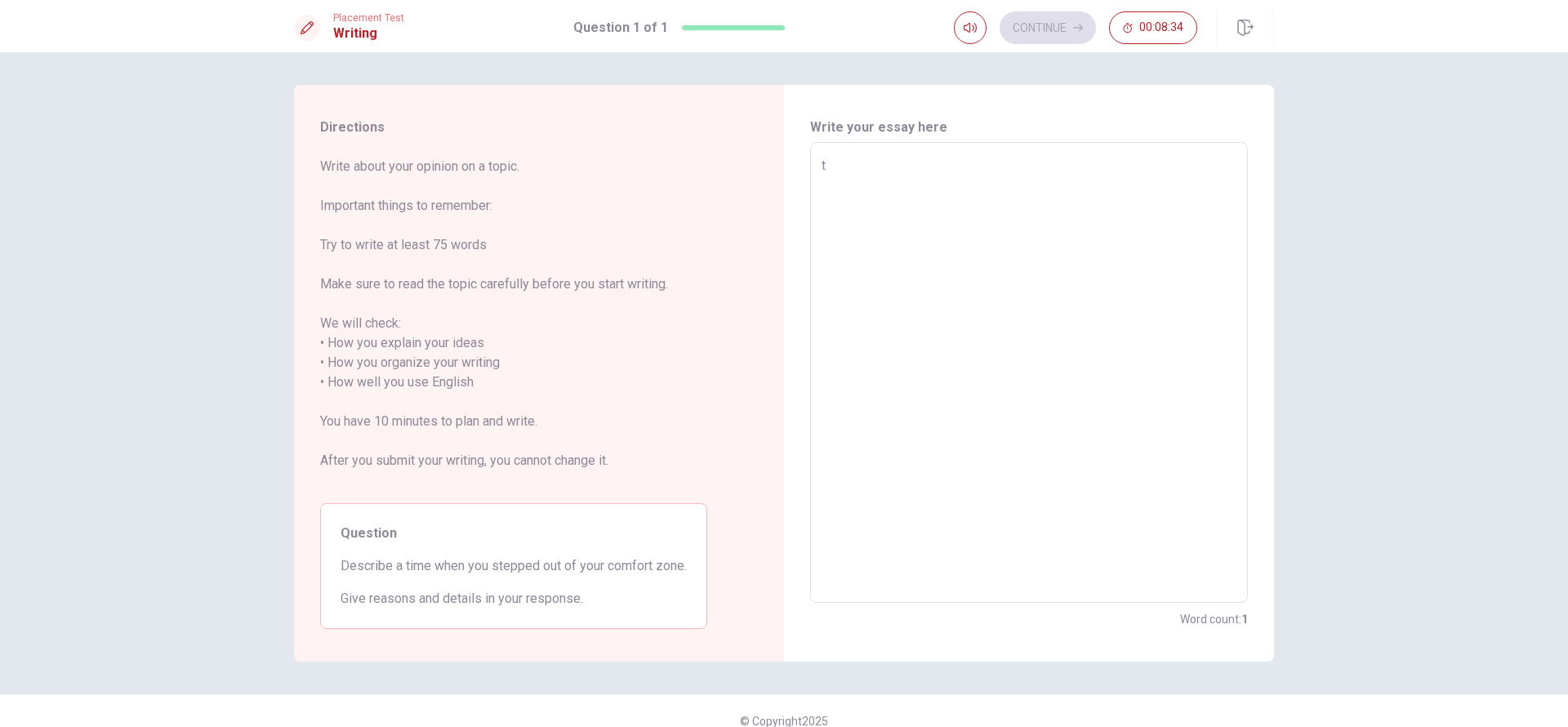 type on "x" 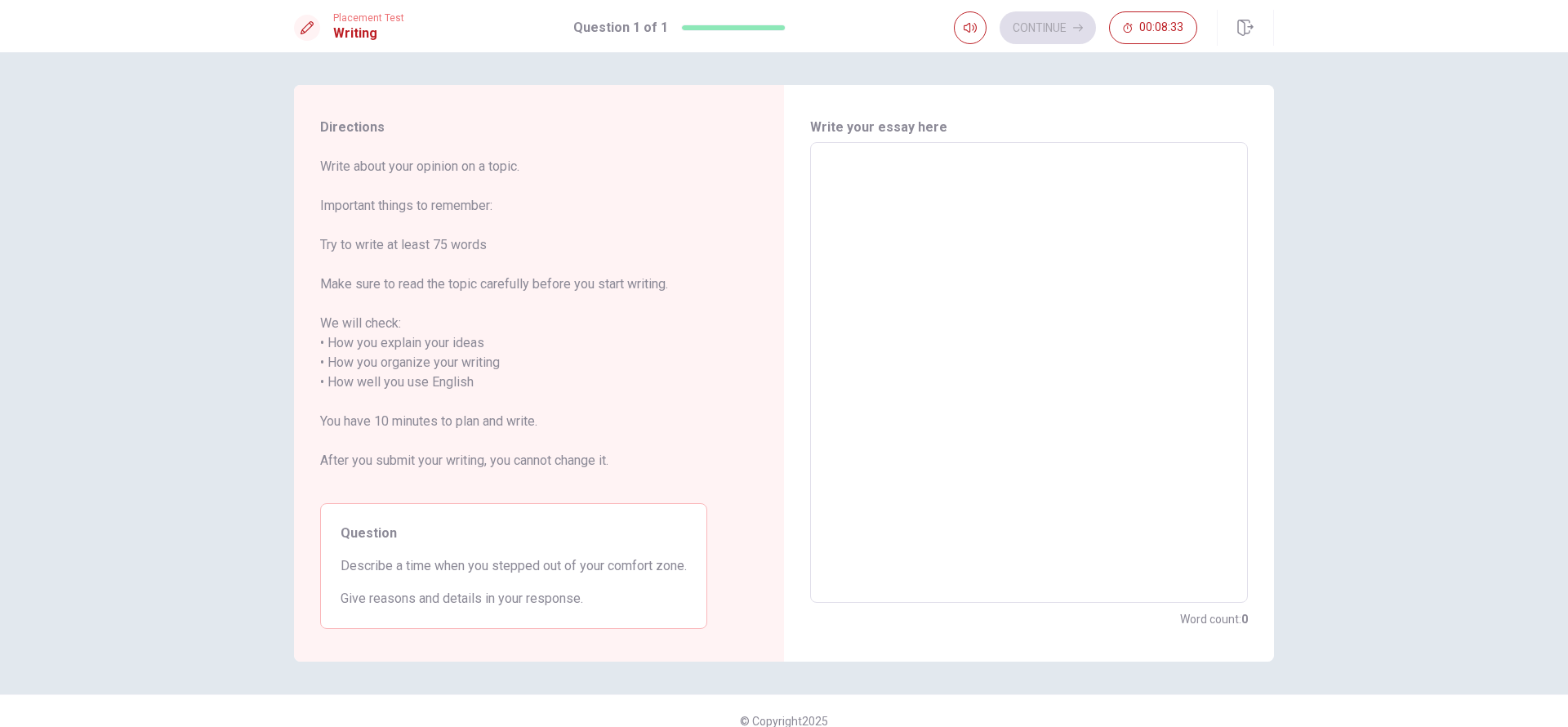 type on "t" 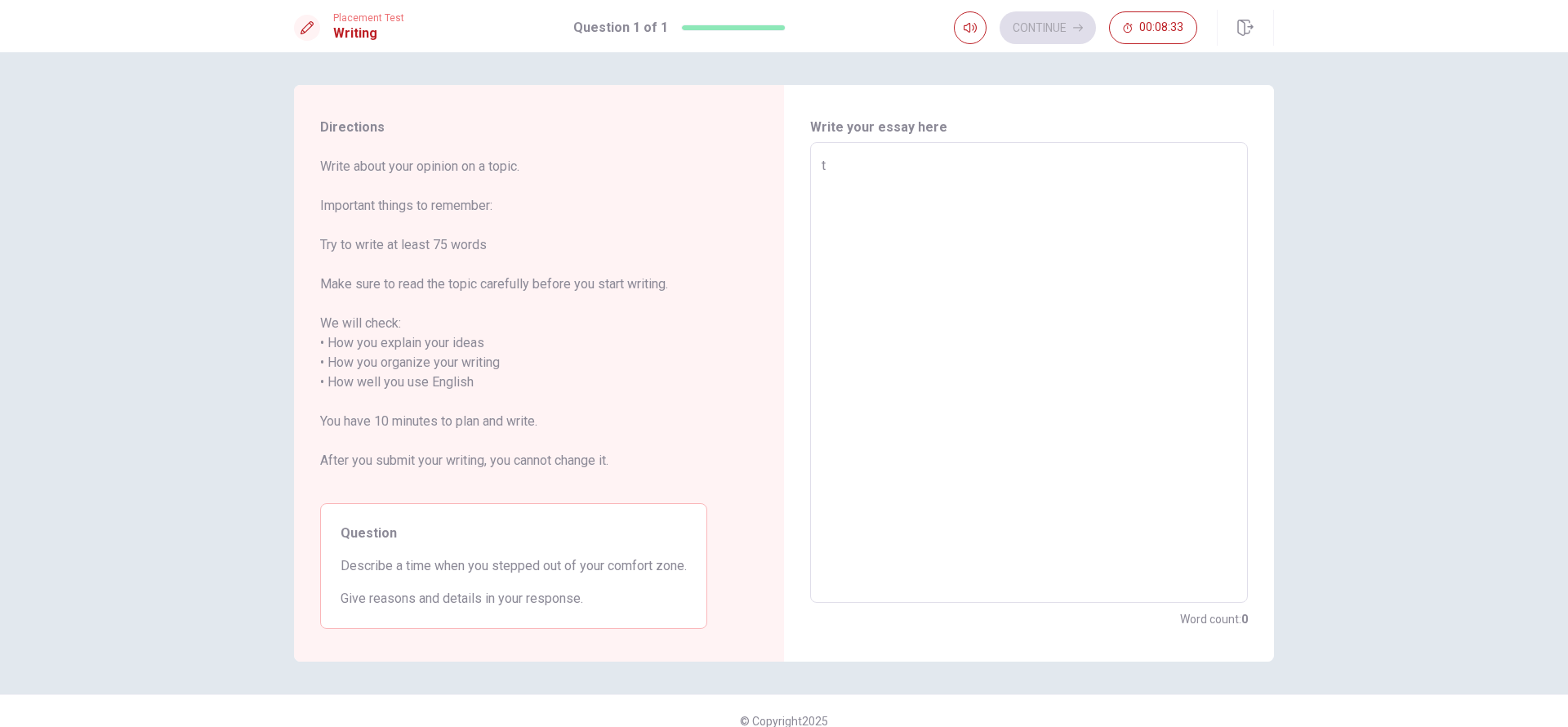 type on "x" 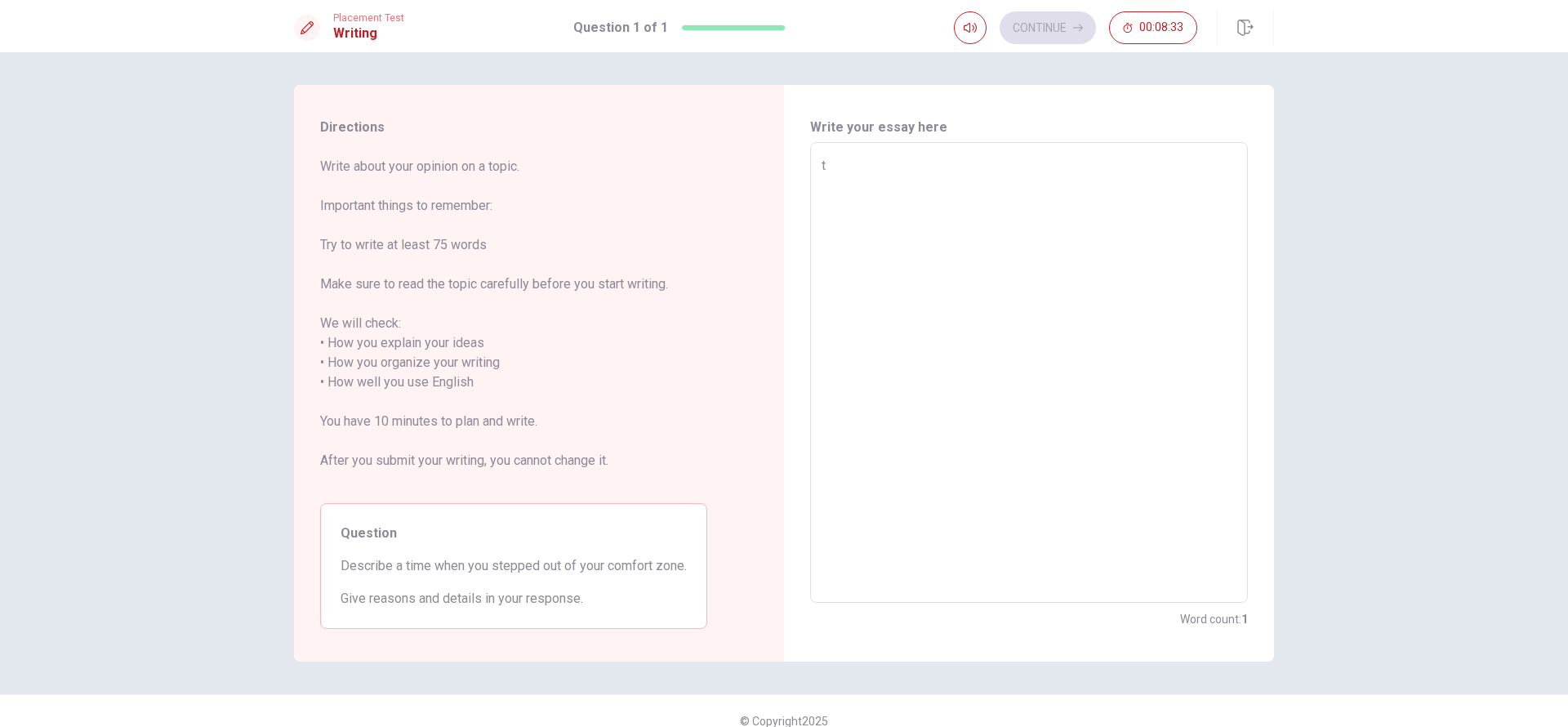 type on "th" 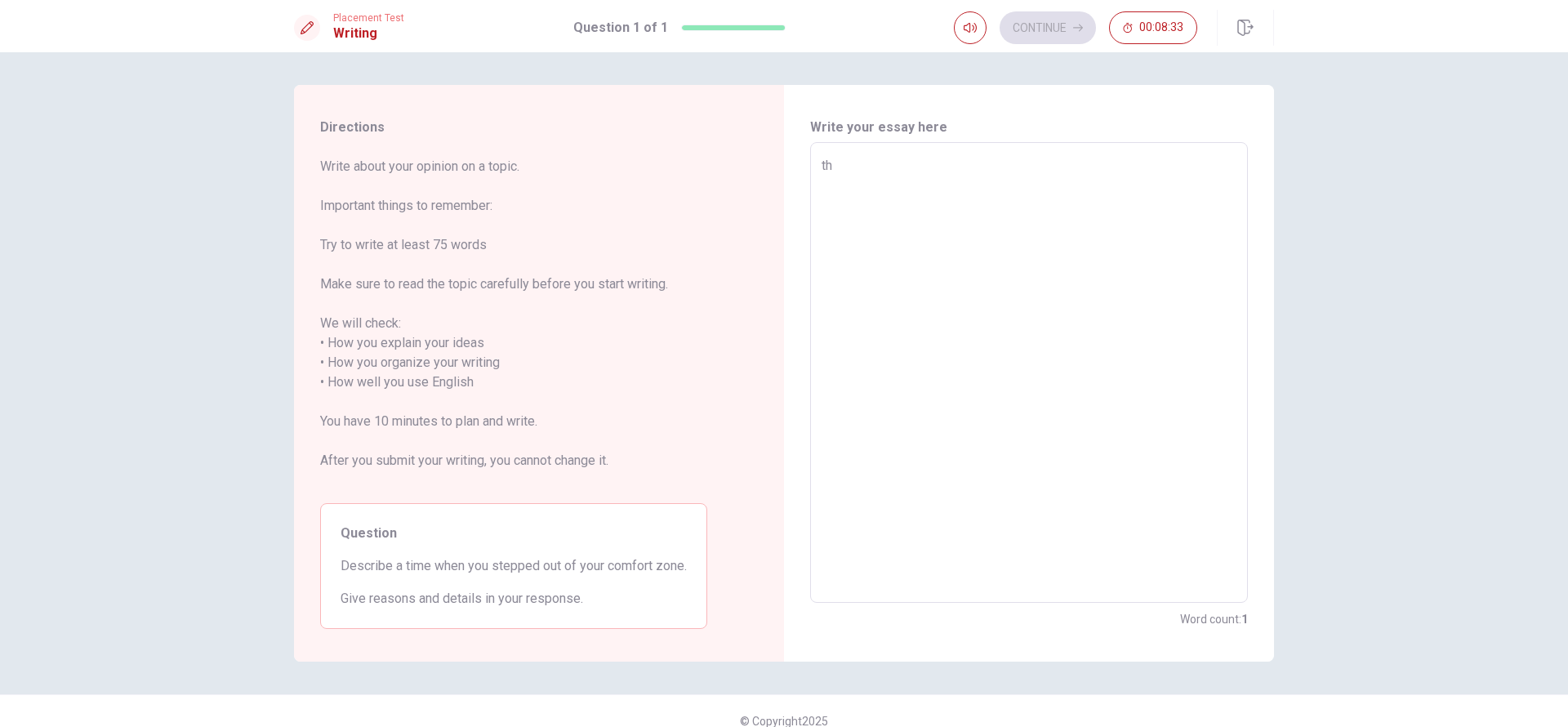 type on "x" 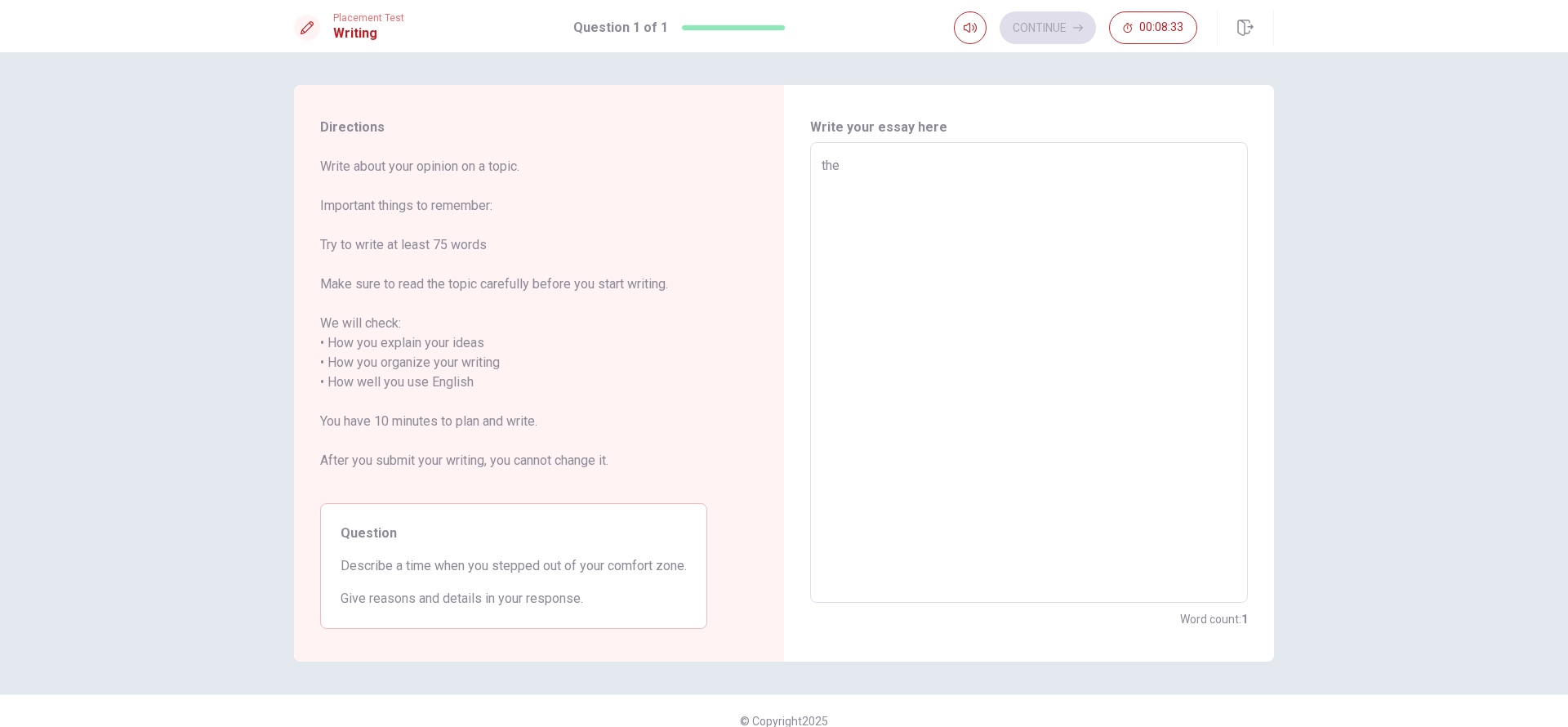 type on "x" 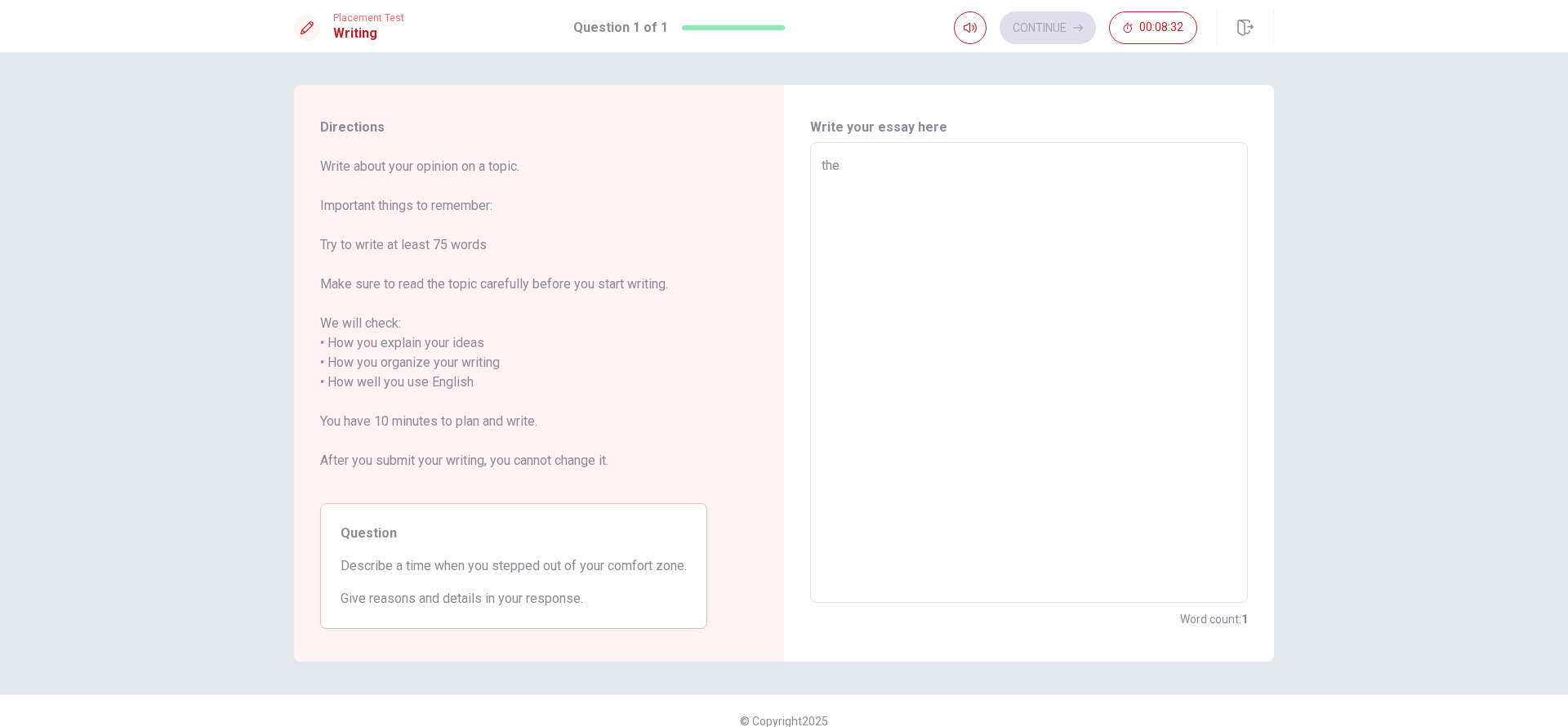 type on "the" 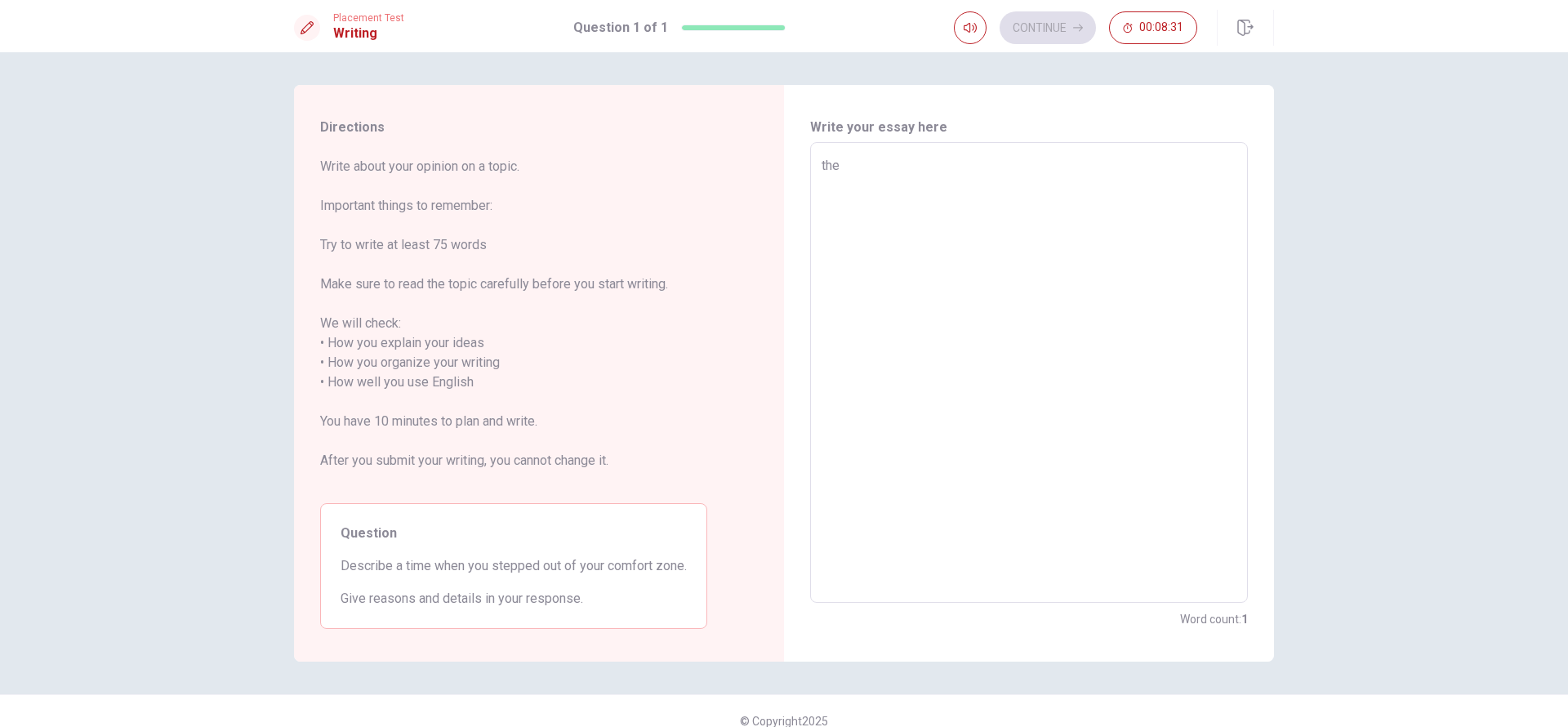 type on "the e" 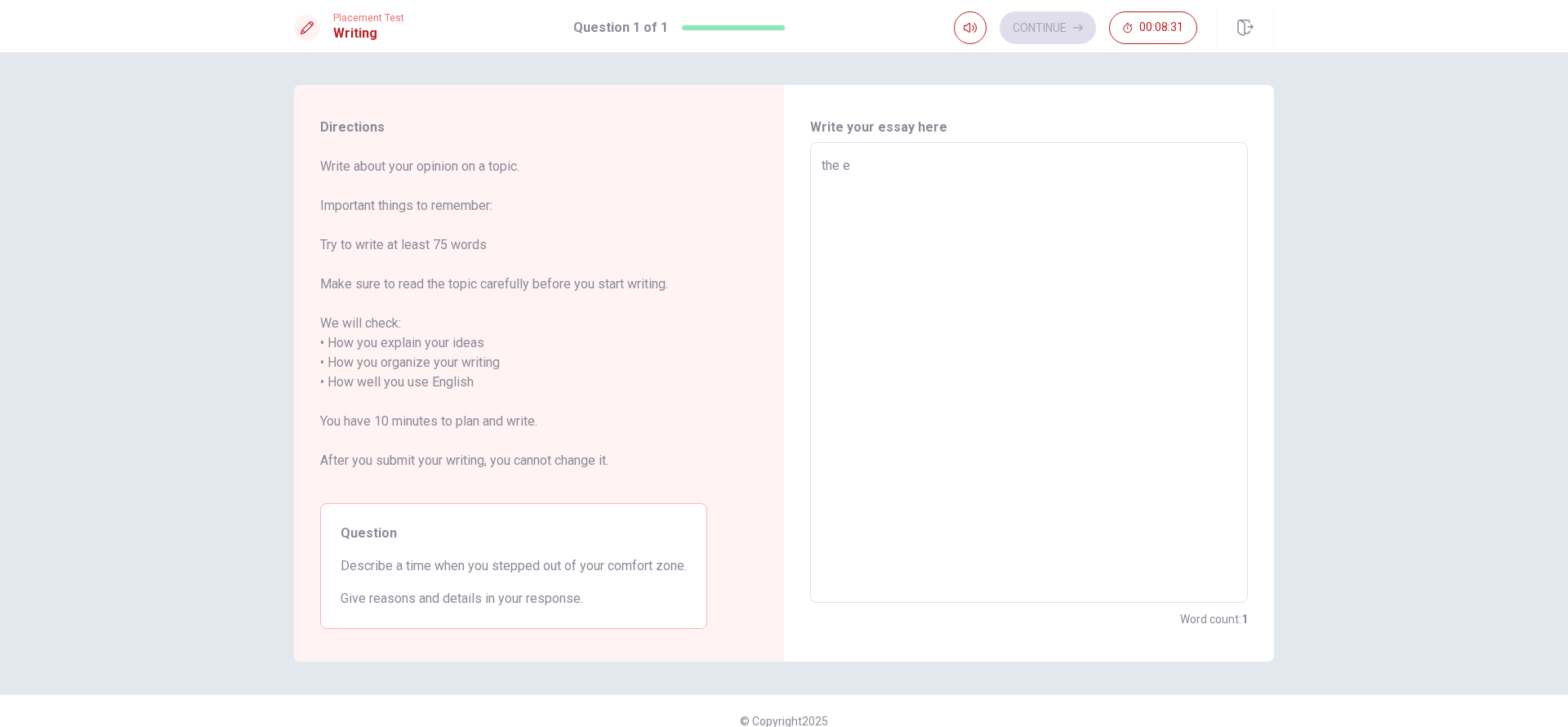 type on "x" 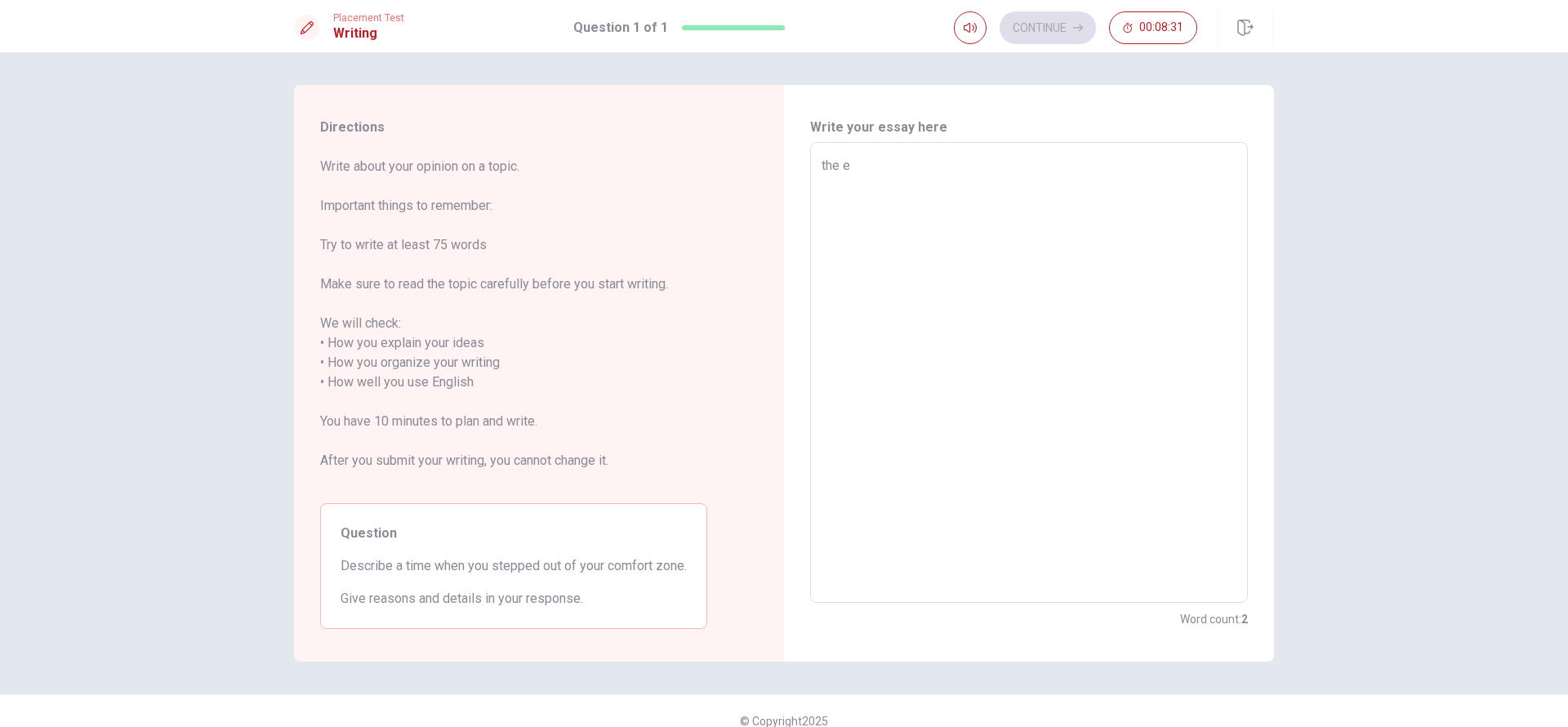type on "the ex" 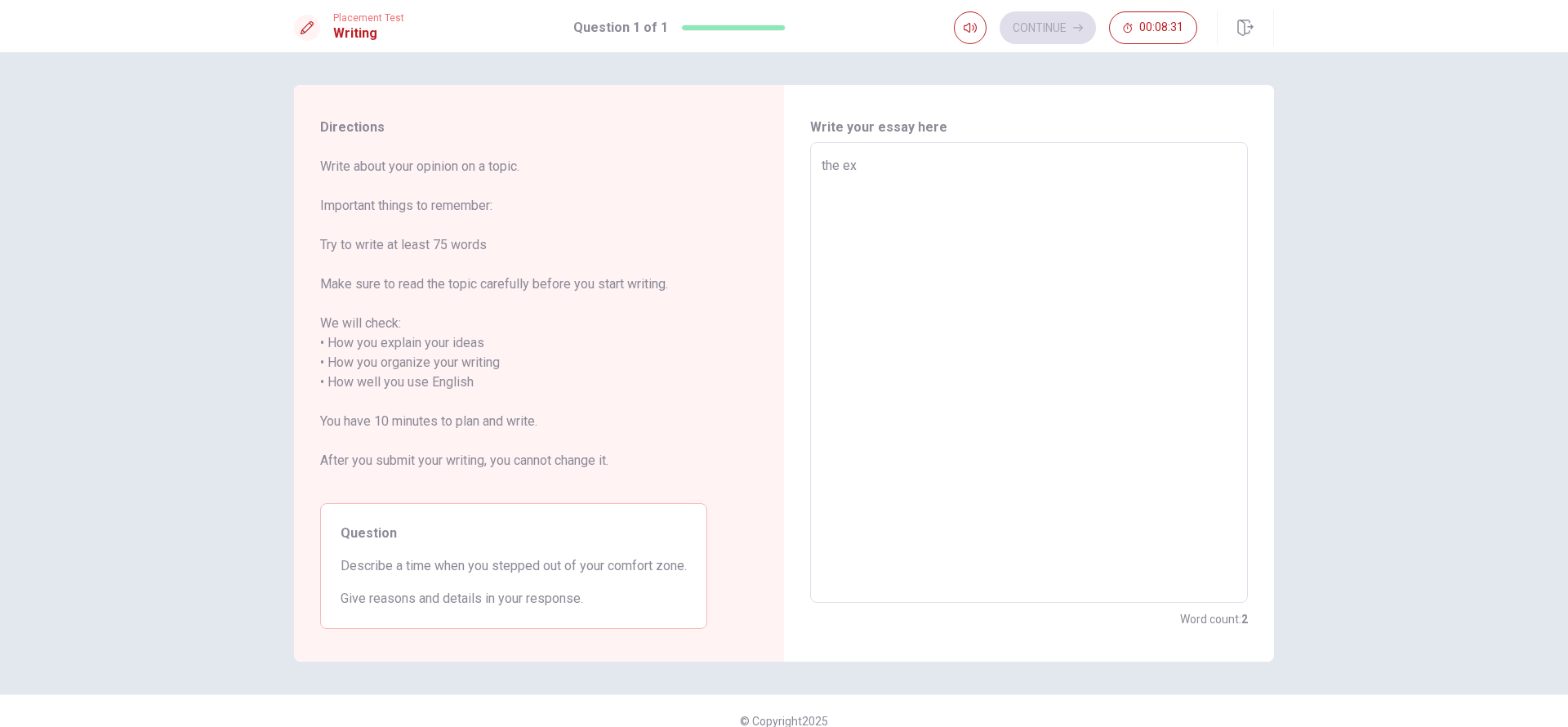 type on "x" 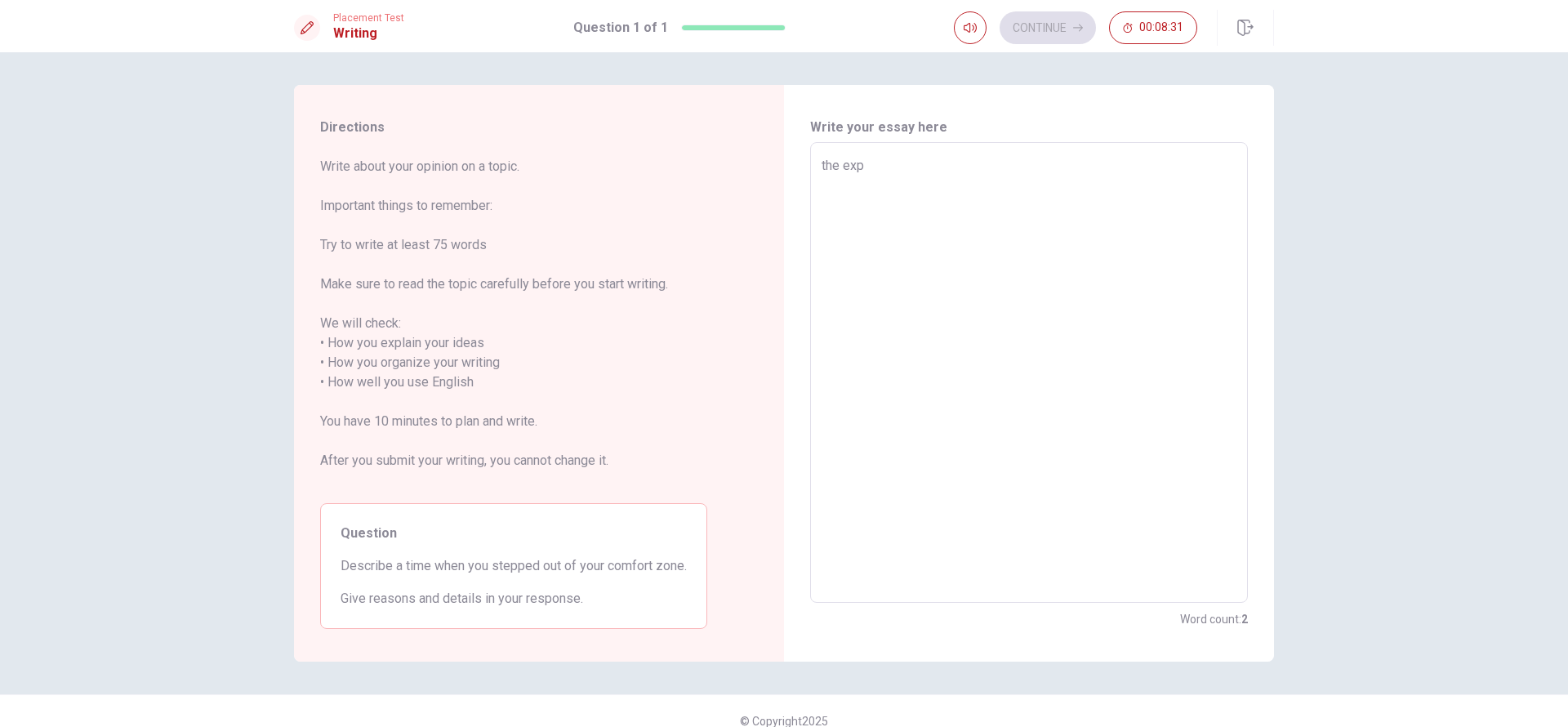 type on "x" 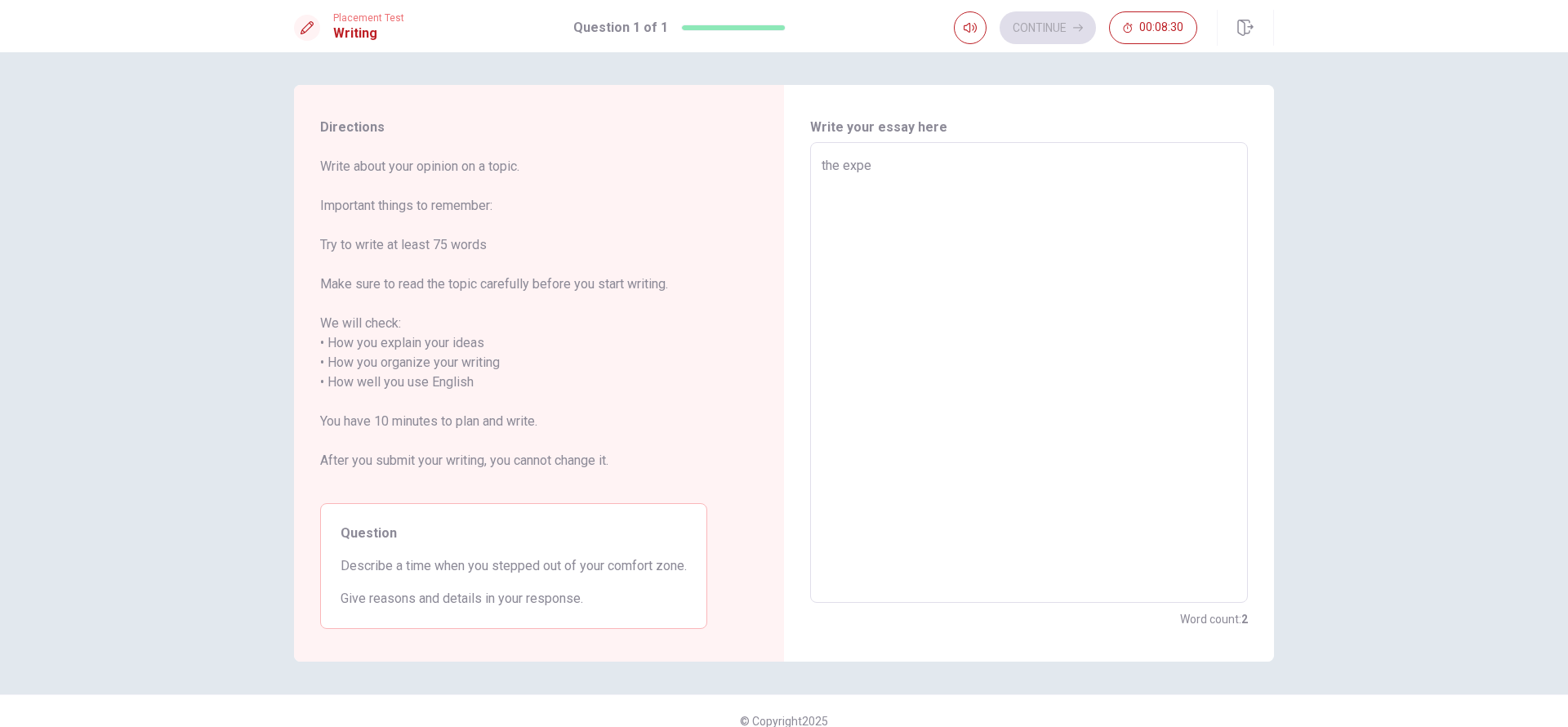 type on "x" 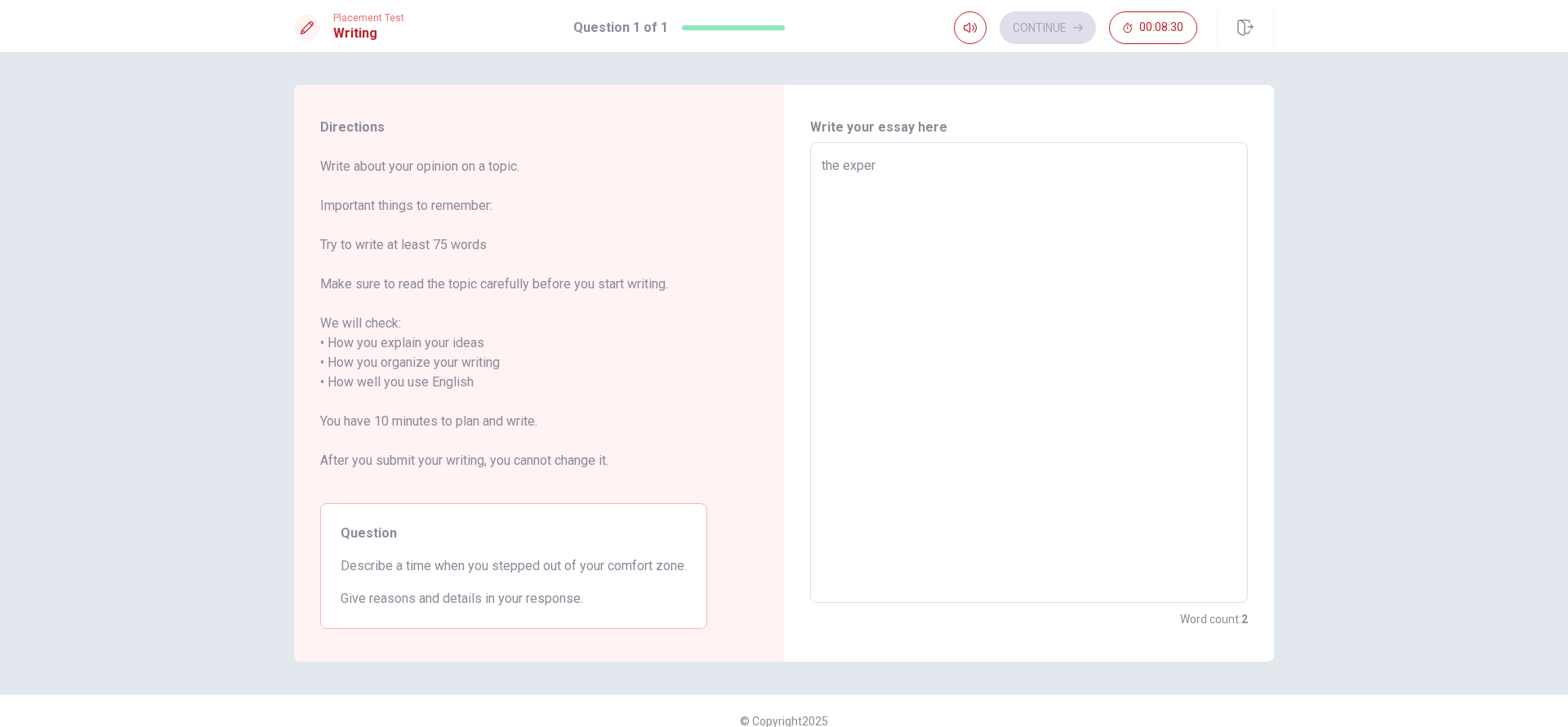 type on "x" 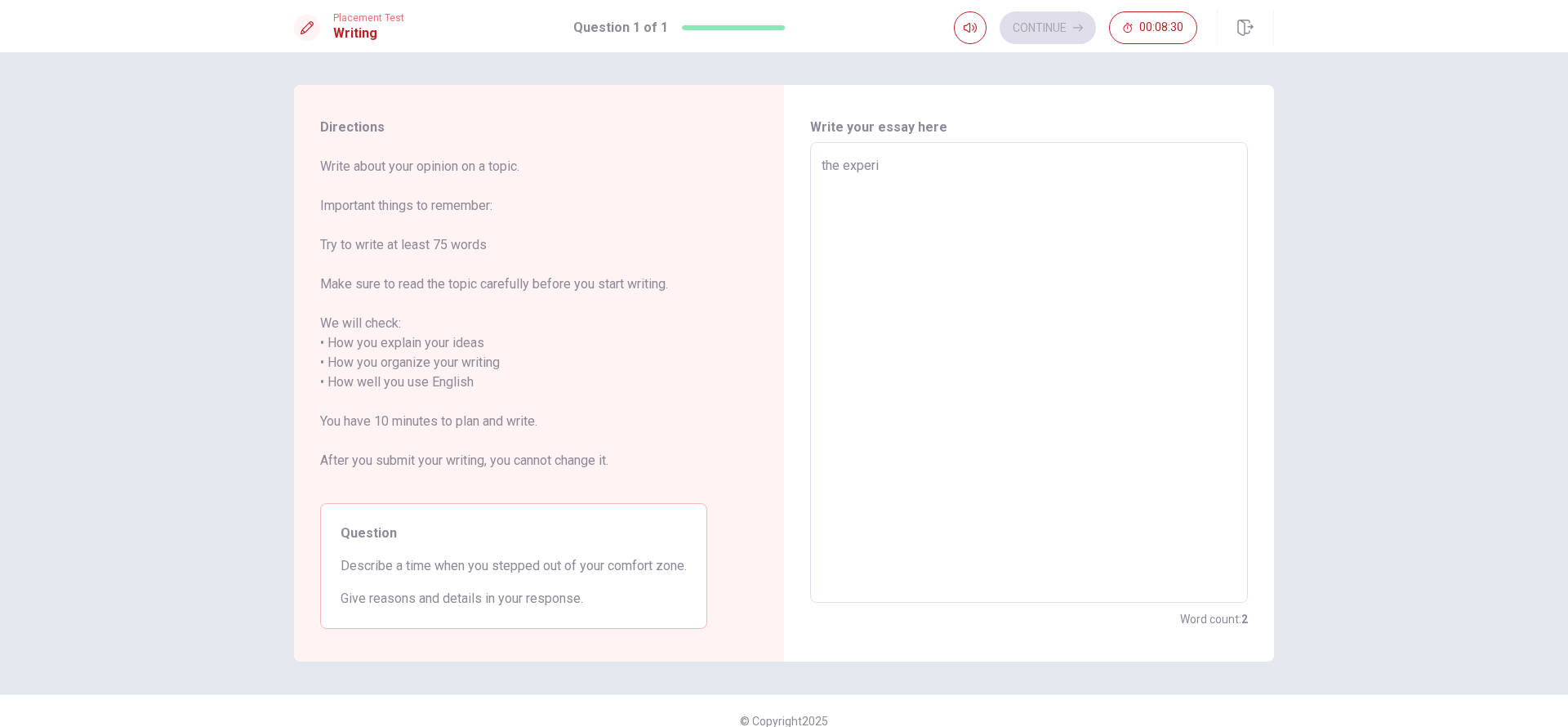 type on "x" 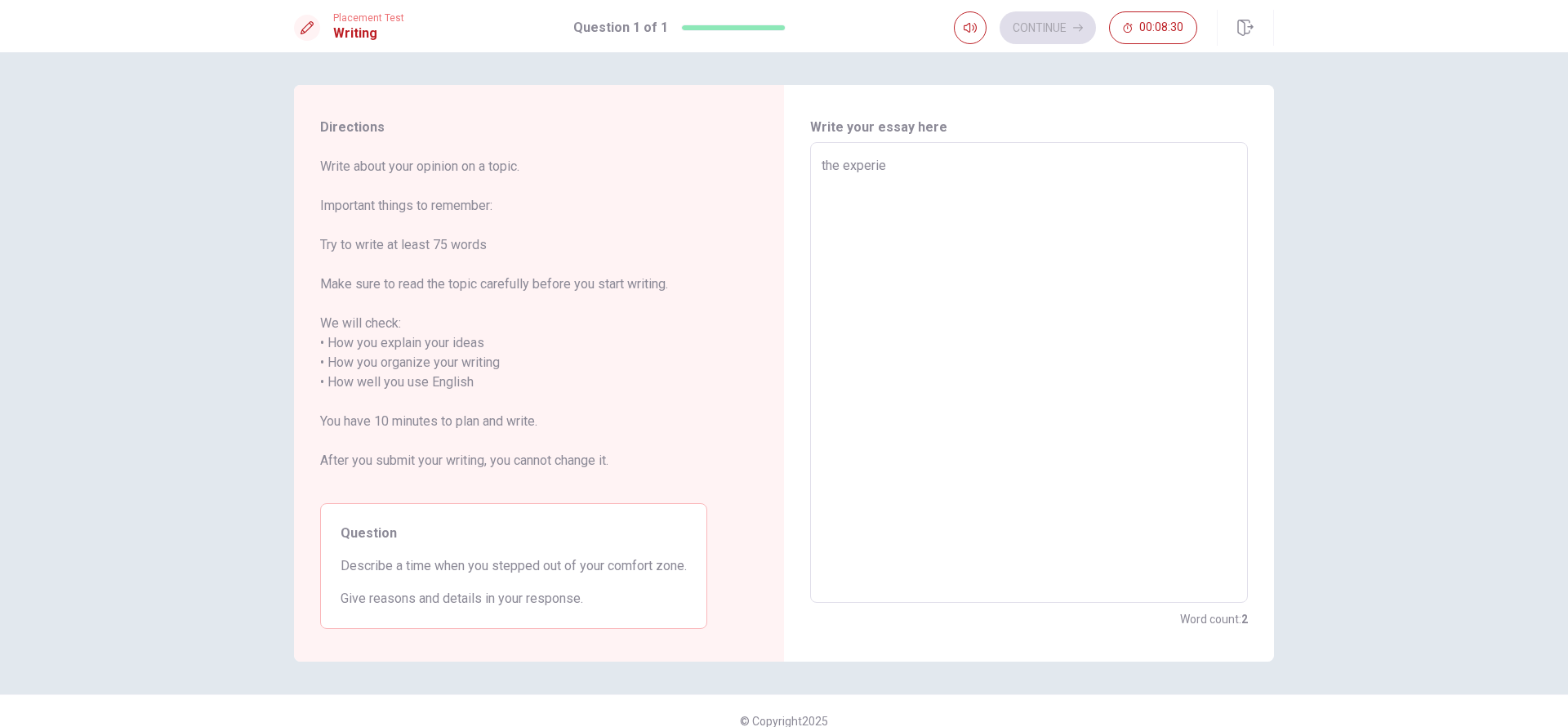 type on "x" 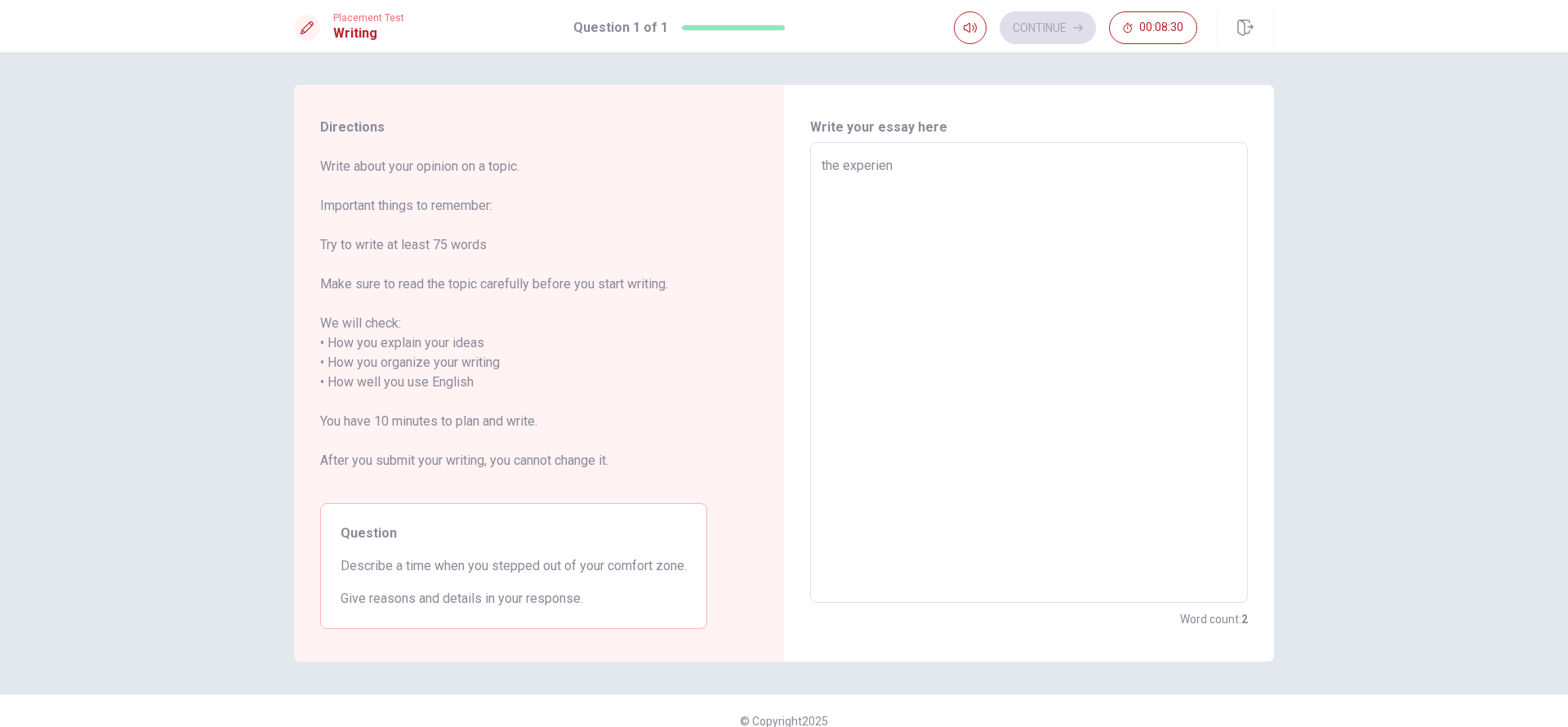 type on "x" 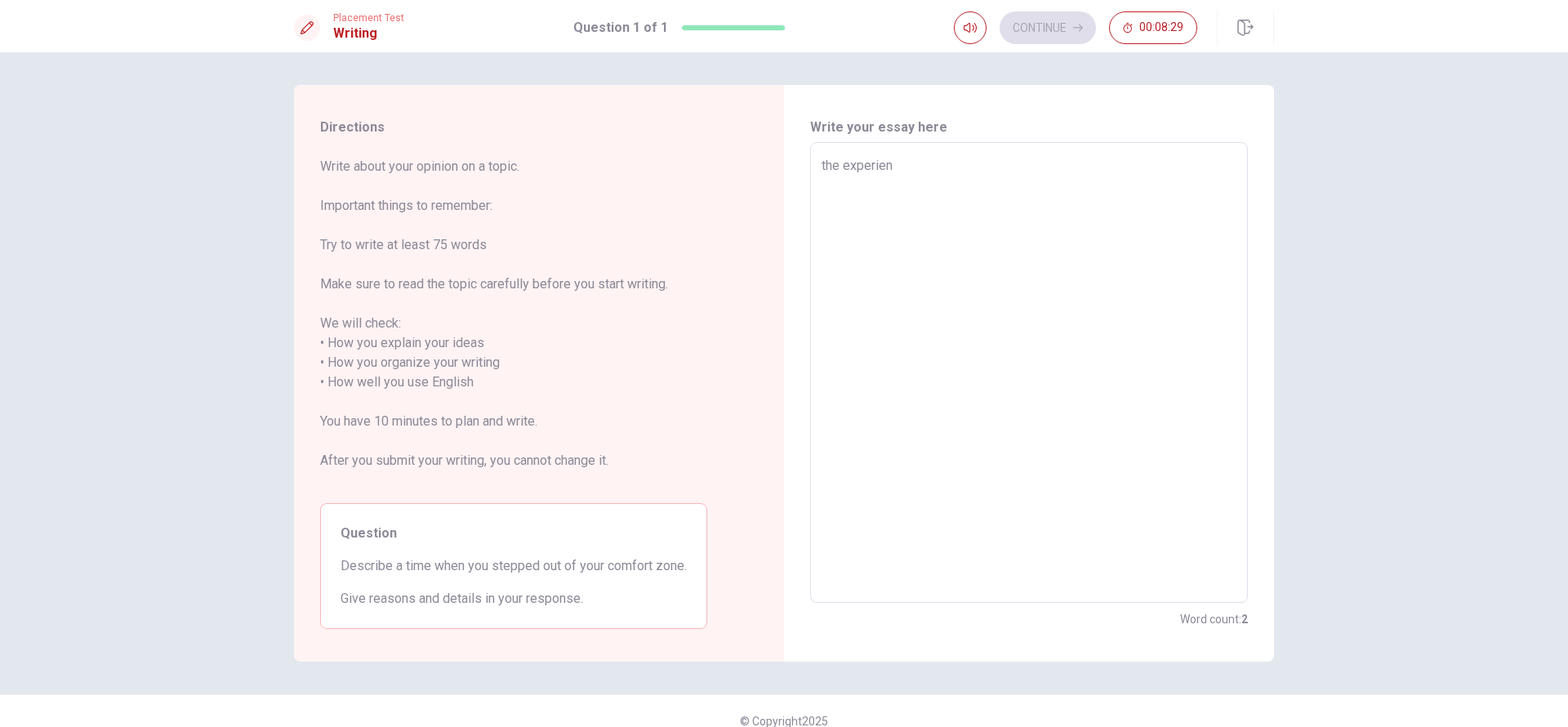 type on "the experienc" 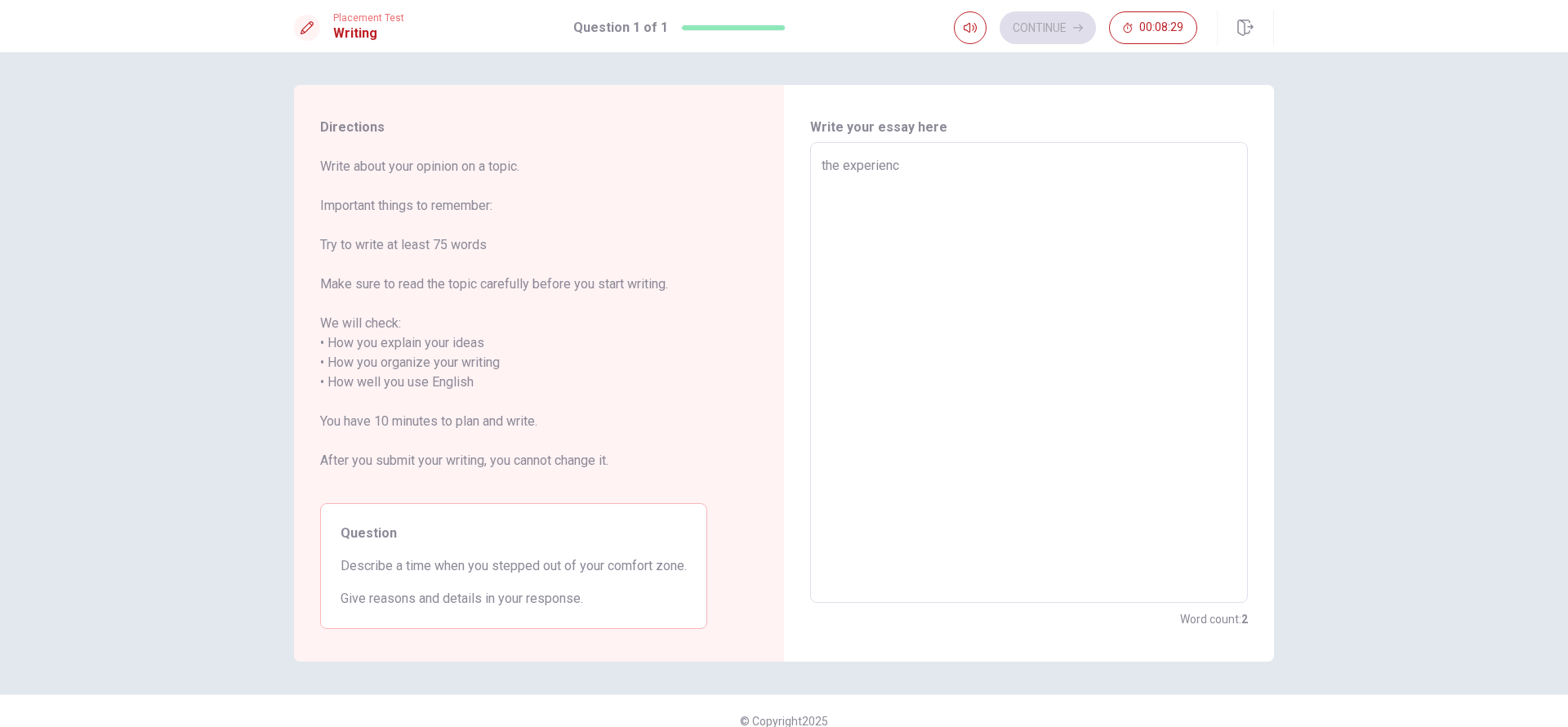 type on "x" 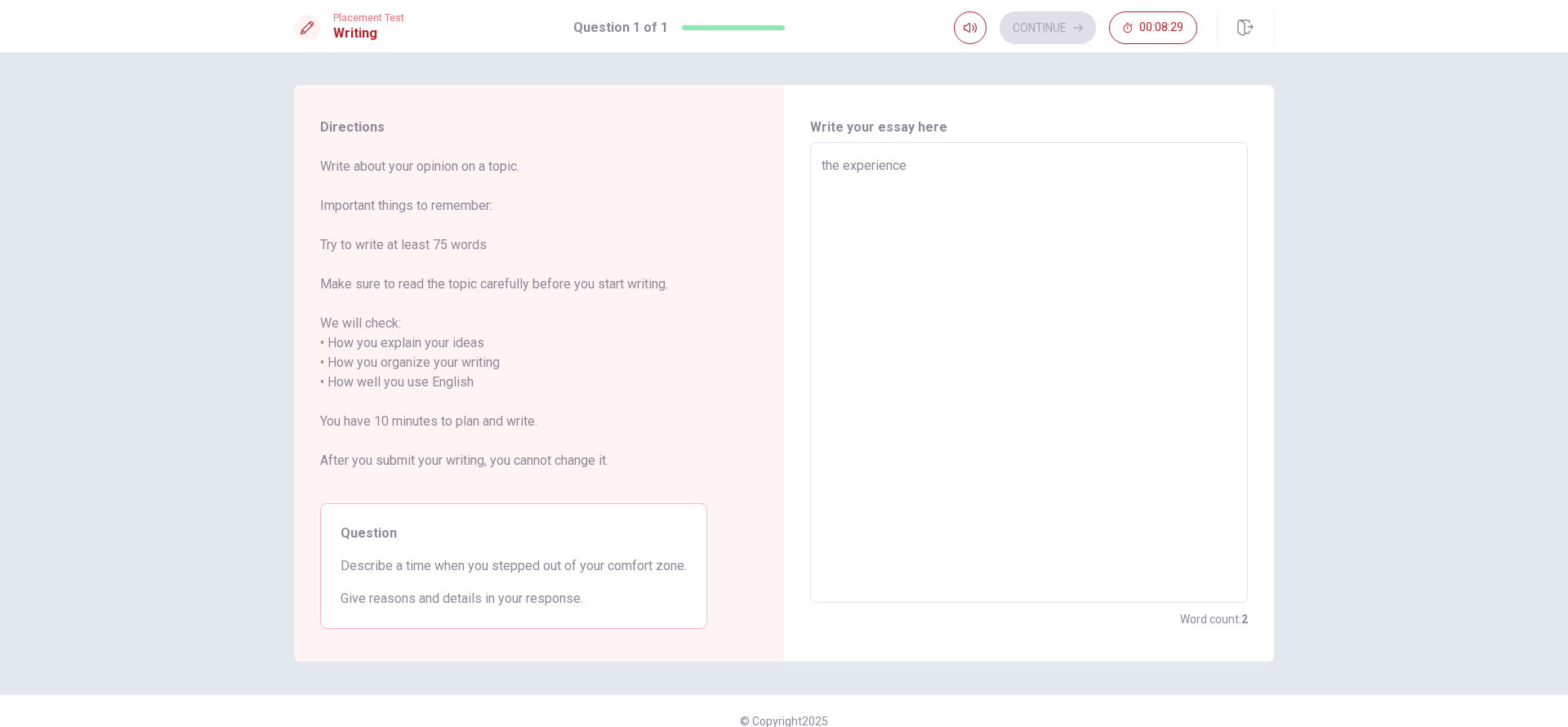 type on "x" 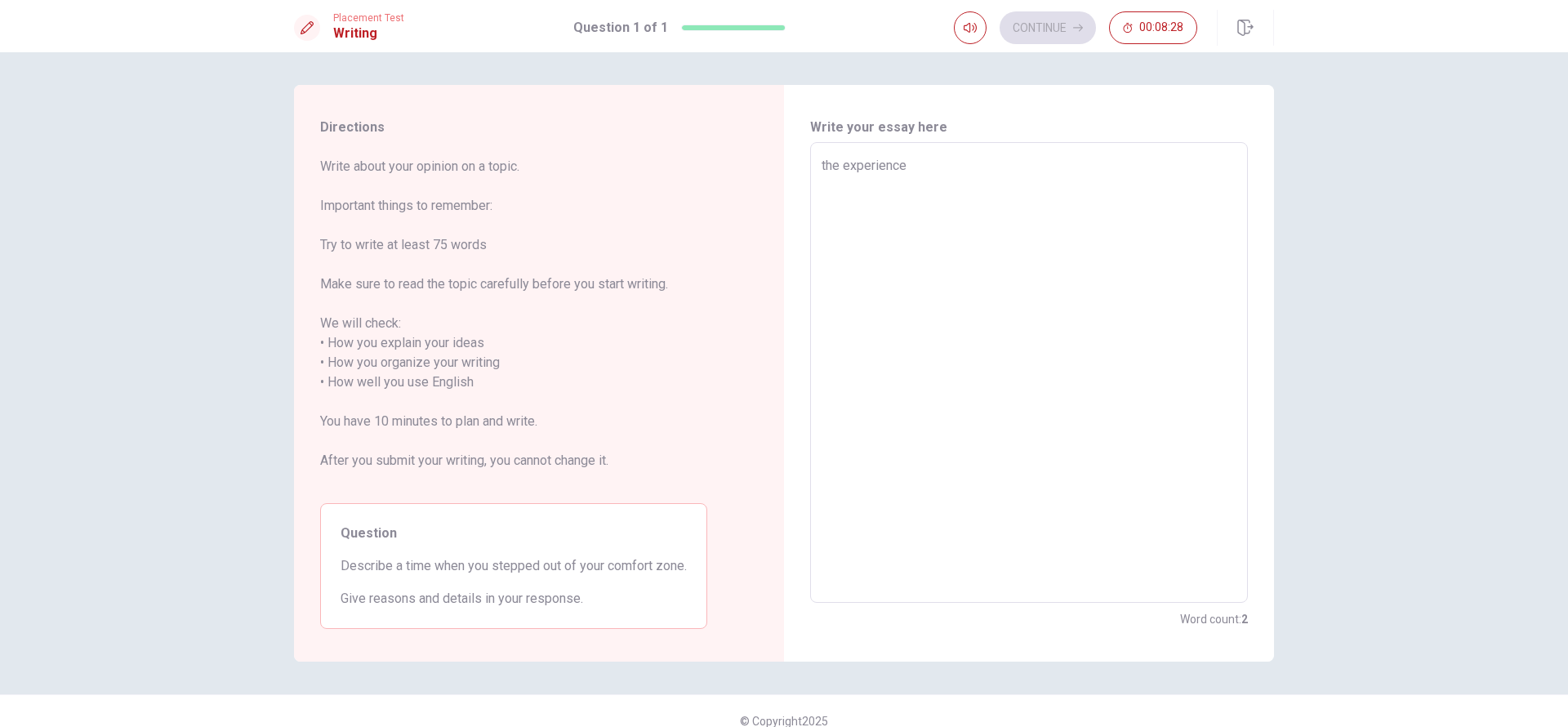 type on "the experience t" 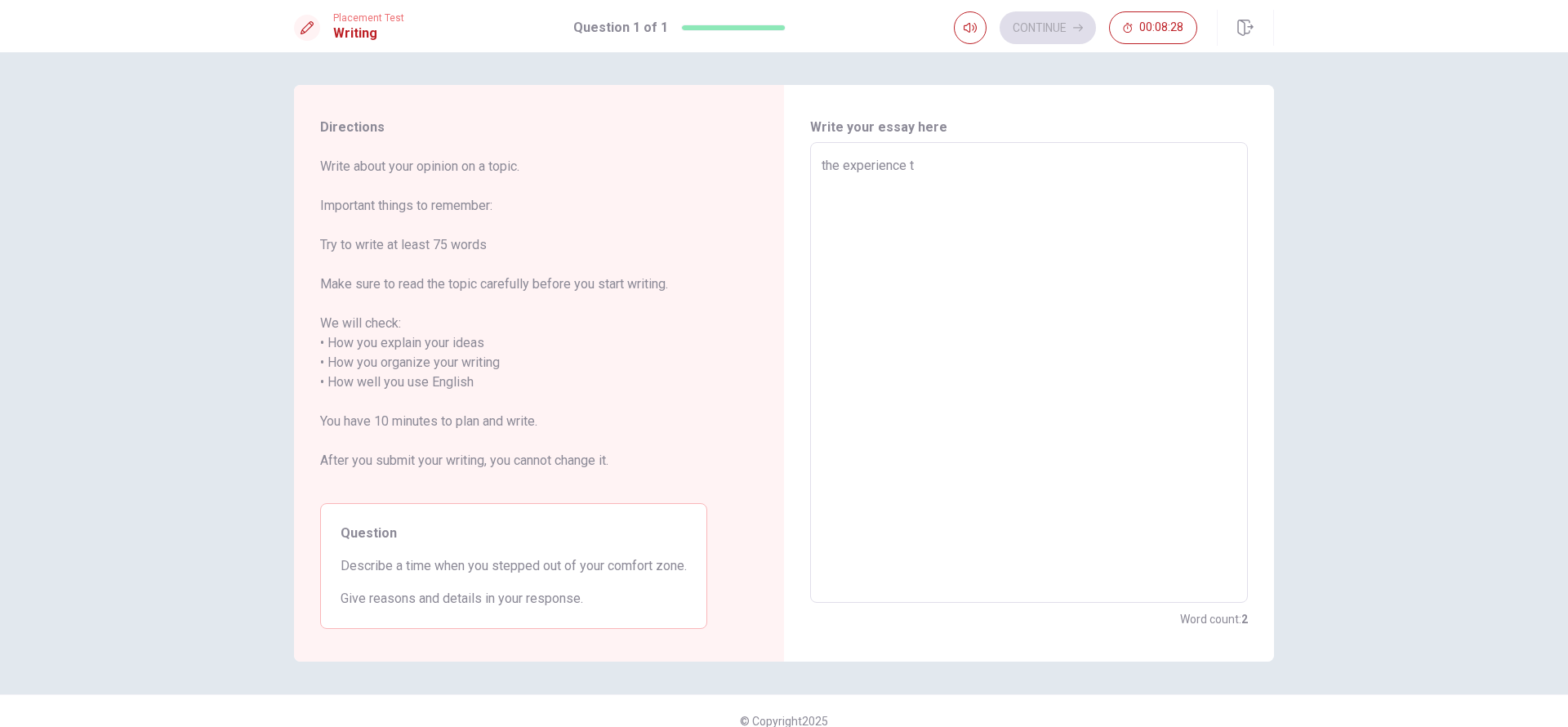 type on "x" 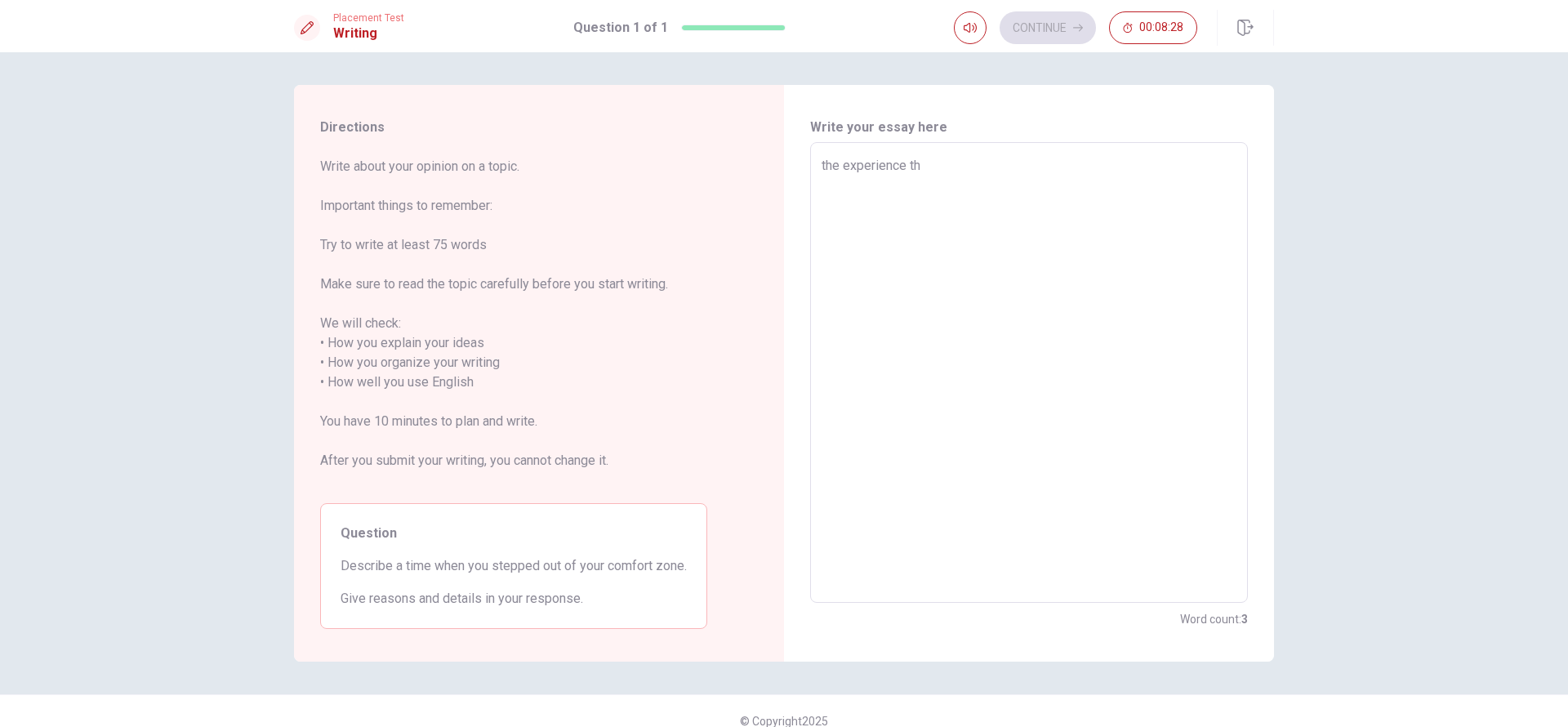 type on "the experience tha" 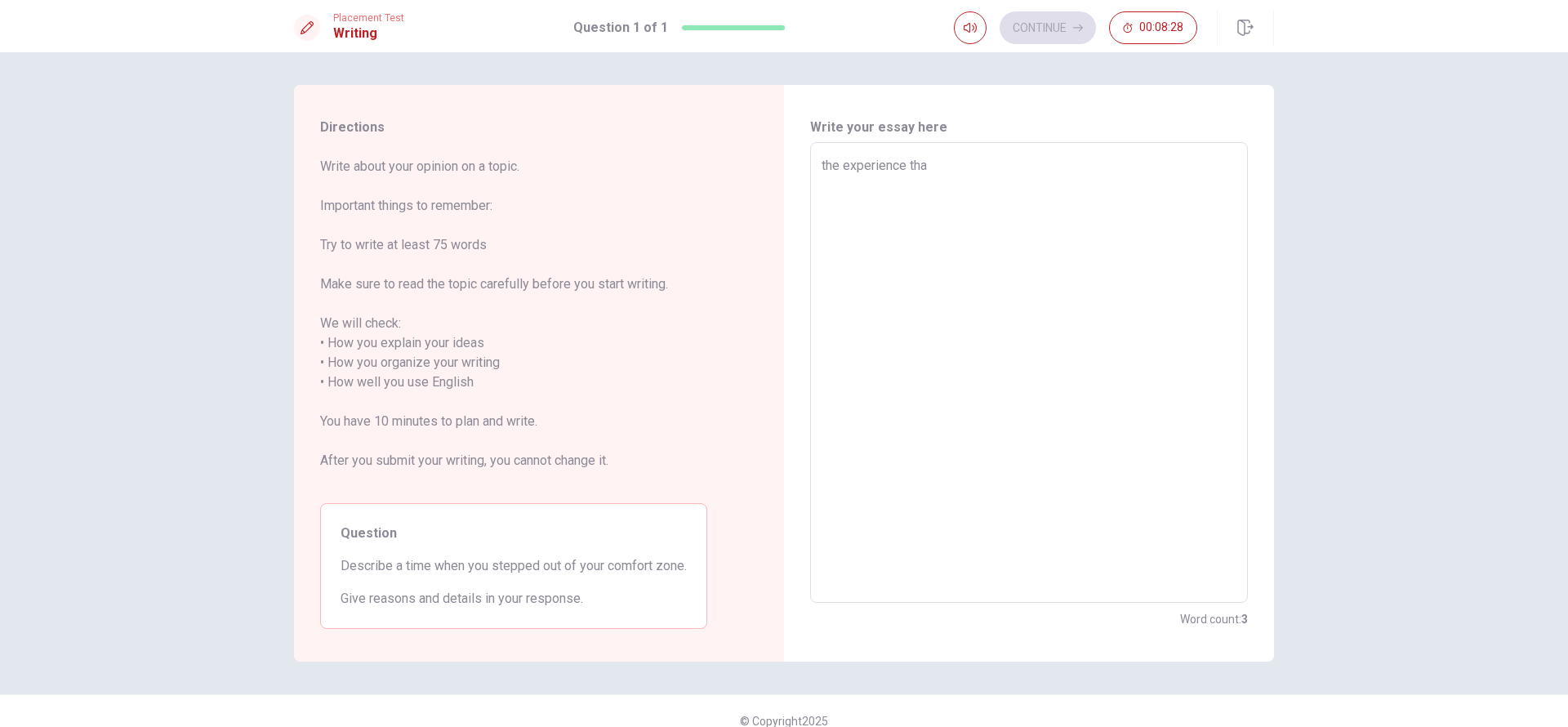 type on "x" 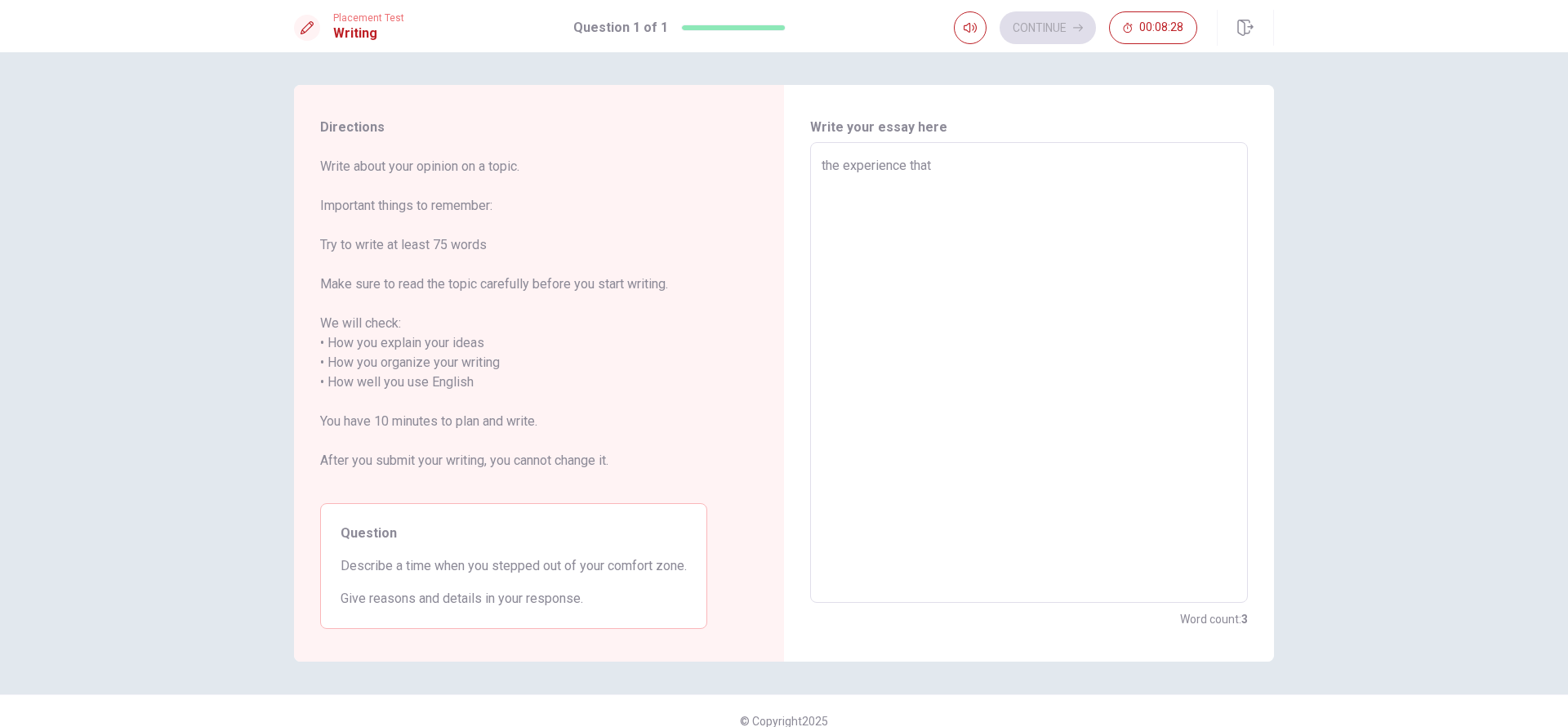 type on "x" 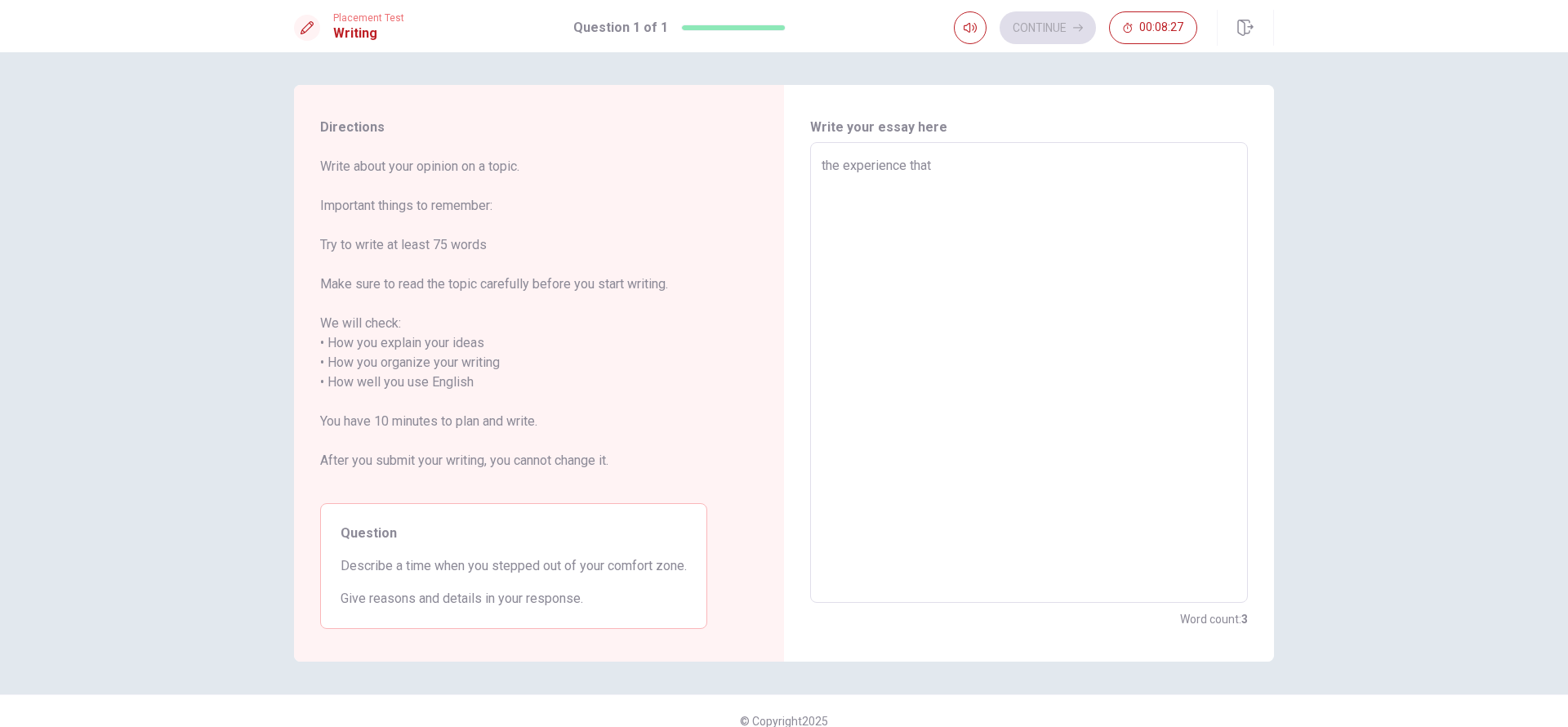 type on "the experience that u" 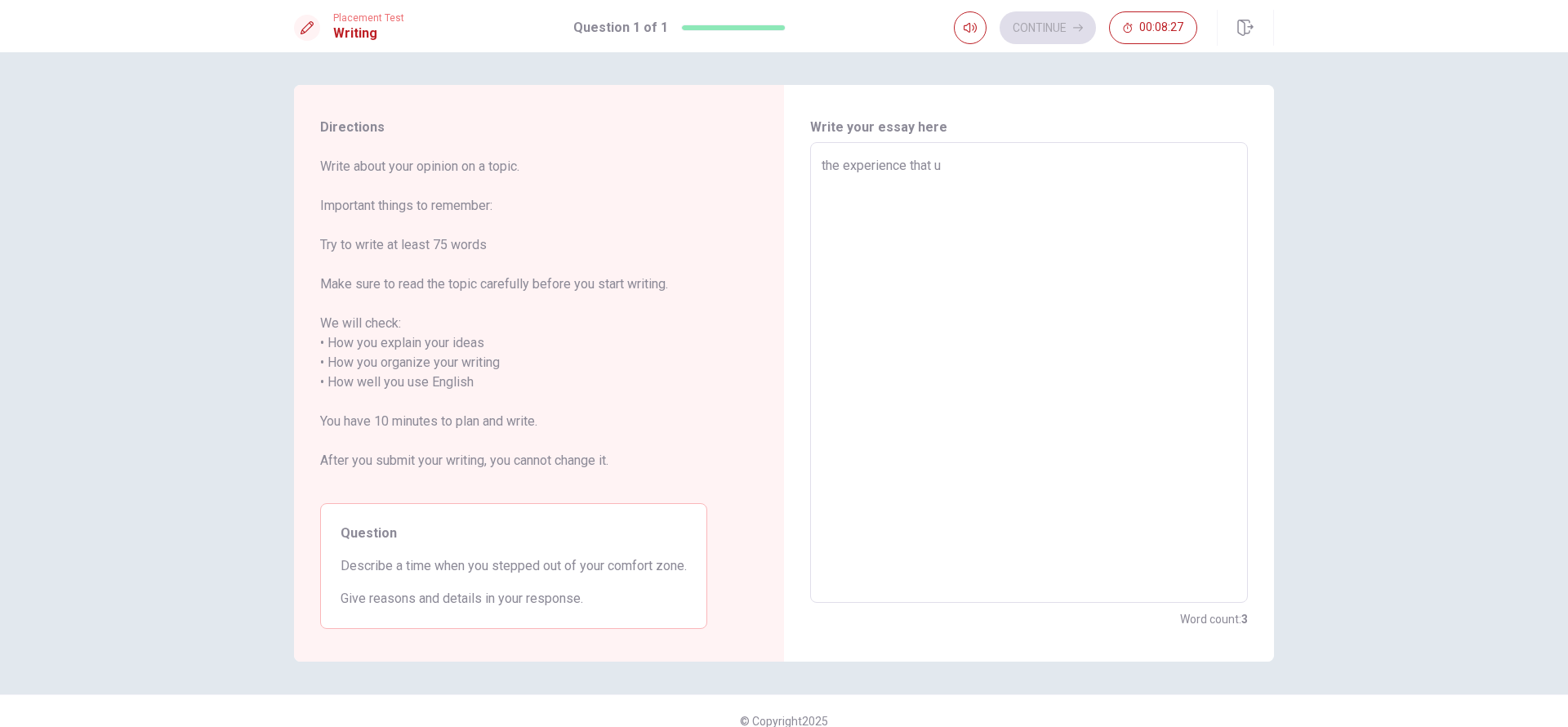type on "x" 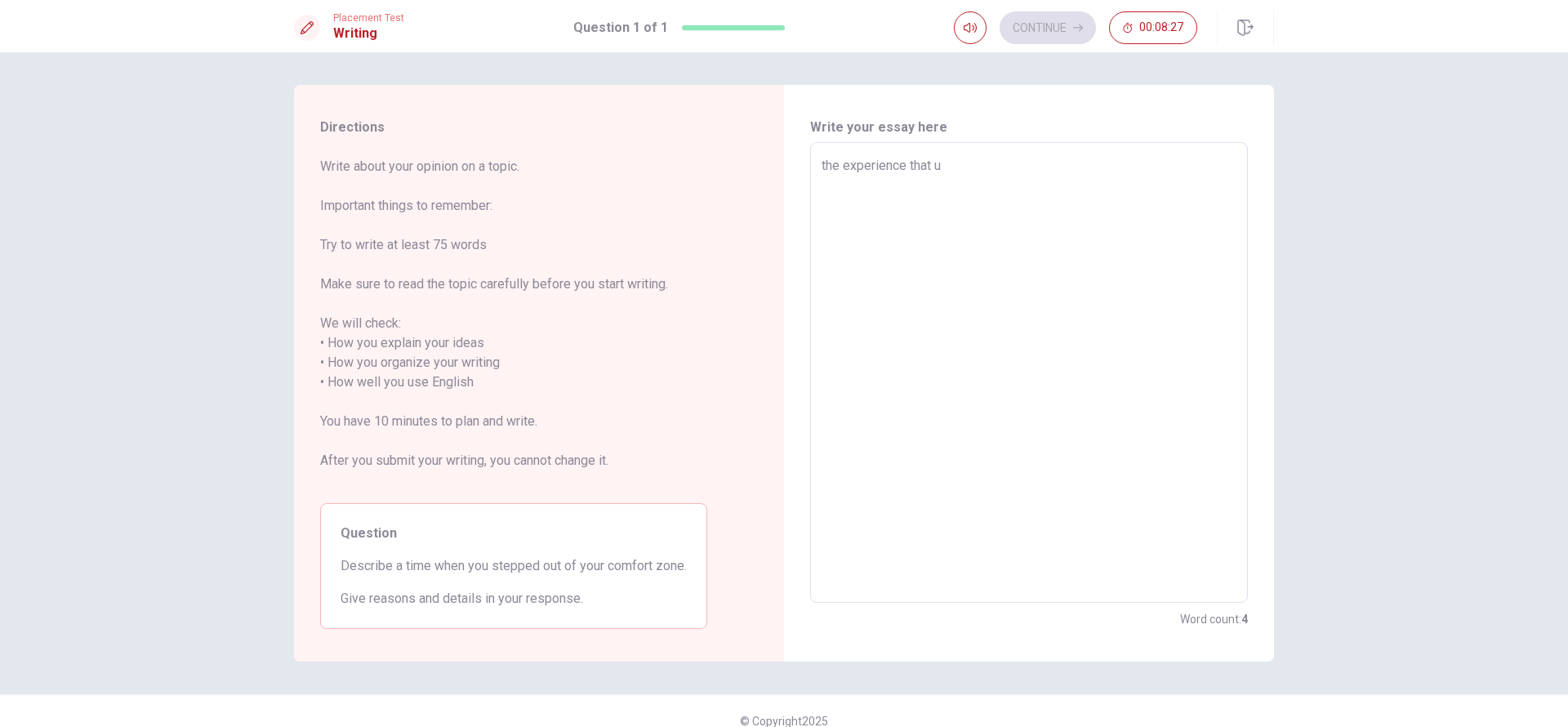 type on "the experience that" 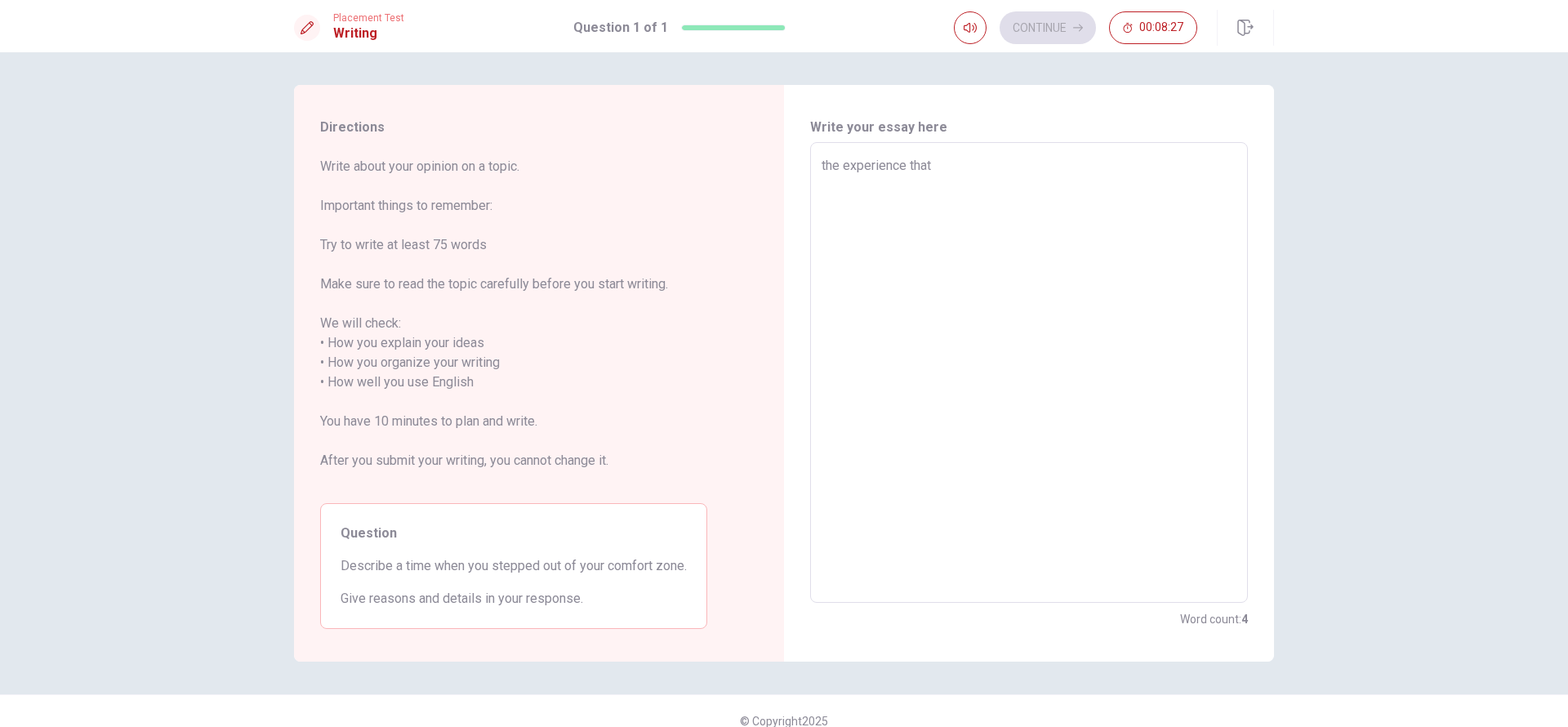 type on "x" 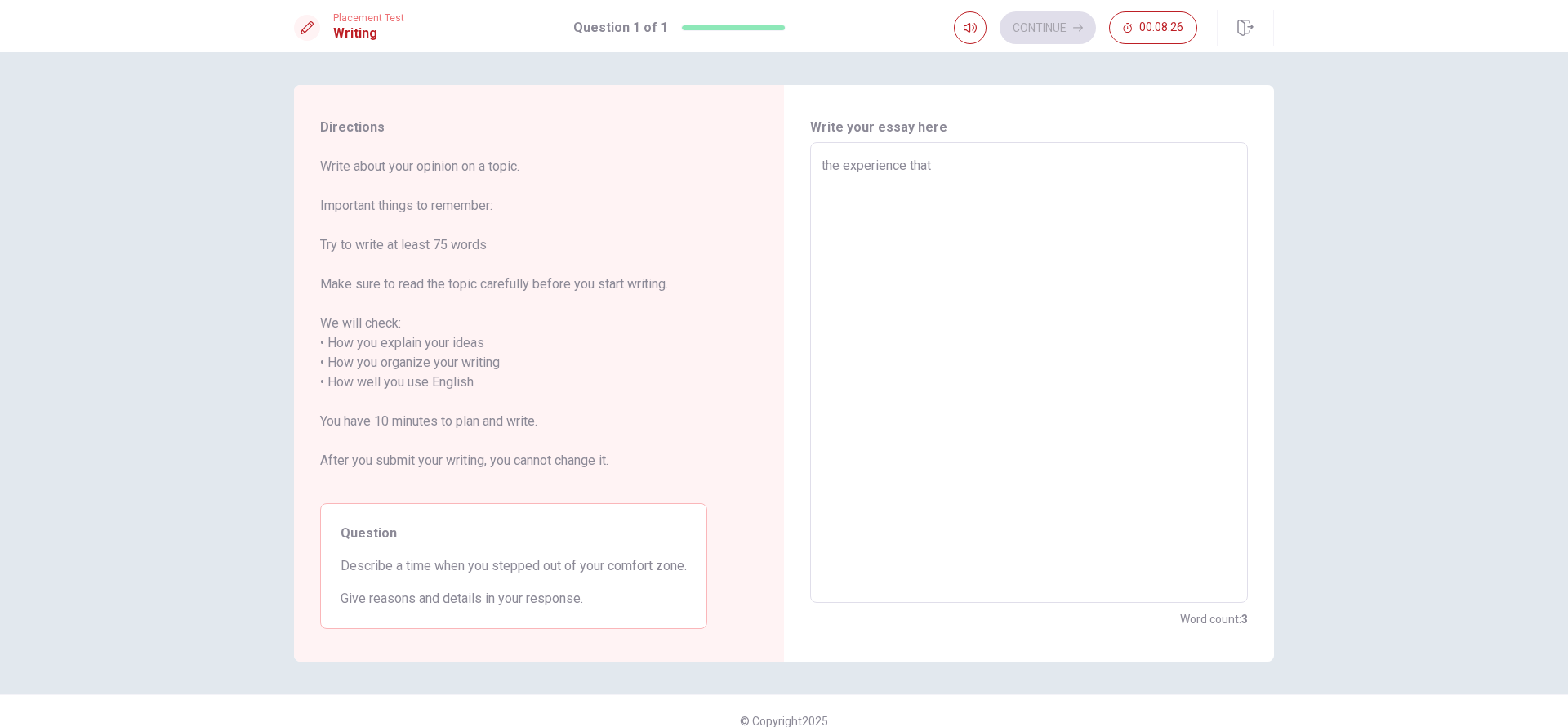 type on "the experience that i" 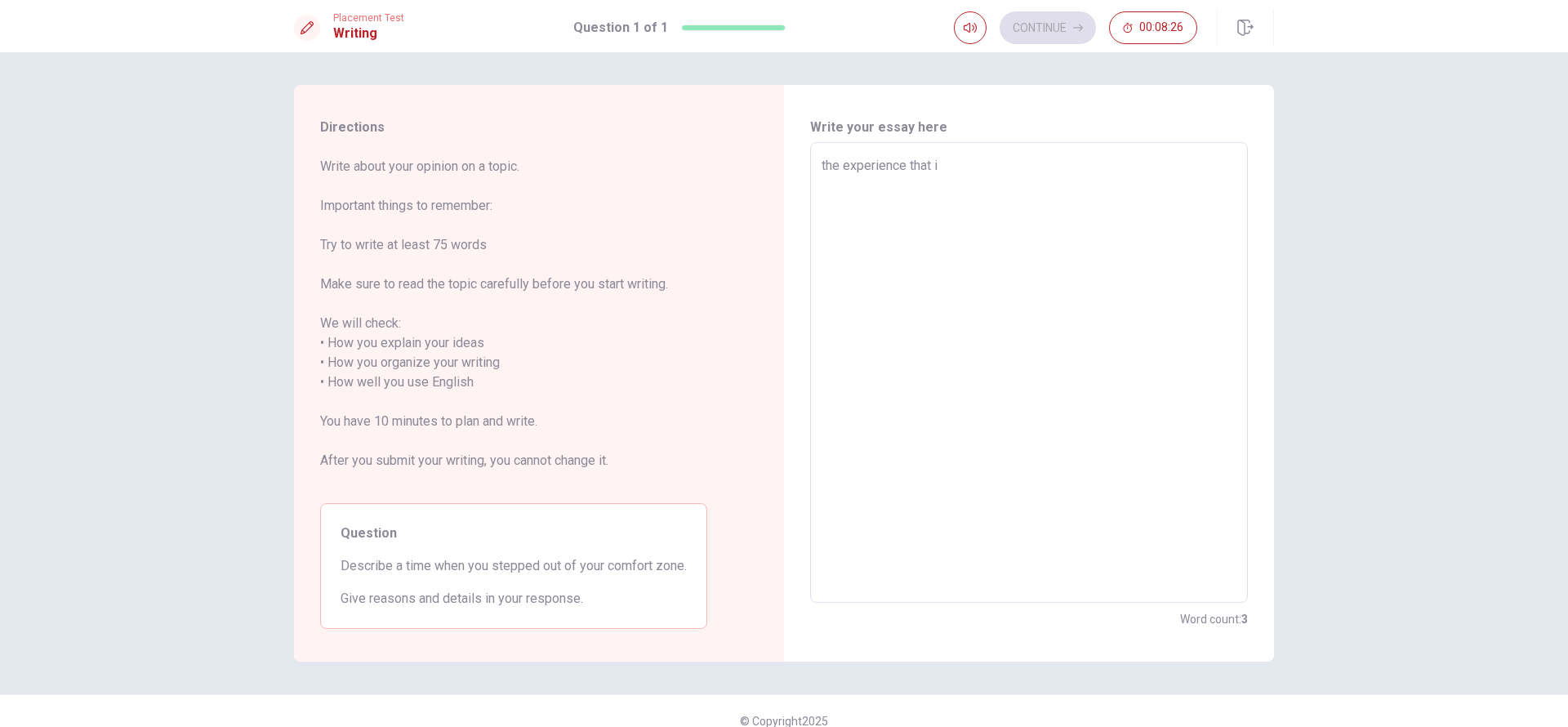 type on "x" 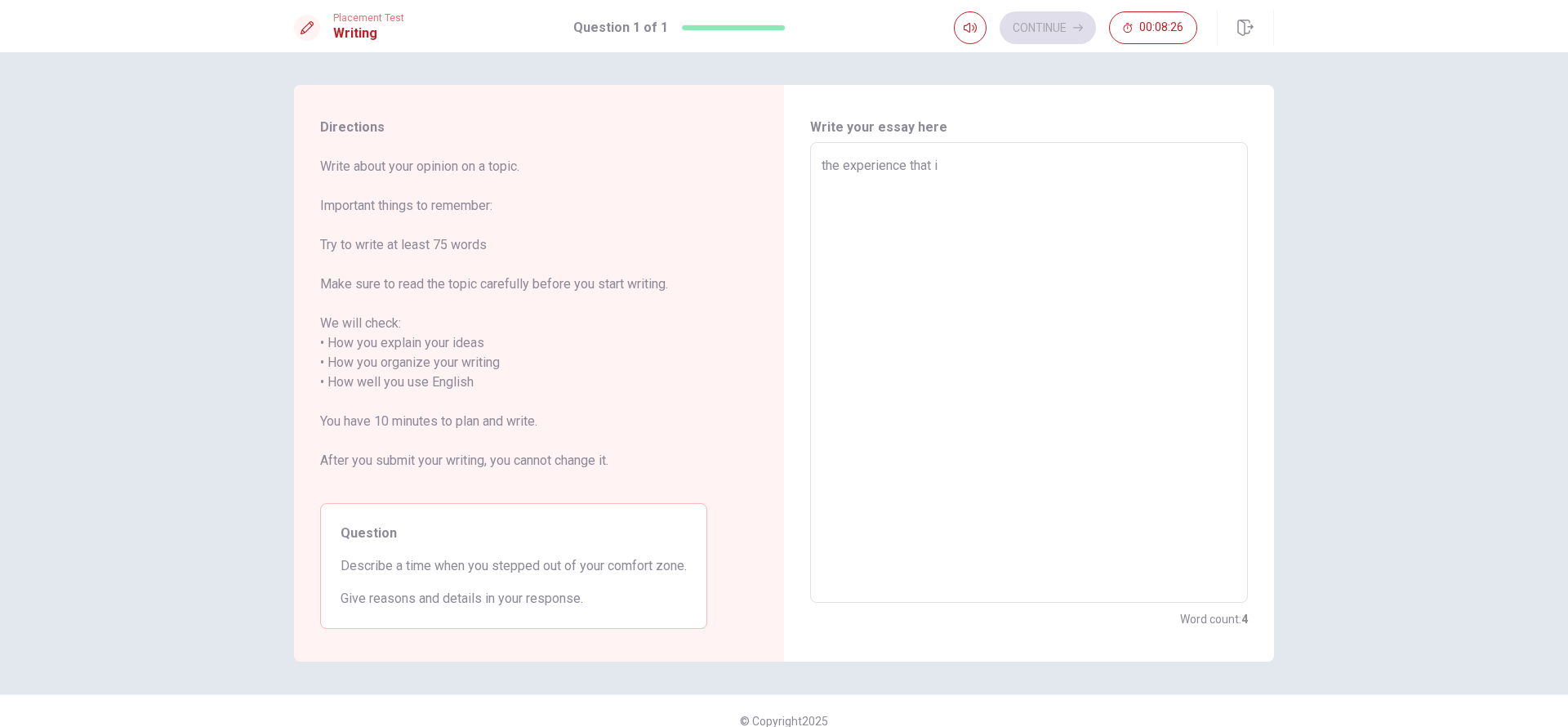 type on "the experience that" 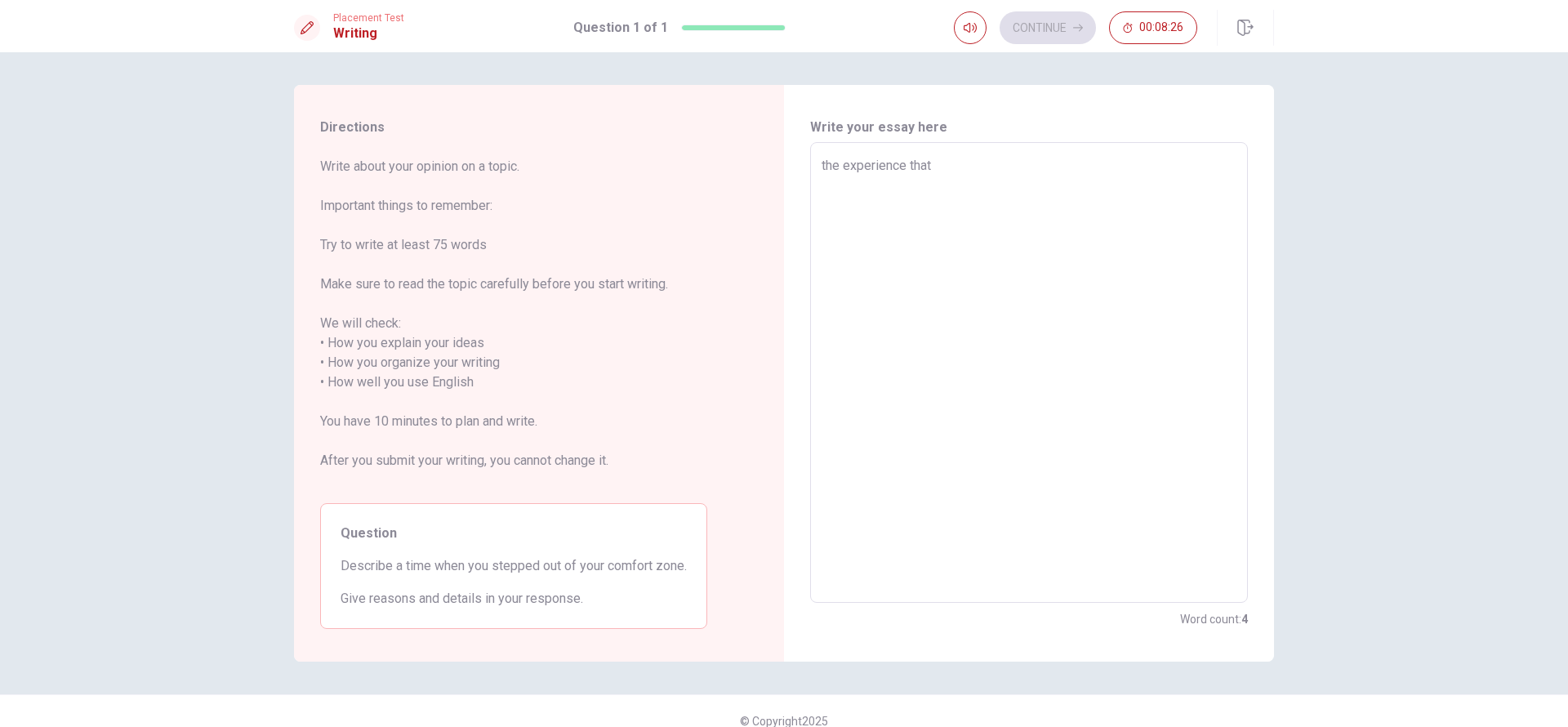 type on "x" 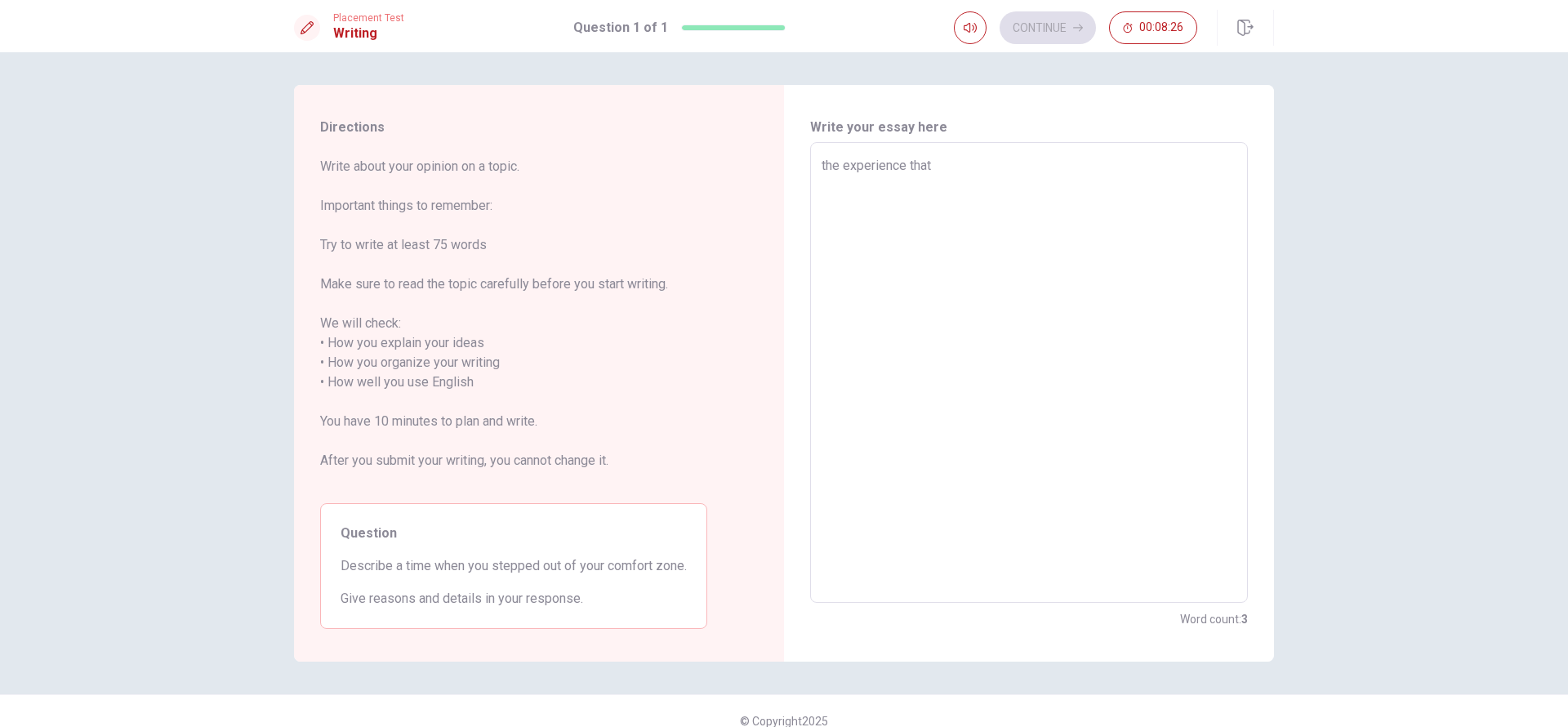 type on "the experience that I" 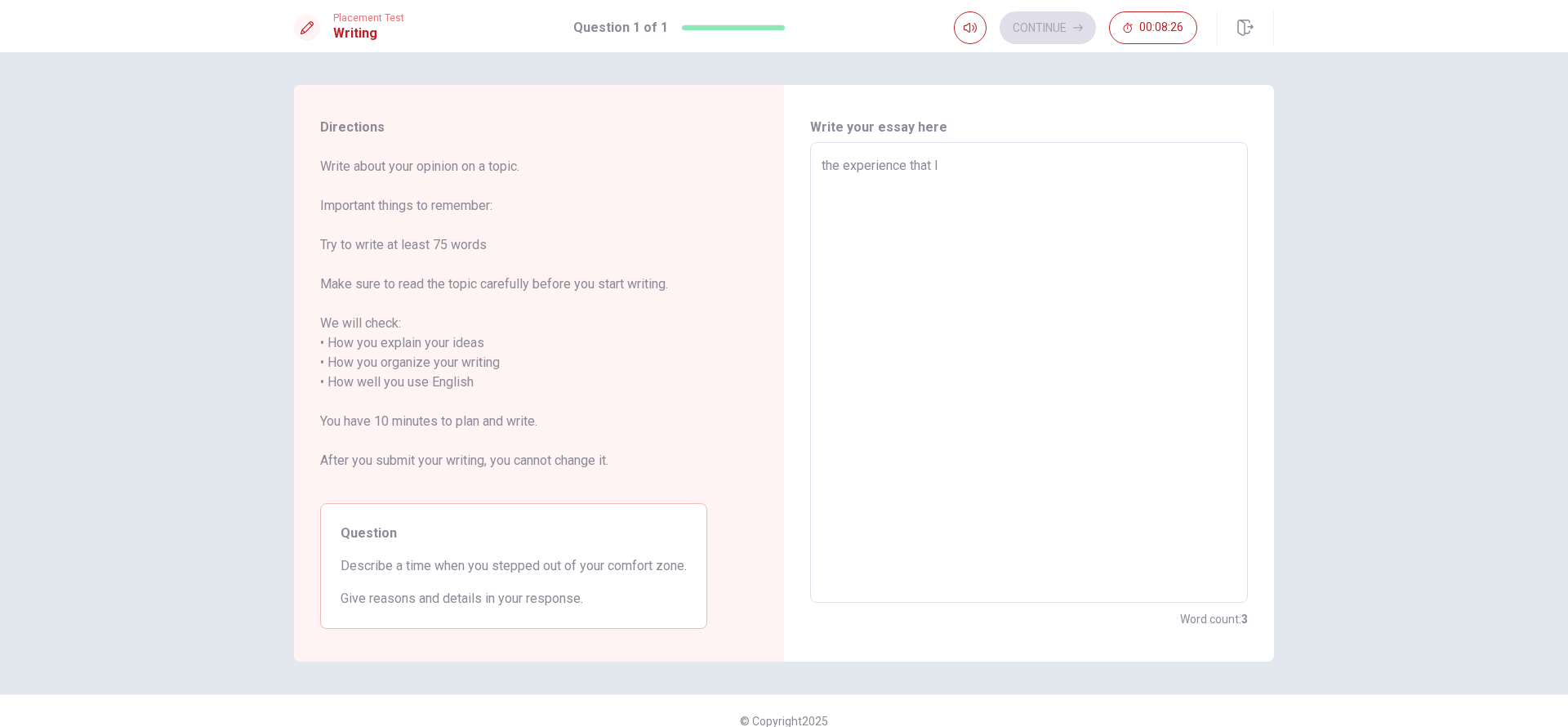 type on "x" 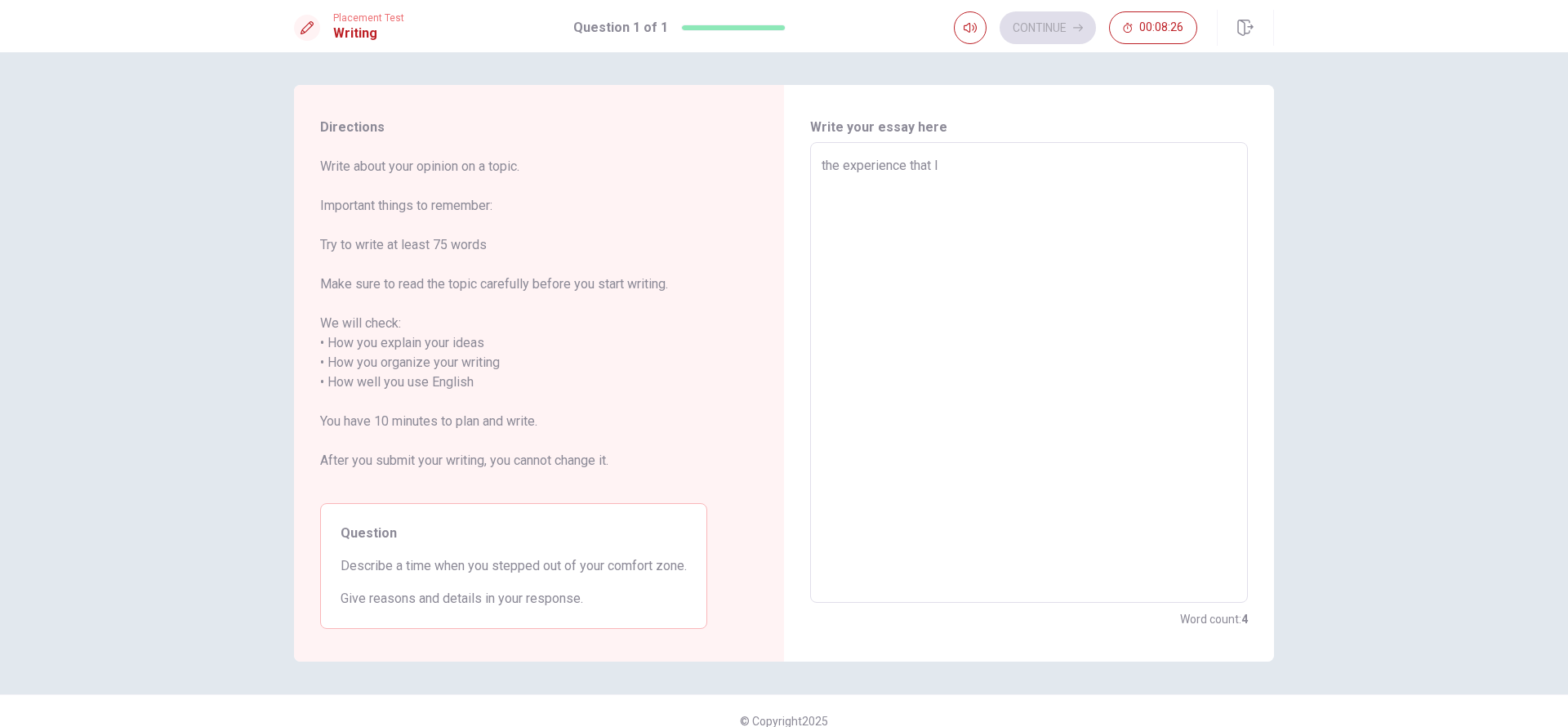 type on "the experience that I" 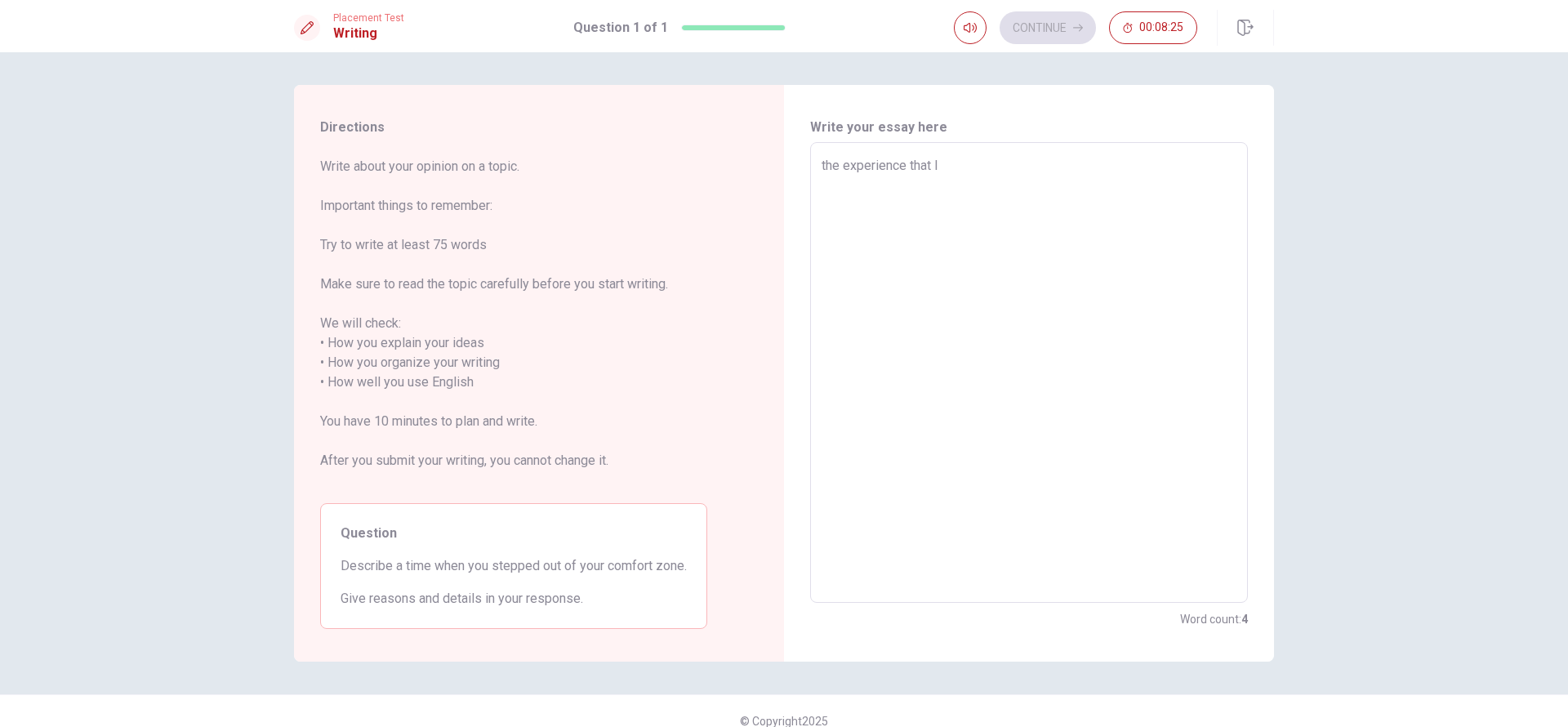 type on "x" 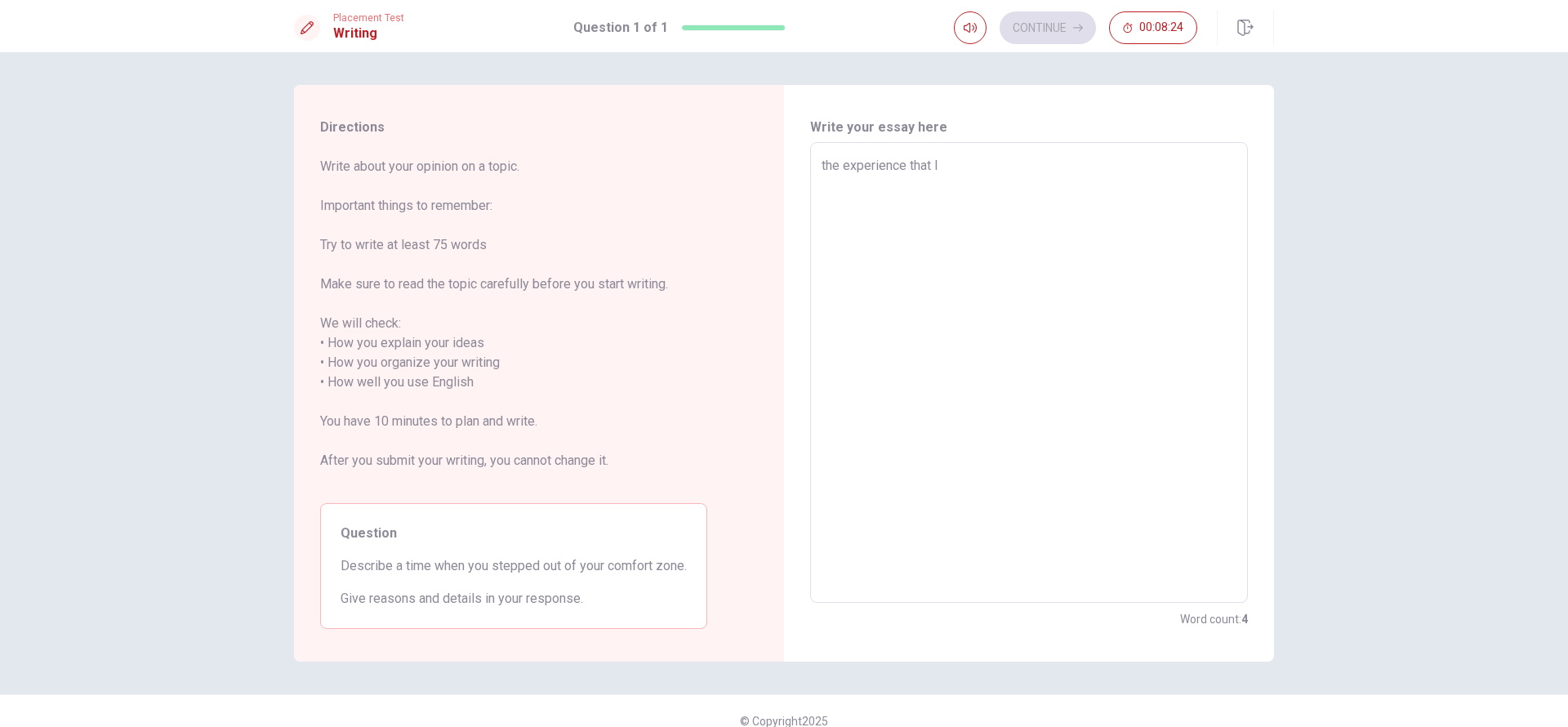 type on "the experience that I s" 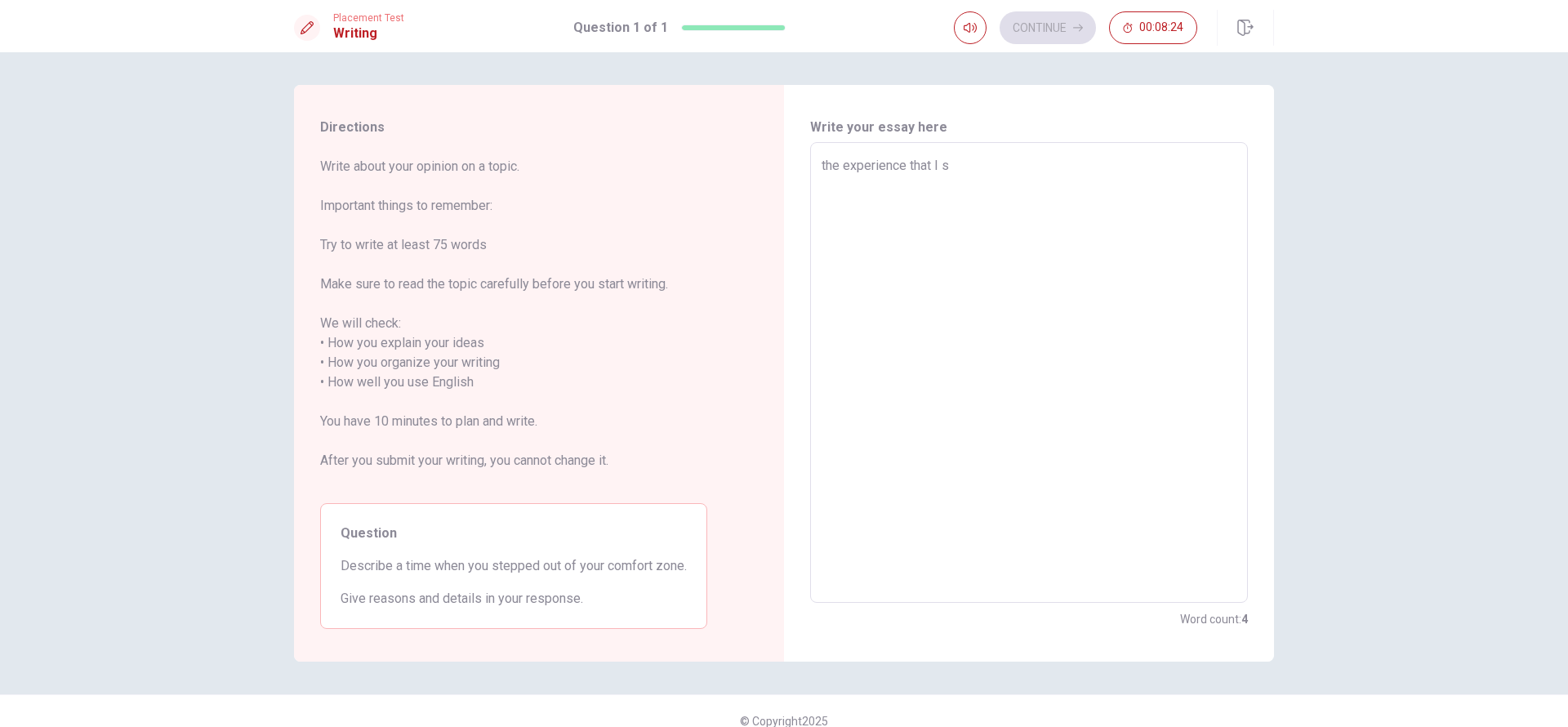 type on "x" 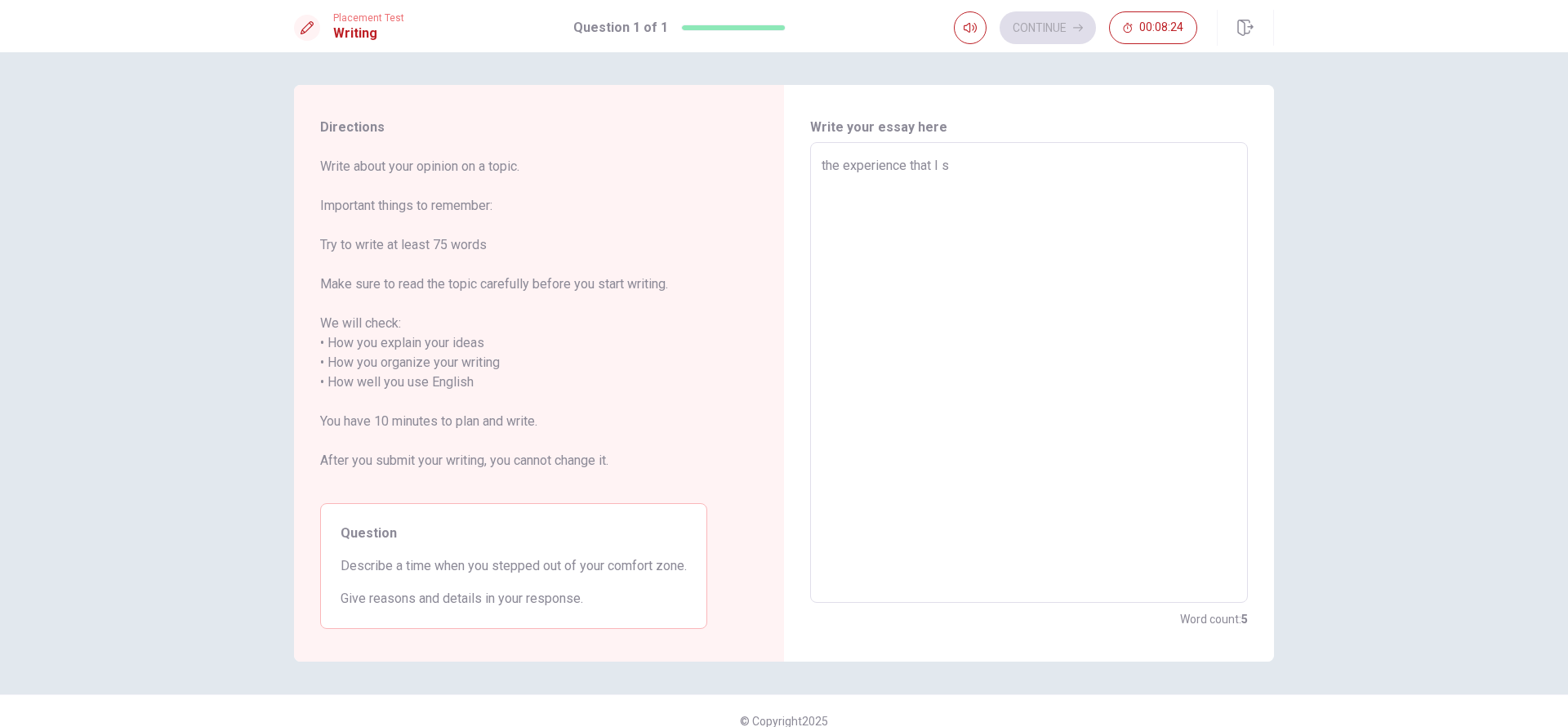 type on "the experience that I st" 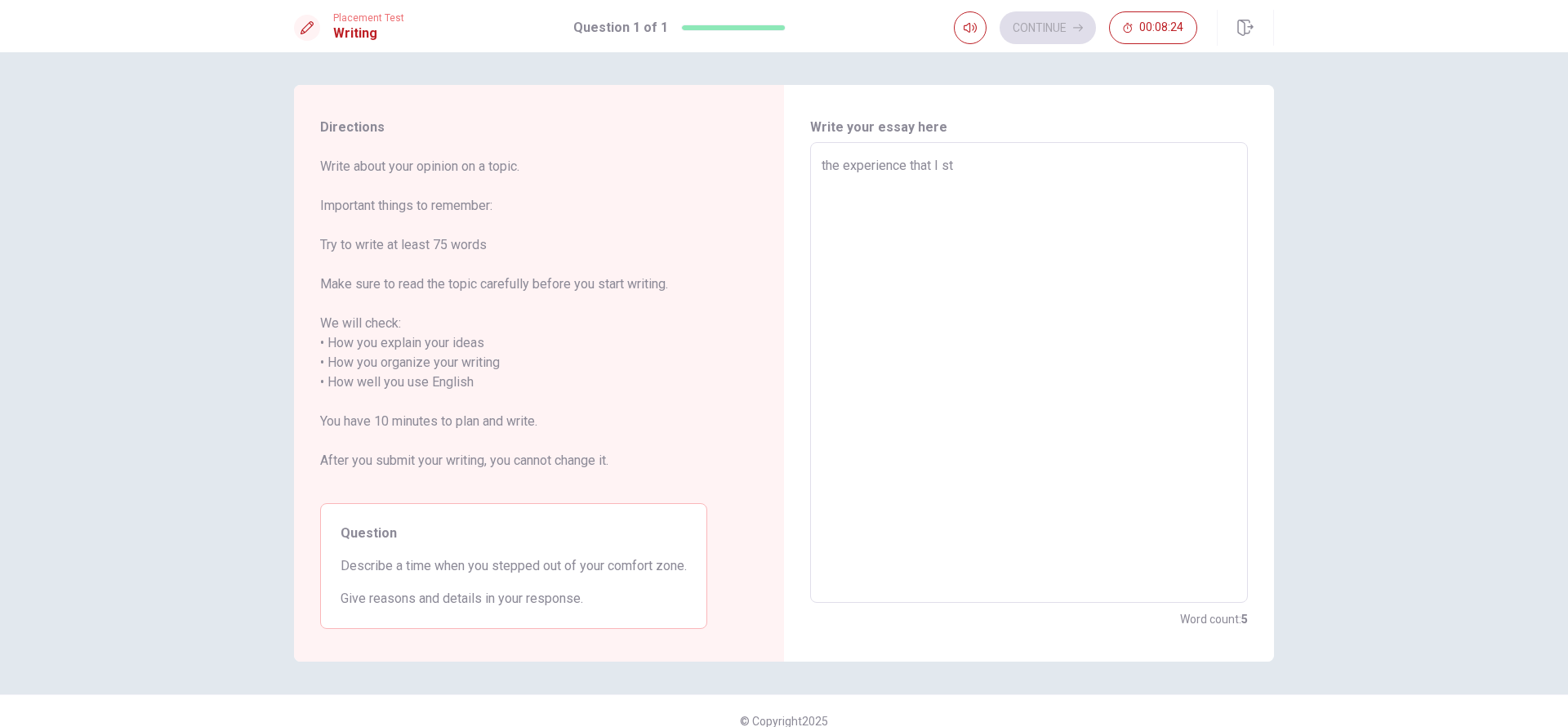 type on "x" 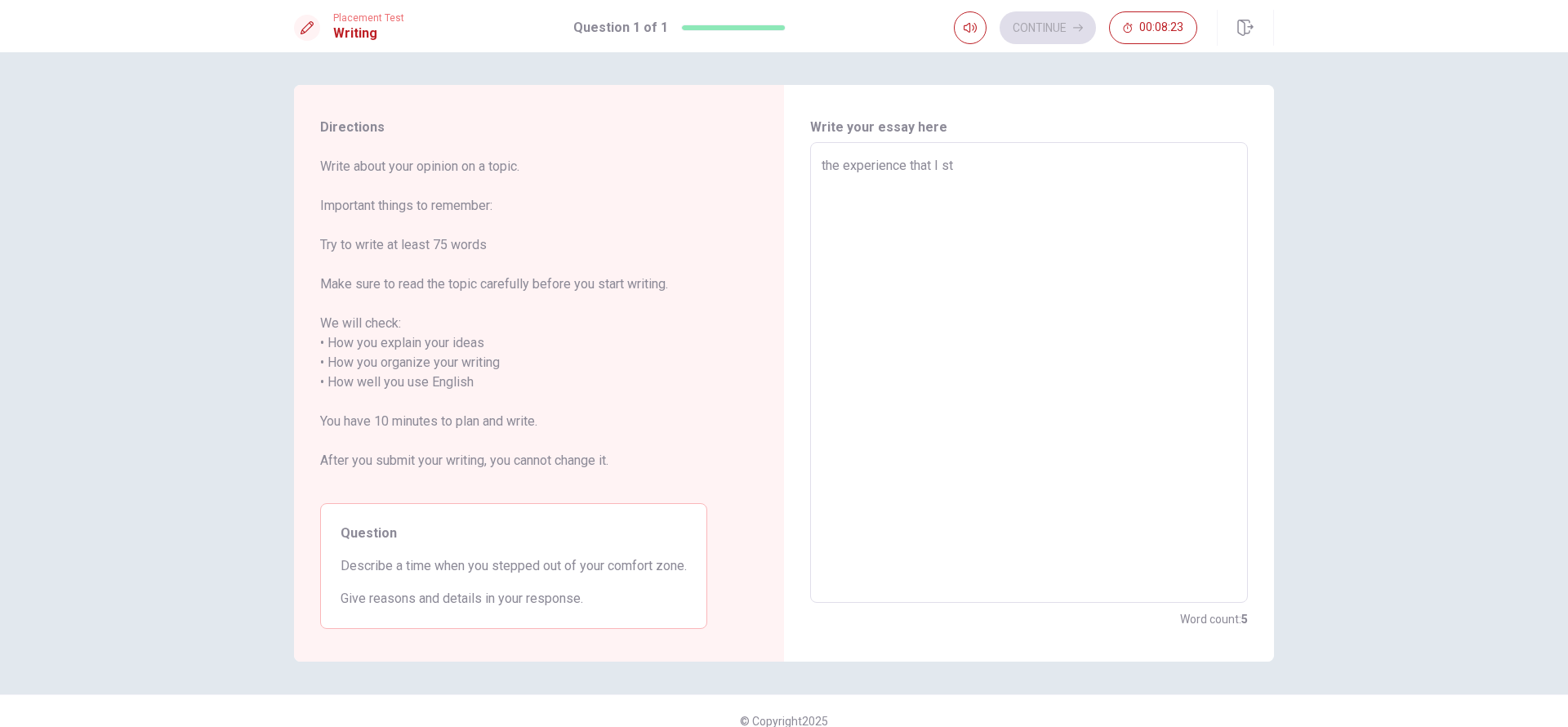 type on "the experience that I ste" 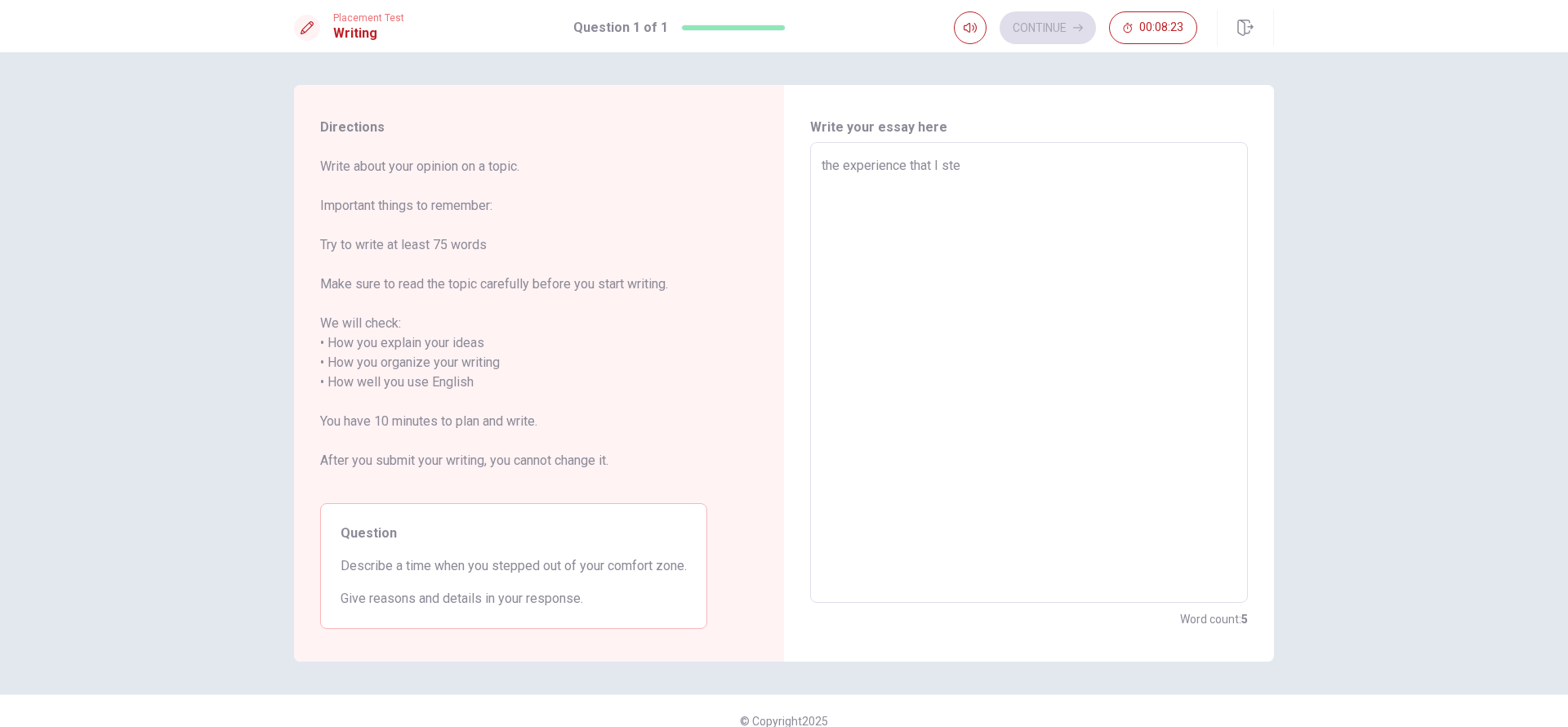type on "x" 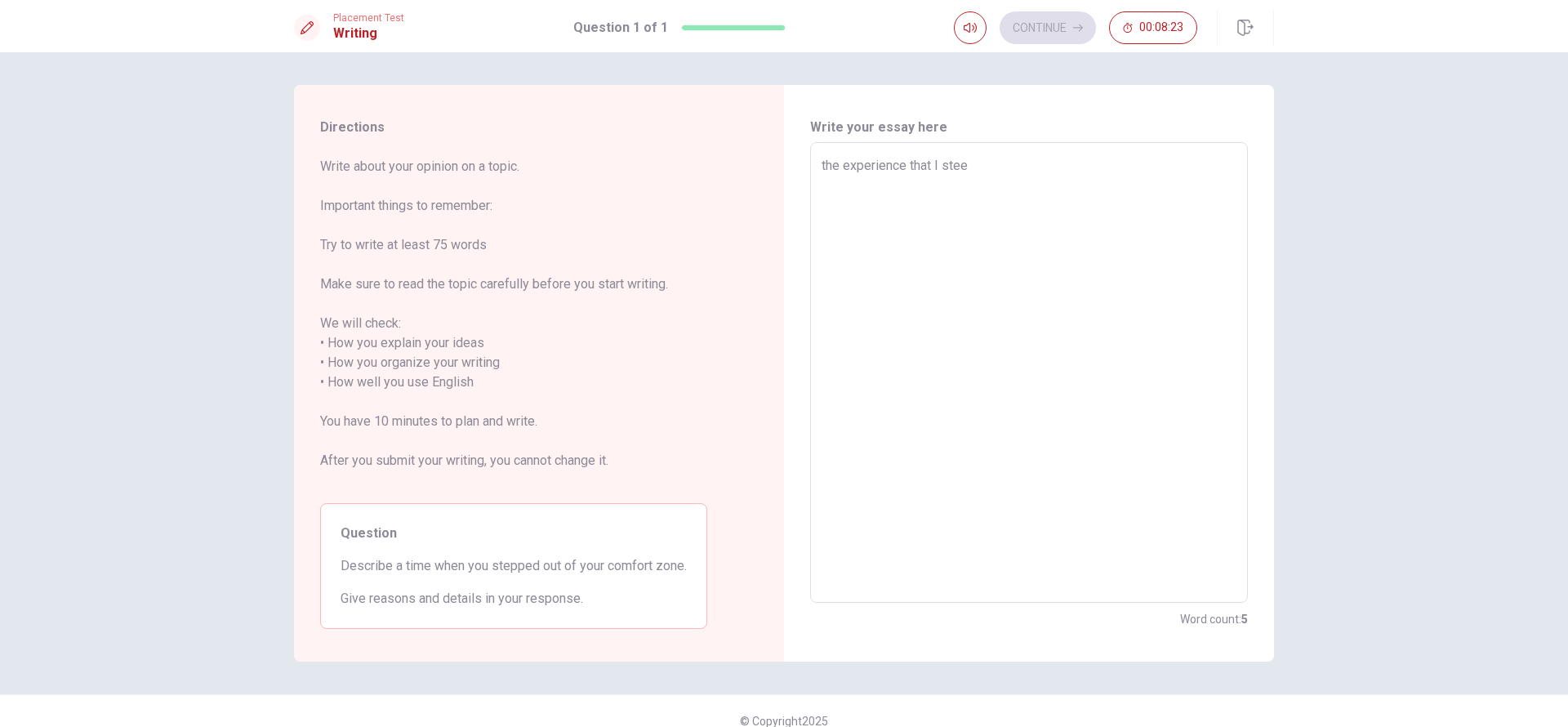 type on "x" 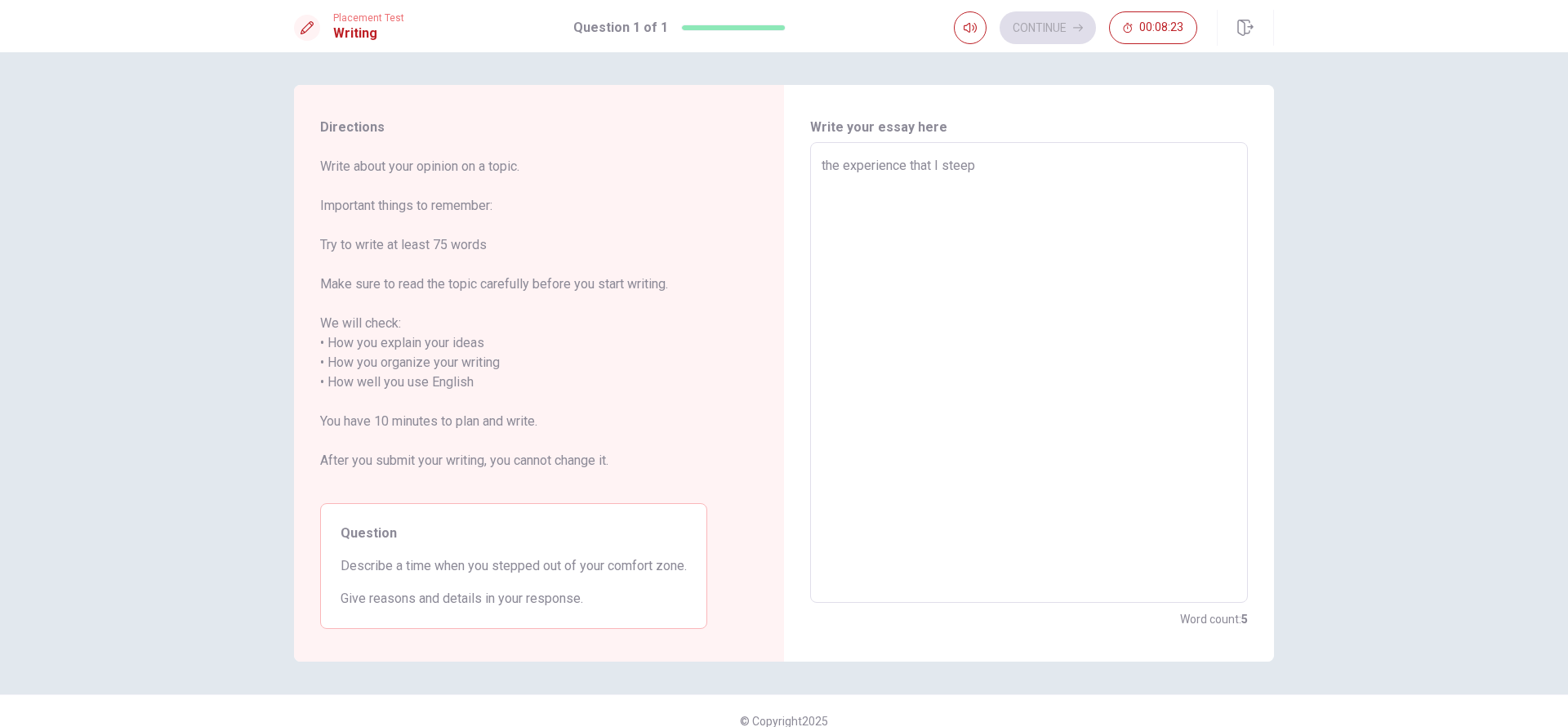 type on "x" 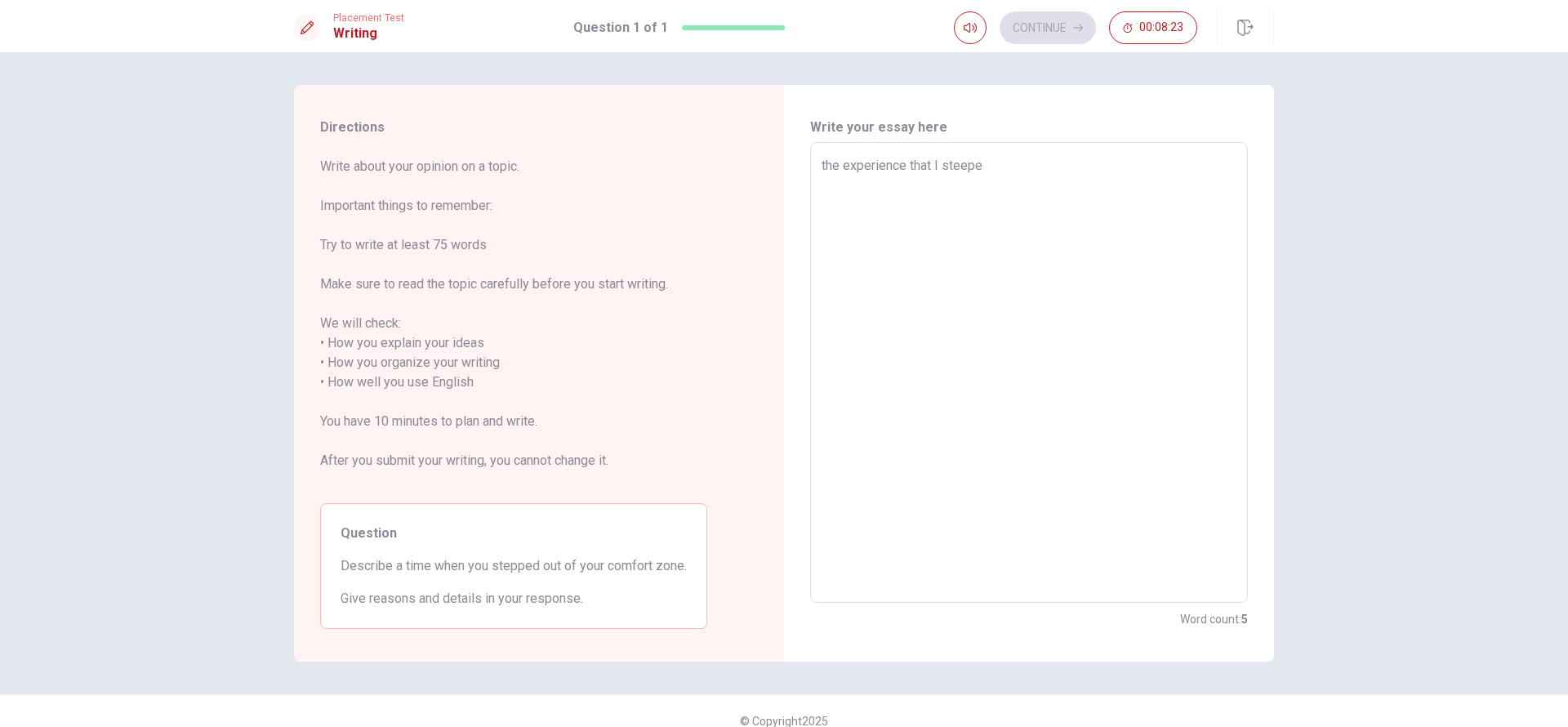 type on "x" 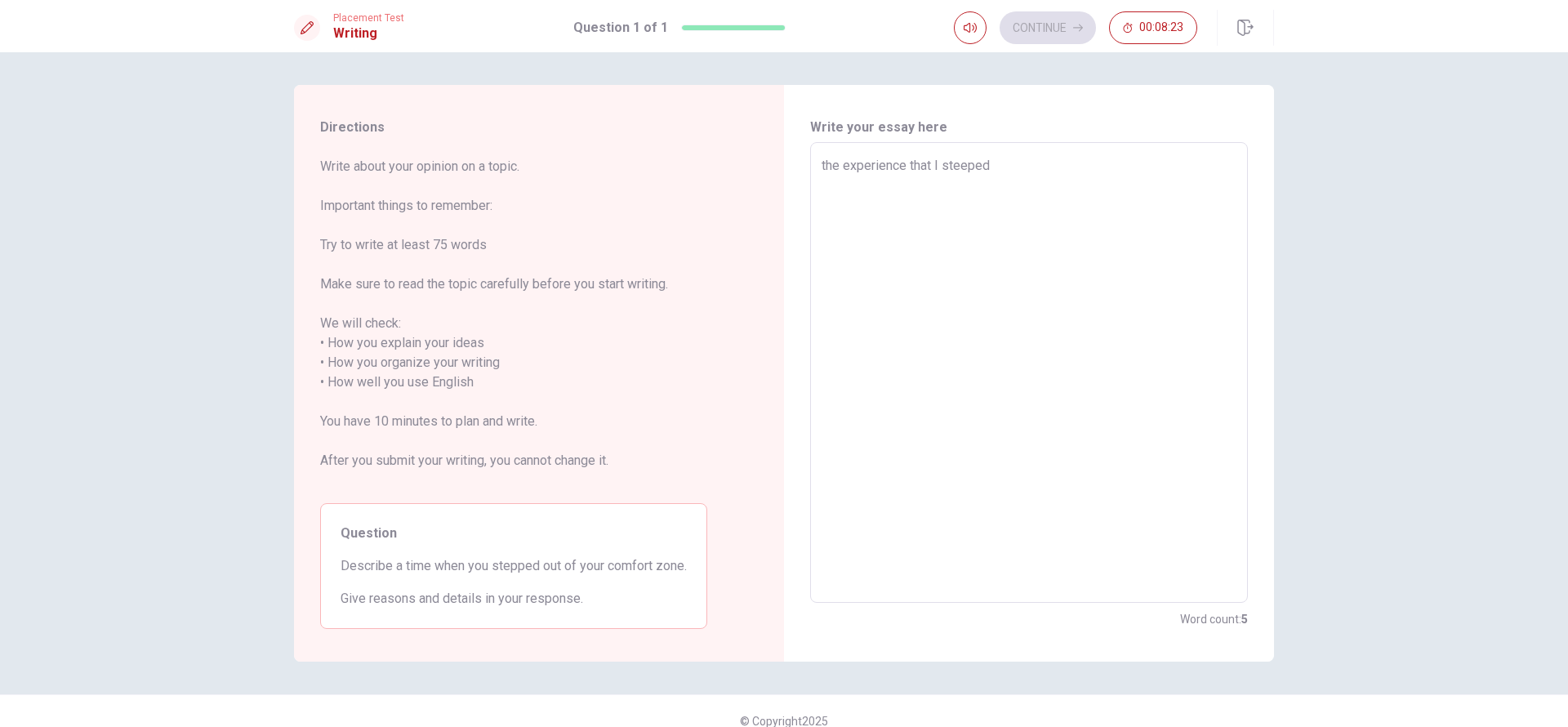 type on "x" 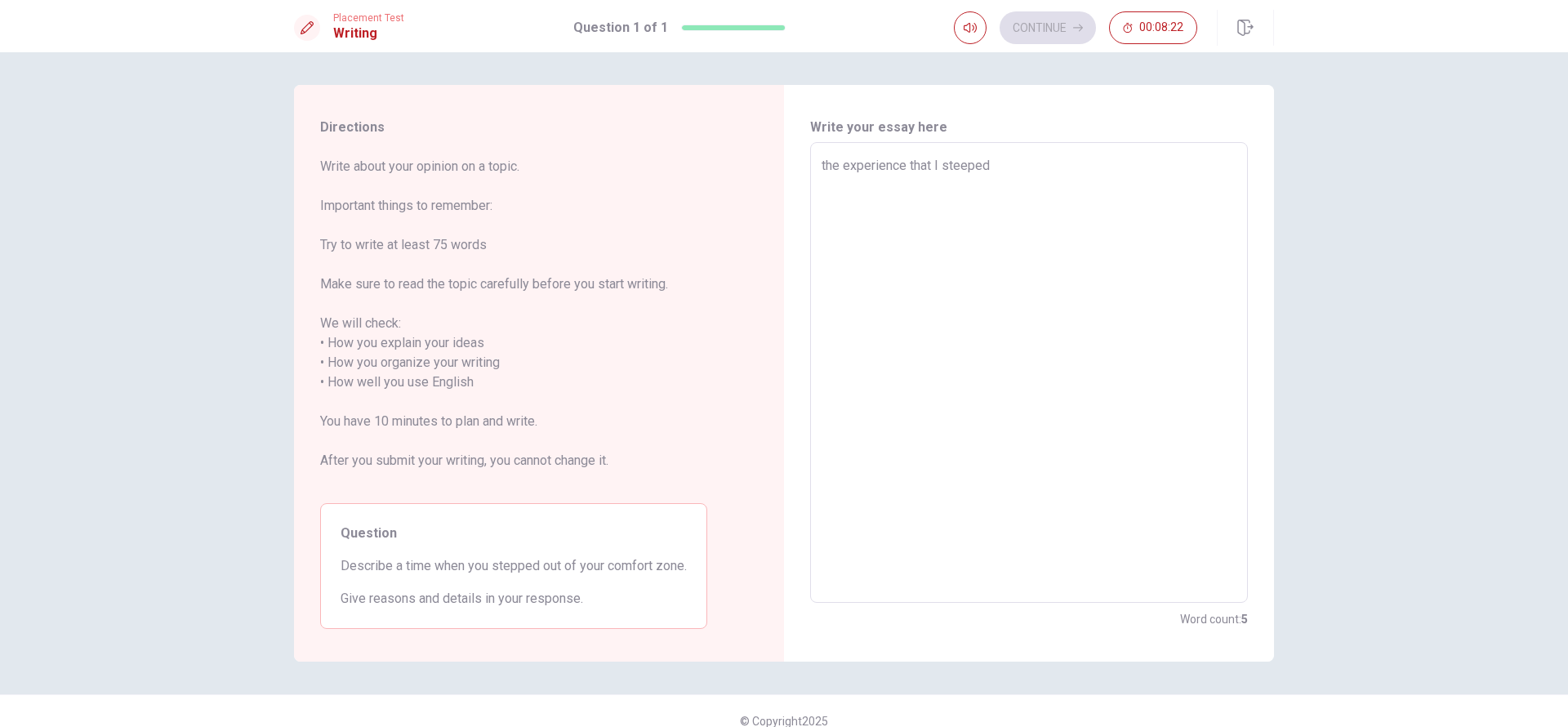 type on "the experience that I steeped" 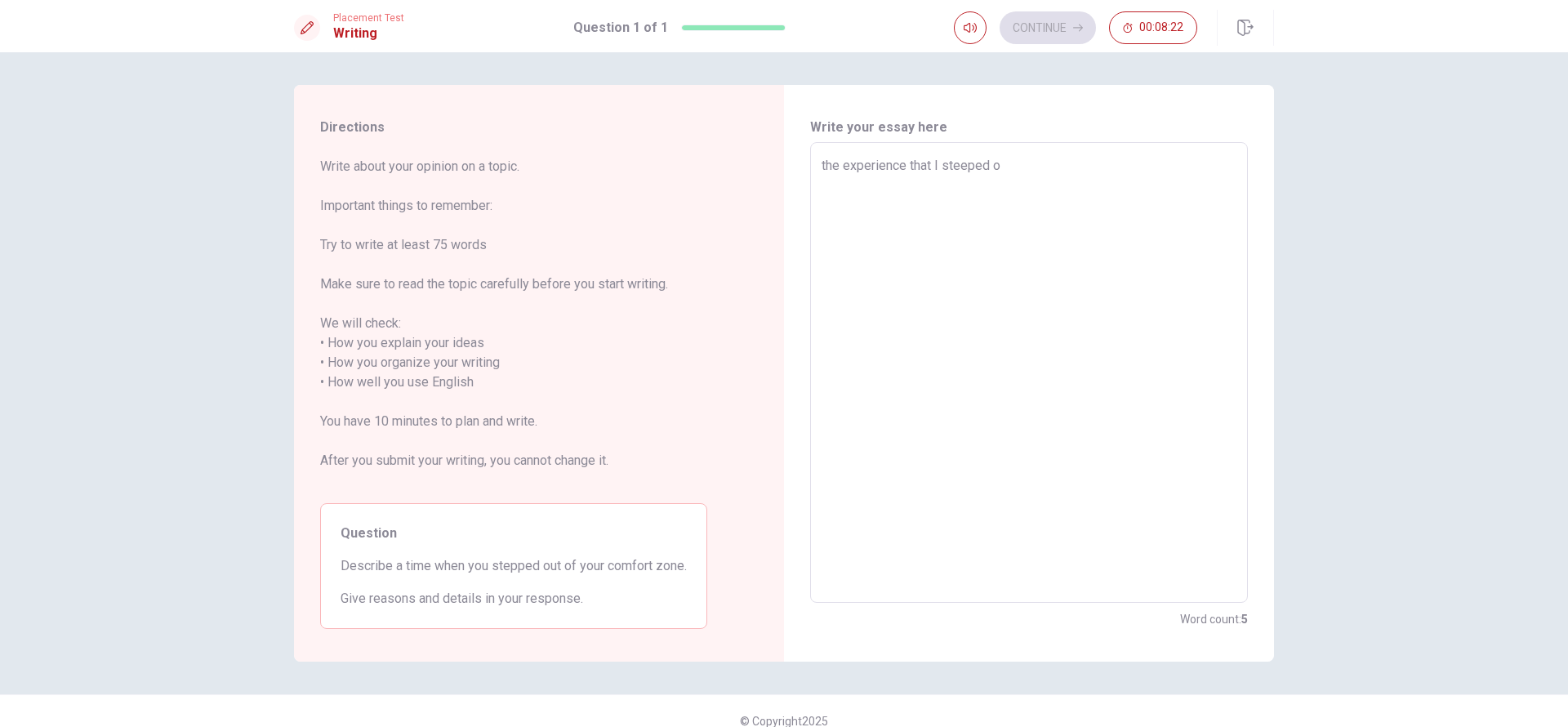 type on "x" 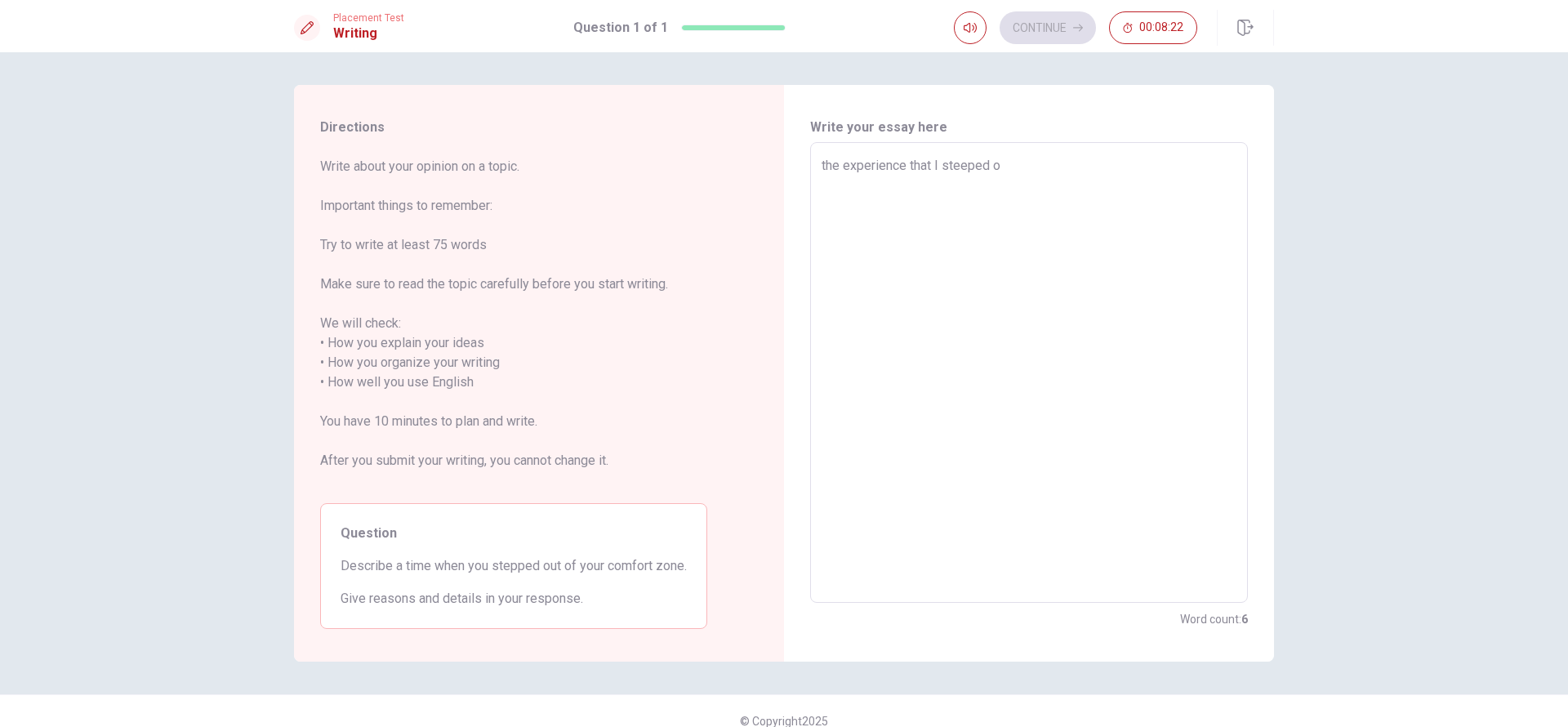 type on "the experience that I steeped ou" 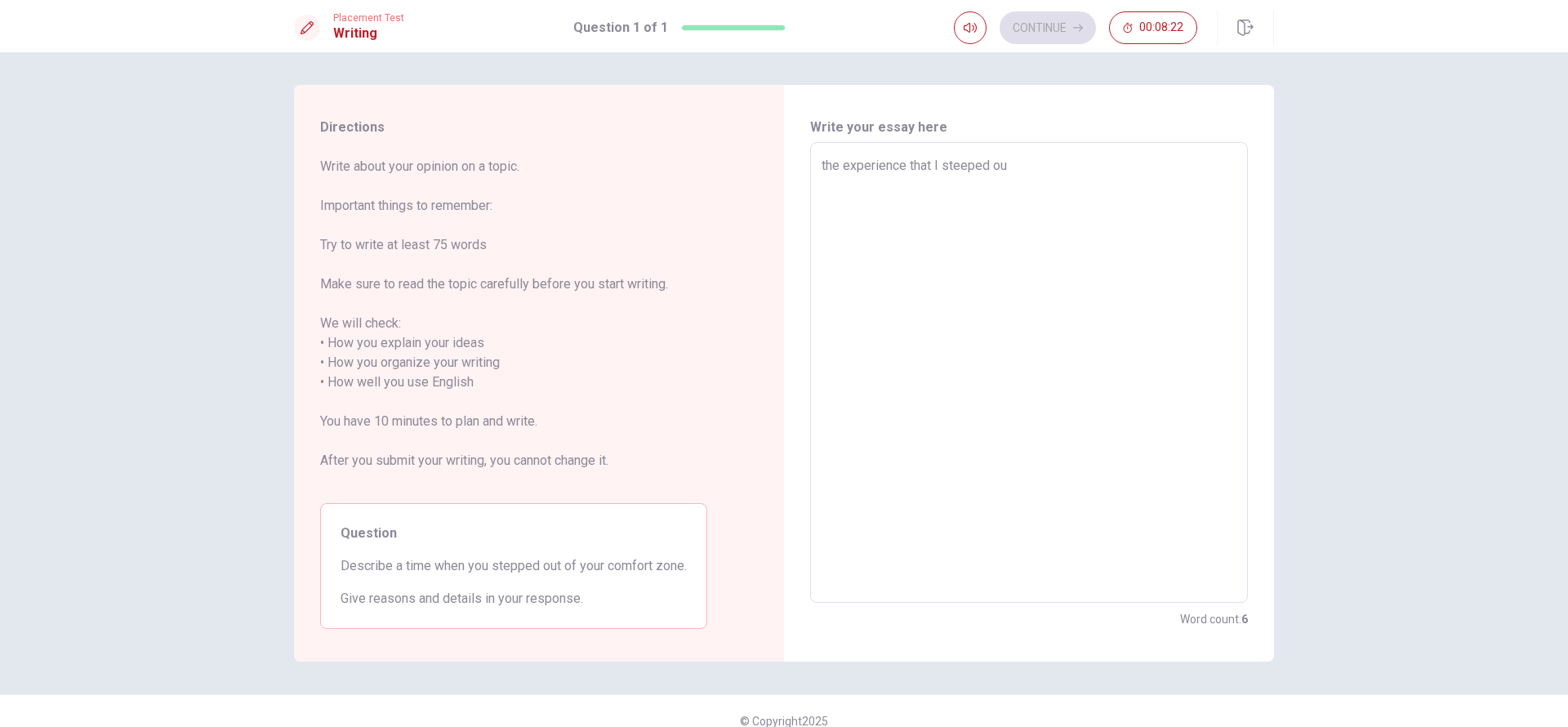 type on "x" 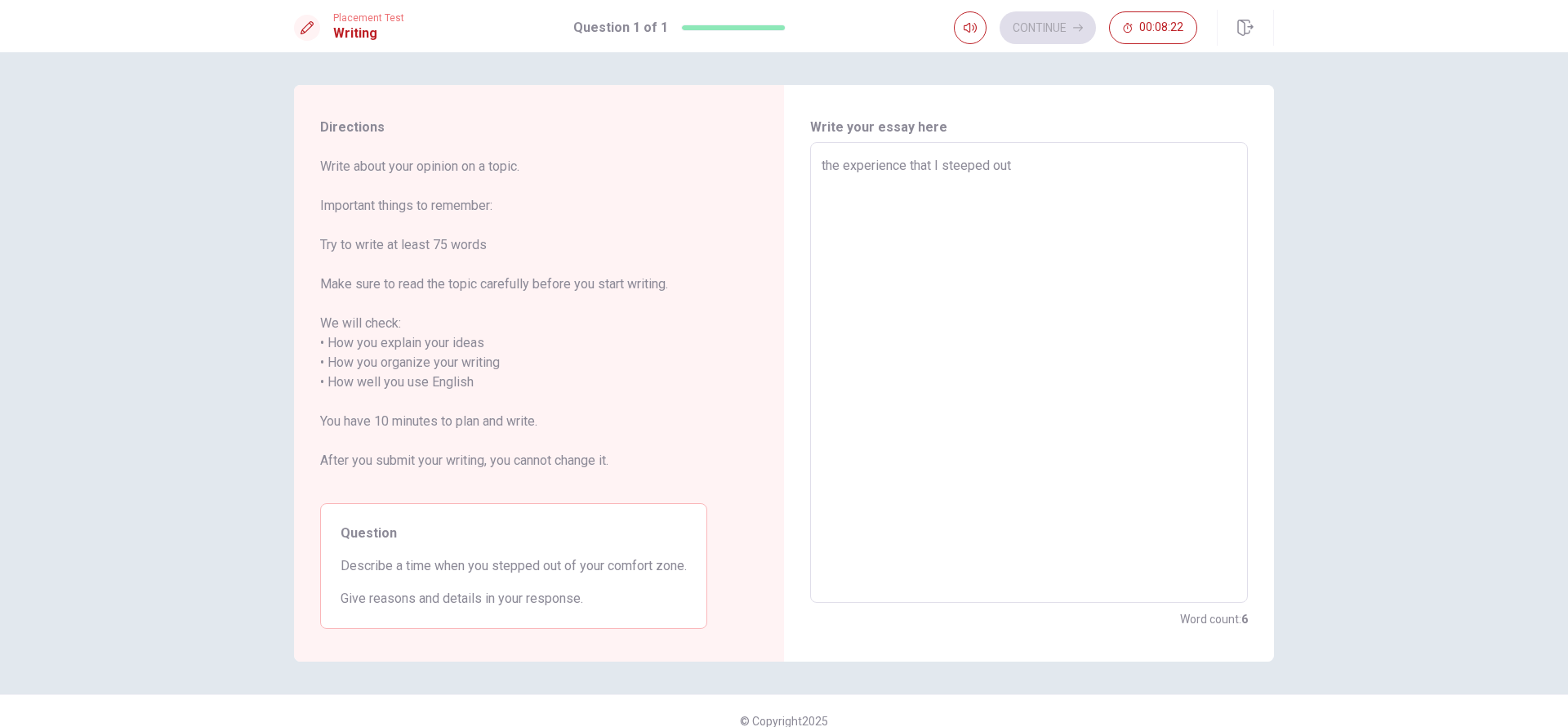 type on "x" 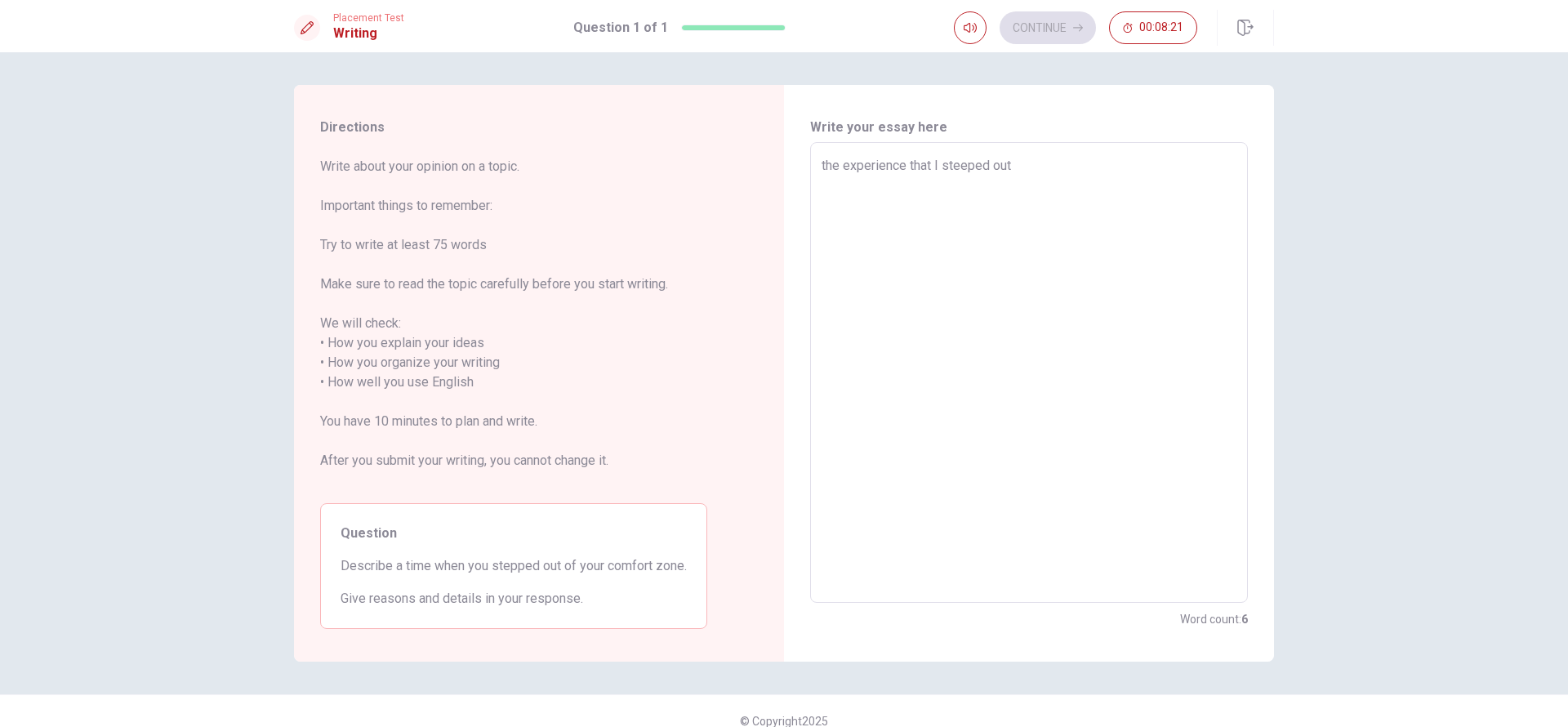 type on "the experience that I steeped out" 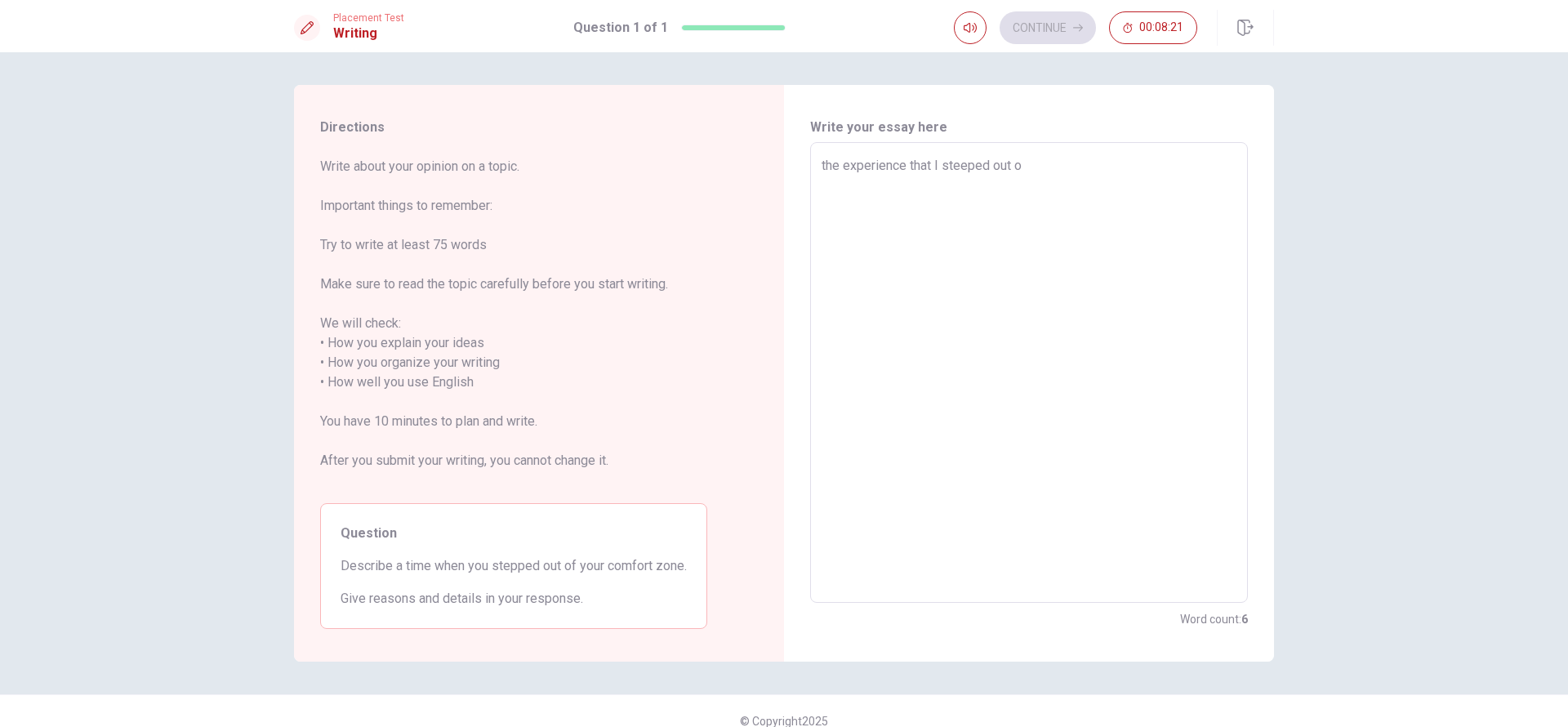 type on "x" 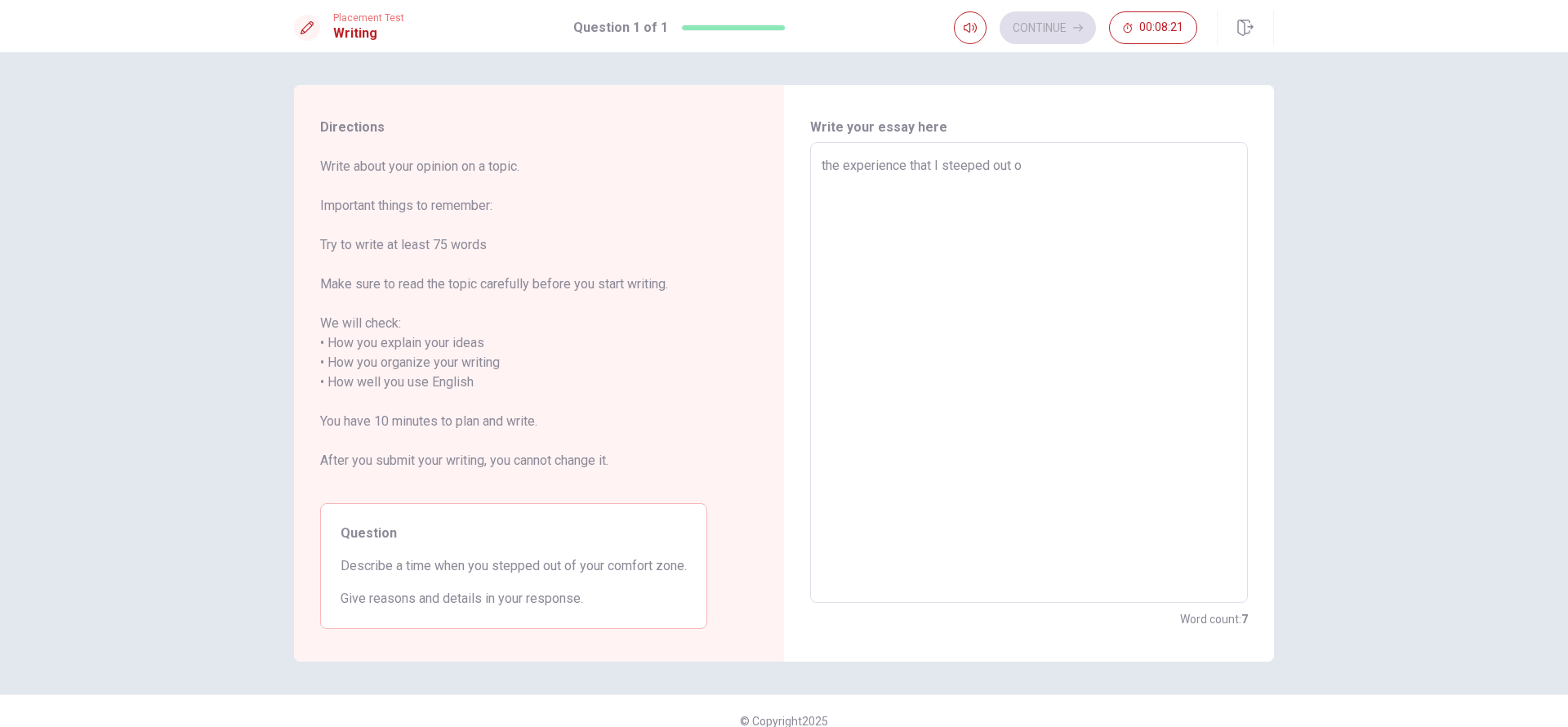 type on "the experience that I steeped out of" 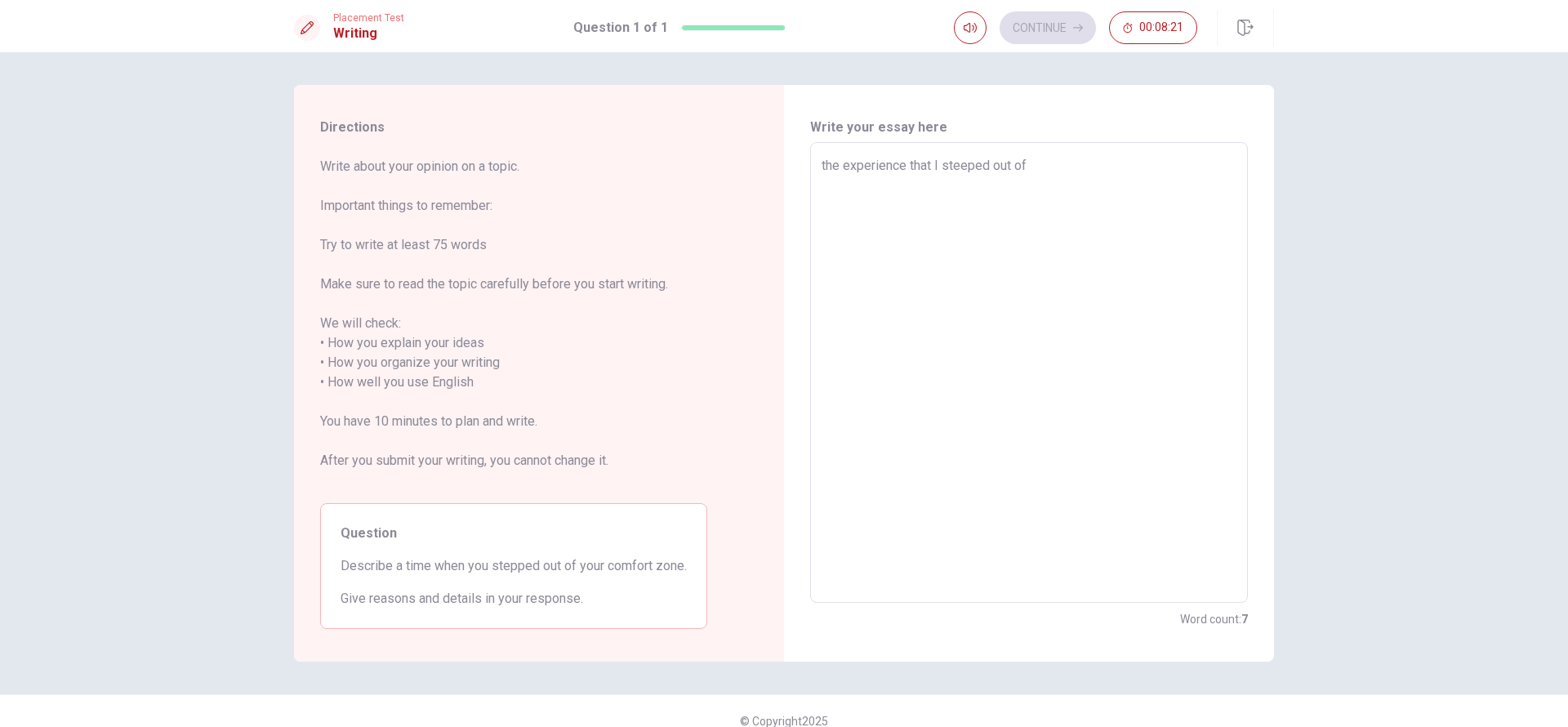 type on "x" 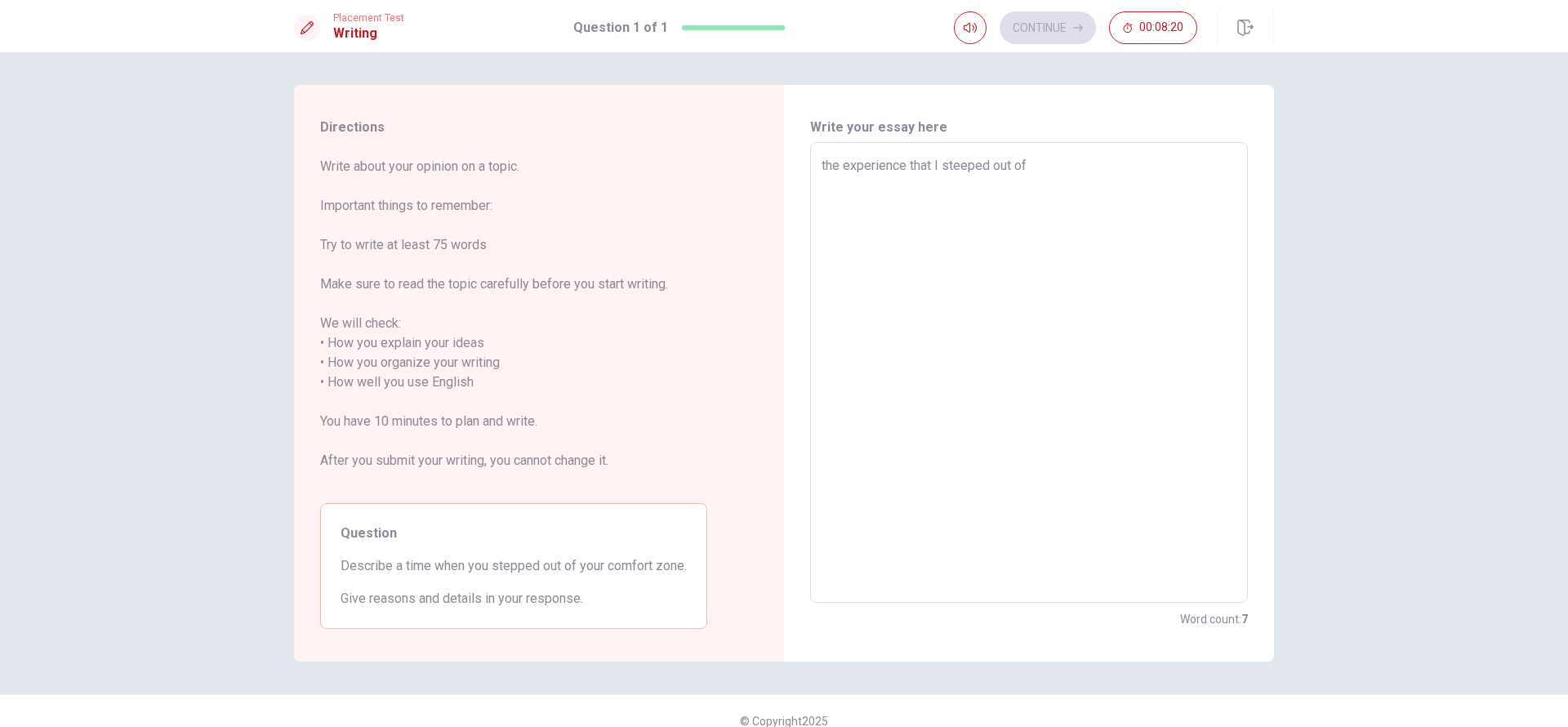 type on "the experience that I steeped out of m" 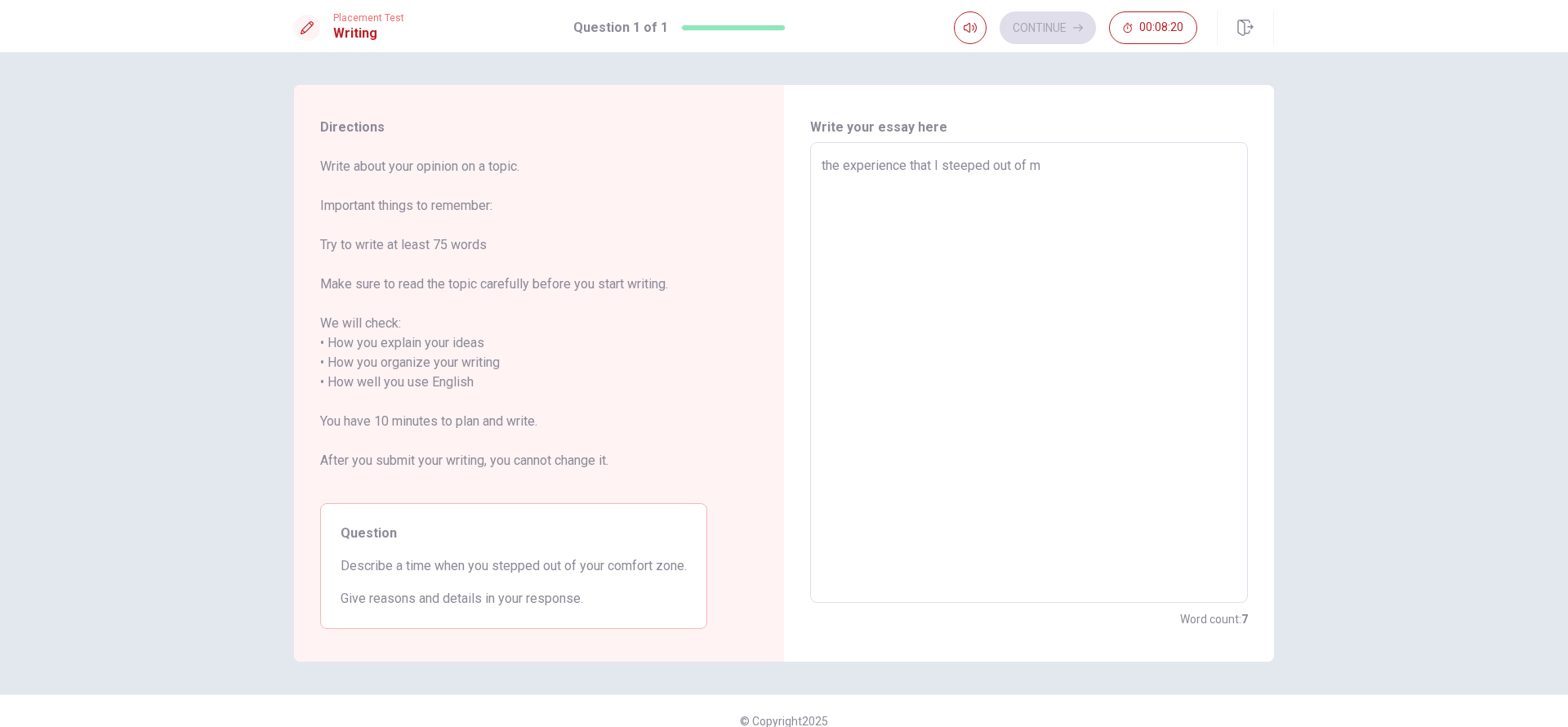 type on "x" 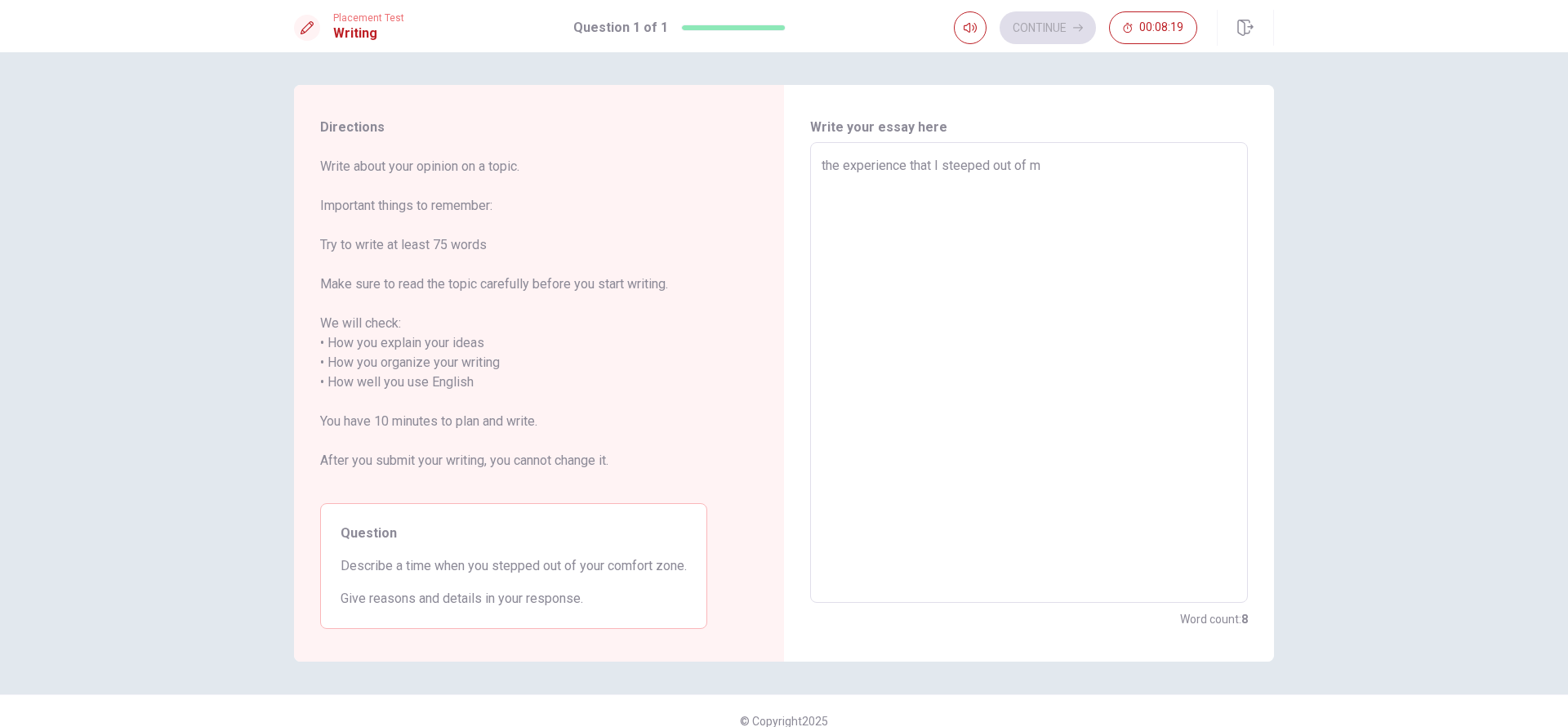 type on "the experience that I steeped out of my" 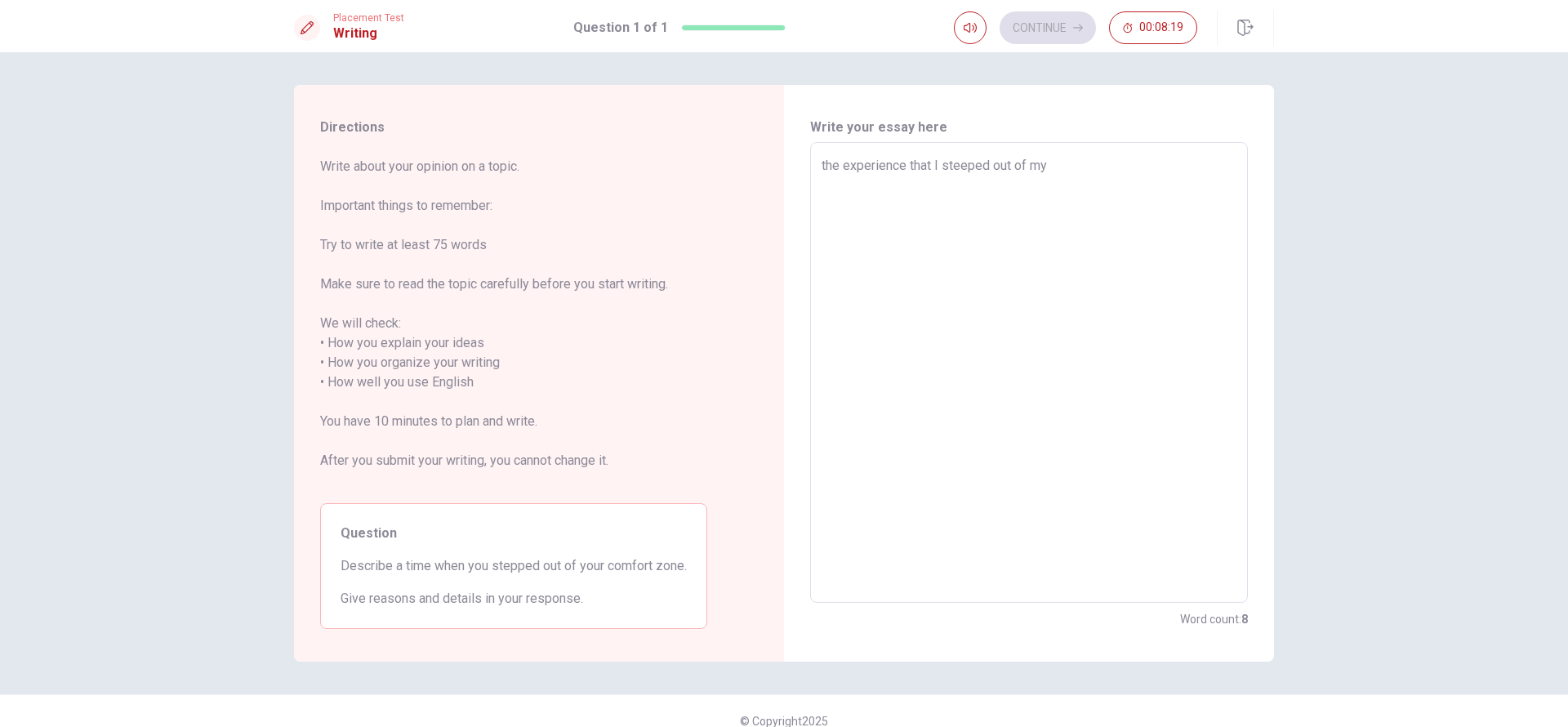 type on "x" 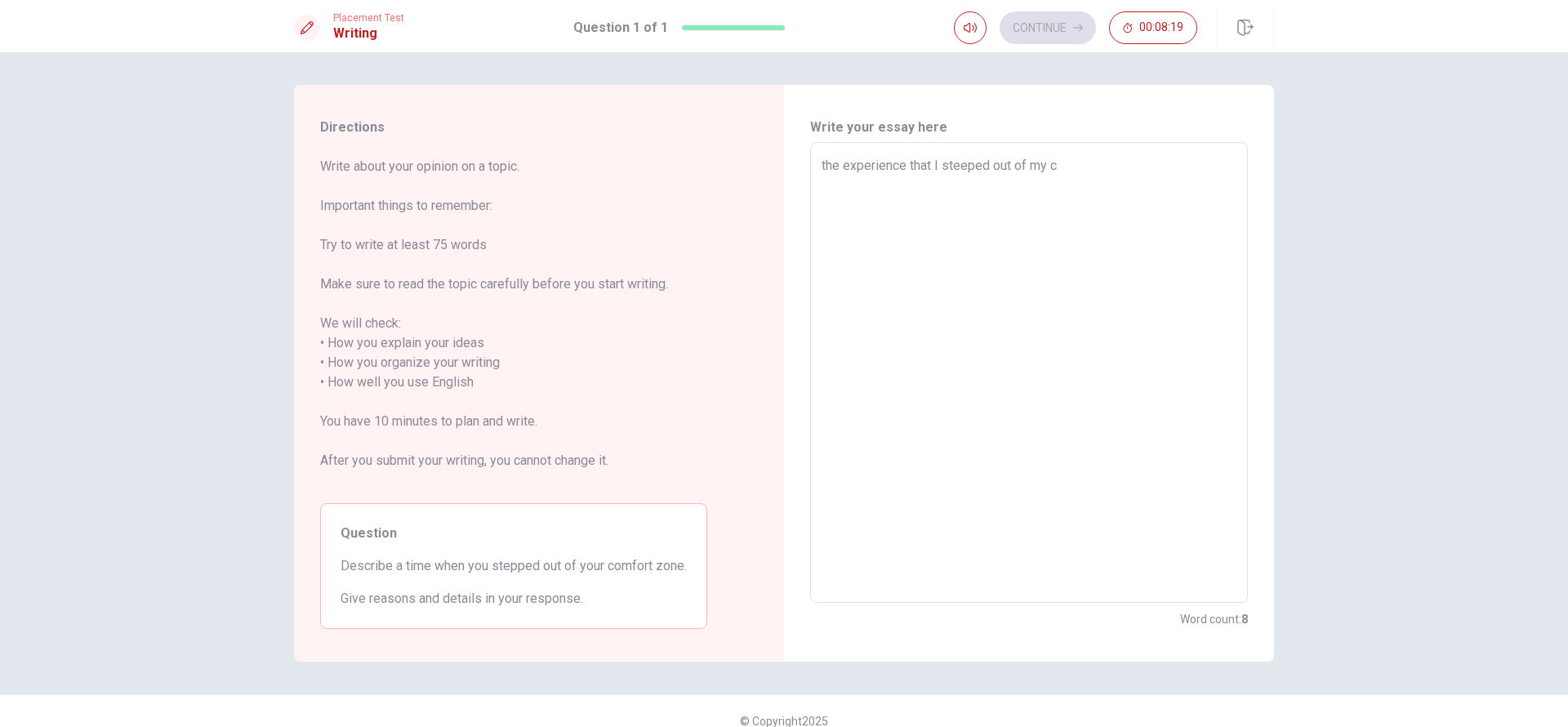 type on "x" 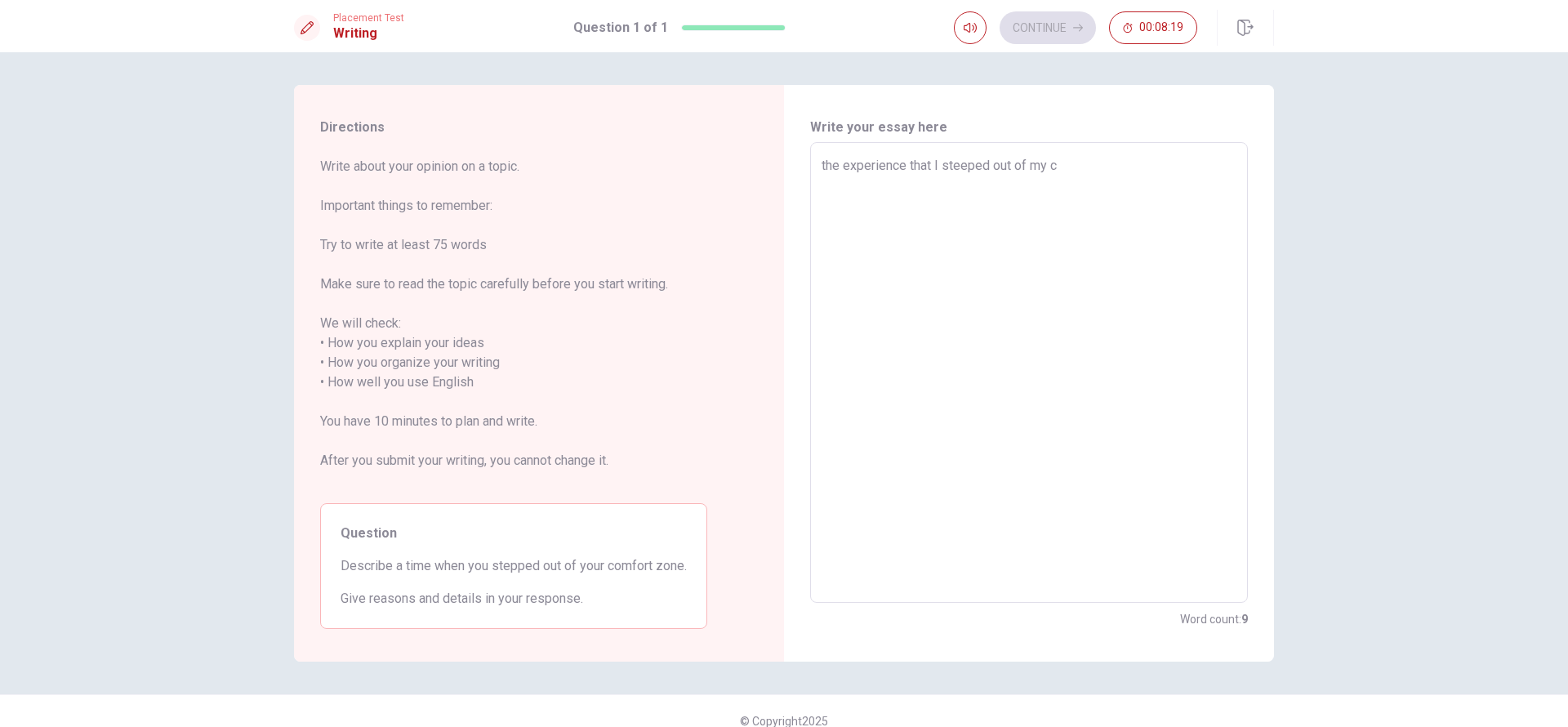 type on "the experience that I steeped out of my co" 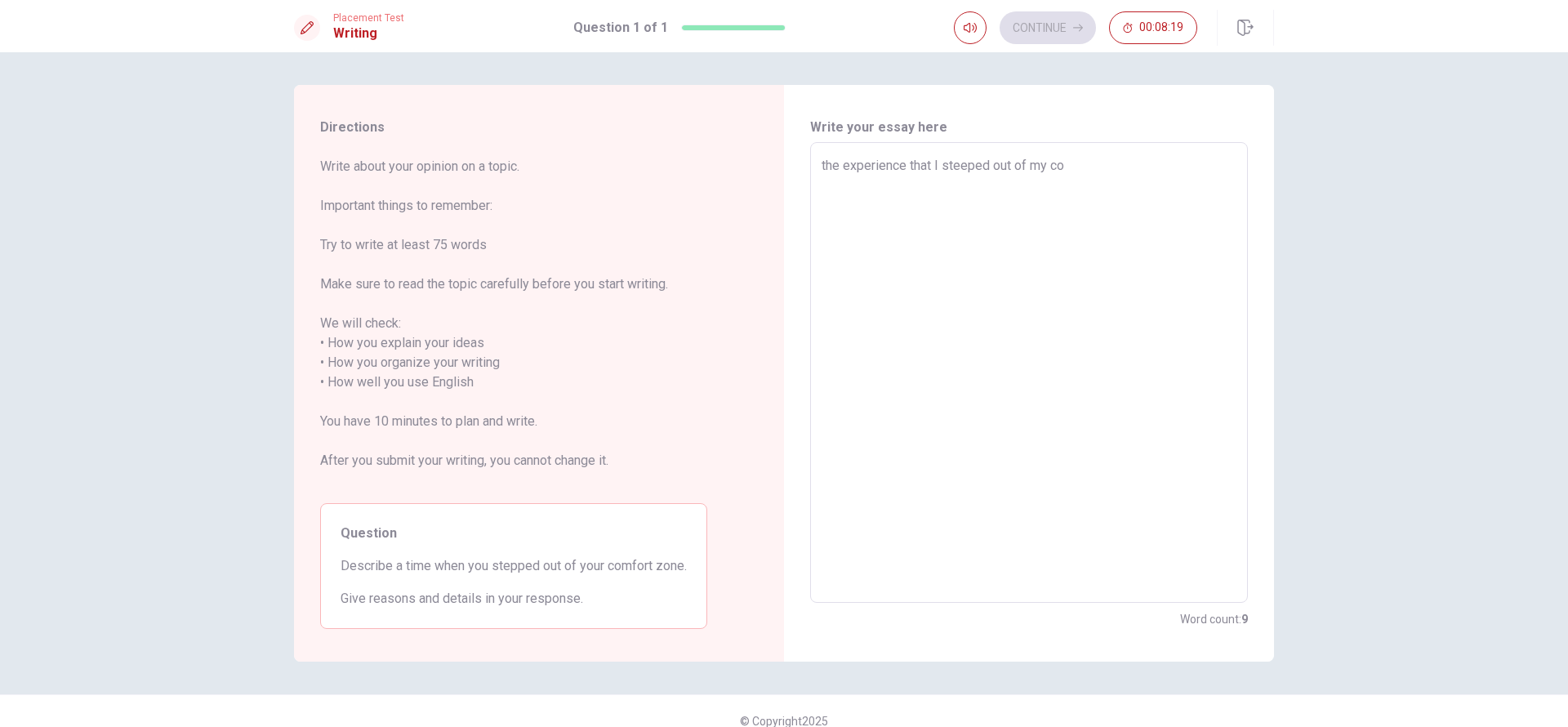 type on "x" 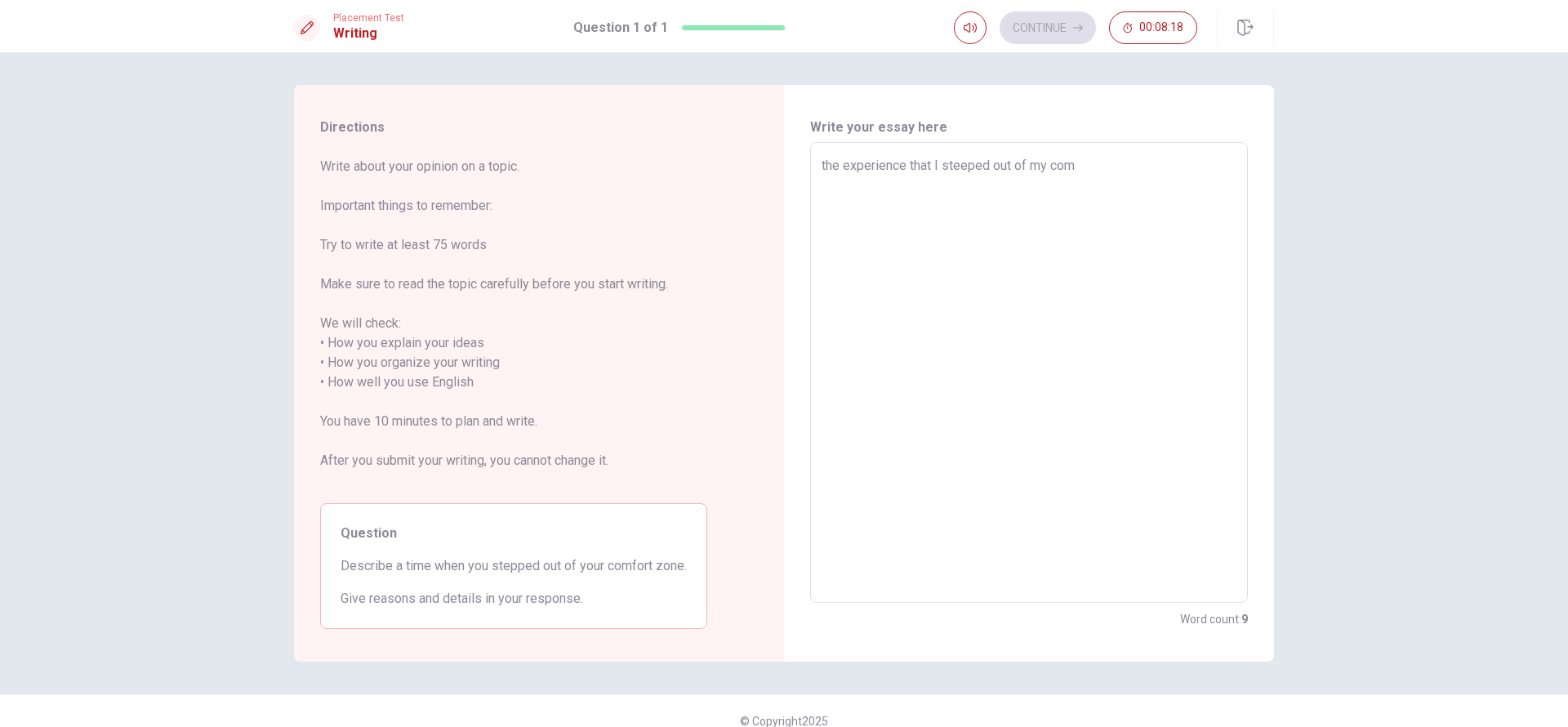type on "x" 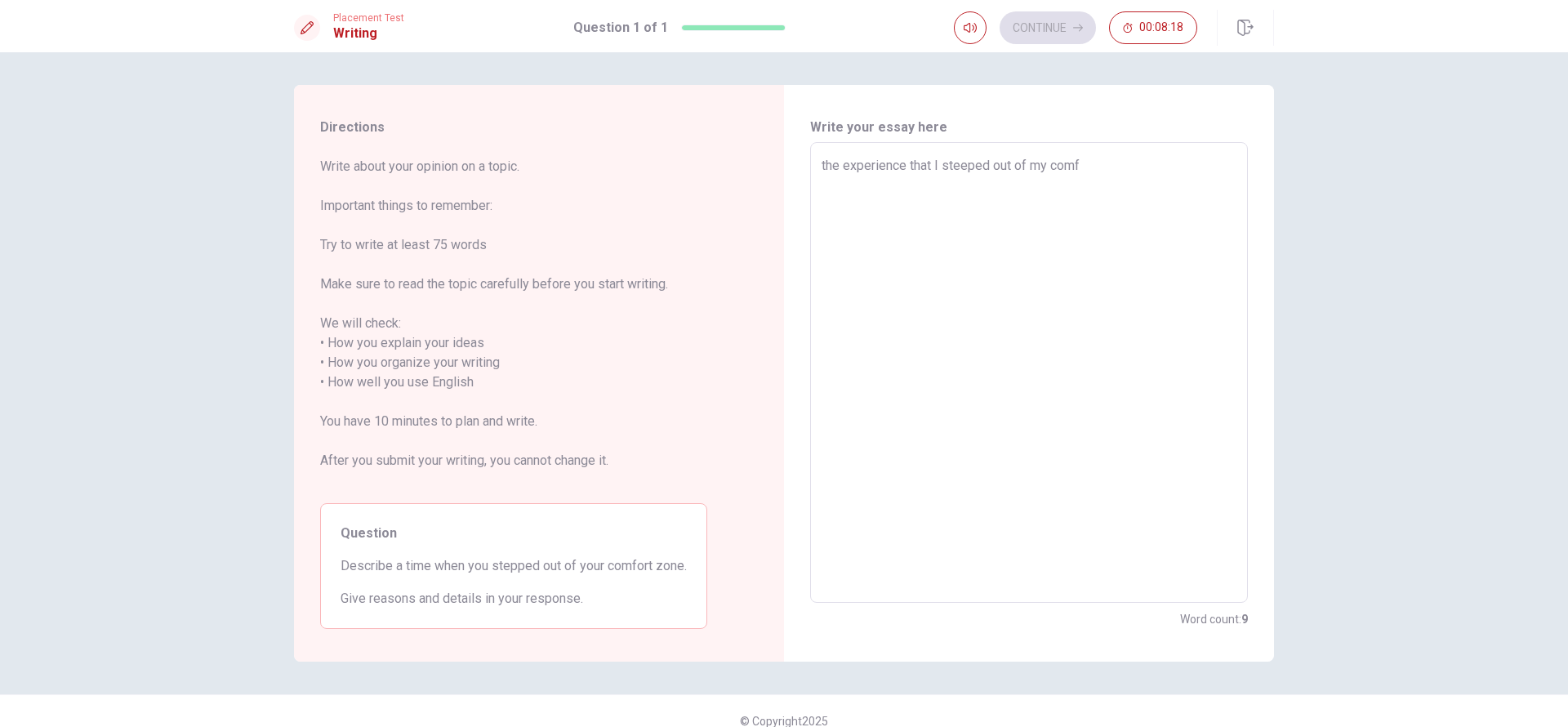 type on "x" 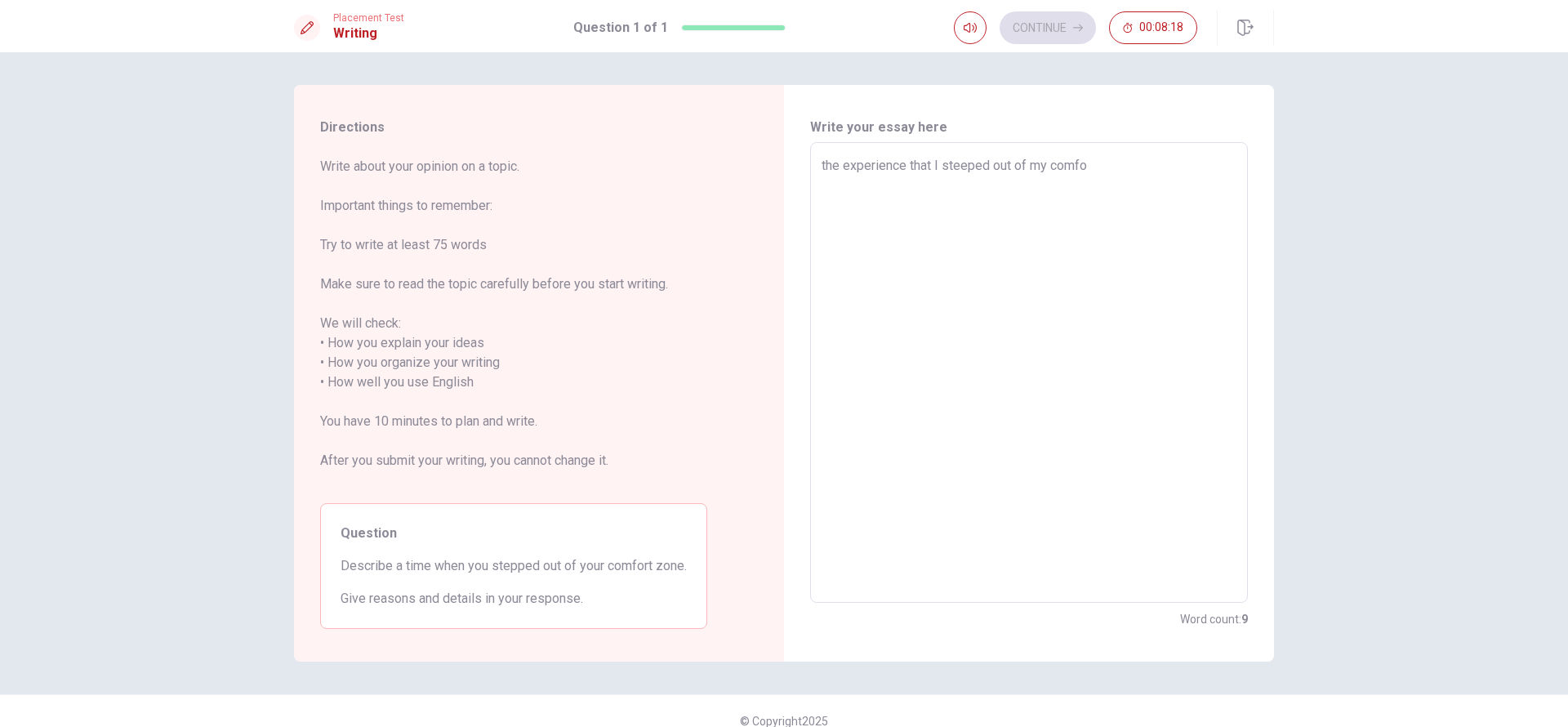 type on "x" 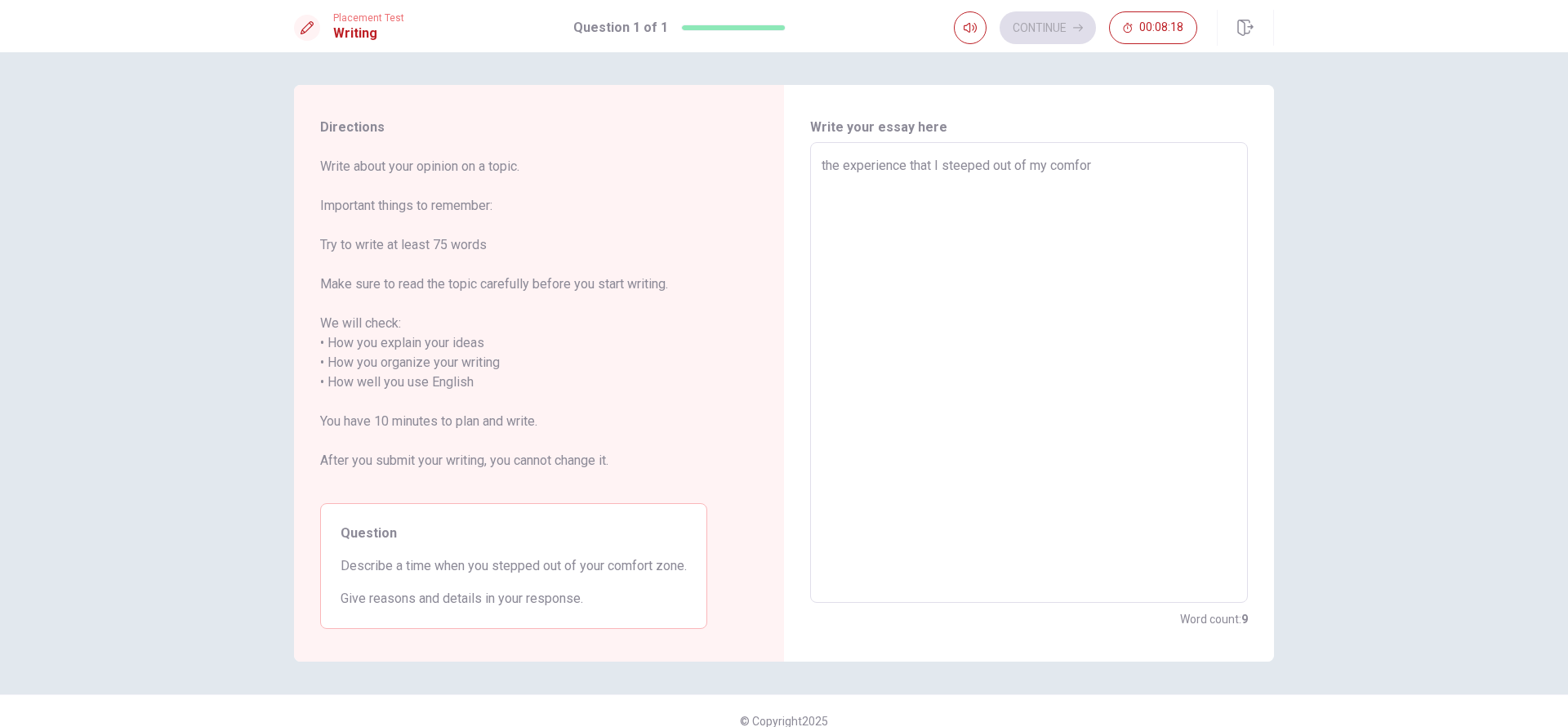 type on "x" 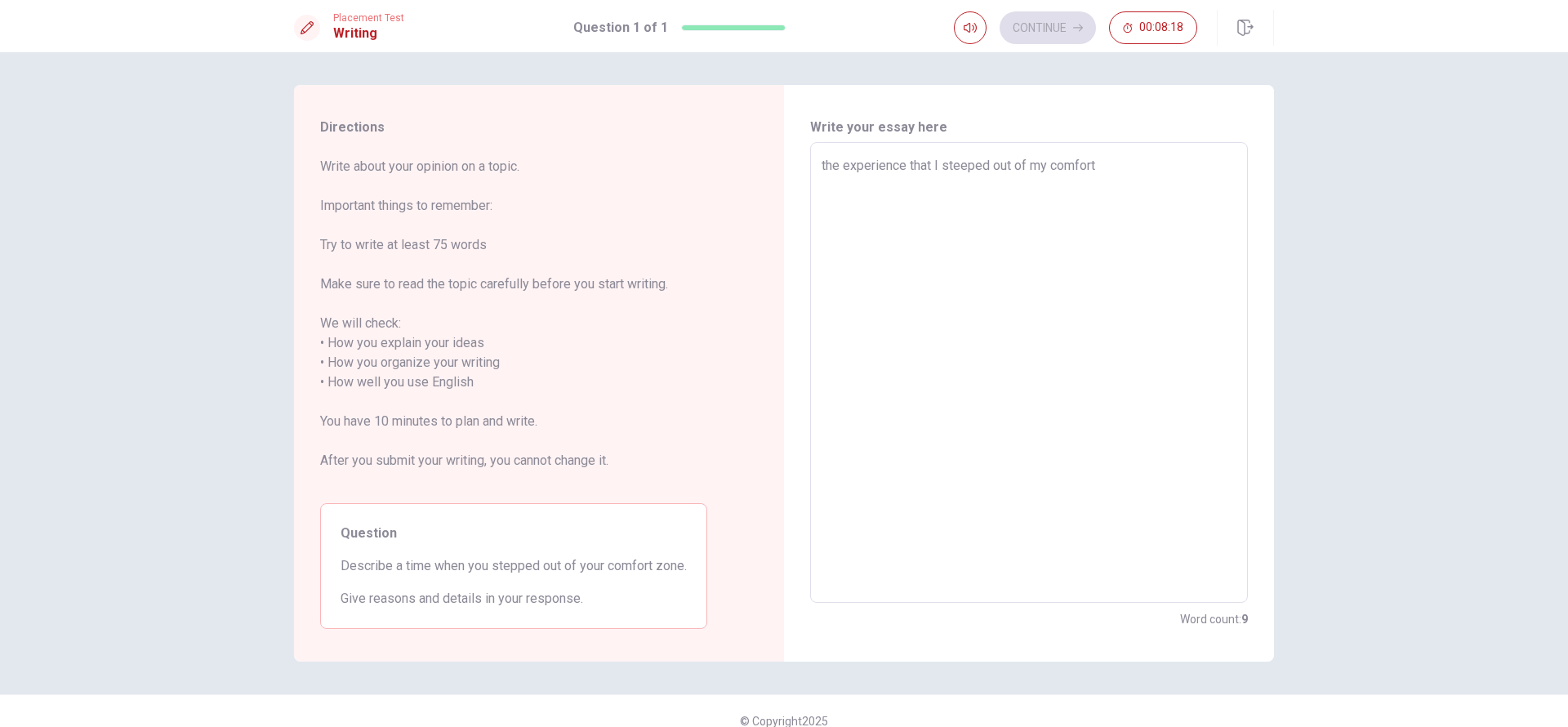type on "x" 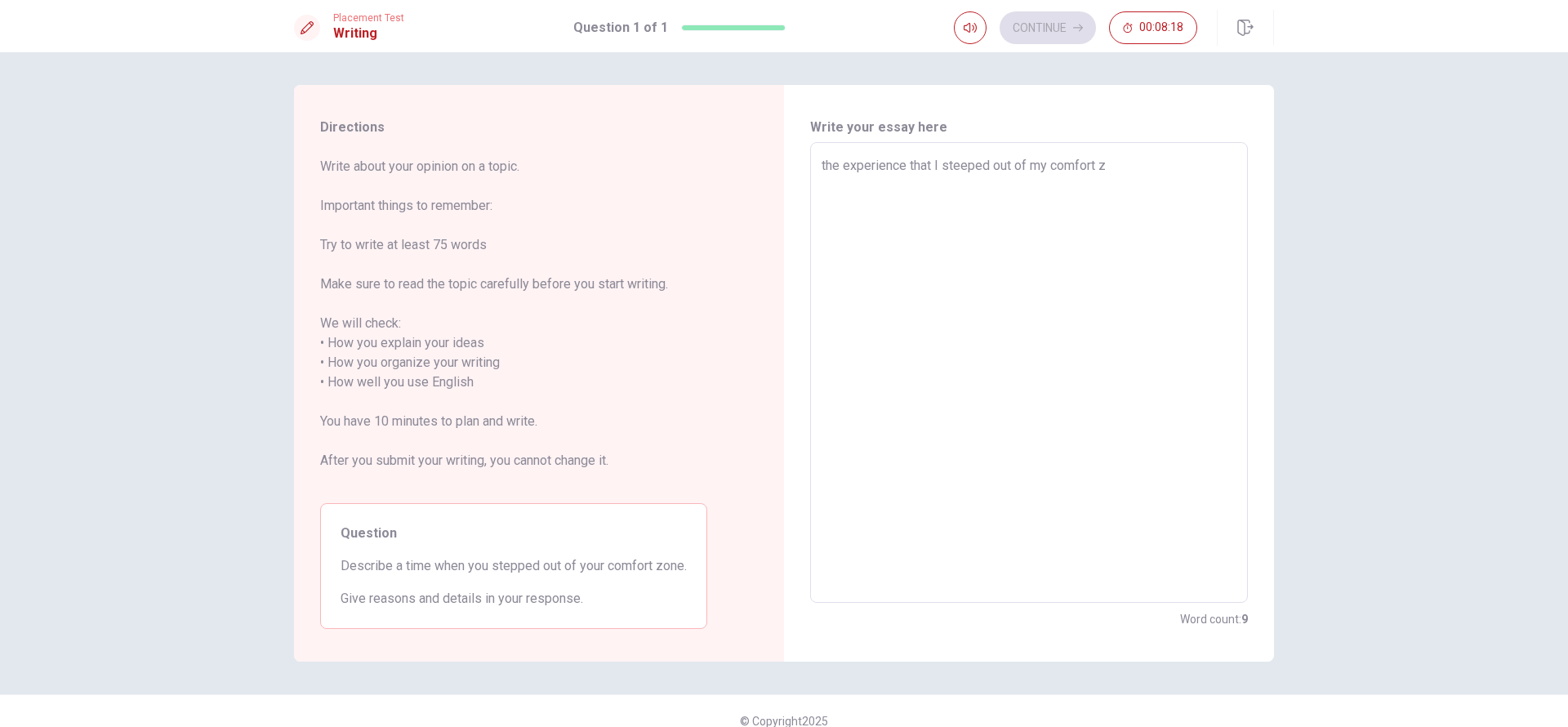 type on "x" 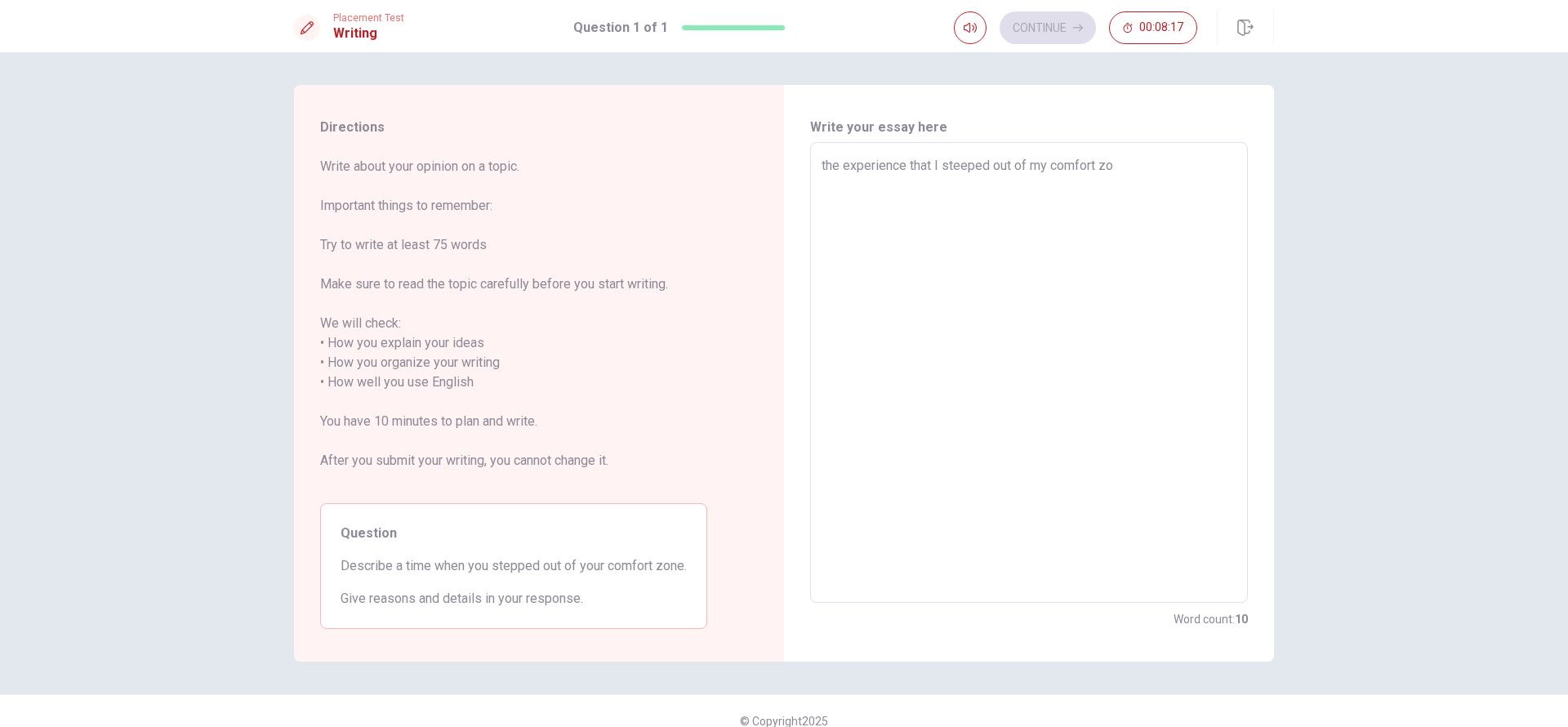 type on "the experience that I steeped out of my comfort zon" 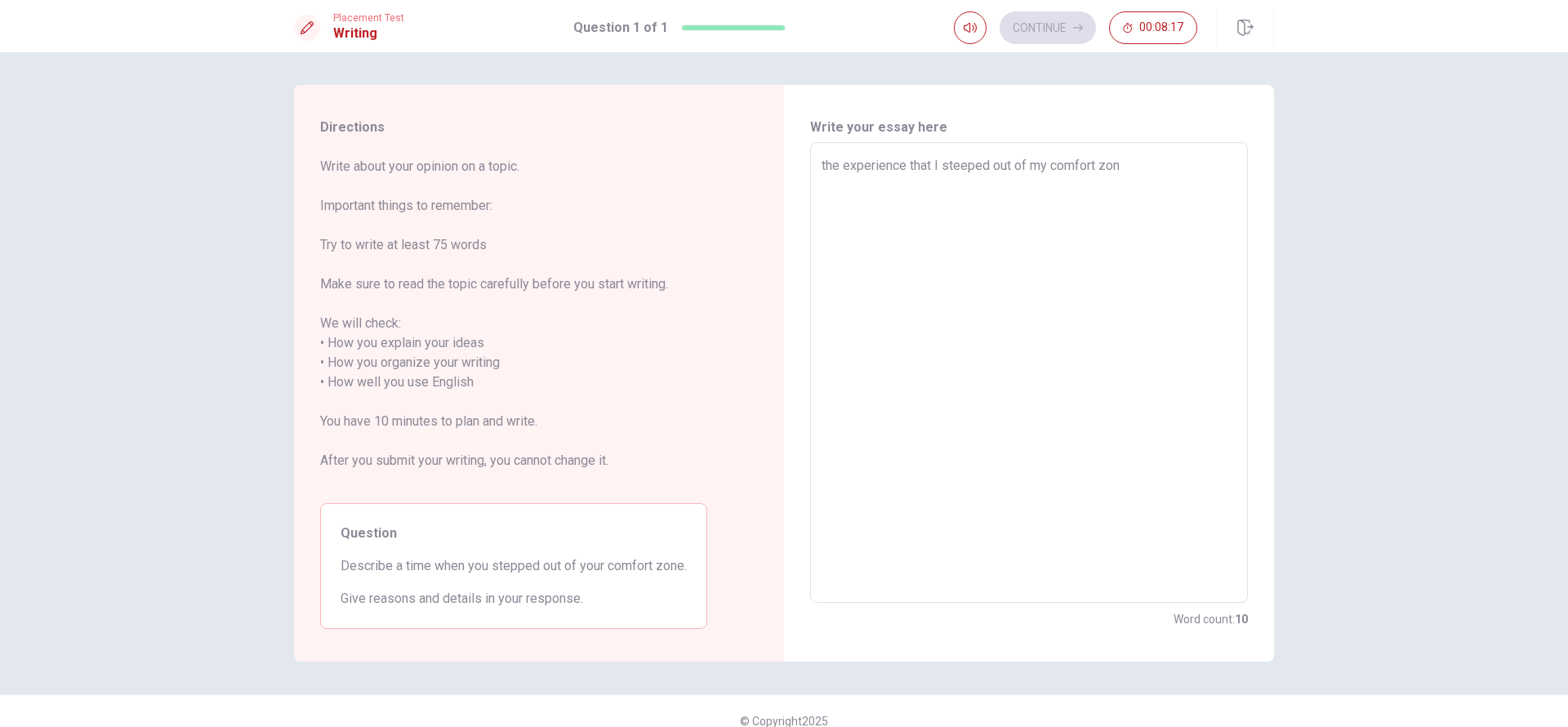 type on "x" 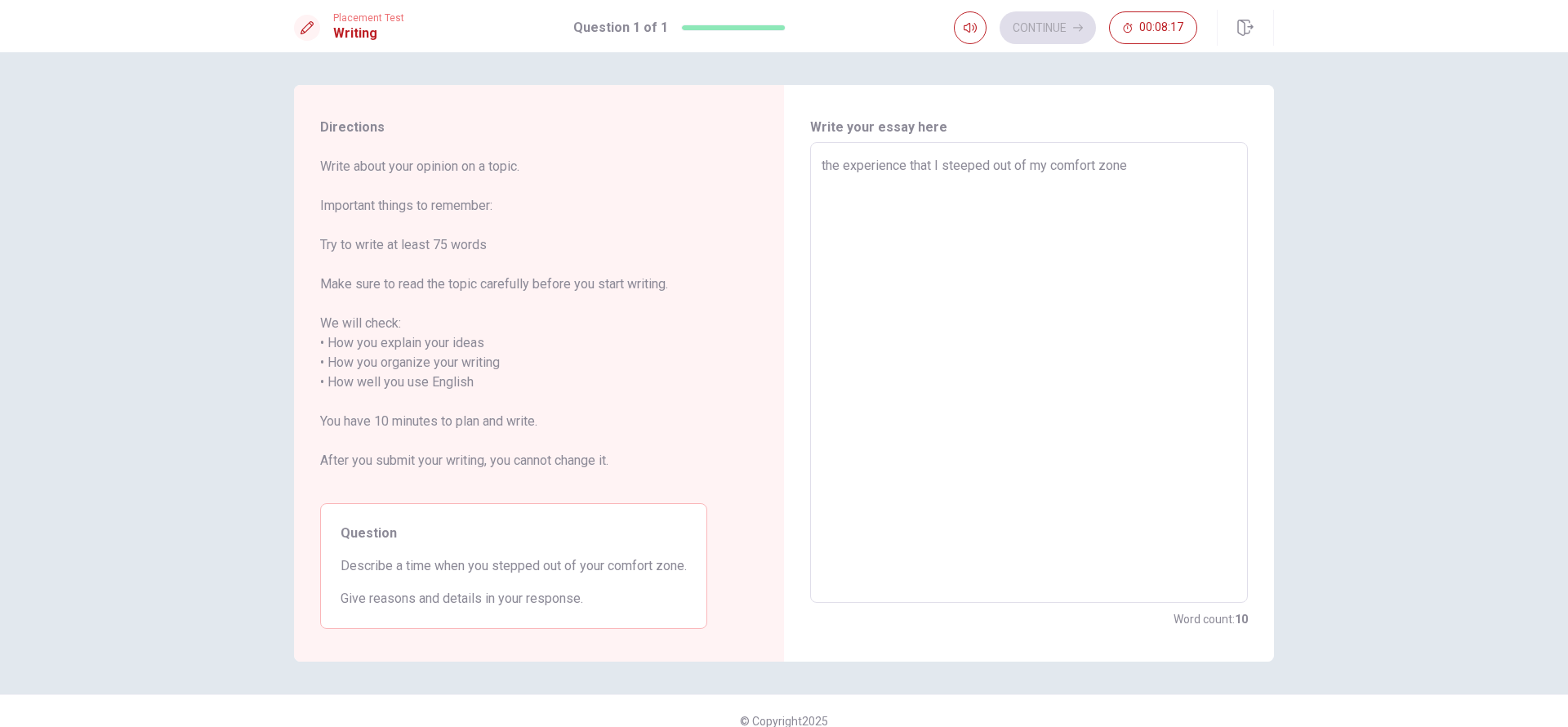 type on "the experience that I steeped out of my comfort zone" 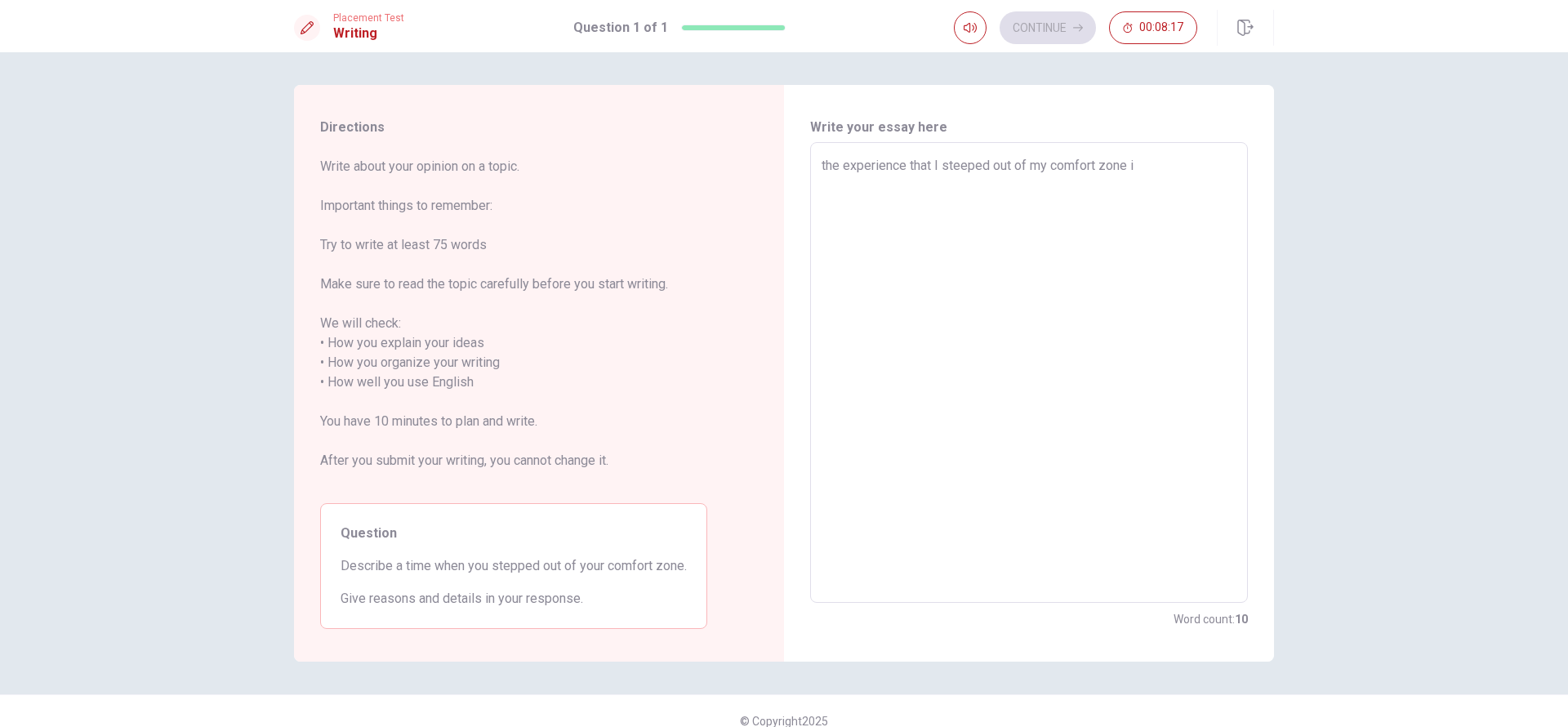 type on "x" 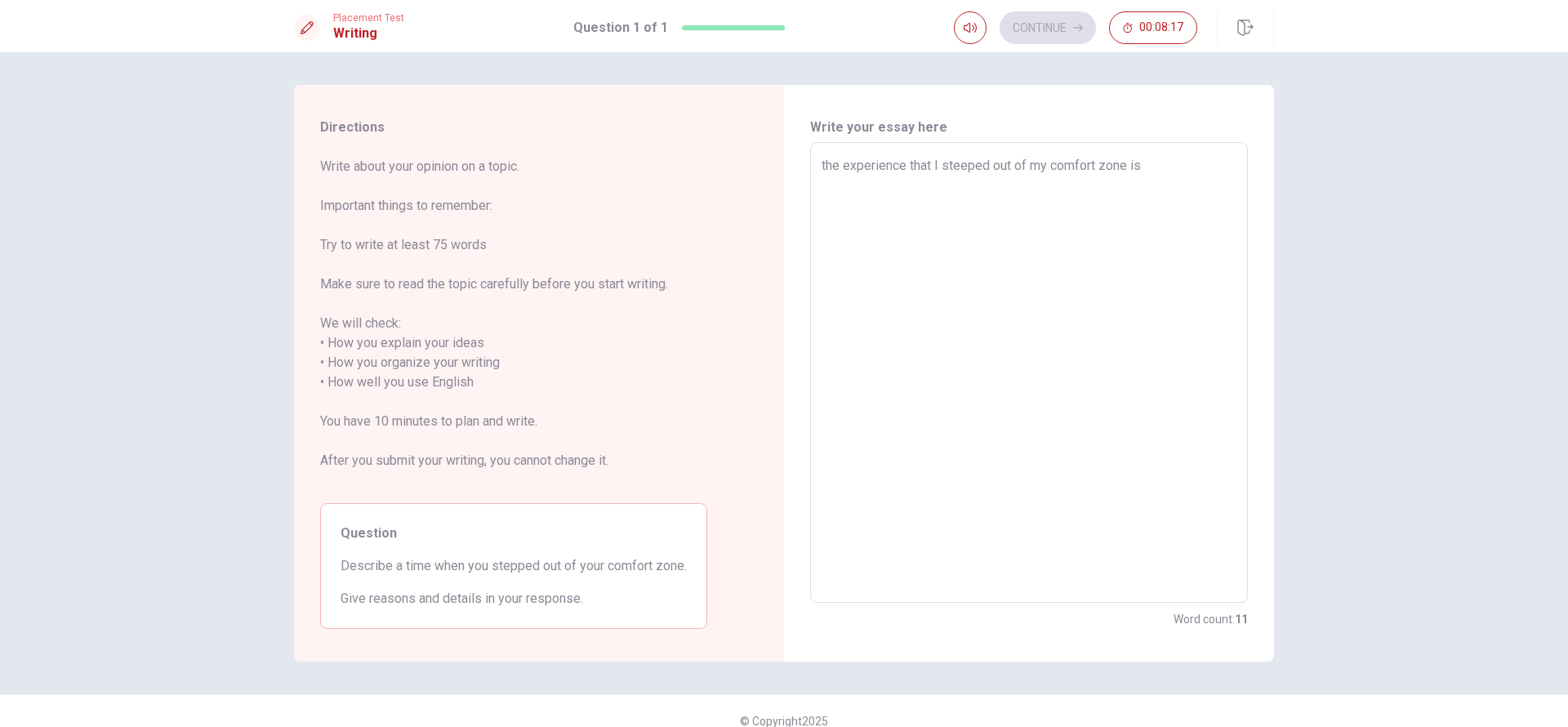 type on "x" 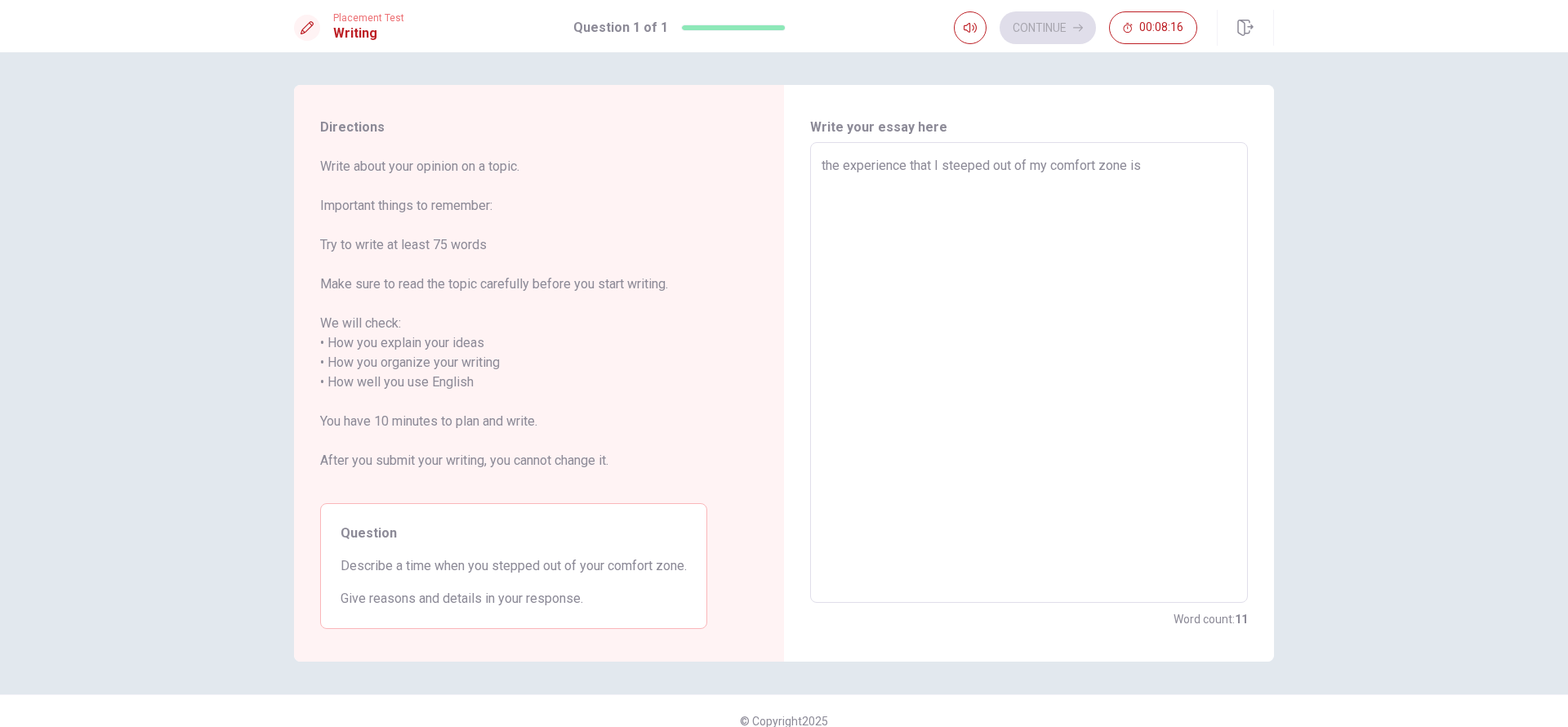 type on "x" 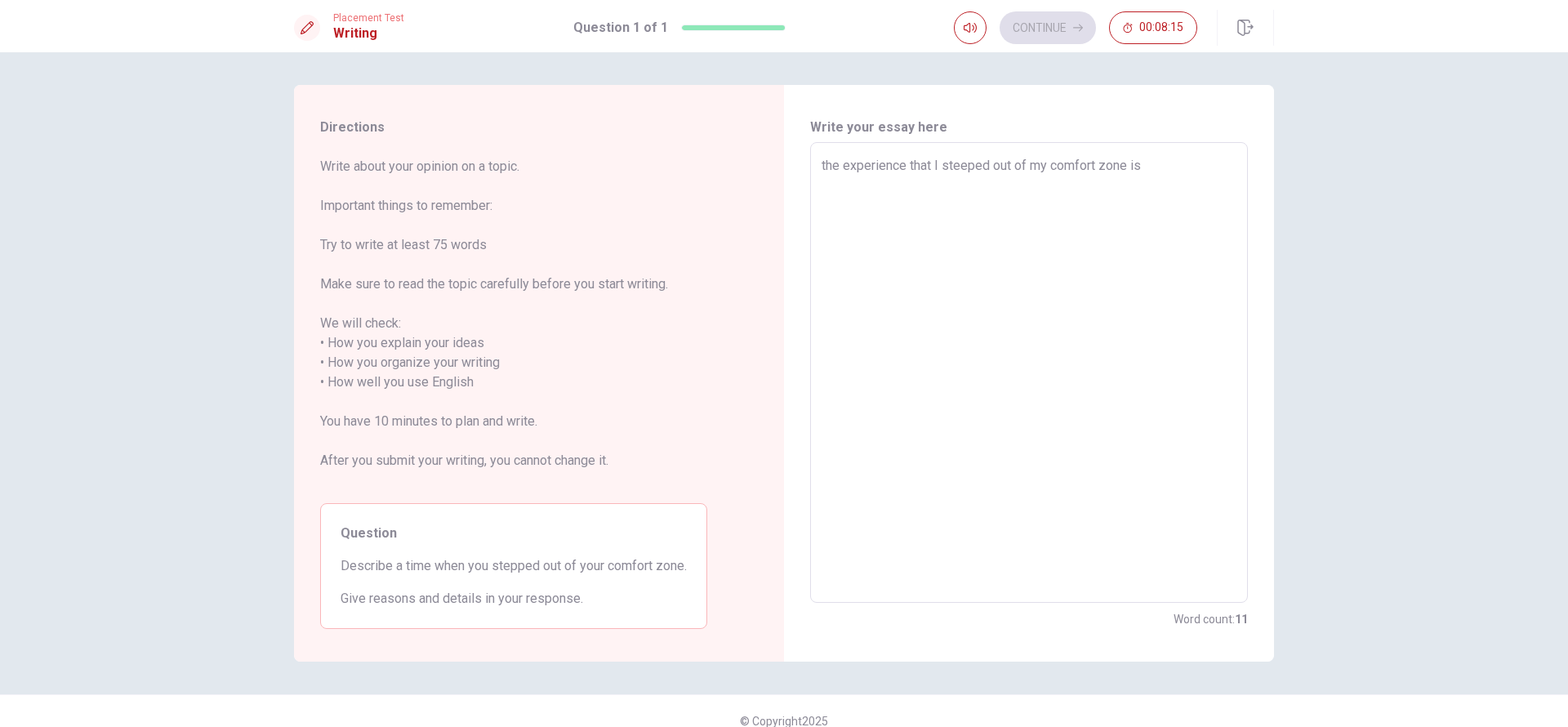 type on "the experience that I steeped out of my comfort zone is g" 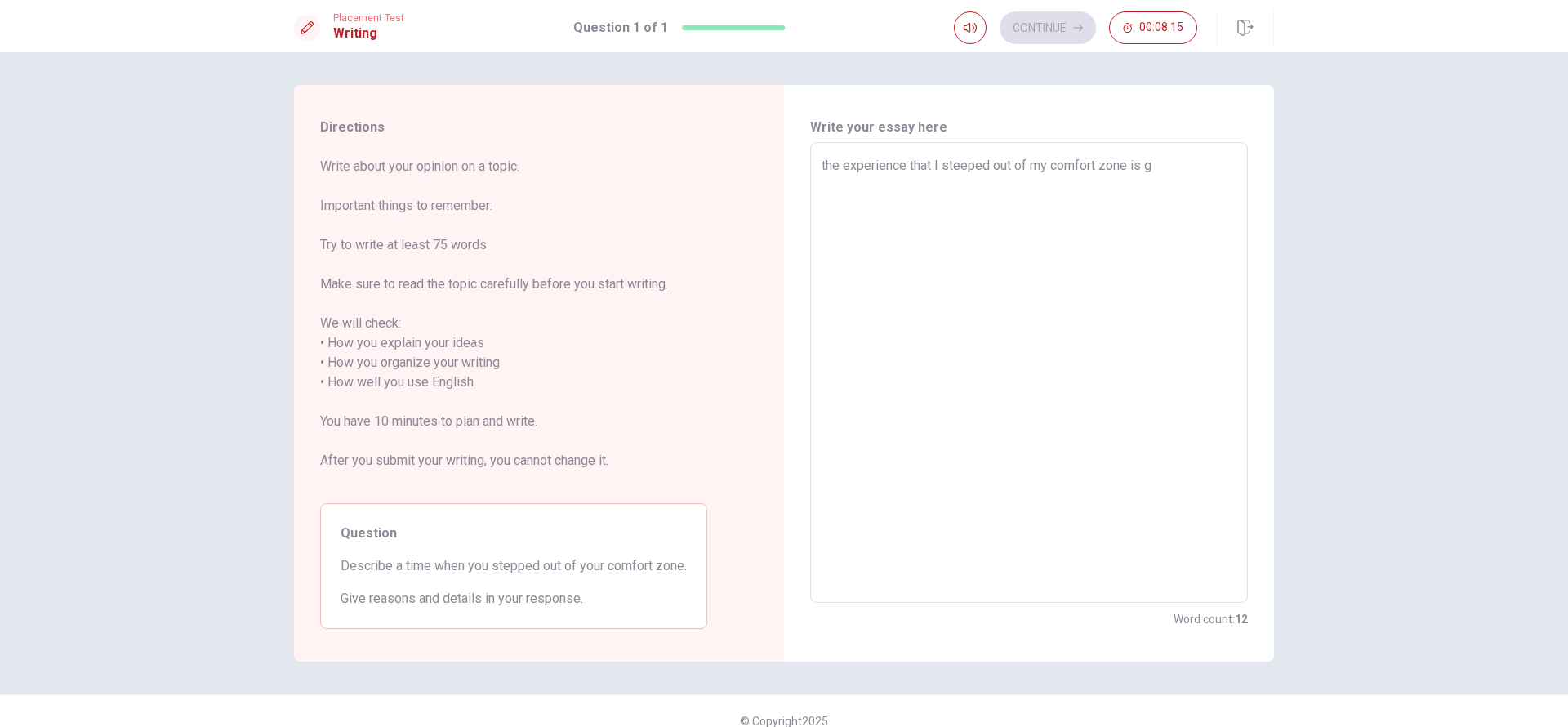 type on "x" 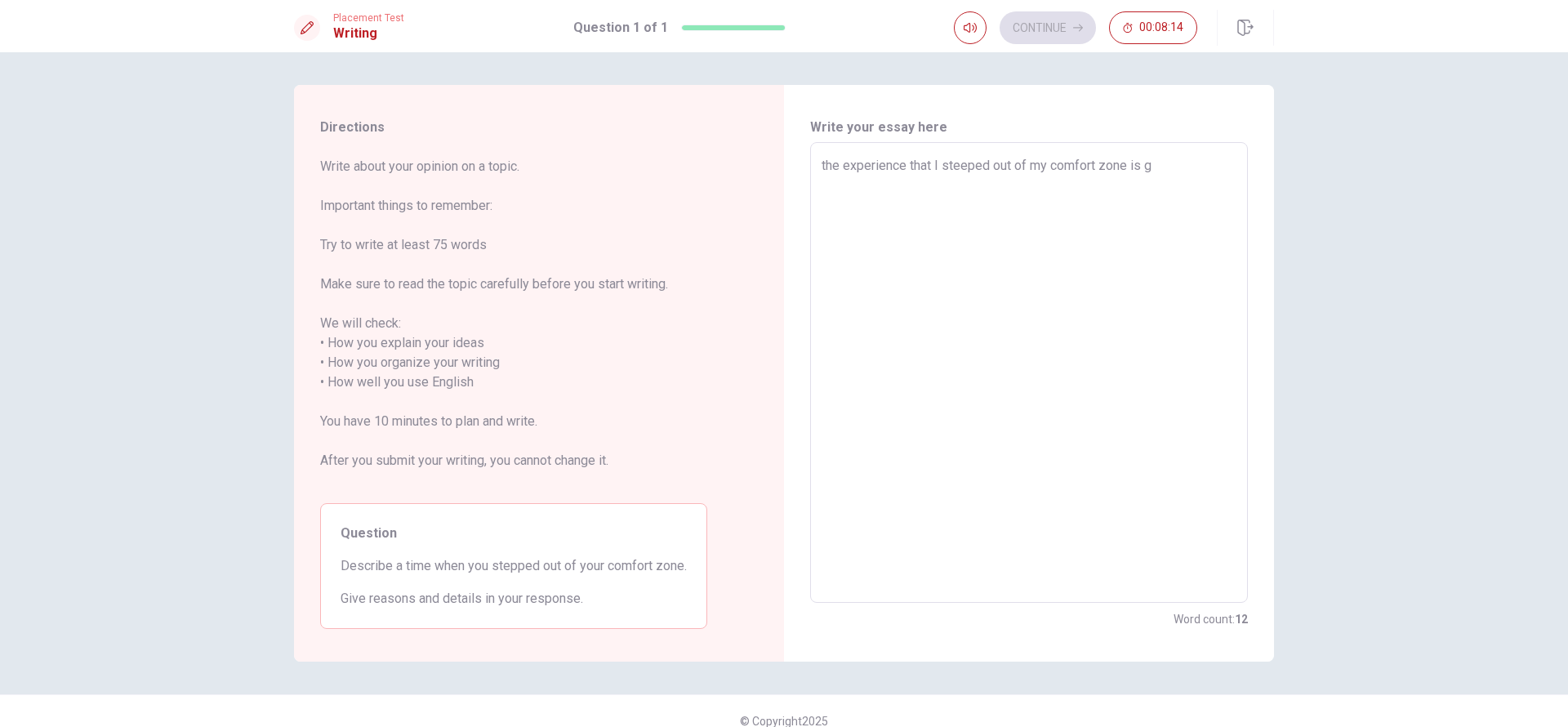 type on "the experience that I steeped out of my comfort zone is go" 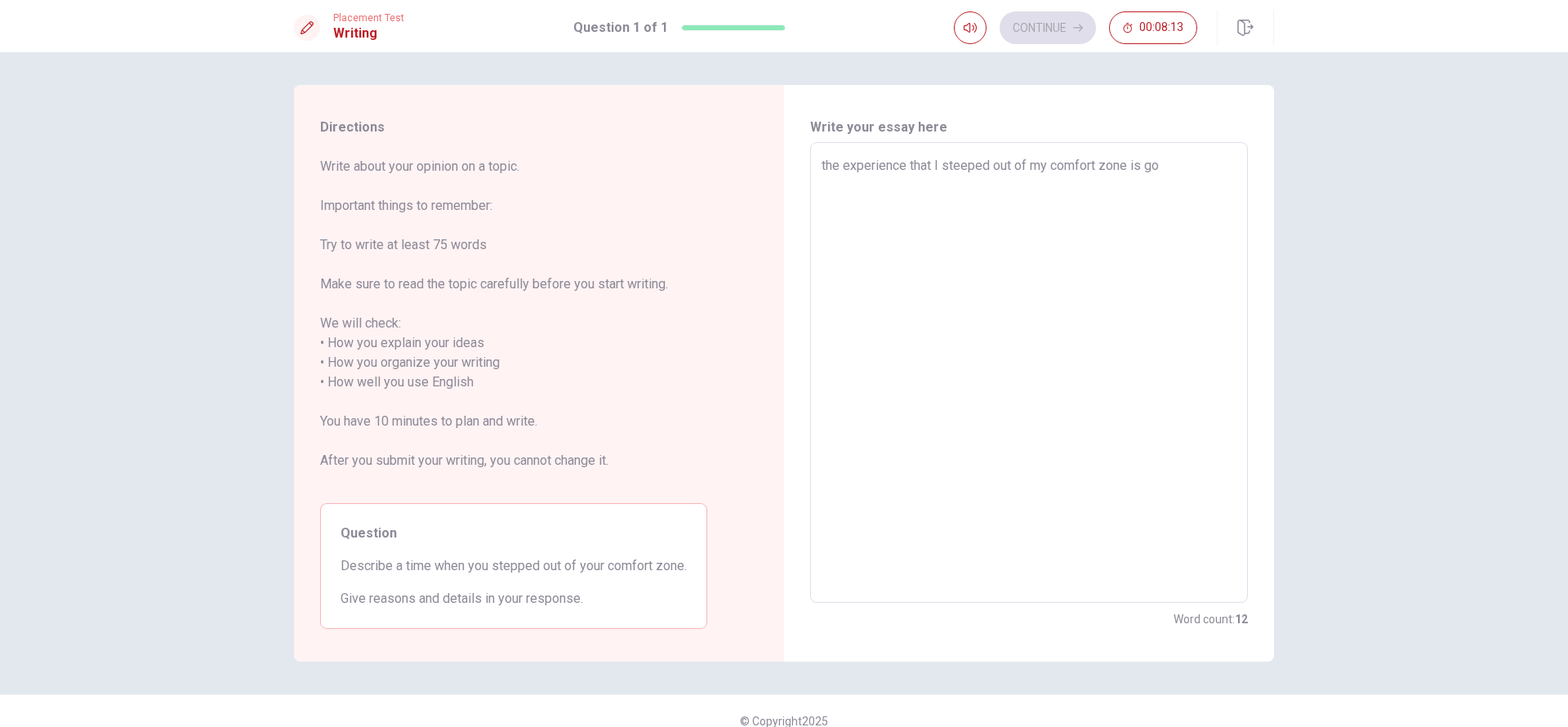 type on "x" 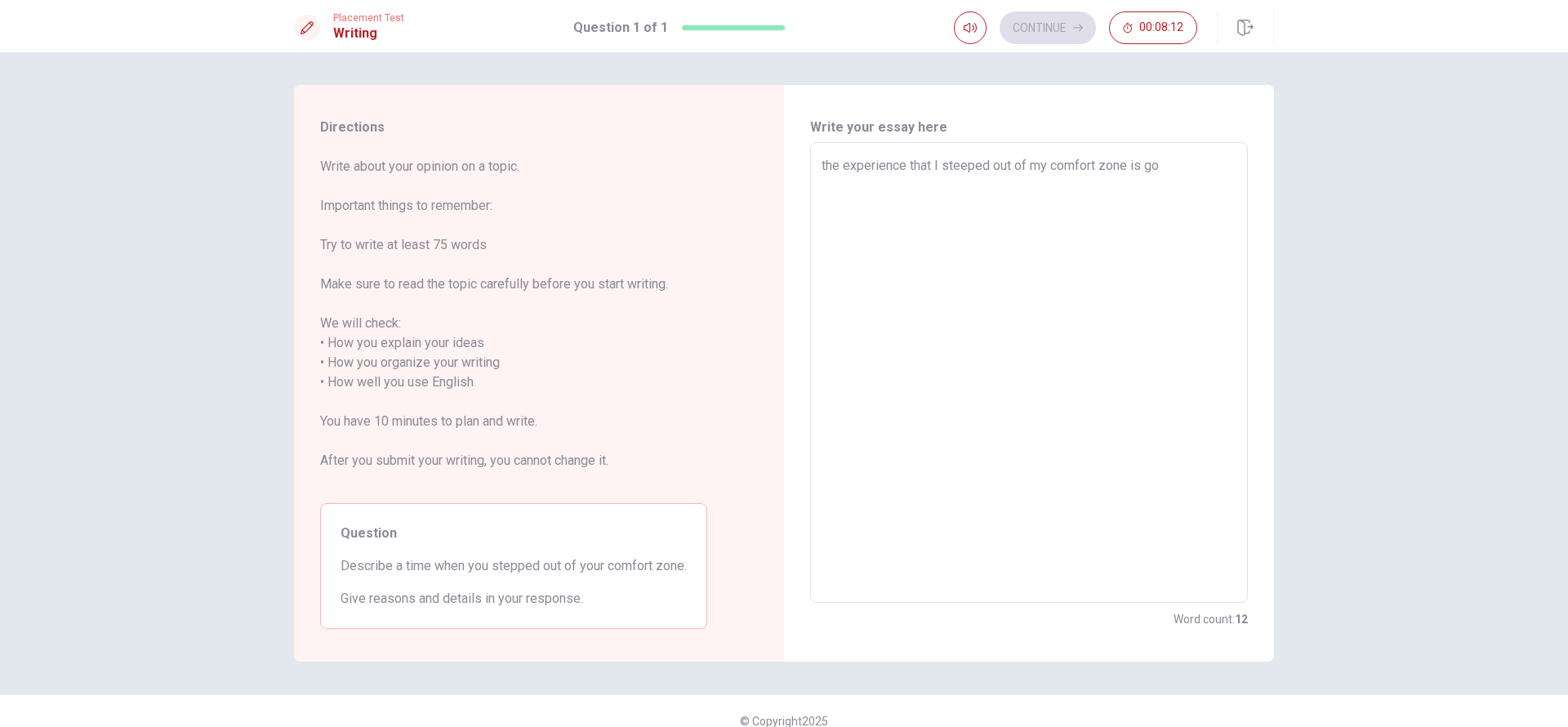 type on "the experience that I steeped out of my comfort zone is goi" 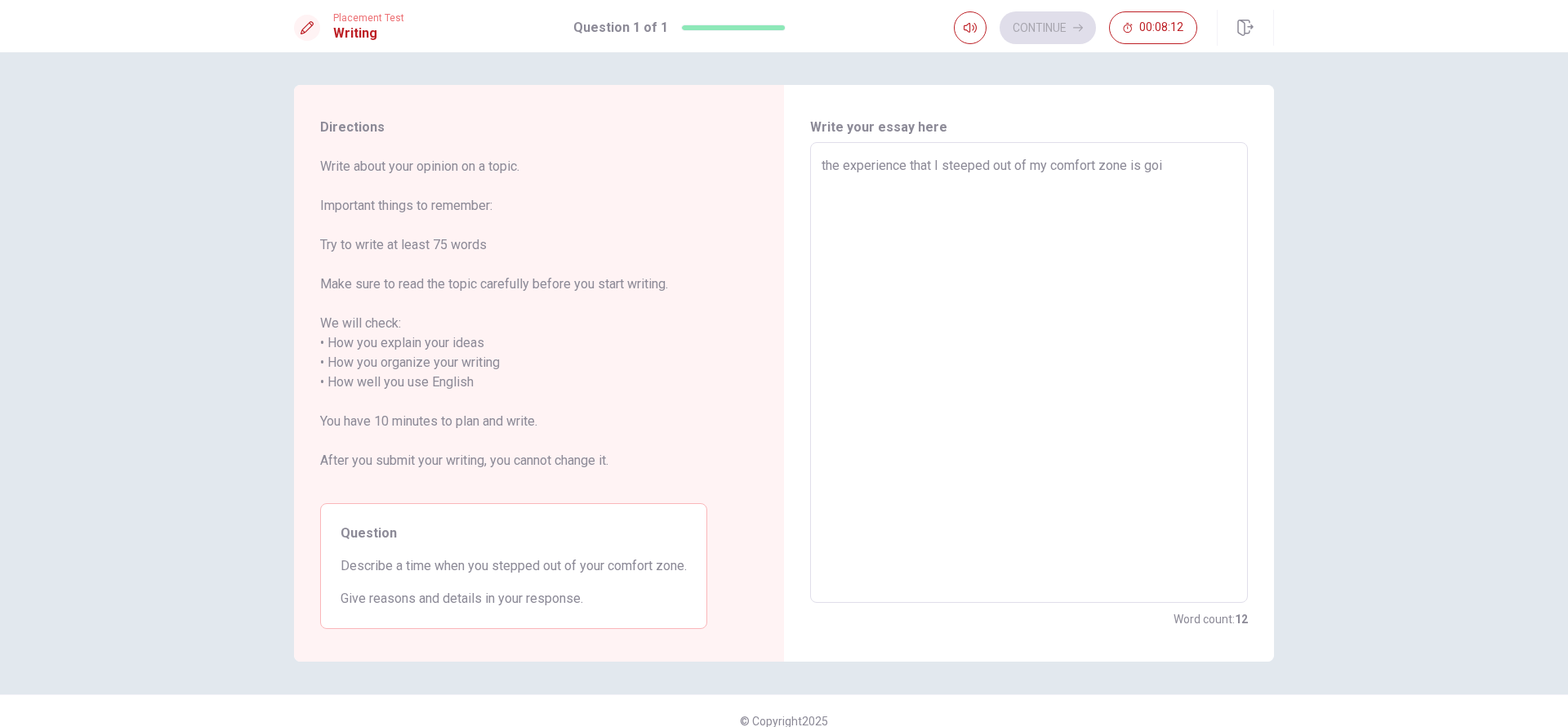 type on "x" 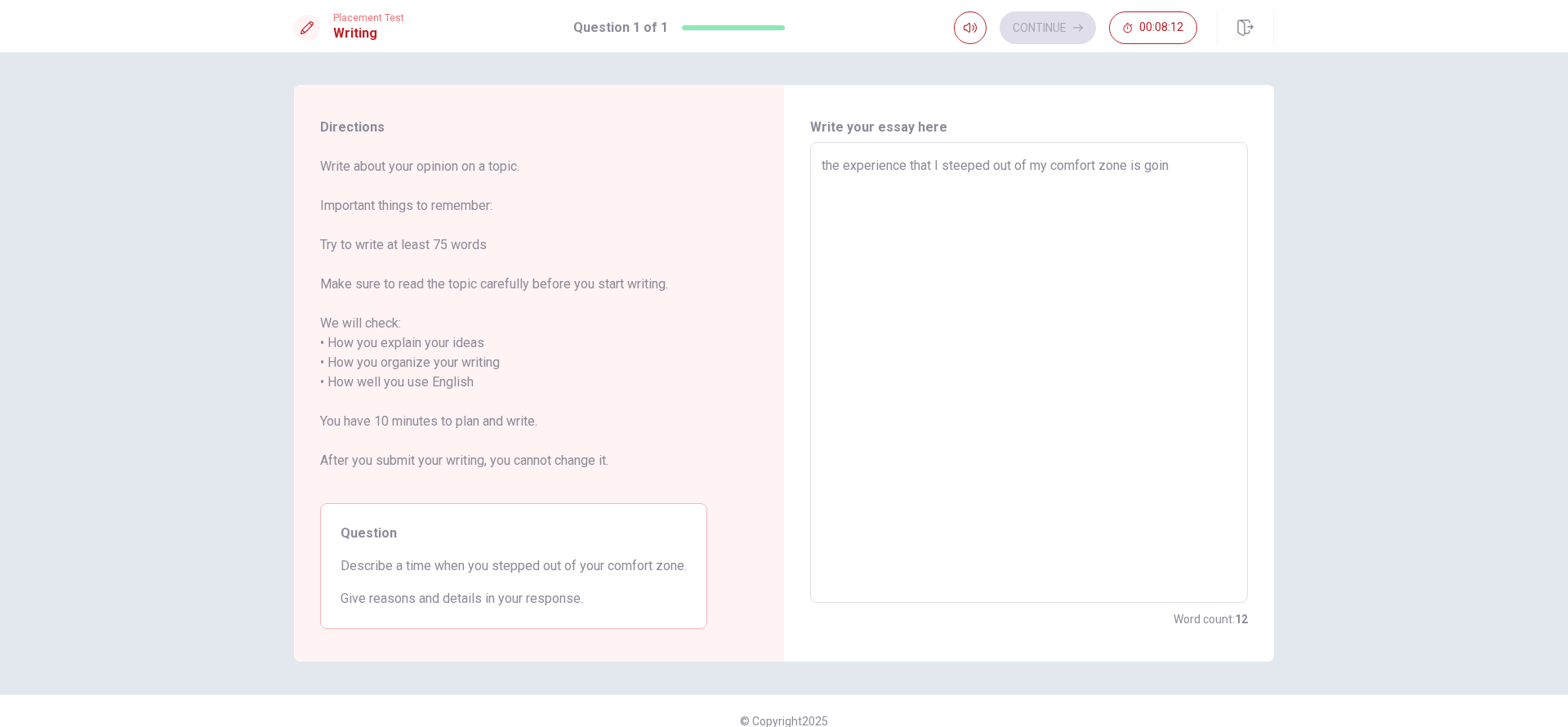 type on "x" 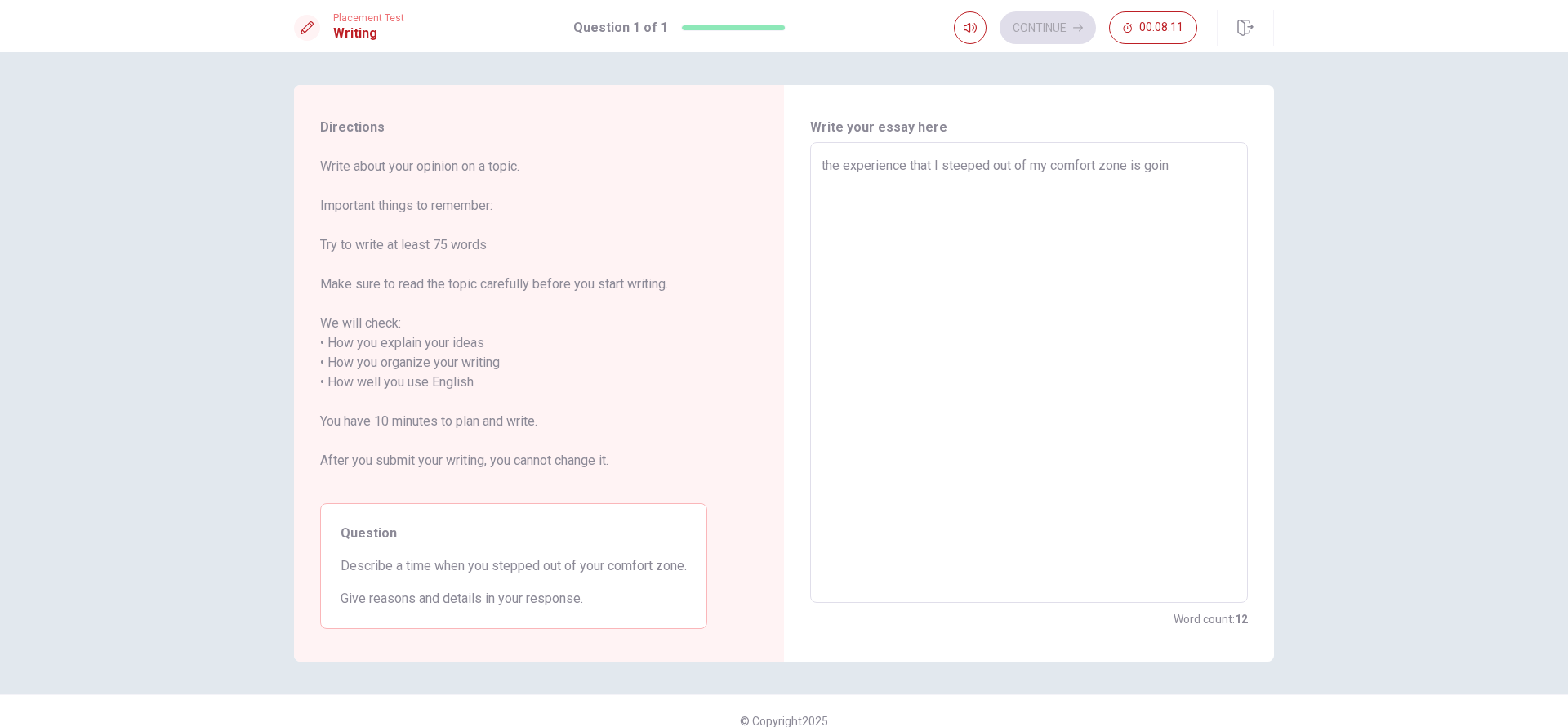 type on "the experience that I steeped out of my comfort zone is going" 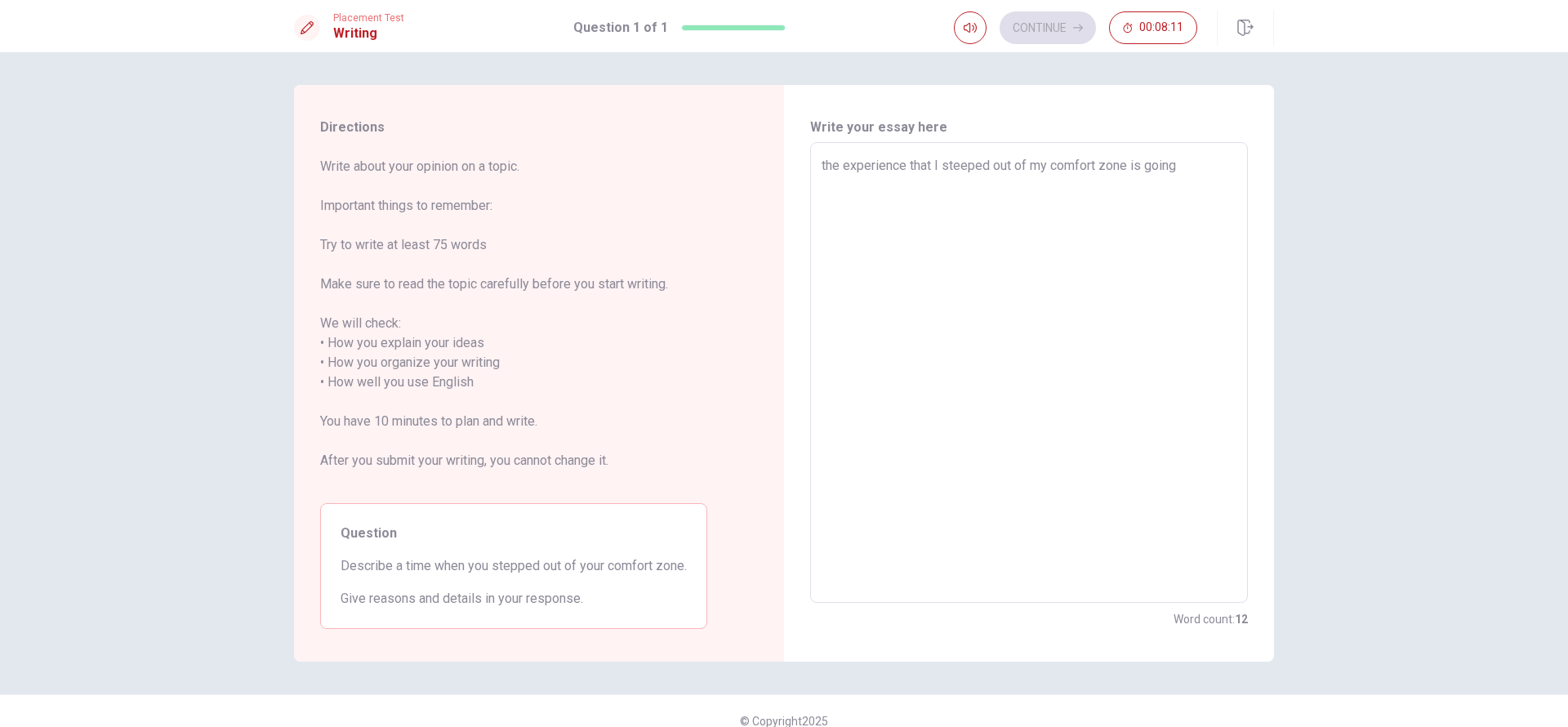 type on "x" 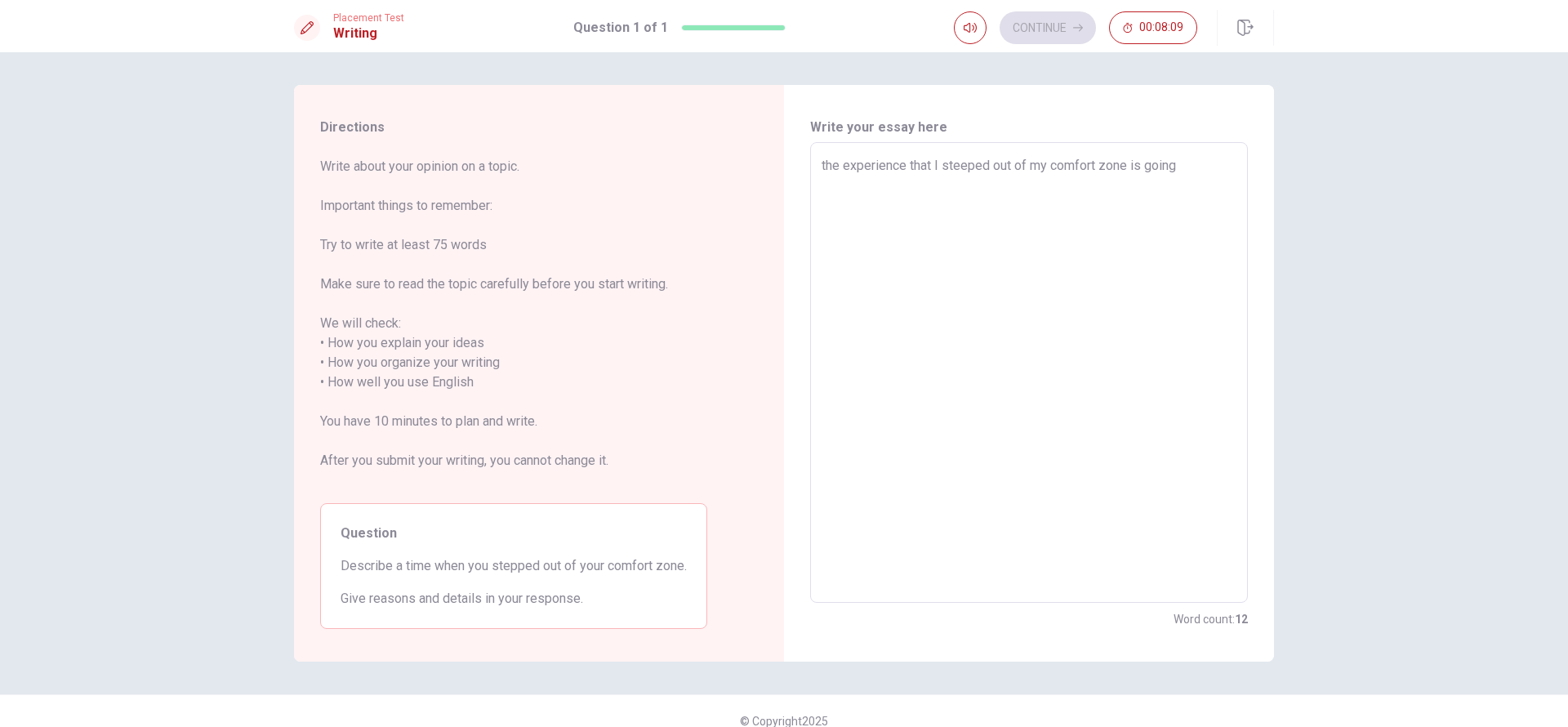 type on "x" 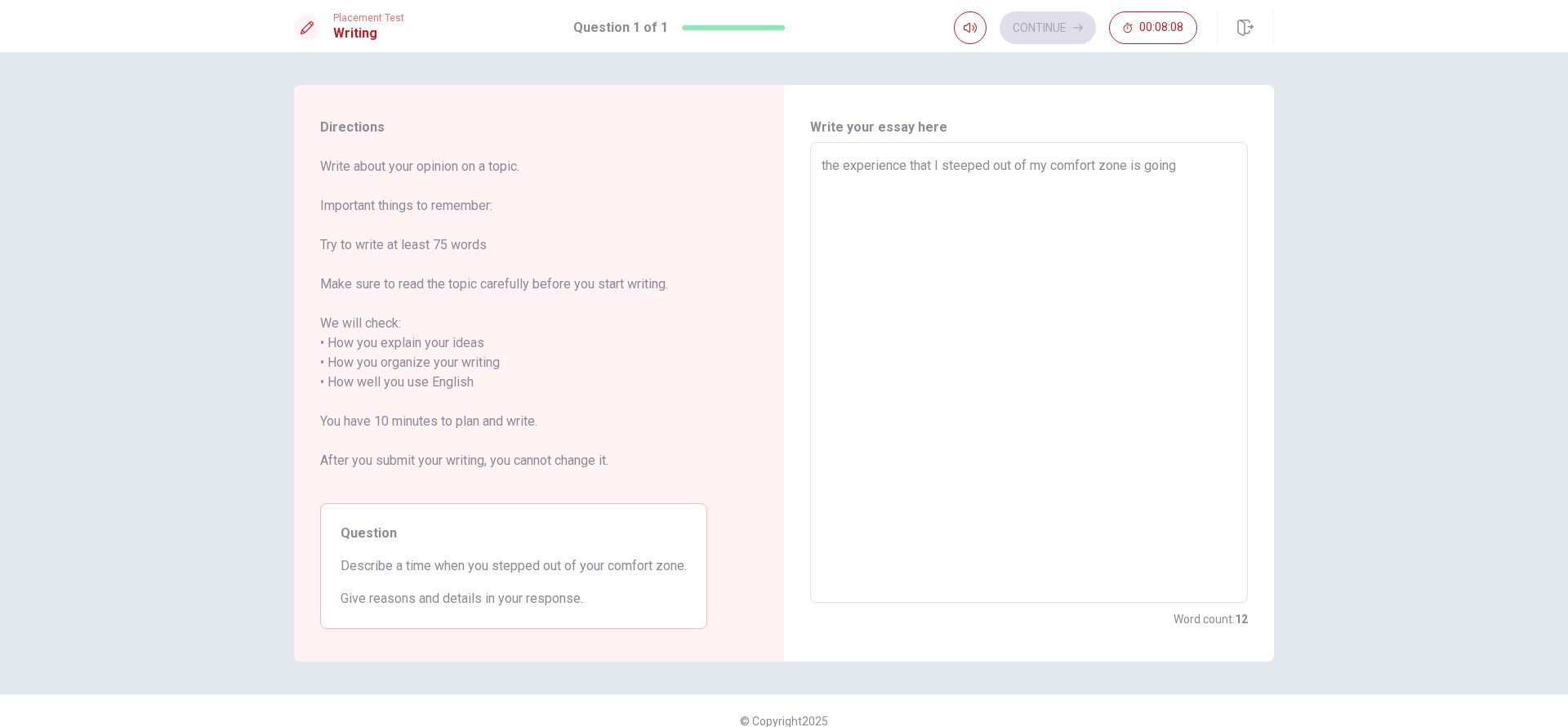 type on "the experience that I steeped out of my comfort zone is going" 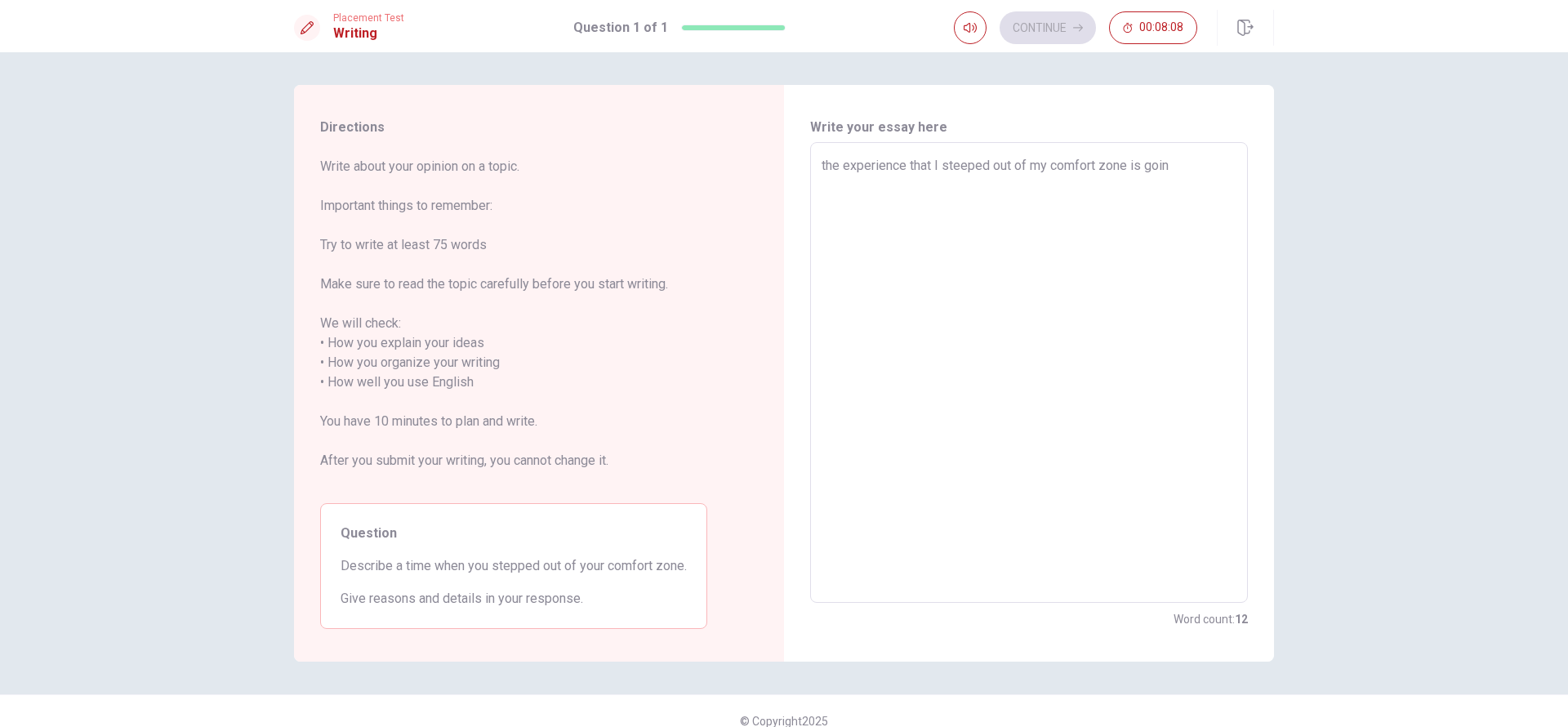 type on "x" 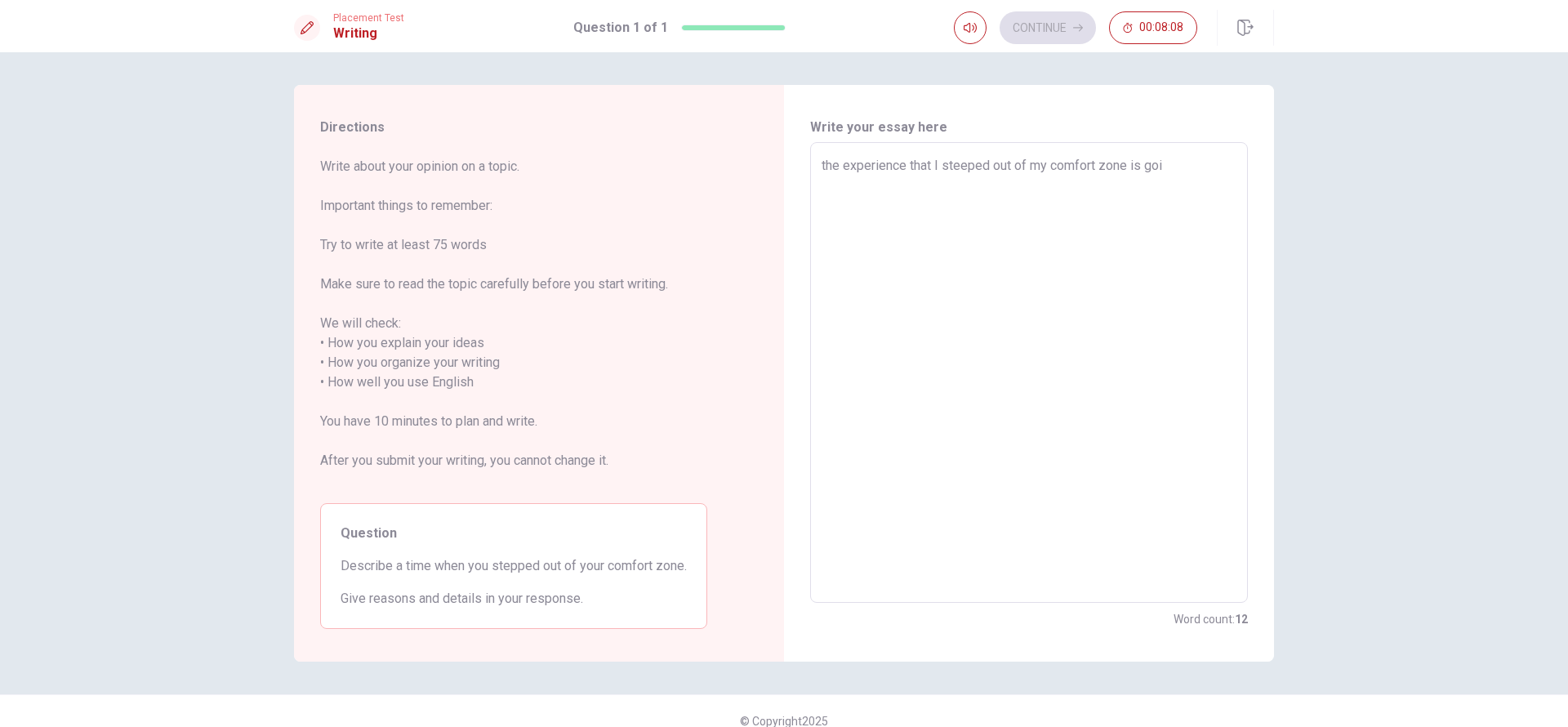 type on "x" 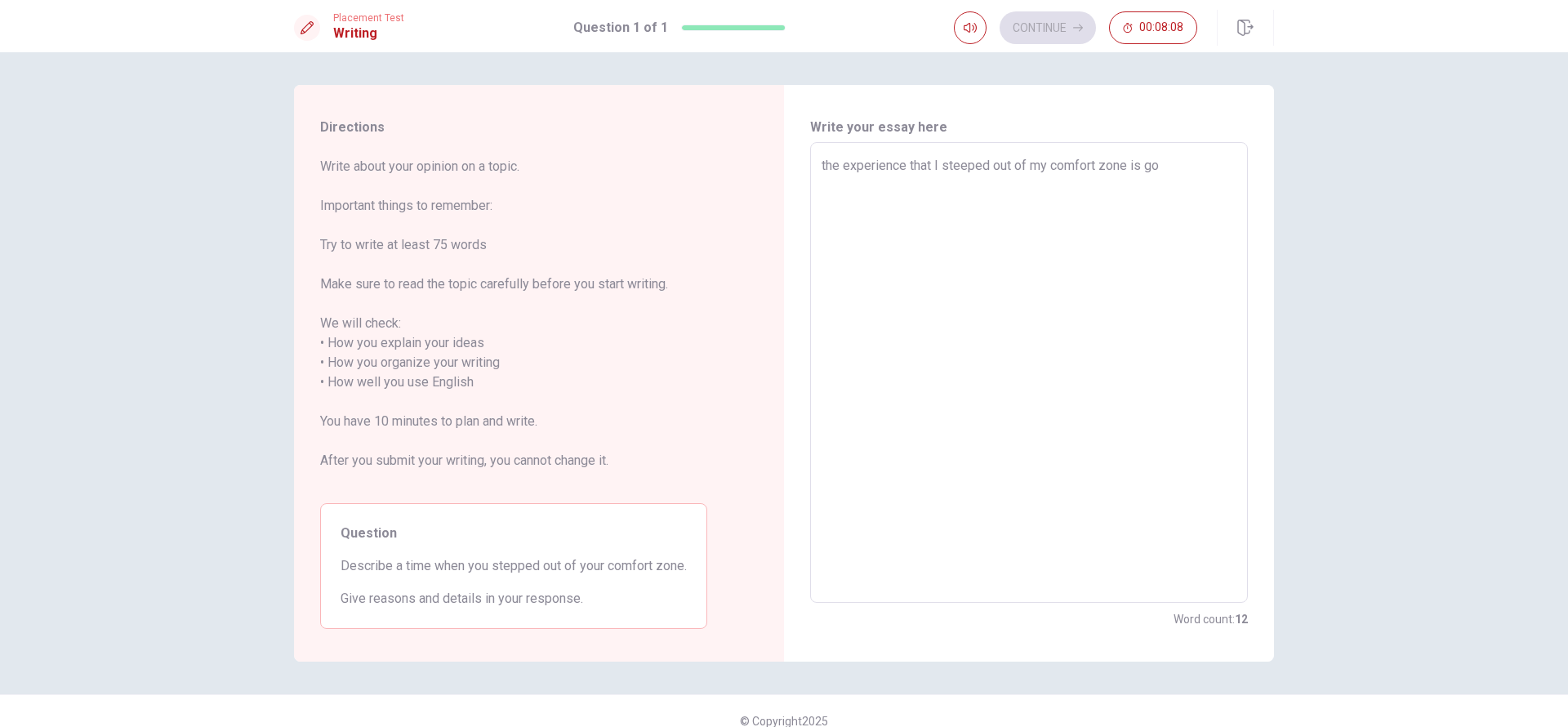 type on "x" 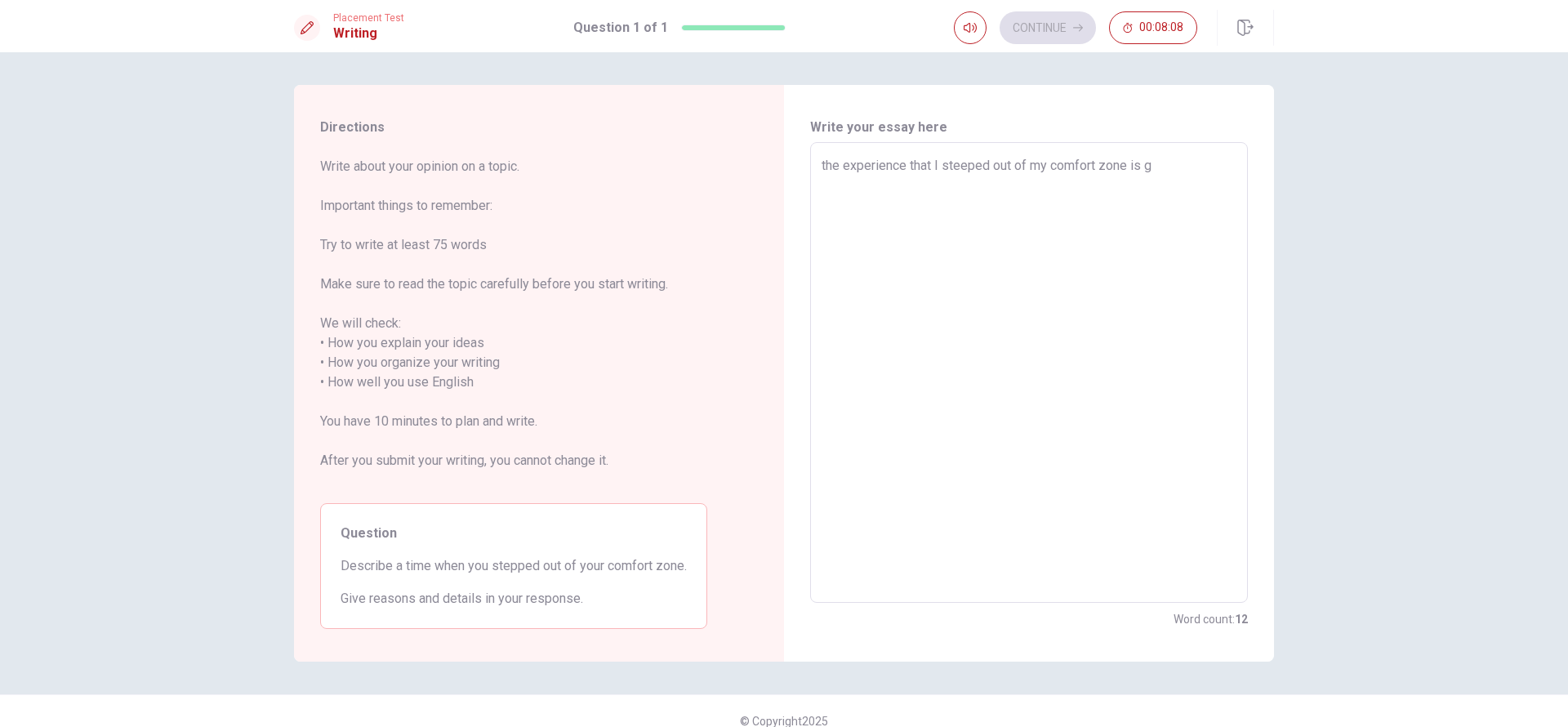 type on "x" 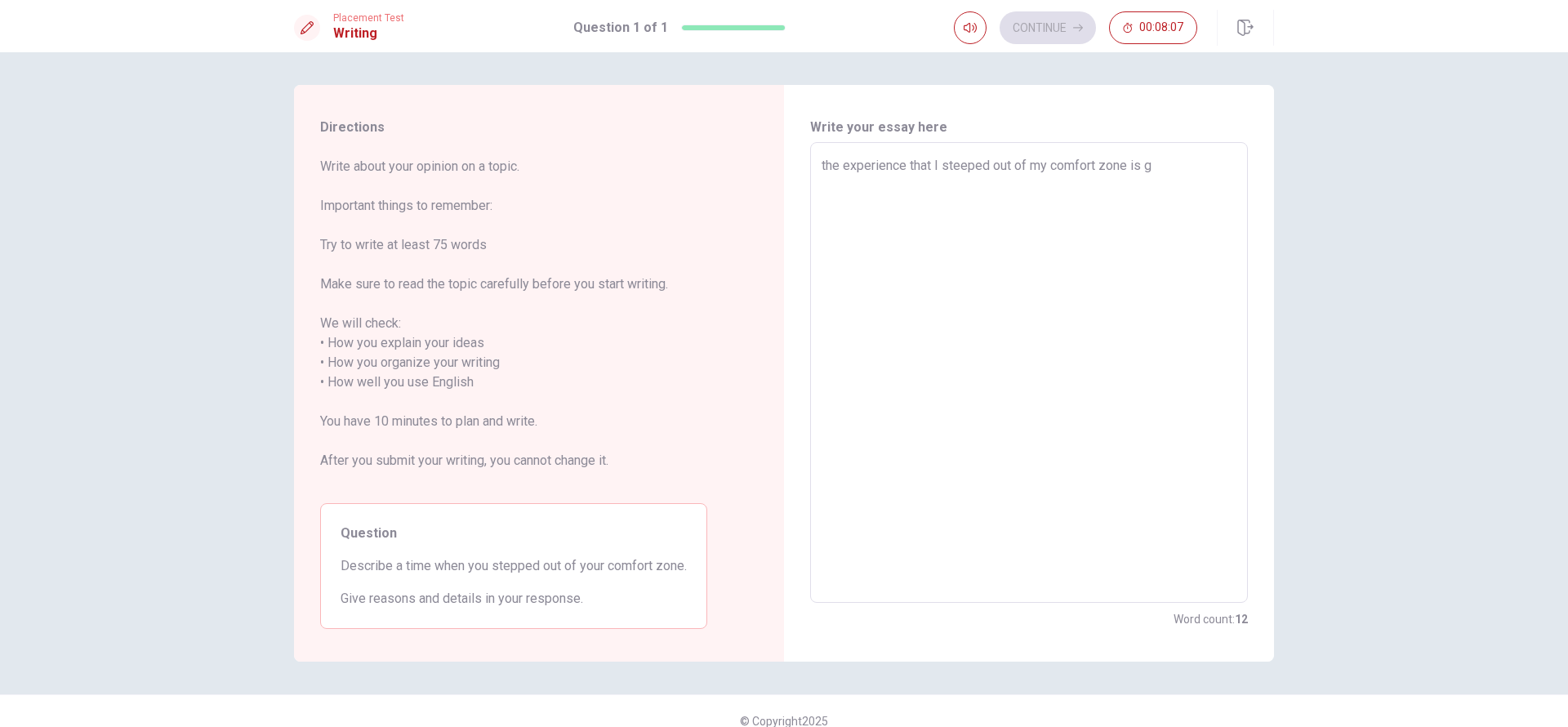 type on "the experience that I steeped out of my comfort zone is" 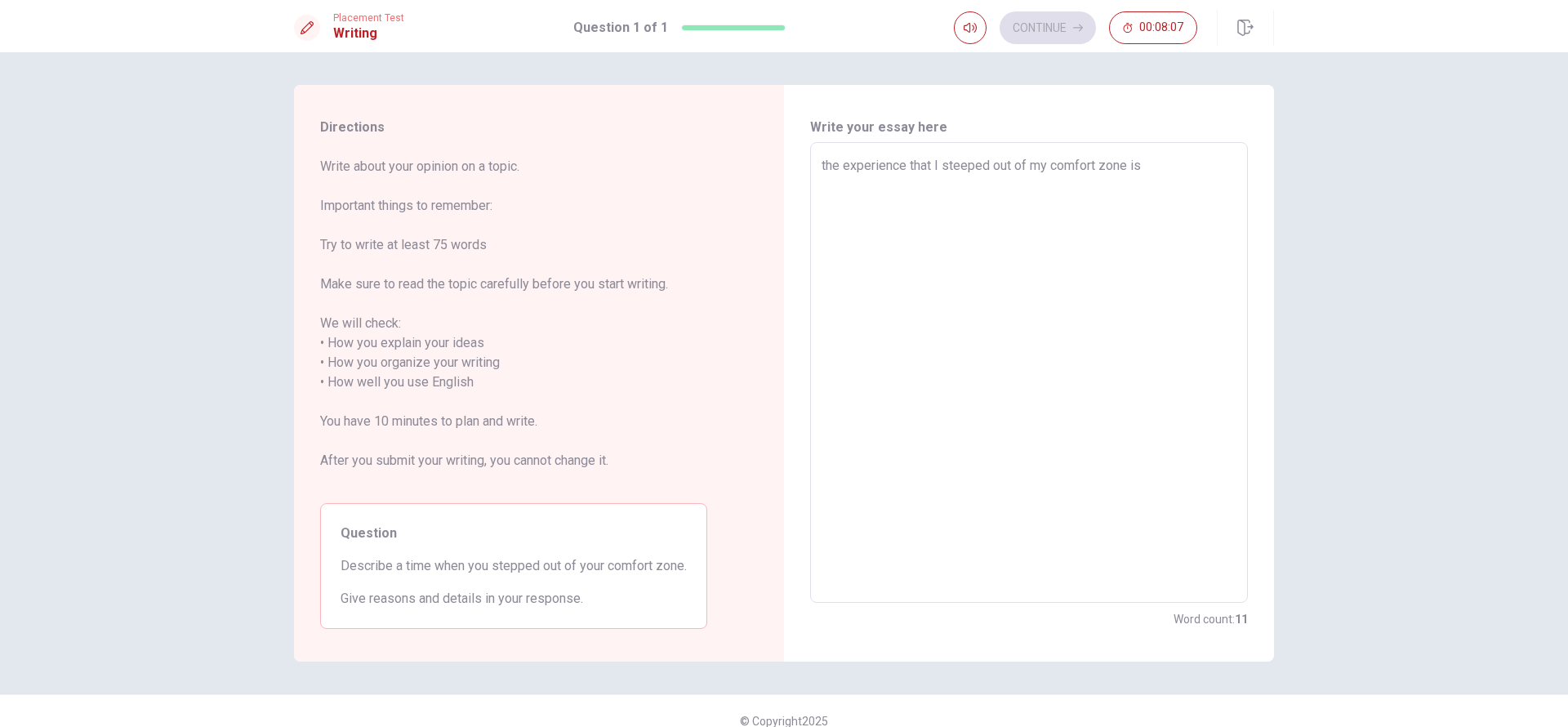 type on "x" 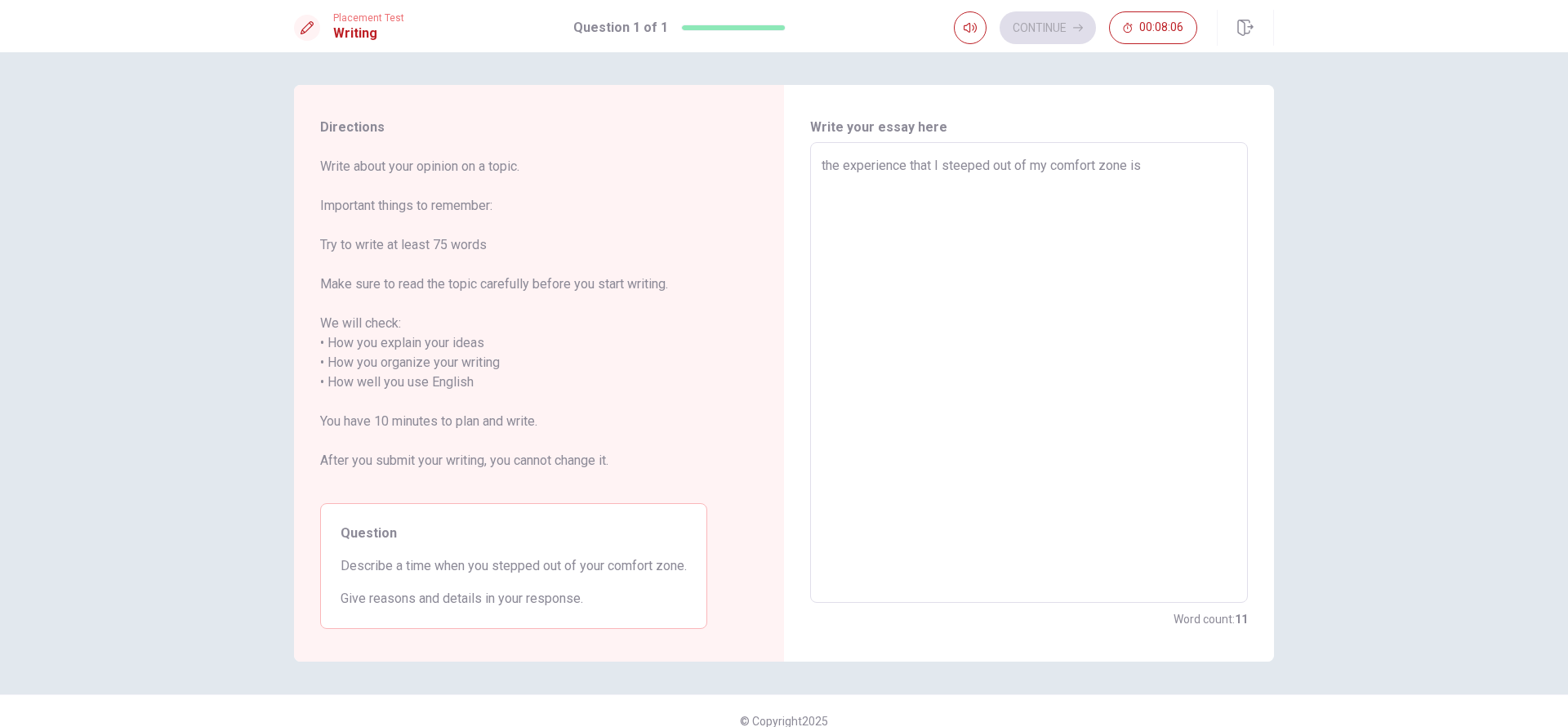 type on "the experience that I steeped out of my comfort zone is ," 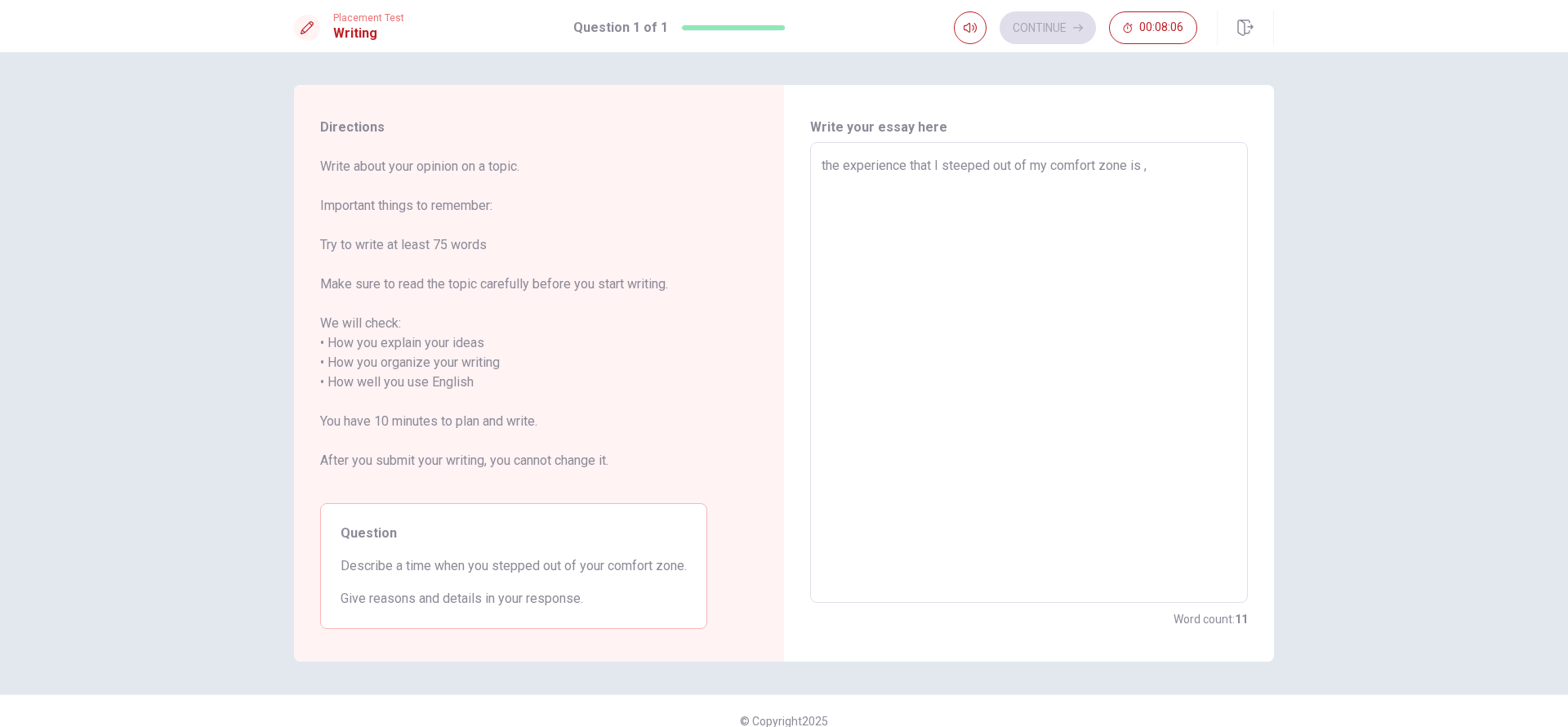 type on "x" 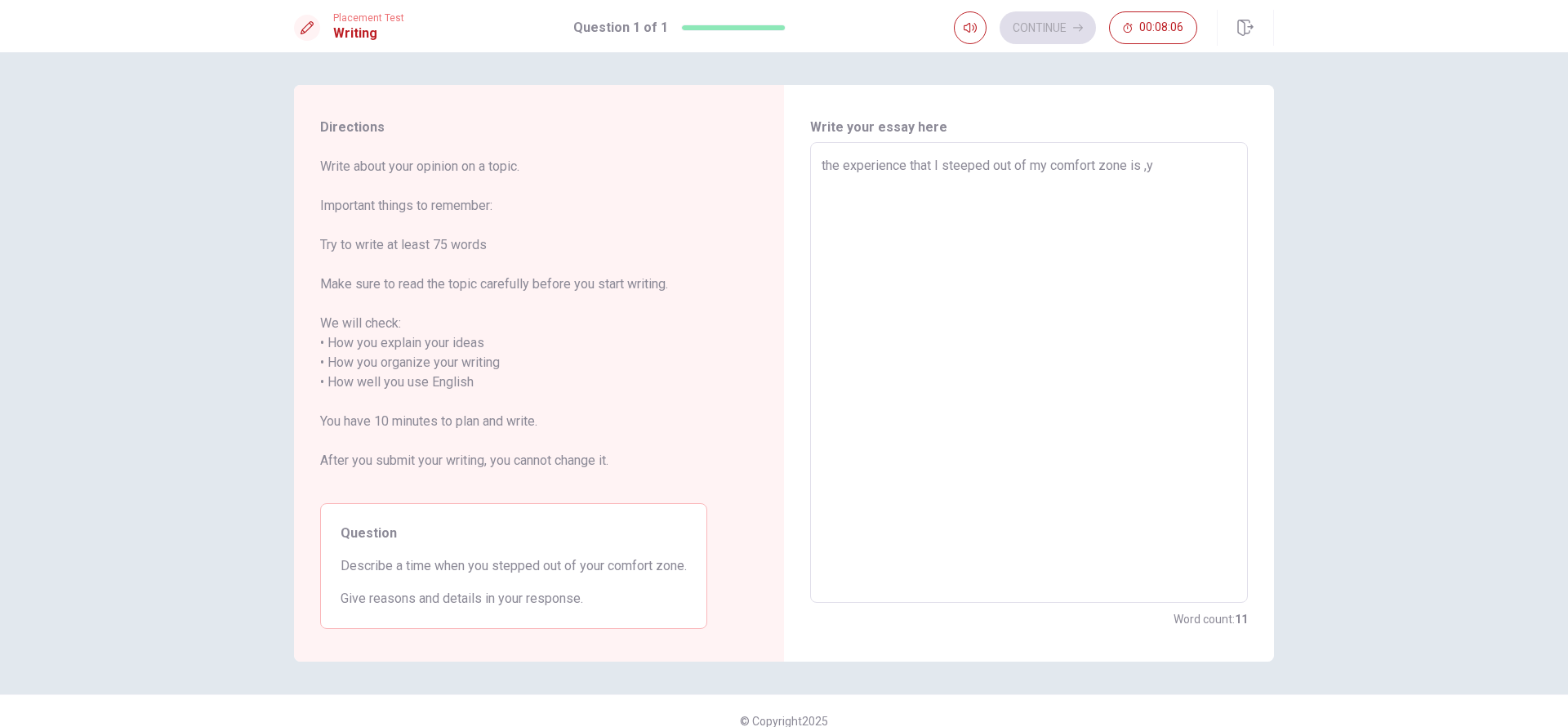 type on "x" 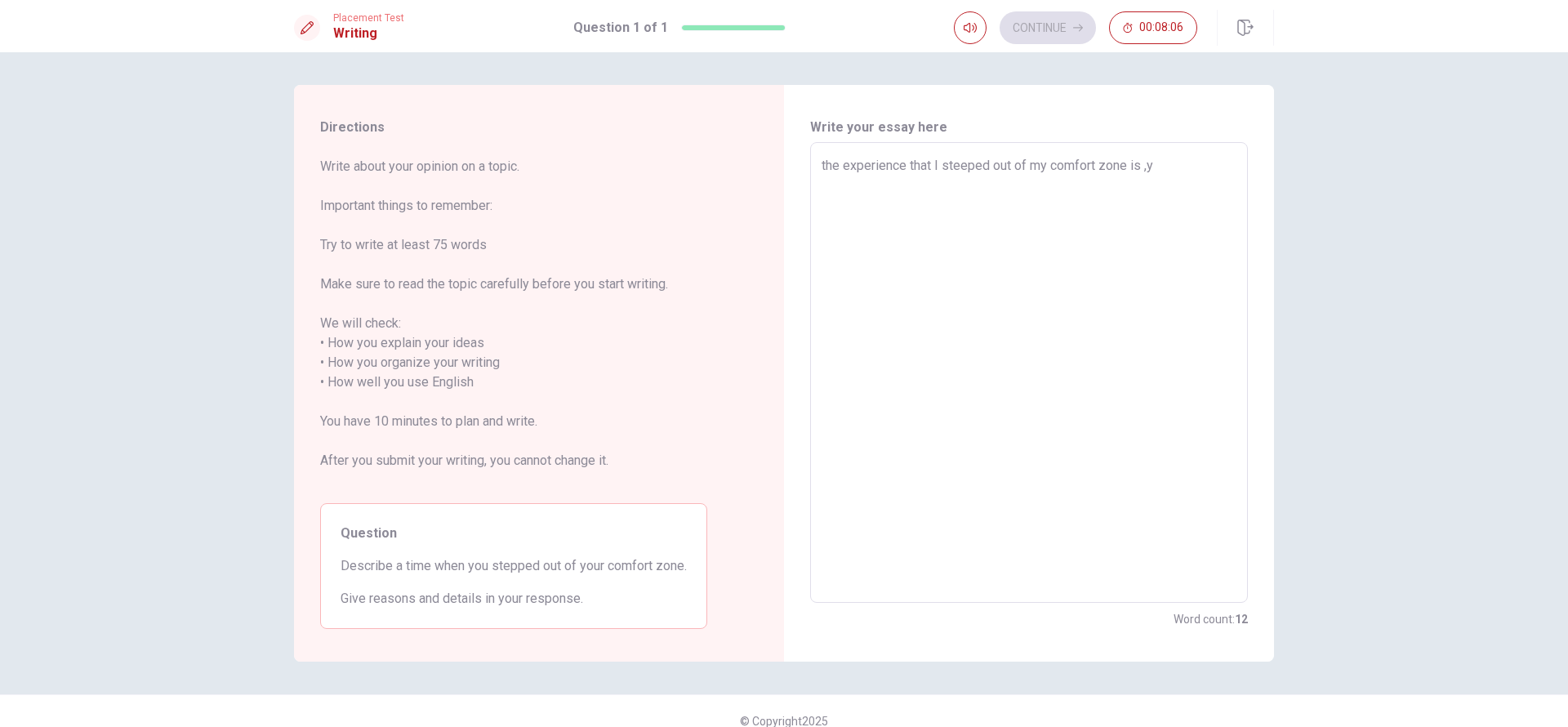 type on "the experience that I steeped out of my comfort zone is ,y" 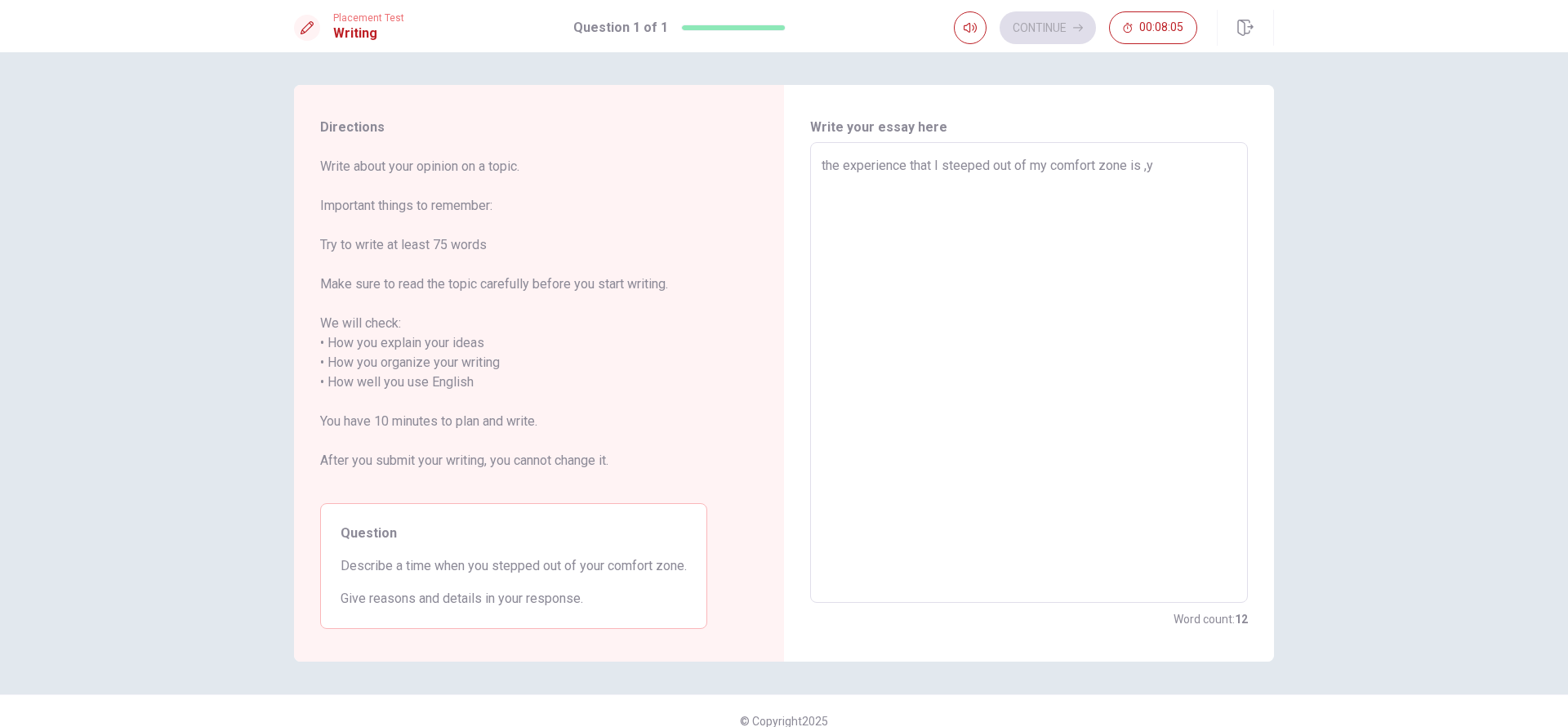type on "the experience that I steeped out of my comfort zone is ," 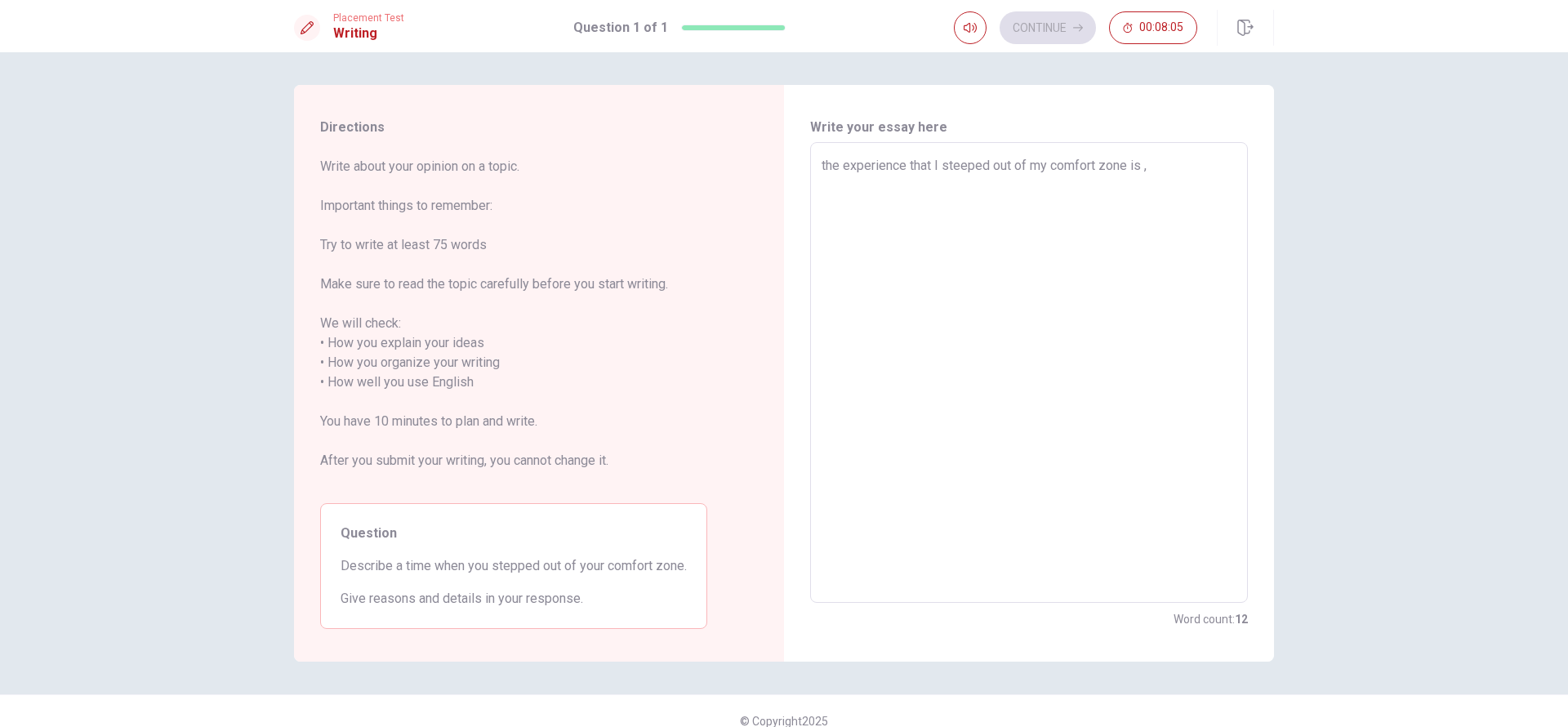 type on "x" 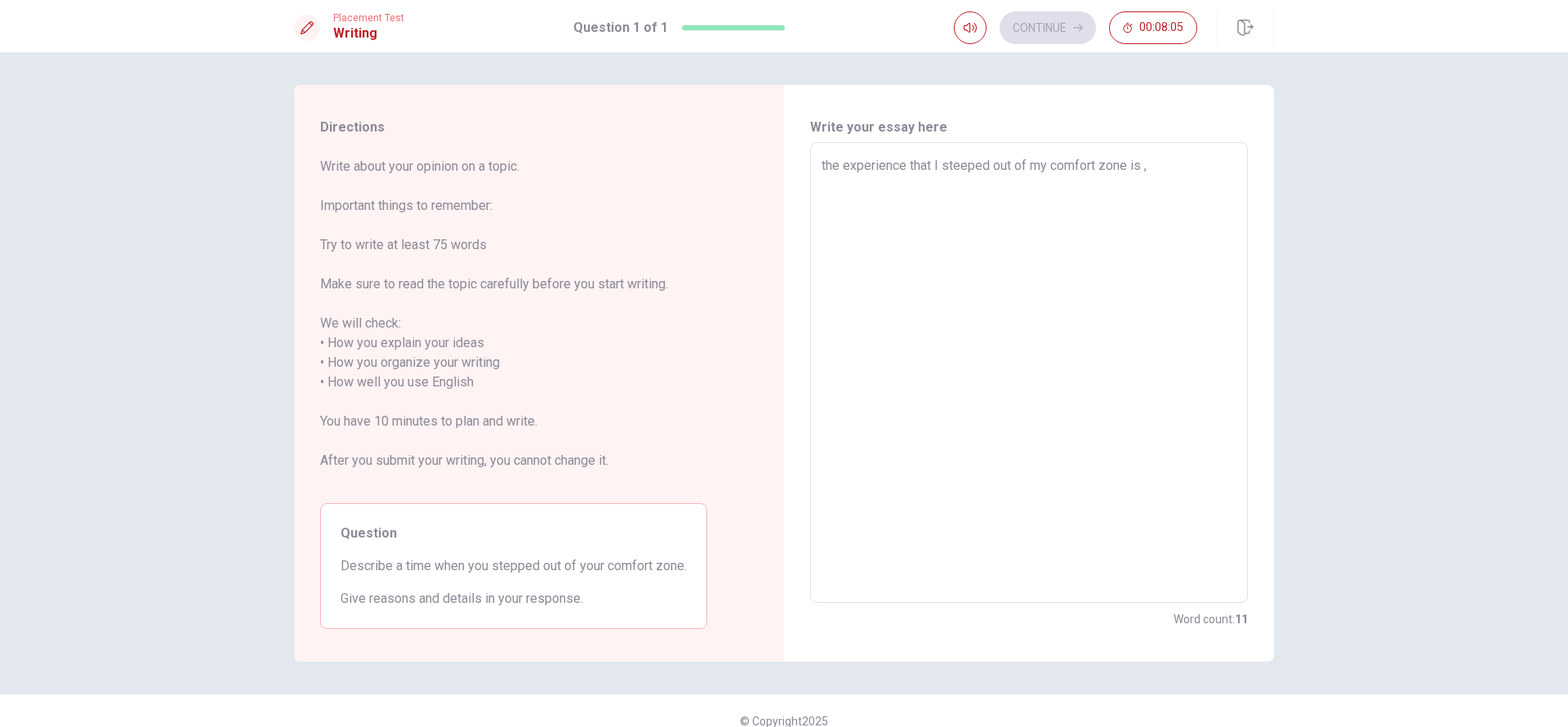 type on "the experience that I steeped out of my comfort zone is" 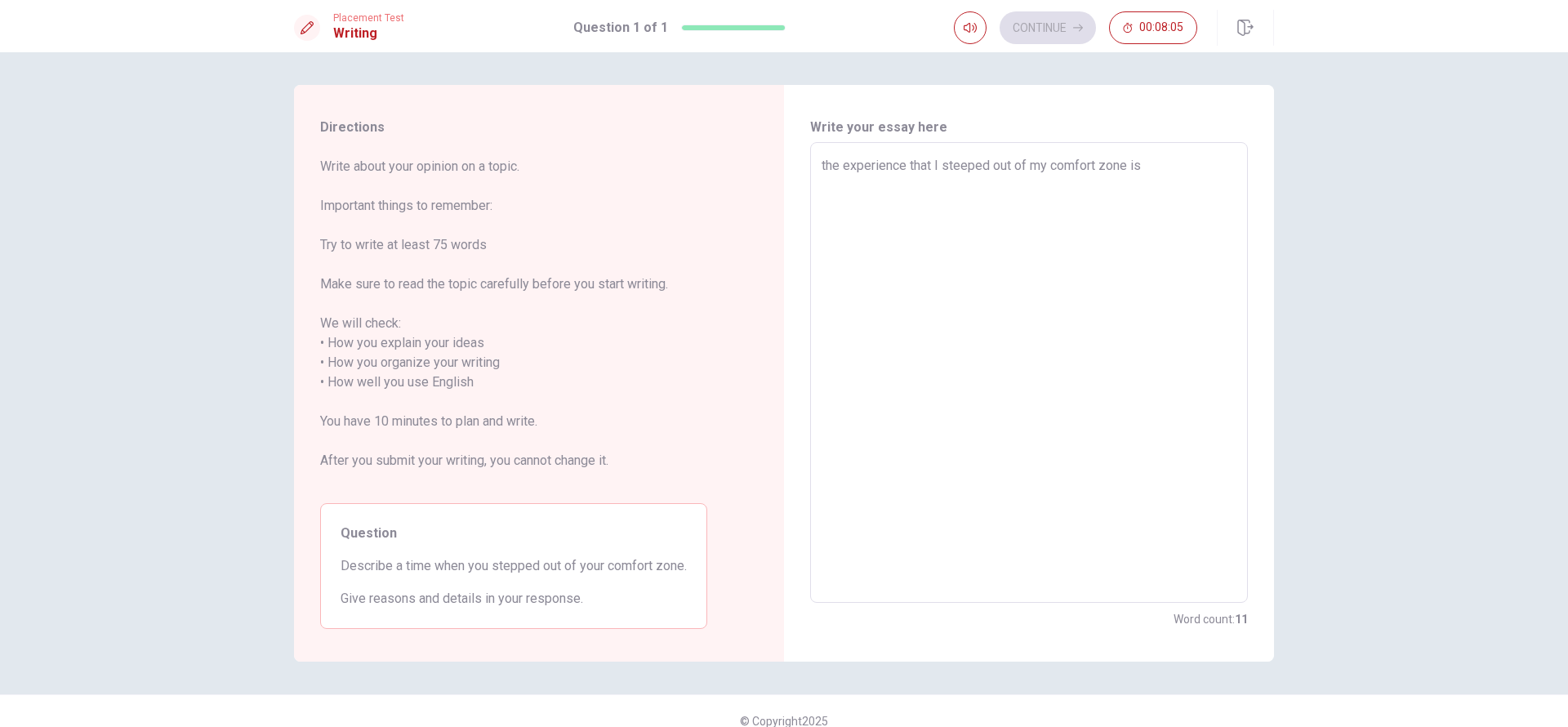 type on "x" 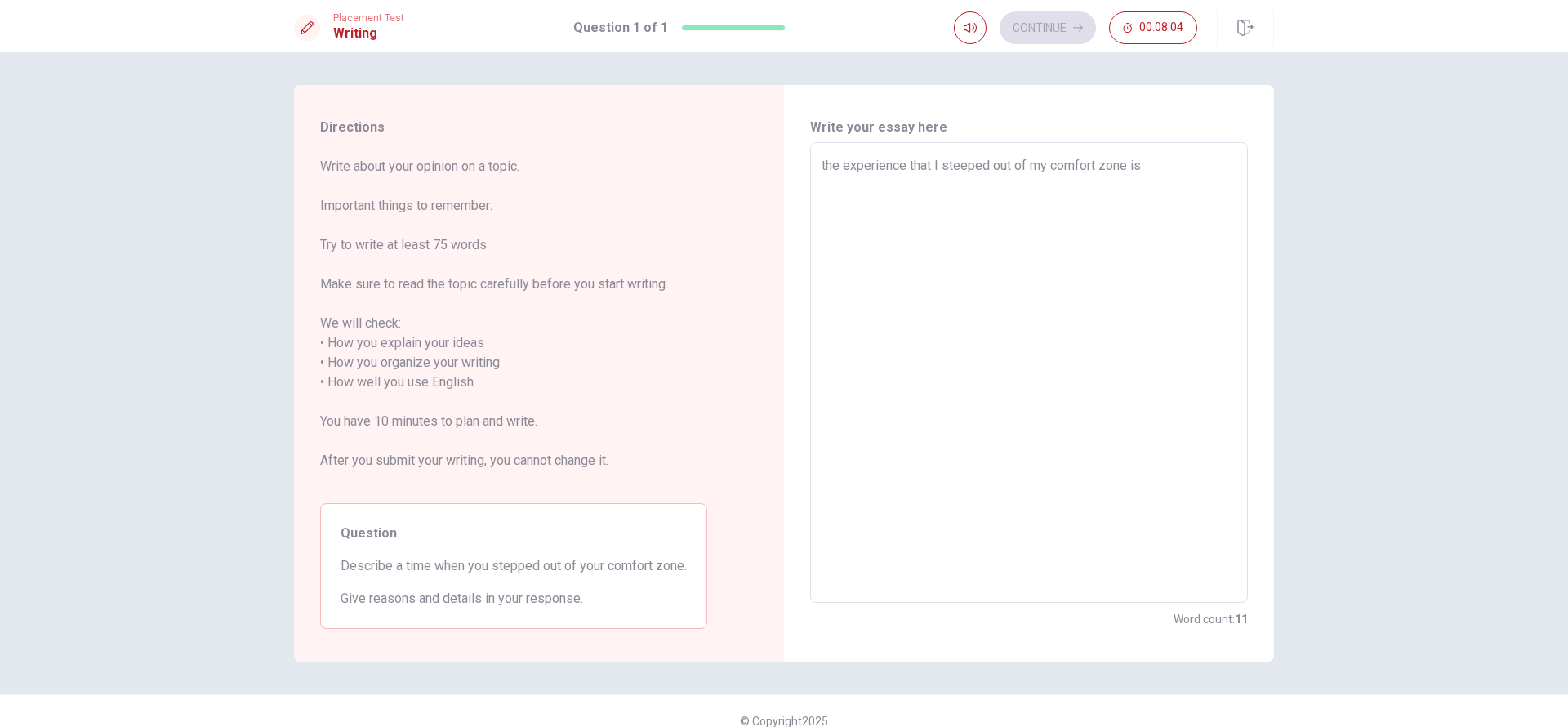 type on "the experience that I steeped out of my comfort zone is ," 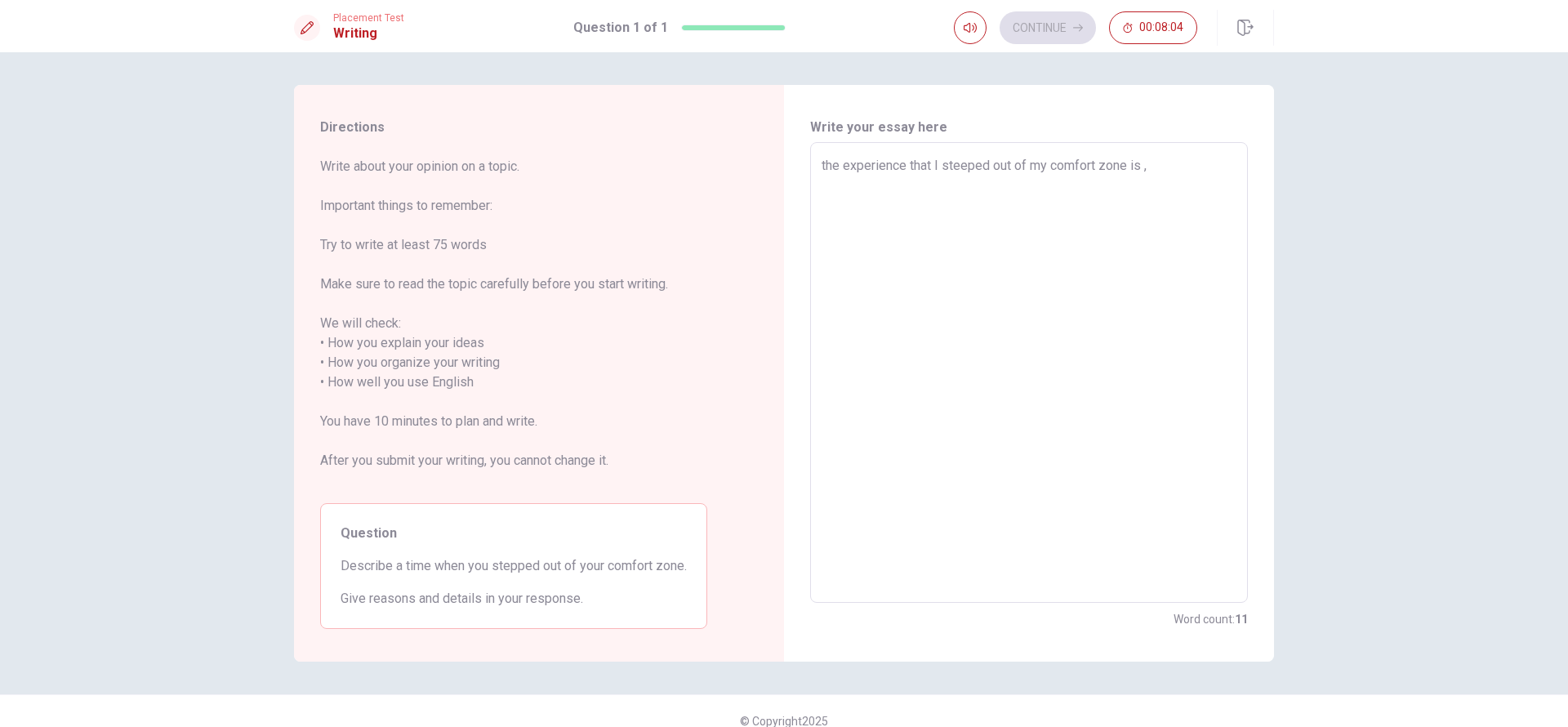type on "x" 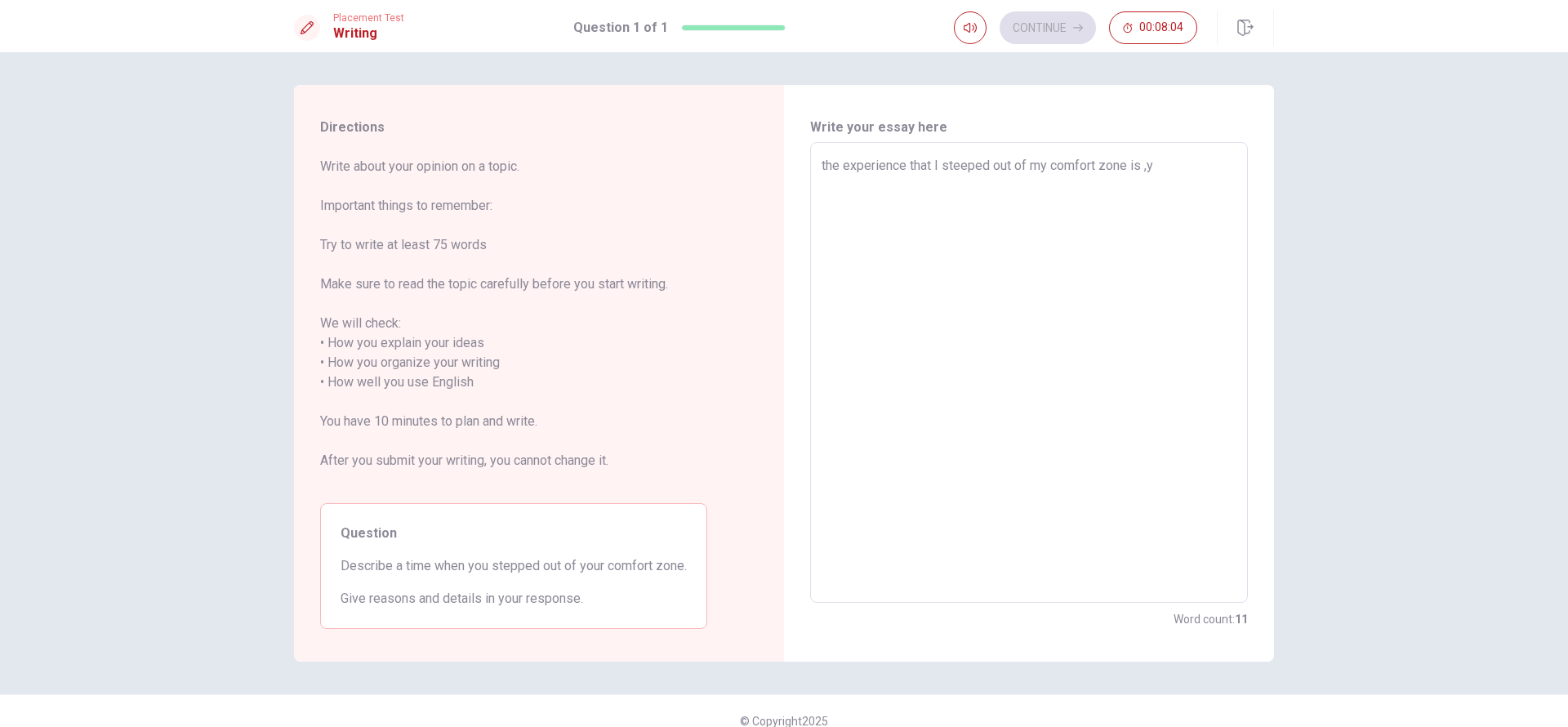 type on "x" 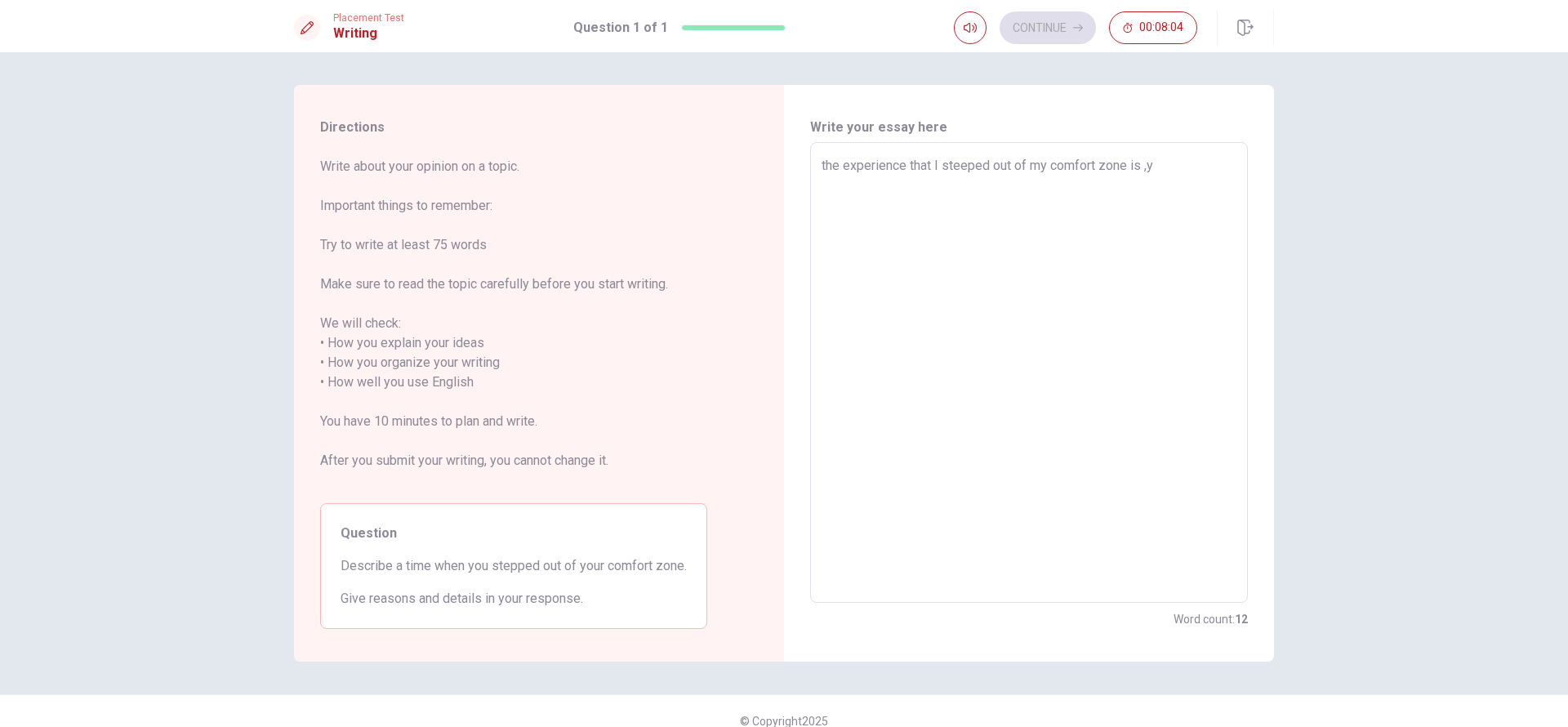 type on "the experience that I steeped out of my comfort zone is ,y s" 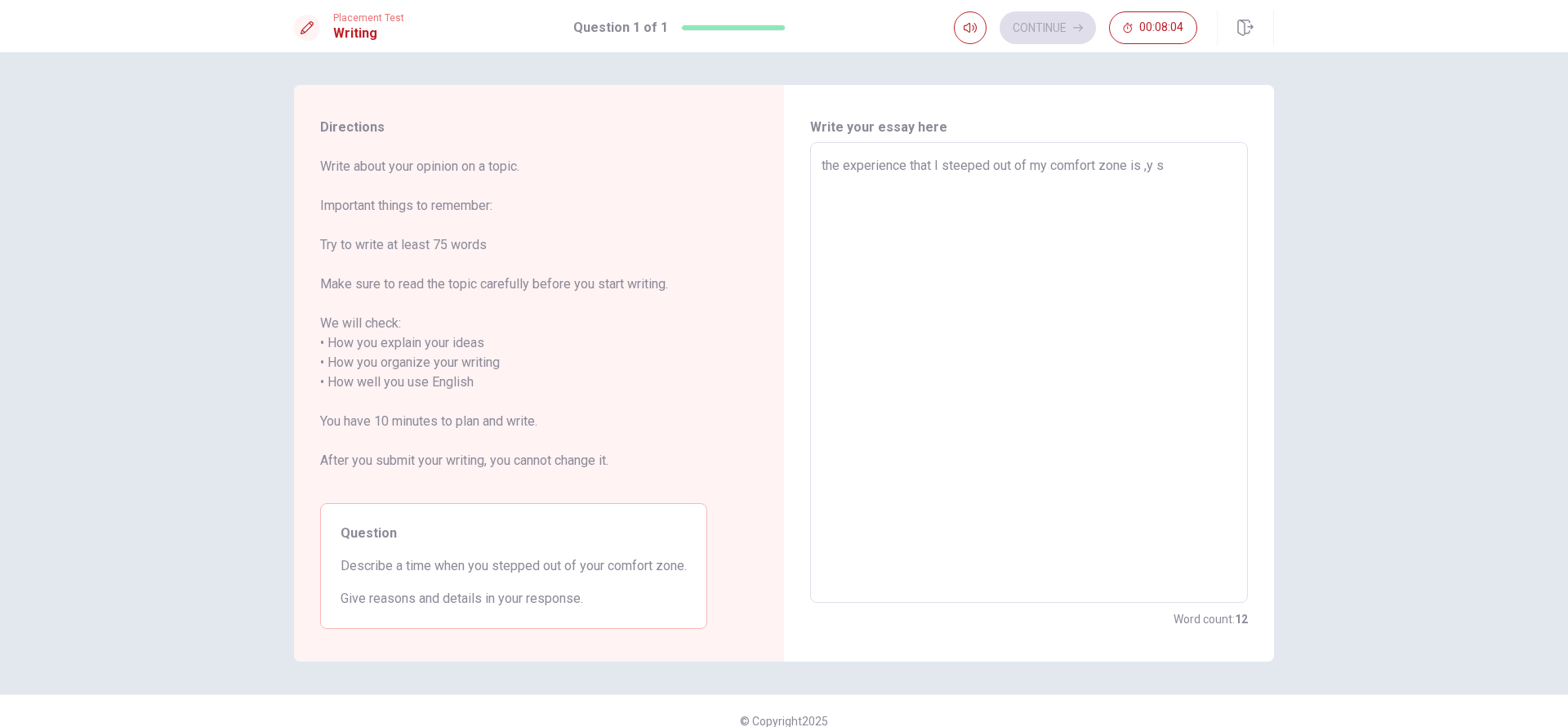 type on "x" 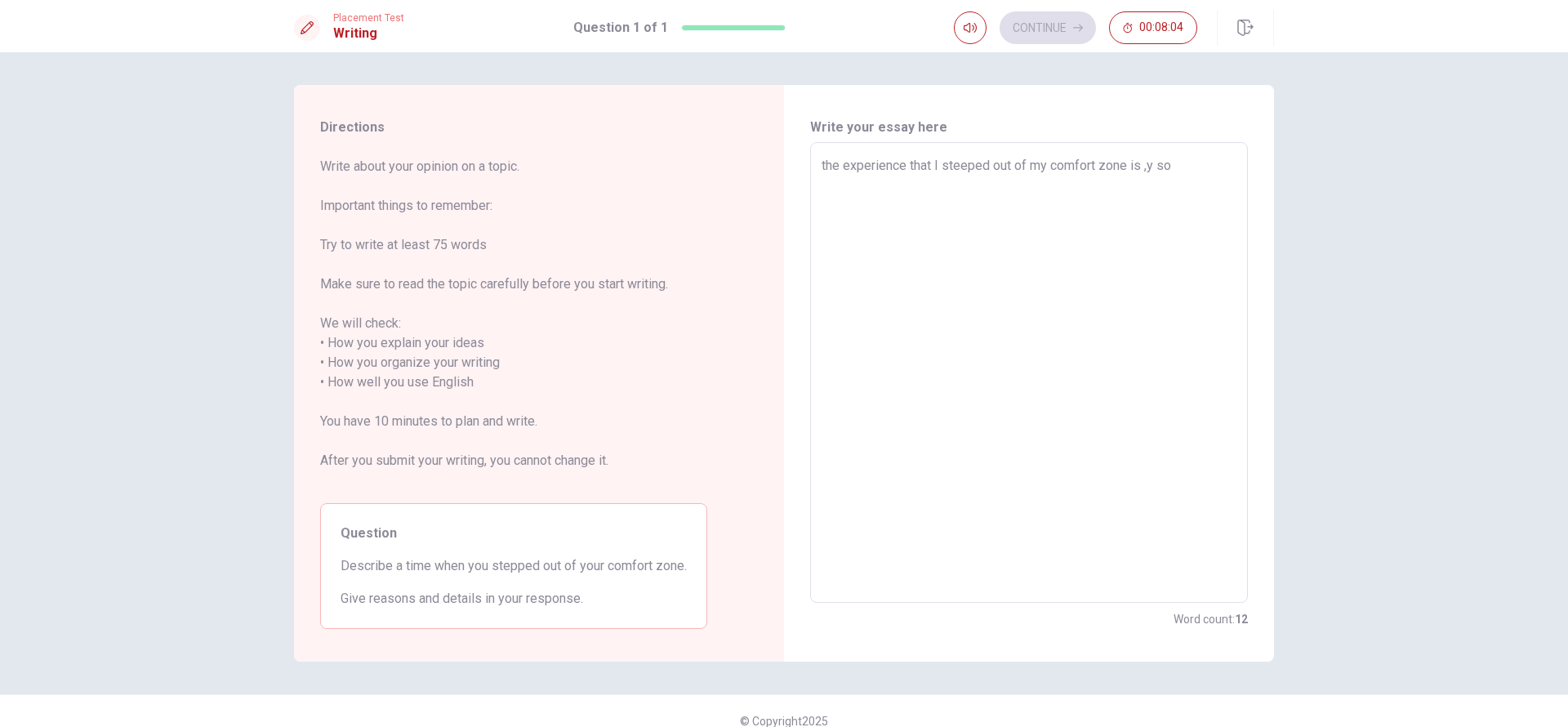 type on "x" 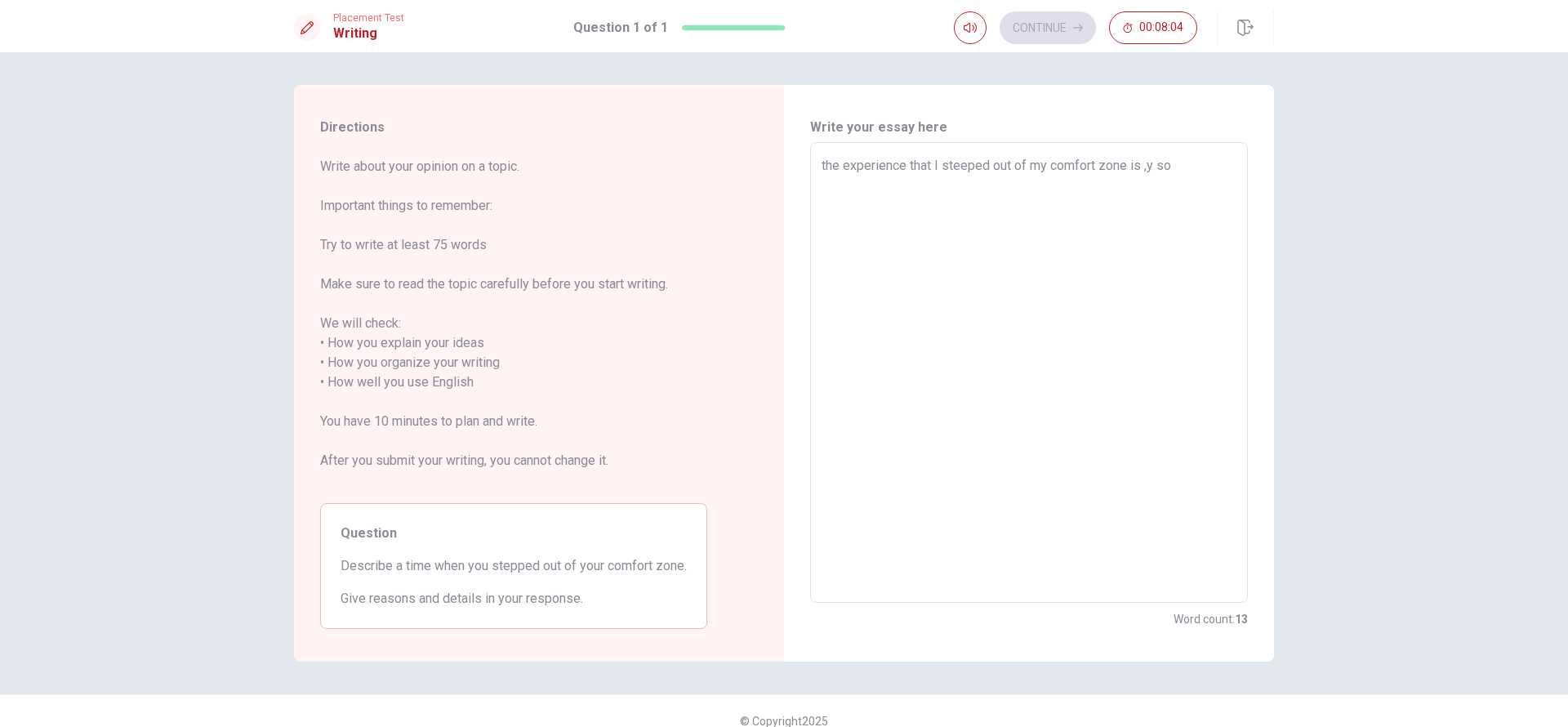 type on "the experience that I steeped out of my comfort zone is ,y sol" 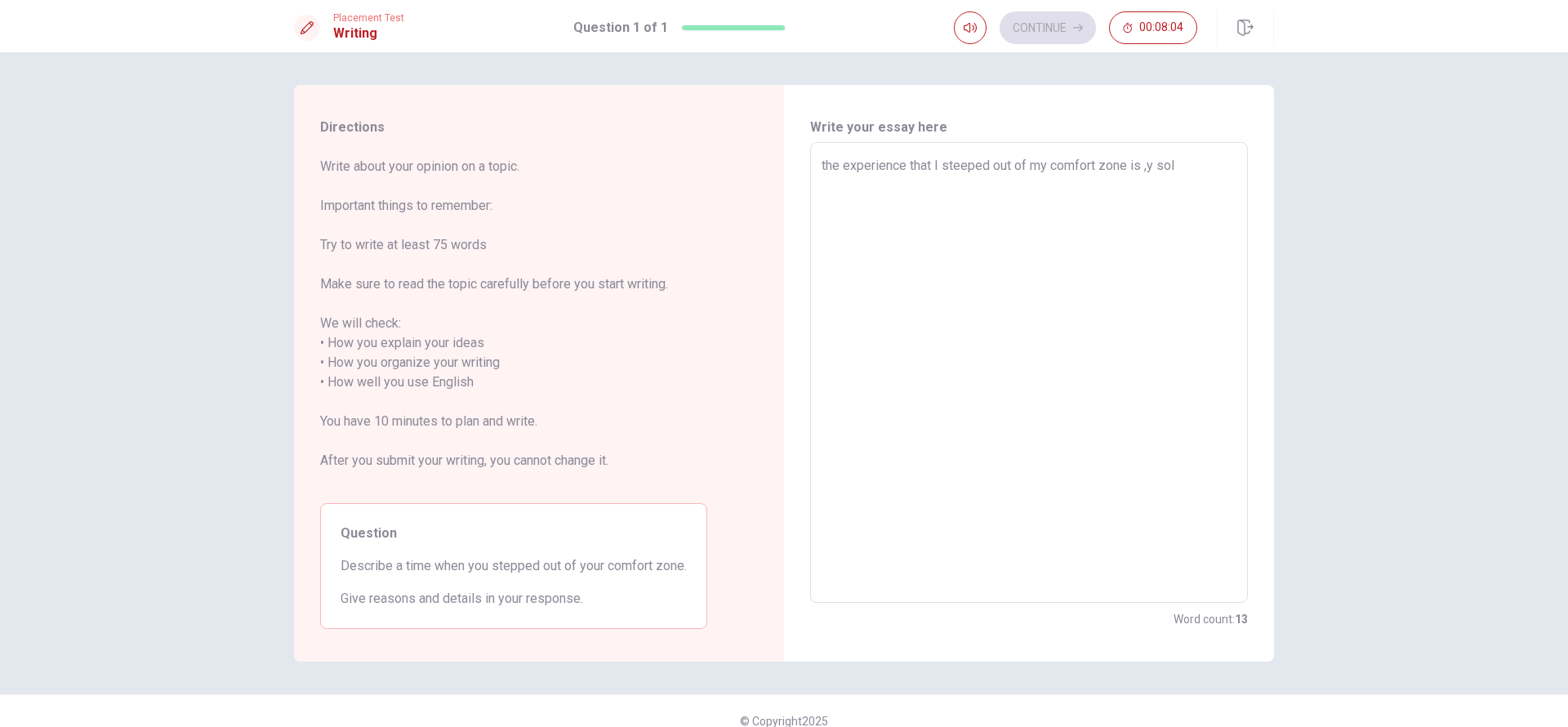 type on "x" 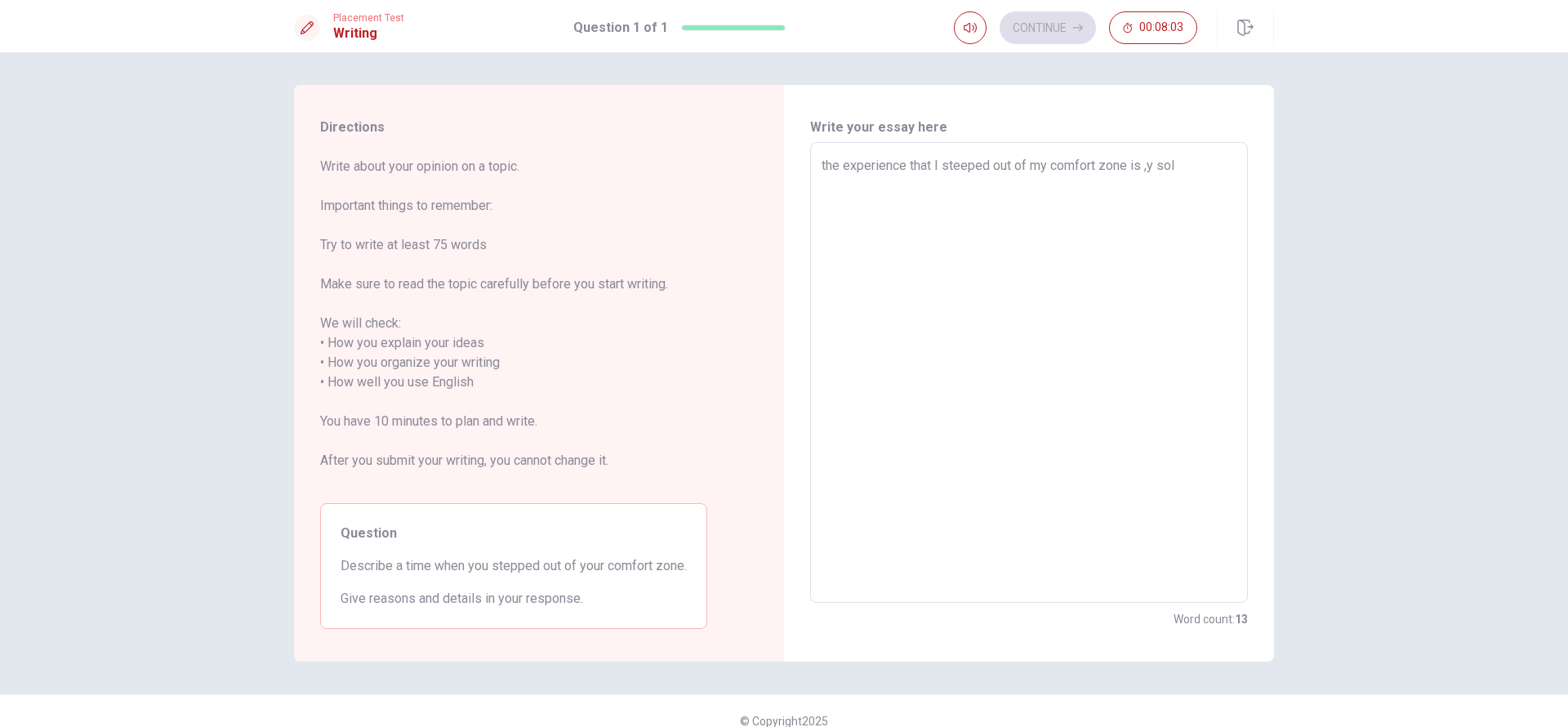 type on "the experience that I steeped out of my comfort zone is ,y solo" 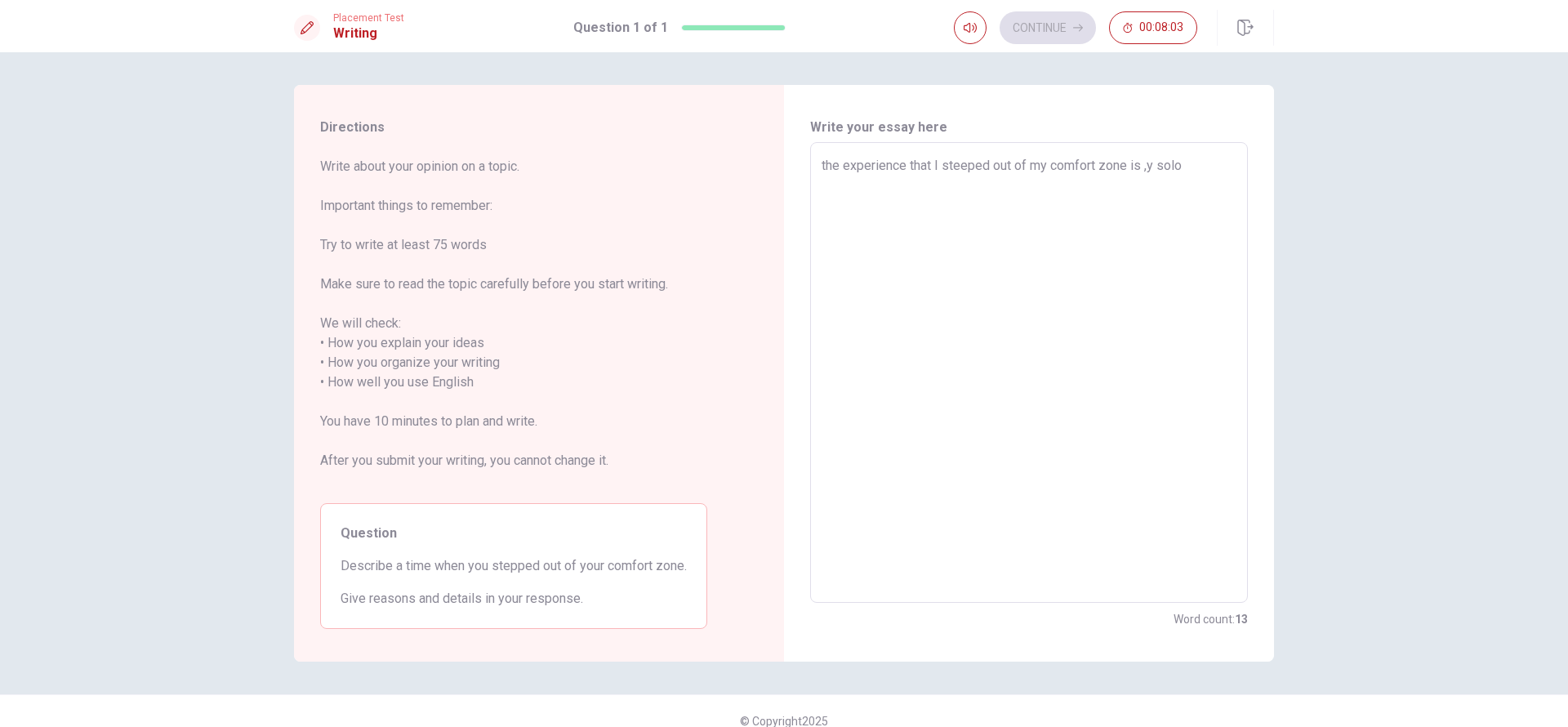 type on "x" 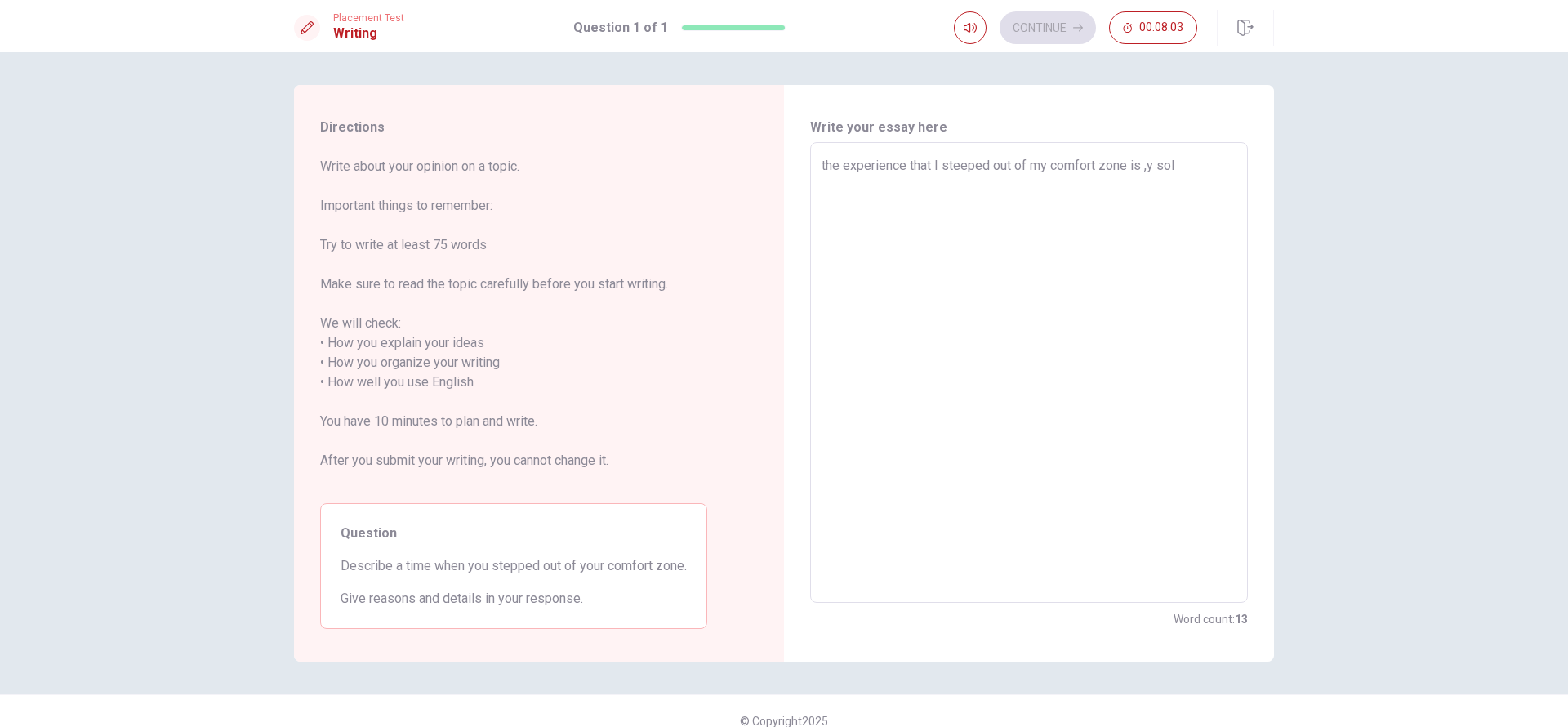 type on "x" 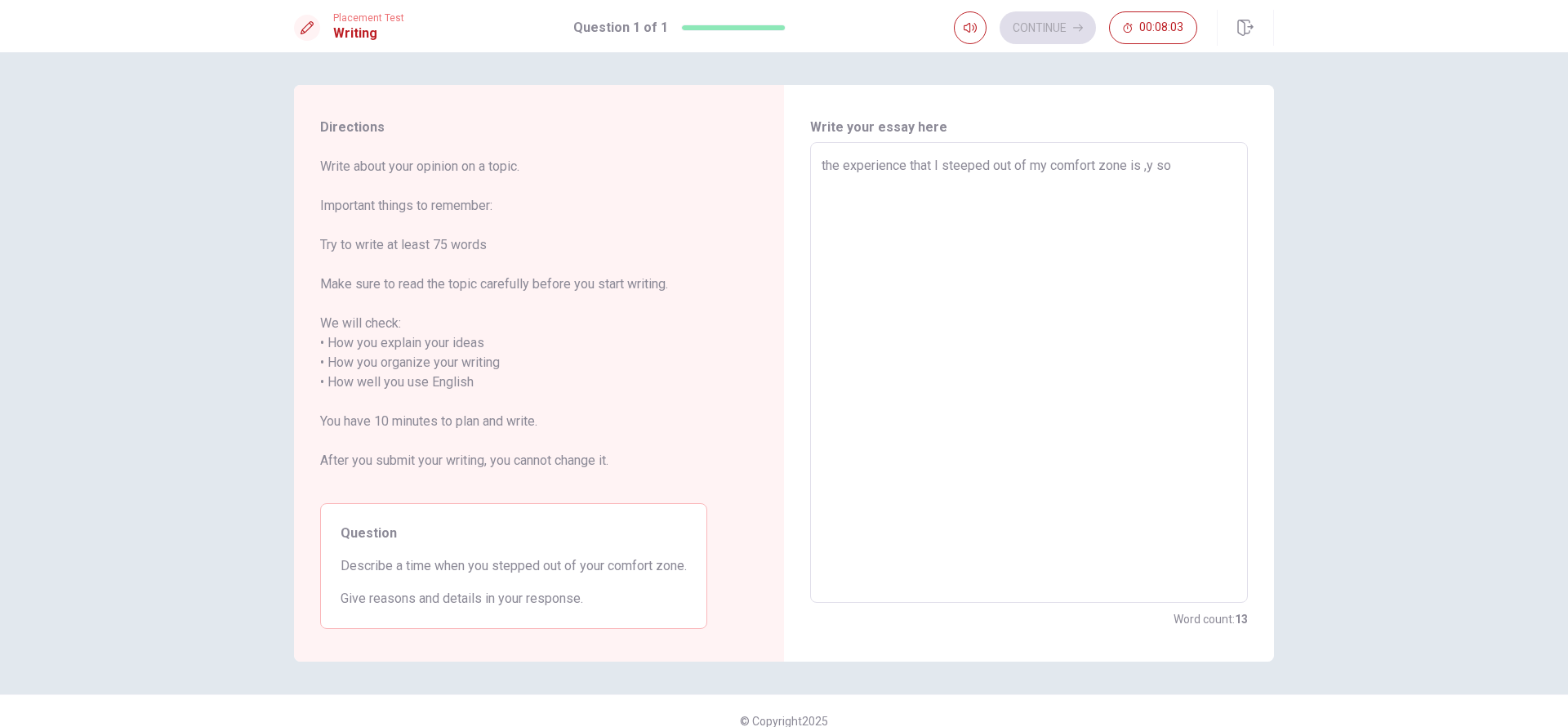 type on "x" 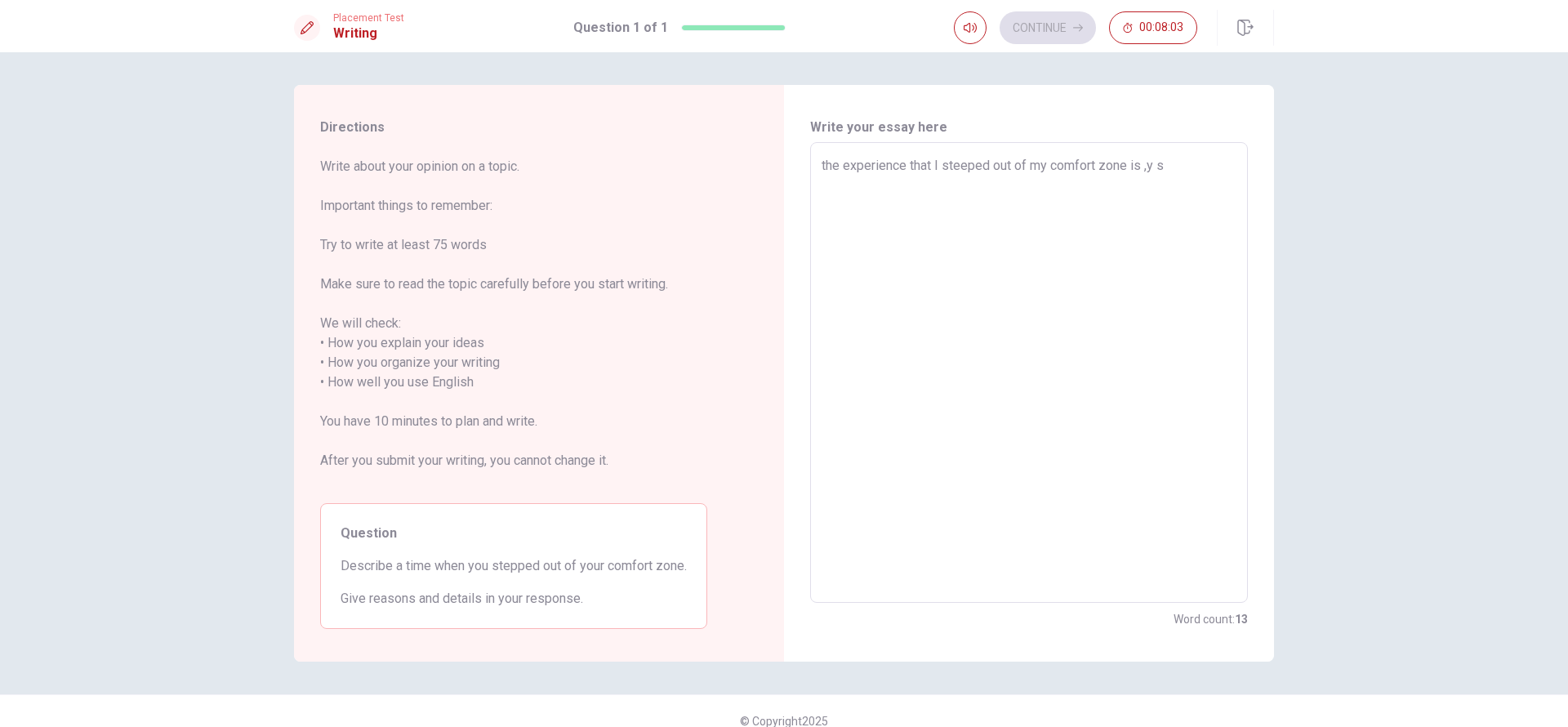type on "x" 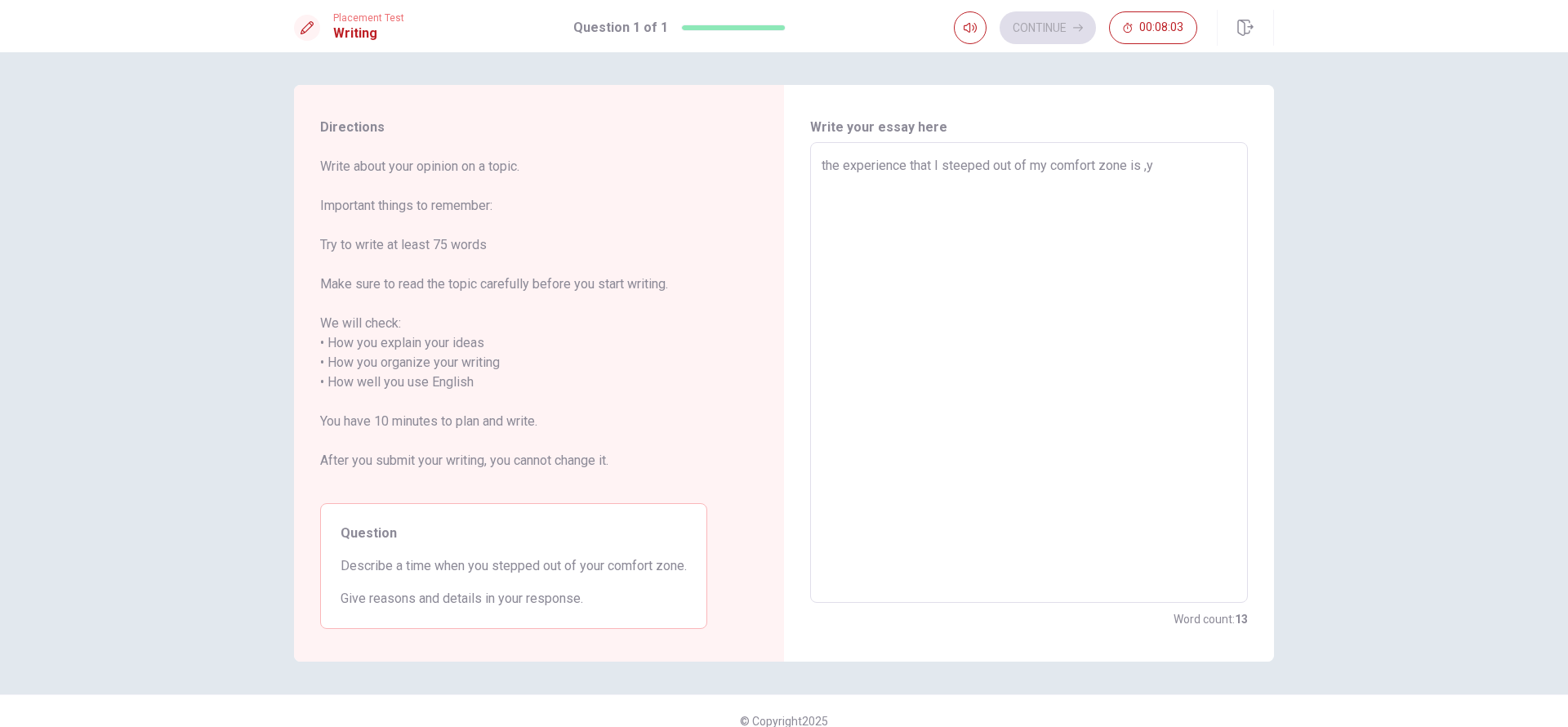 type on "x" 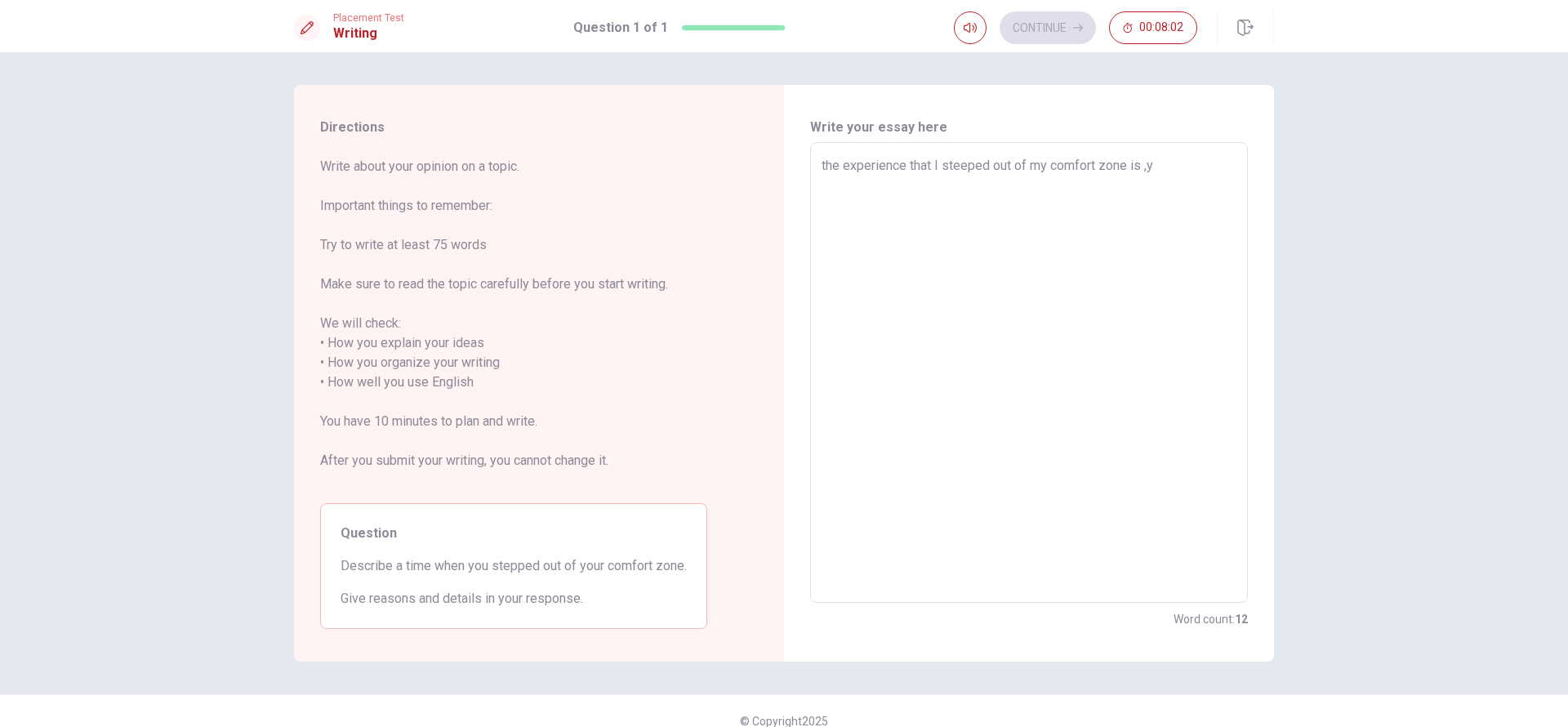 type on "the experience that I steeped out of my comfort zone is ,y" 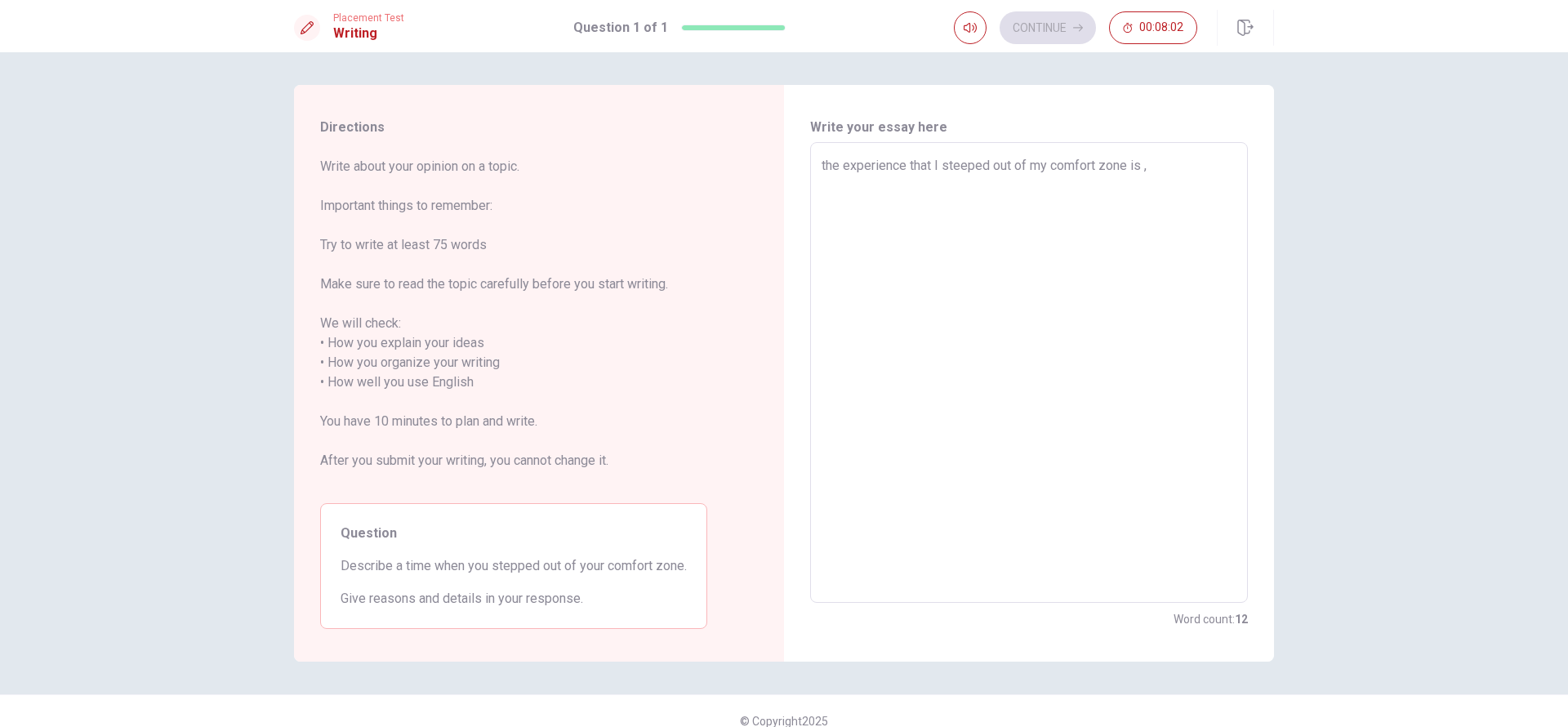 type on "x" 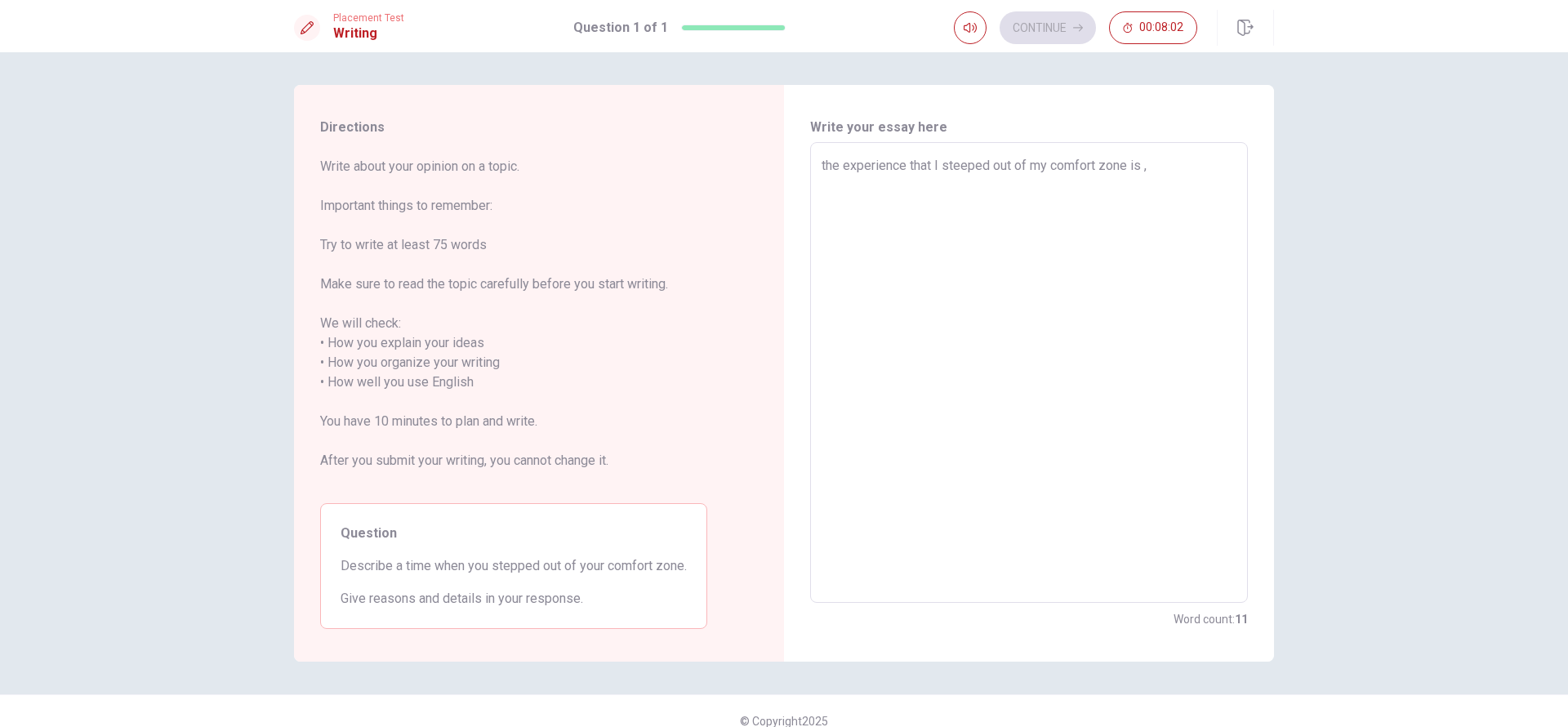 type on "the experience that I steeped out of my comfort zone is" 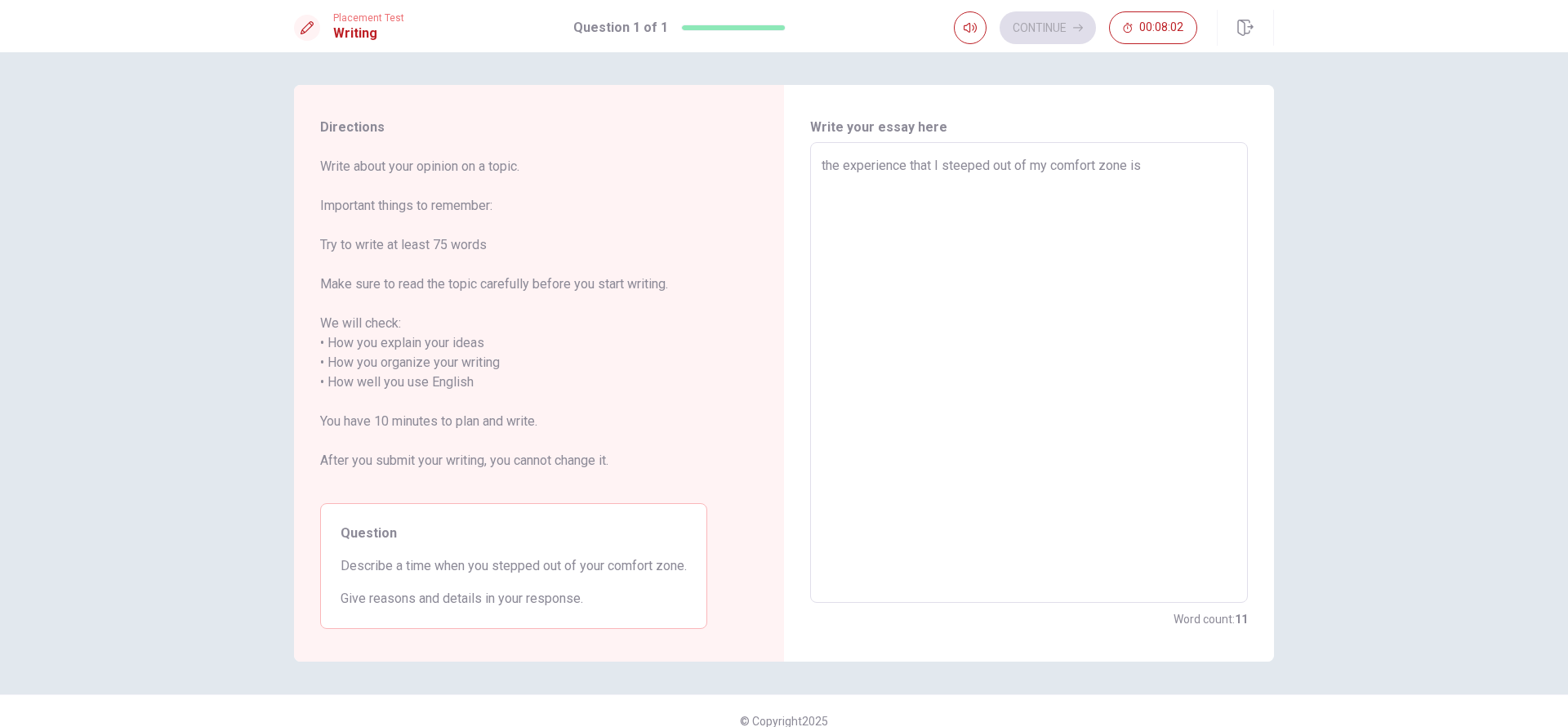 type on "x" 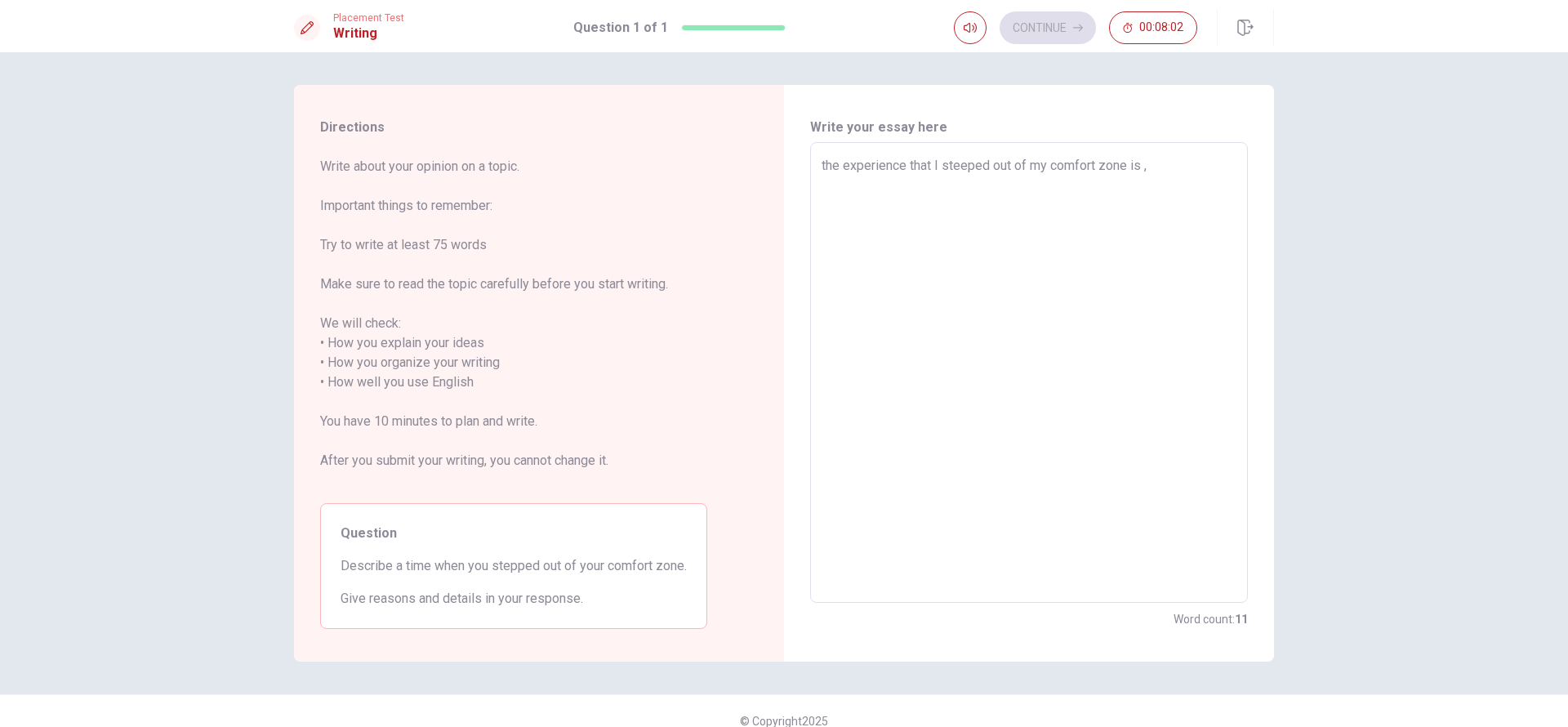 type on "x" 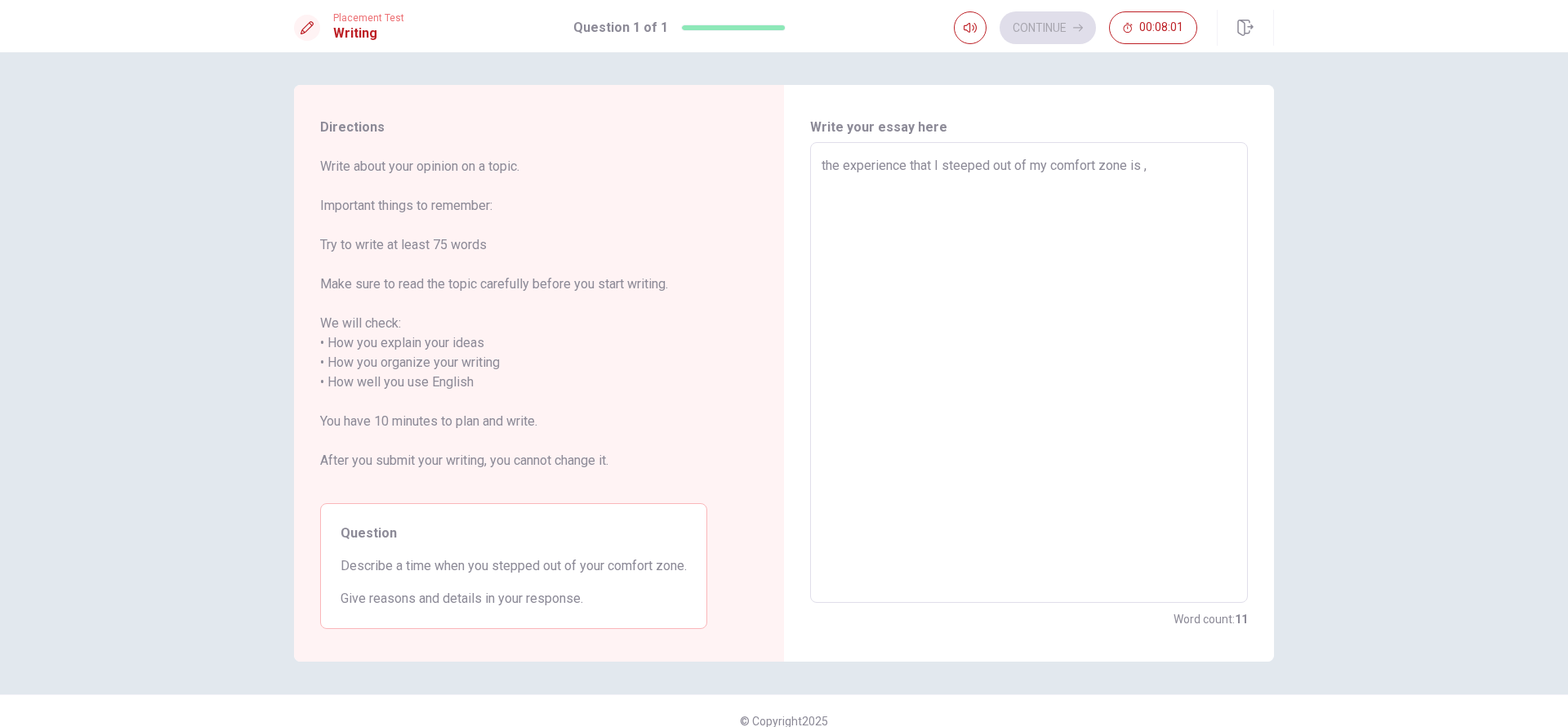 type on "the experience that I steeped out of my comfort zone is ,y" 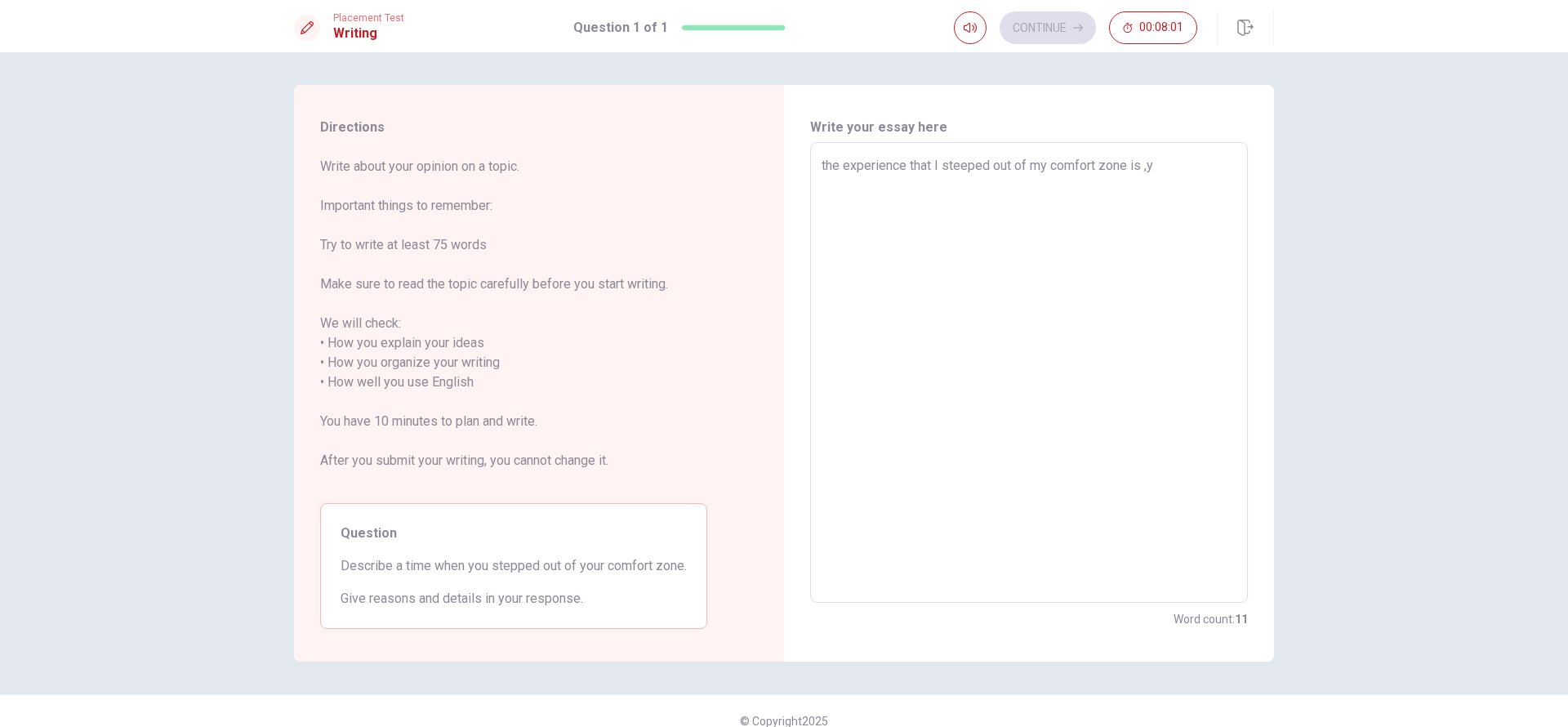 type on "x" 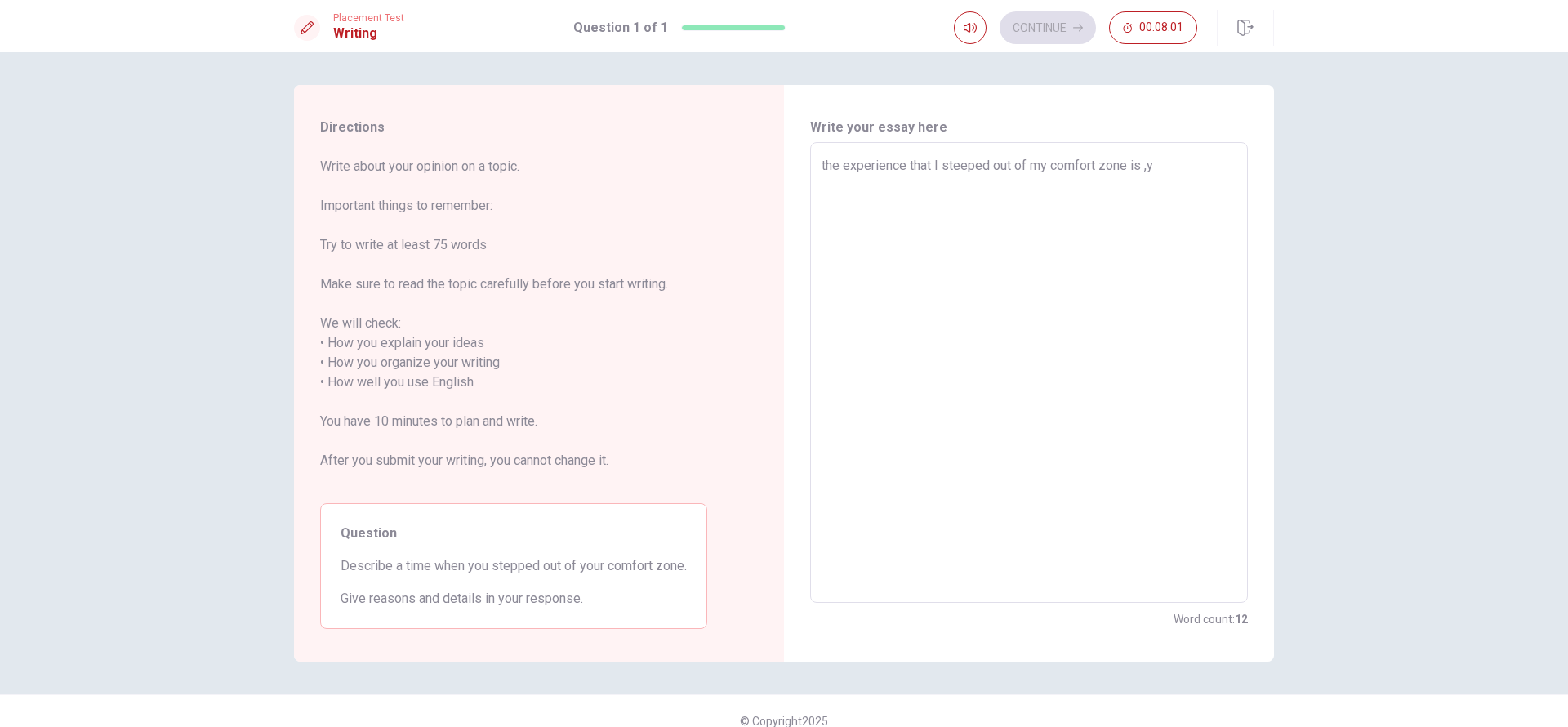 type on "the experience that I steeped out of my comfort zone is ,y" 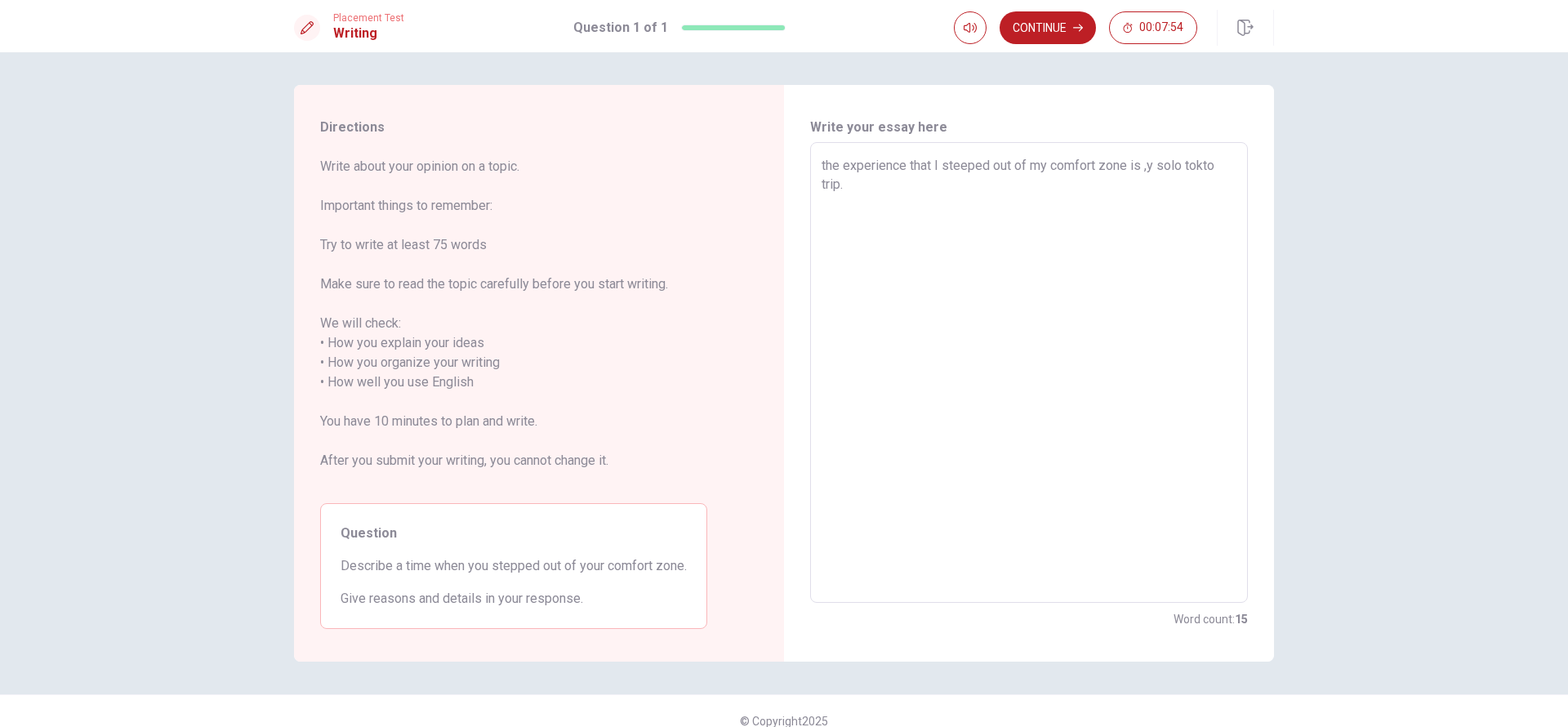 click on "the experience that I steeped out of my comfort zone is ,y solo tokto trip." at bounding box center [1029, 372] 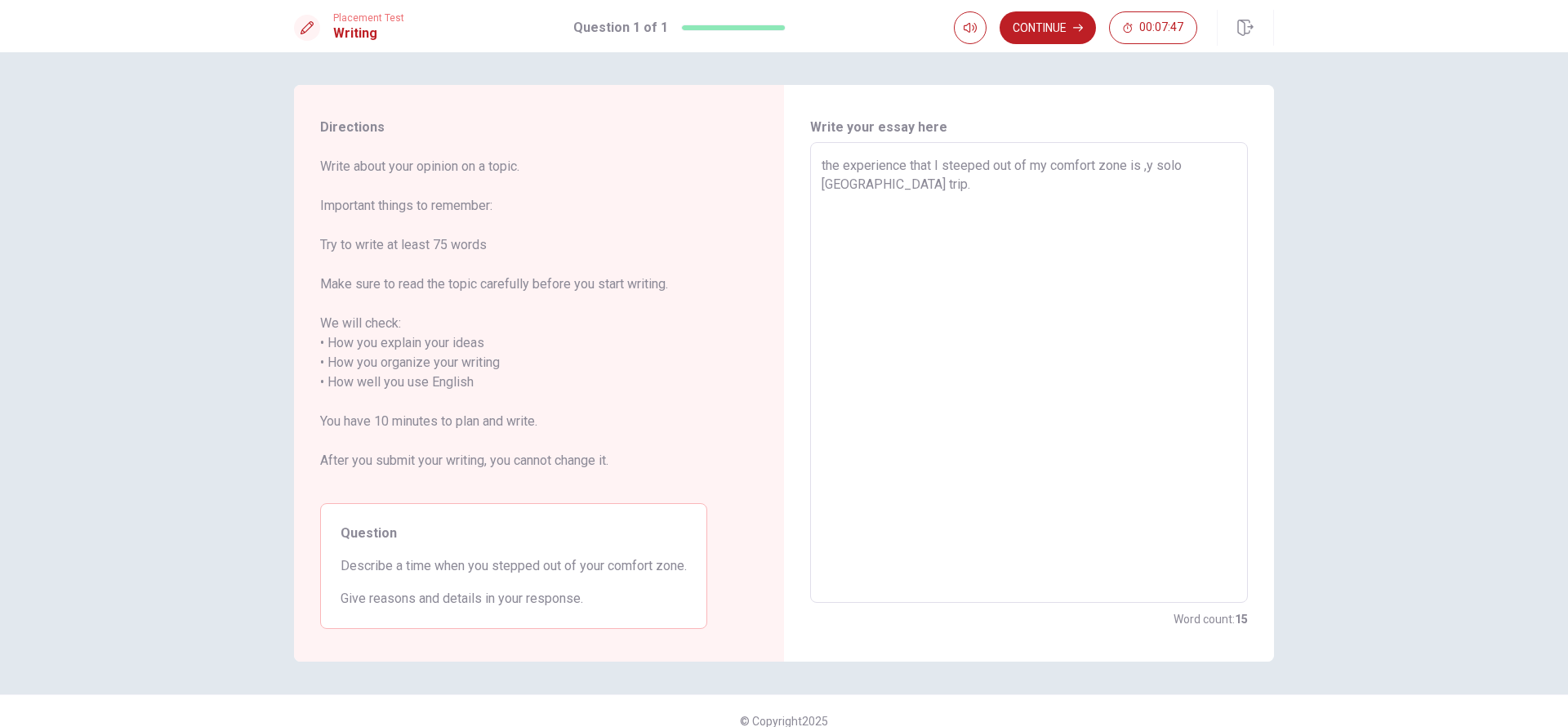 click on "the experience that I steeped out of my comfort zone is ,y solo [GEOGRAPHIC_DATA] trip." at bounding box center (1029, 372) 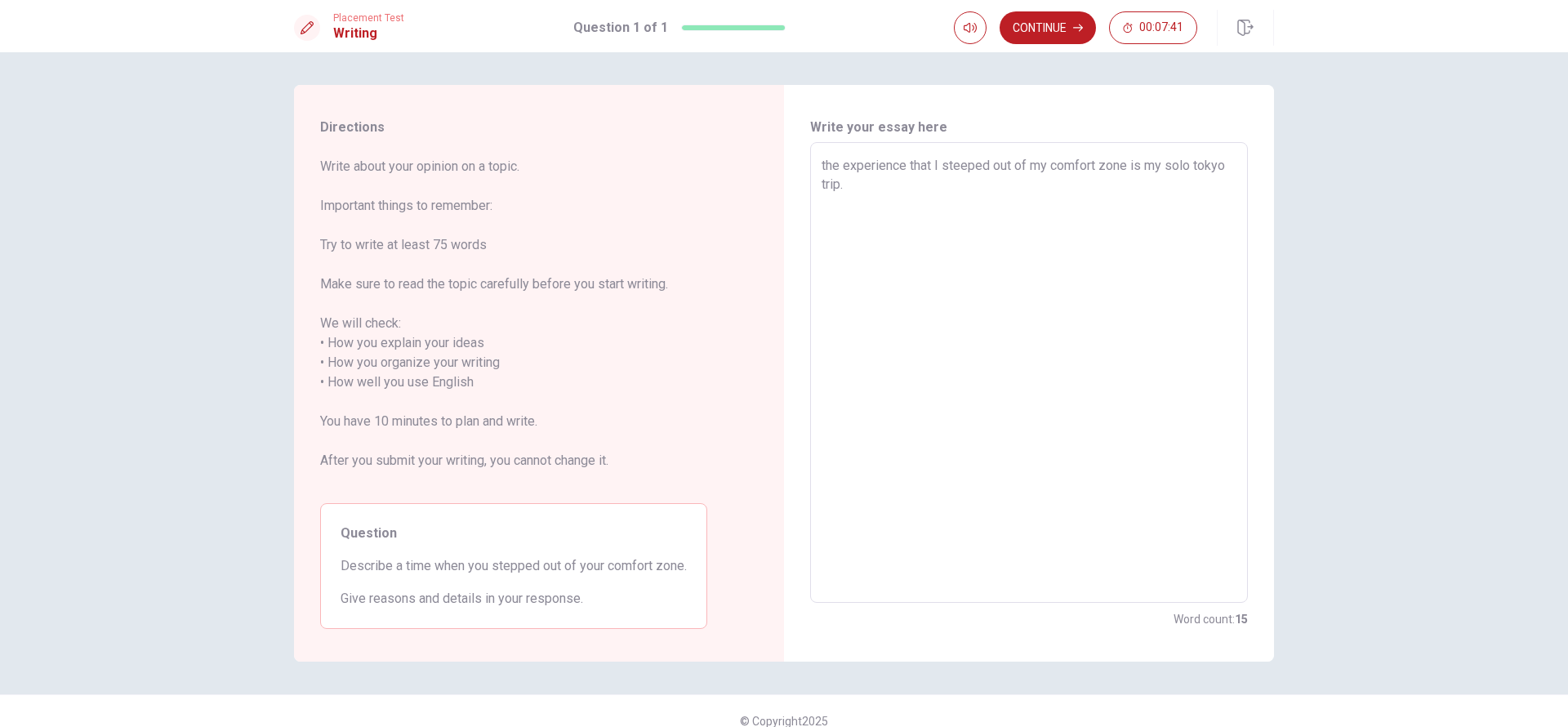click on "the experience that I steeped out of my comfort zone is my solo tokyo trip." at bounding box center (1029, 372) 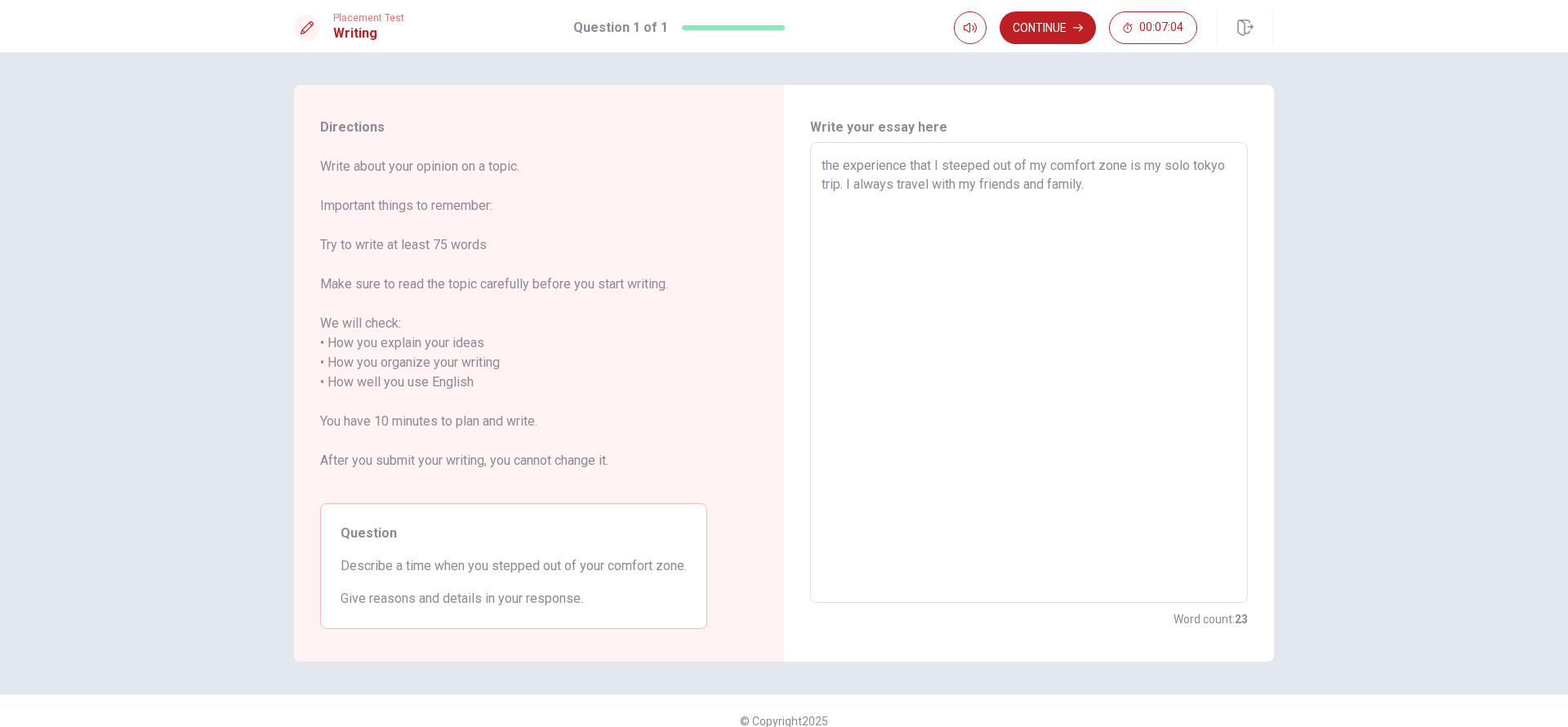 click on "the experience that I steeped out of my comfort zone is my solo tokyo trip. I always travel with my friends and family." at bounding box center (1029, 372) 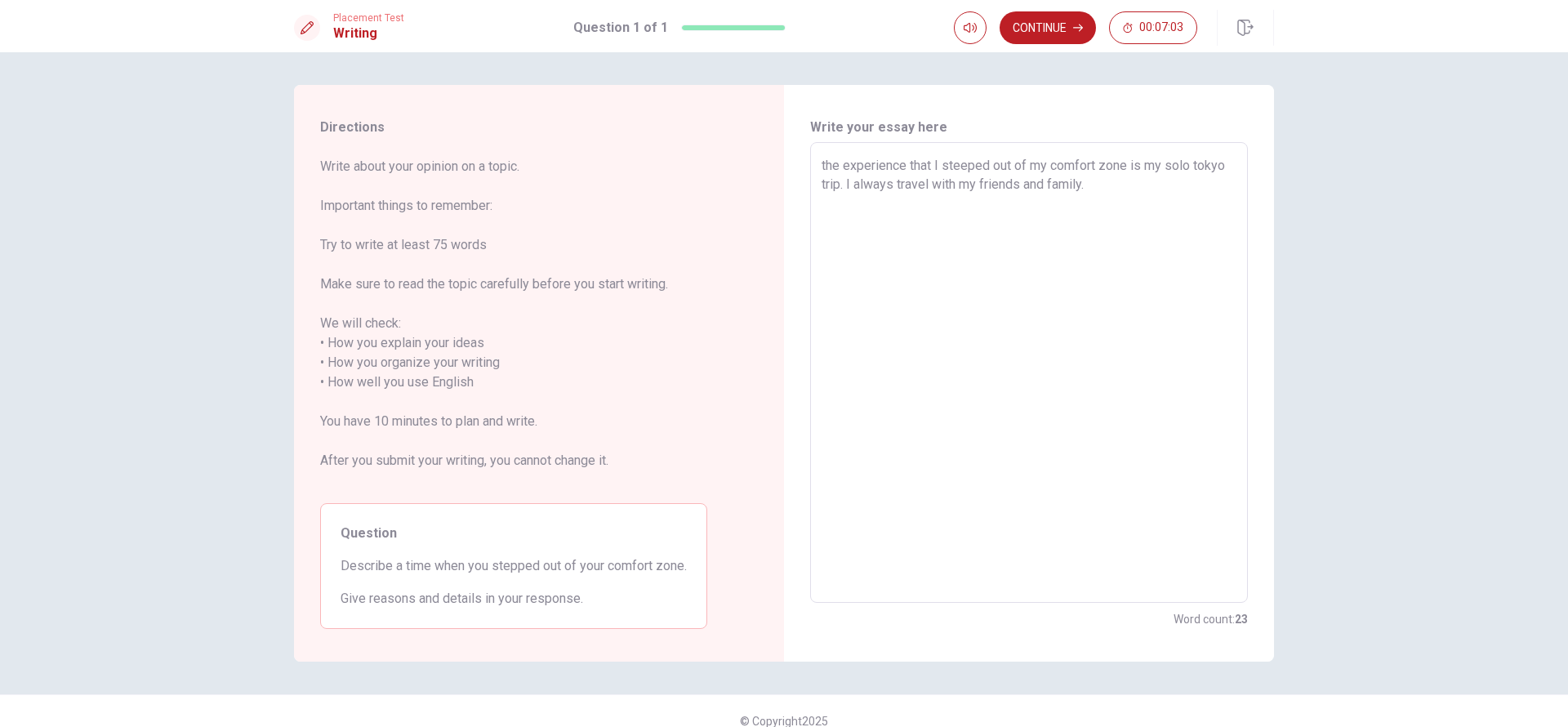 click on "the experience that I steeped out of my comfort zone is my solo tokyo trip. I always travel with my friends and family." at bounding box center (1029, 372) 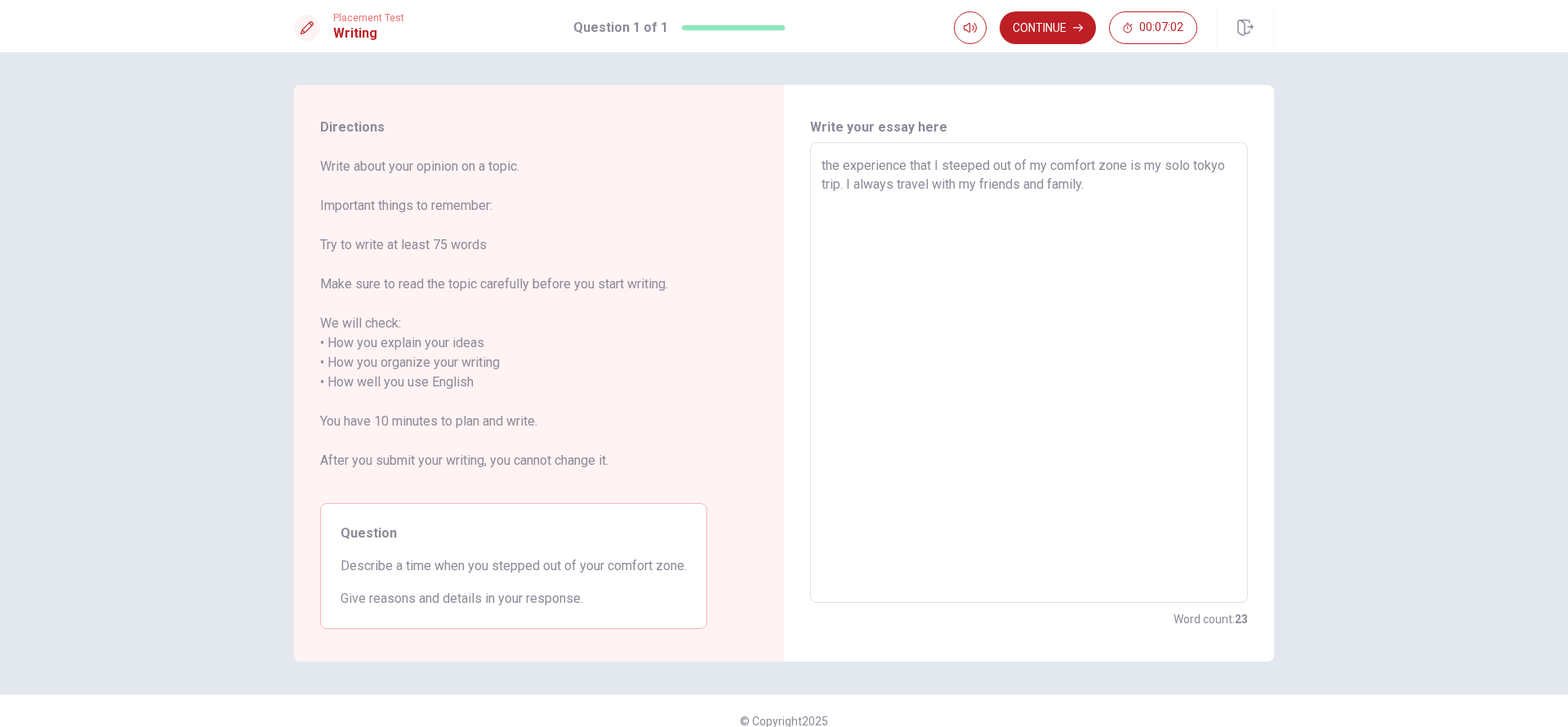 click on "the experience that I steeped out of my comfort zone is my solo tokyo trip. I always travel with my friends and family." at bounding box center [1029, 372] 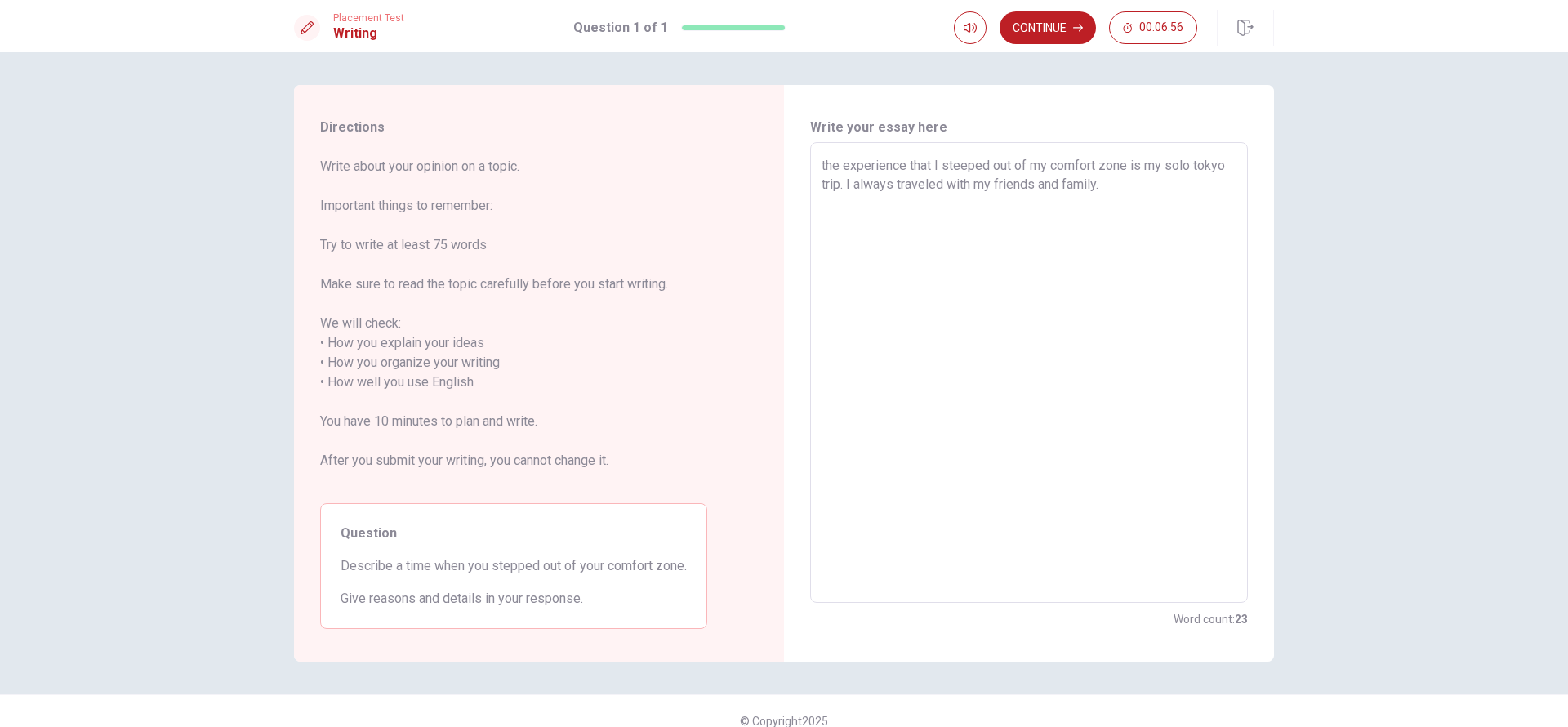 click on "the experience that I steeped out of my comfort zone is my solo tokyo trip. I always traveled with my friends and family." at bounding box center (1029, 372) 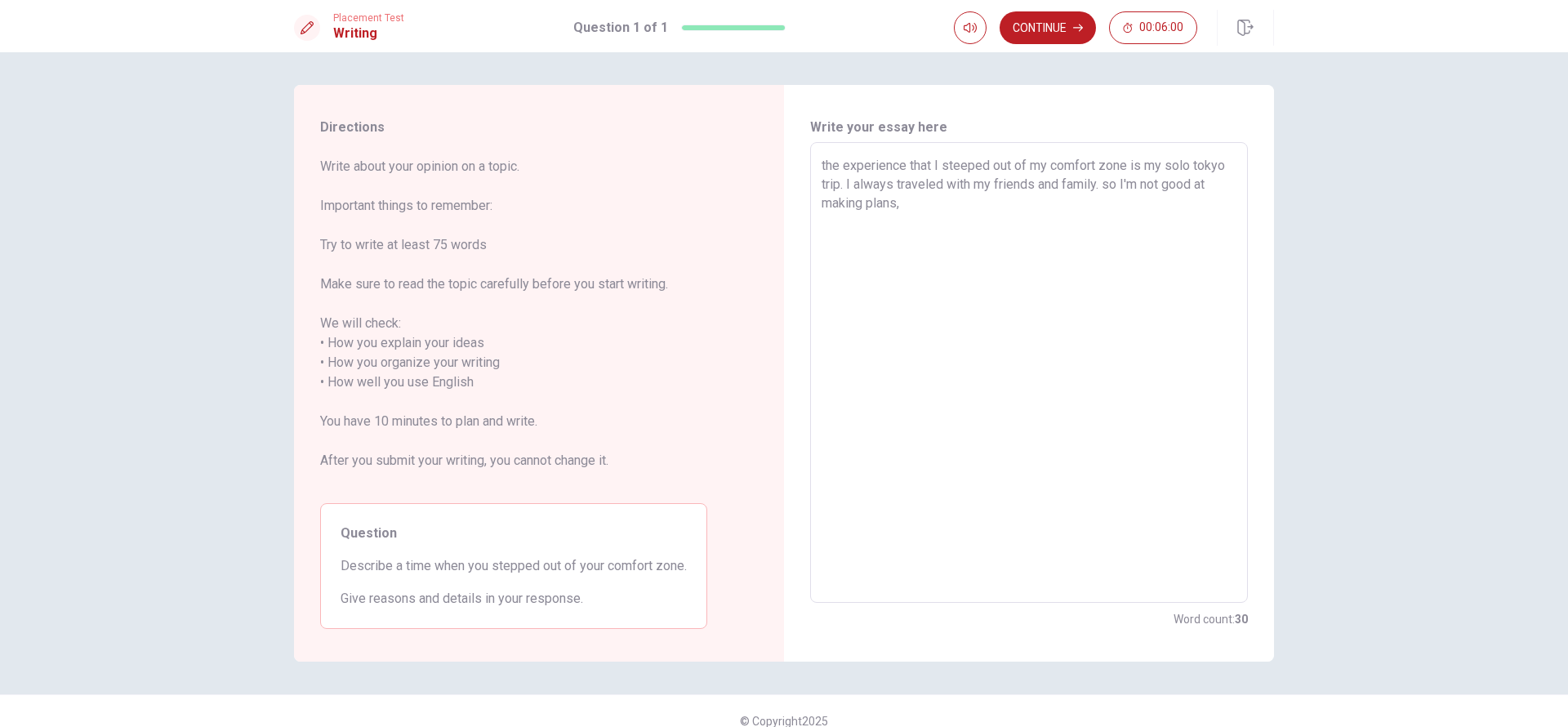 click on "the experience that I steeped out of my comfort zone is my solo tokyo trip. I always traveled with my friends and family. so I'm not good at making plans," at bounding box center [1029, 372] 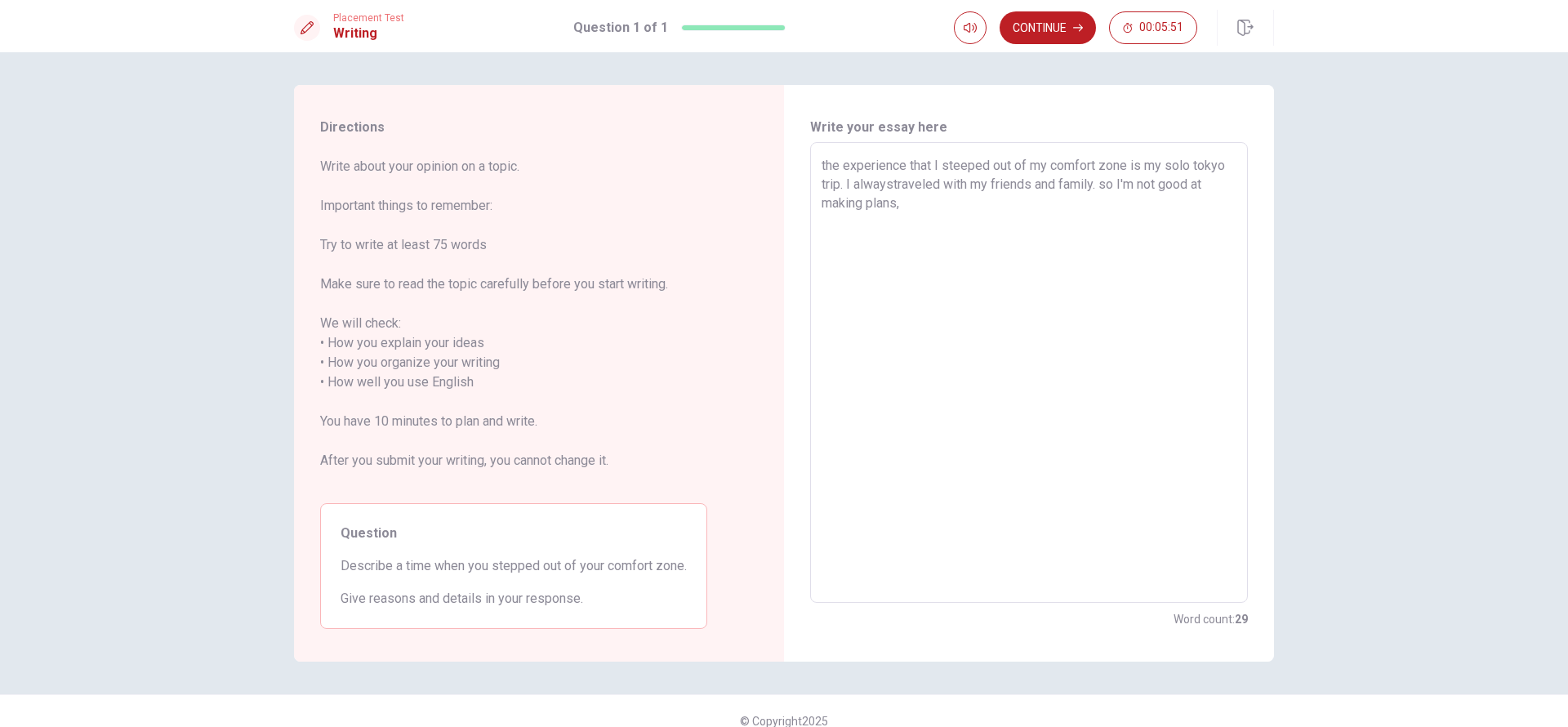 click on "the experience that I steeped out of my comfort zone is my solo tokyo trip. I alwaystraveled with my friends and family. so I'm not good at making plans," at bounding box center [1029, 372] 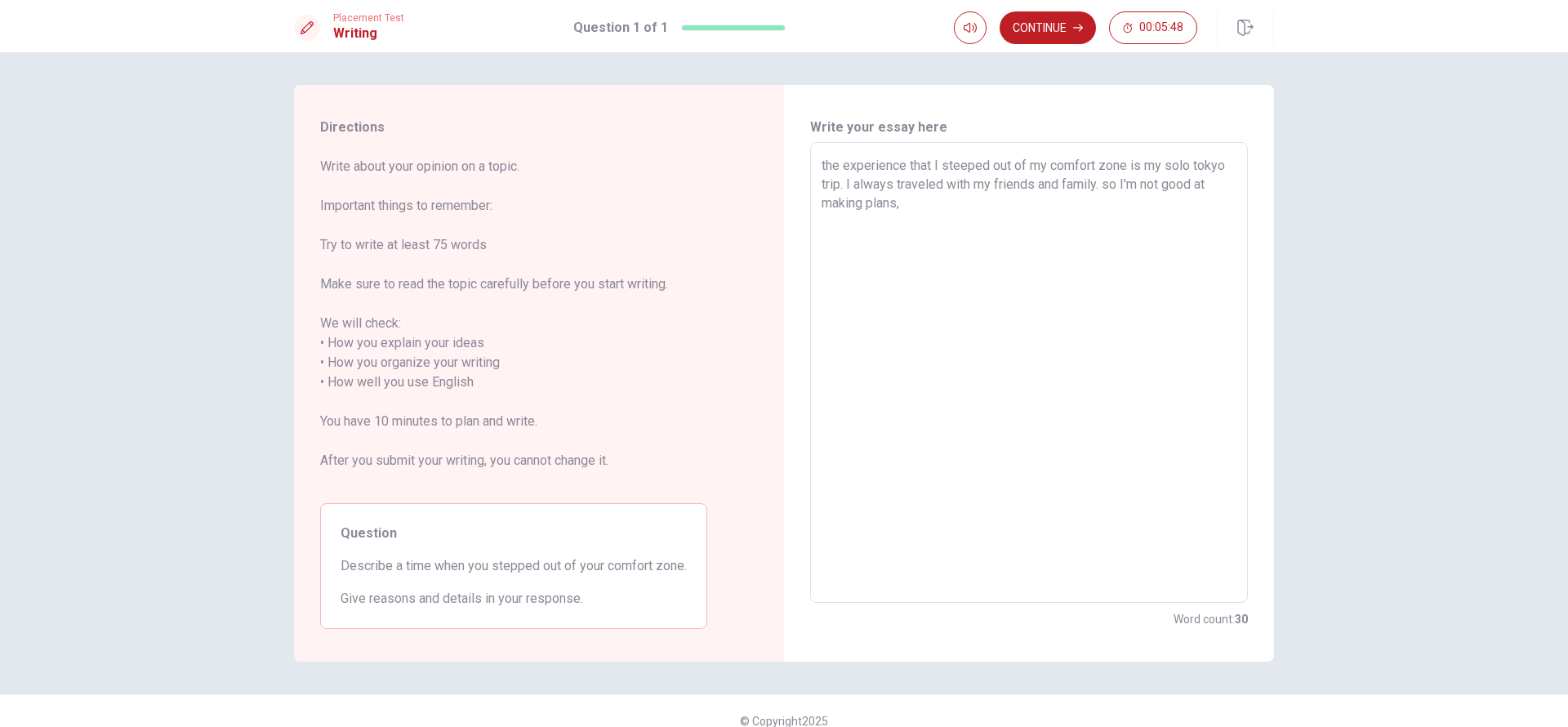 click on "the experience that I steeped out of my comfort zone is my solo tokyo trip. I always traveled with my friends and family. so I'm not good at making plans," at bounding box center [1029, 372] 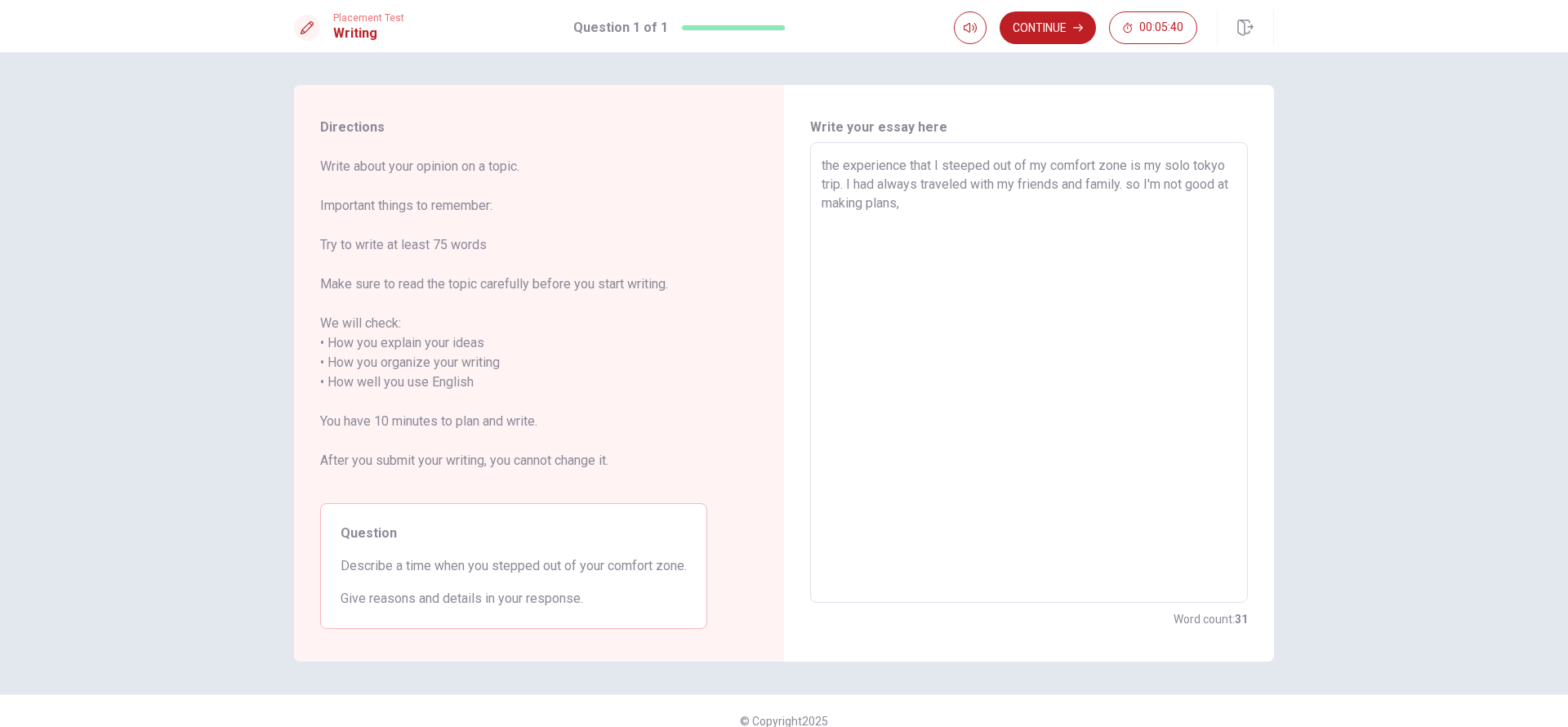 click on "the experience that I steeped out of my comfort zone is my solo tokyo trip. I had always traveled with my friends and family. so I'm not good at making plans," at bounding box center (1029, 372) 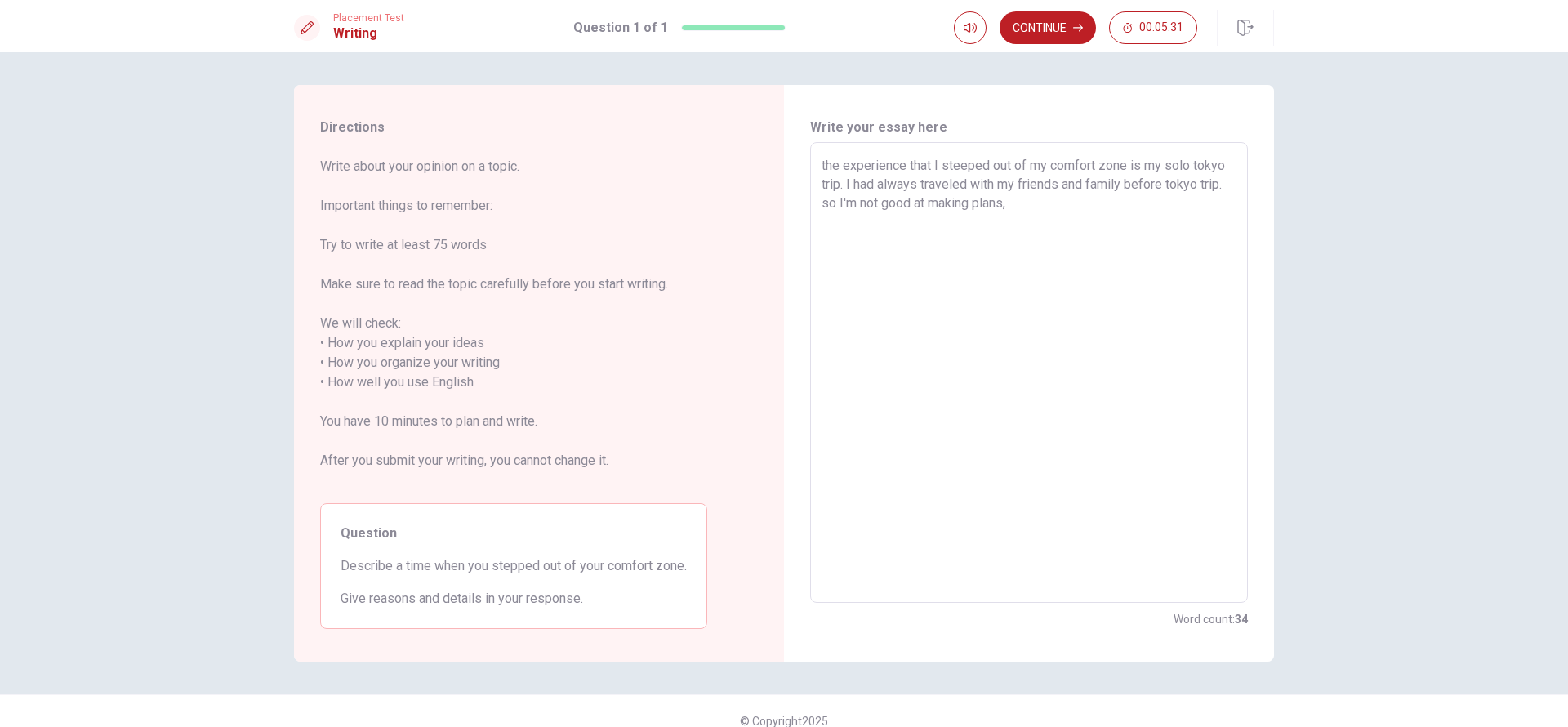 click on "the experience that I steeped out of my comfort zone is my solo tokyo trip. I had always traveled with my friends and family before tokyo trip. so I'm not good at making plans," at bounding box center (1029, 372) 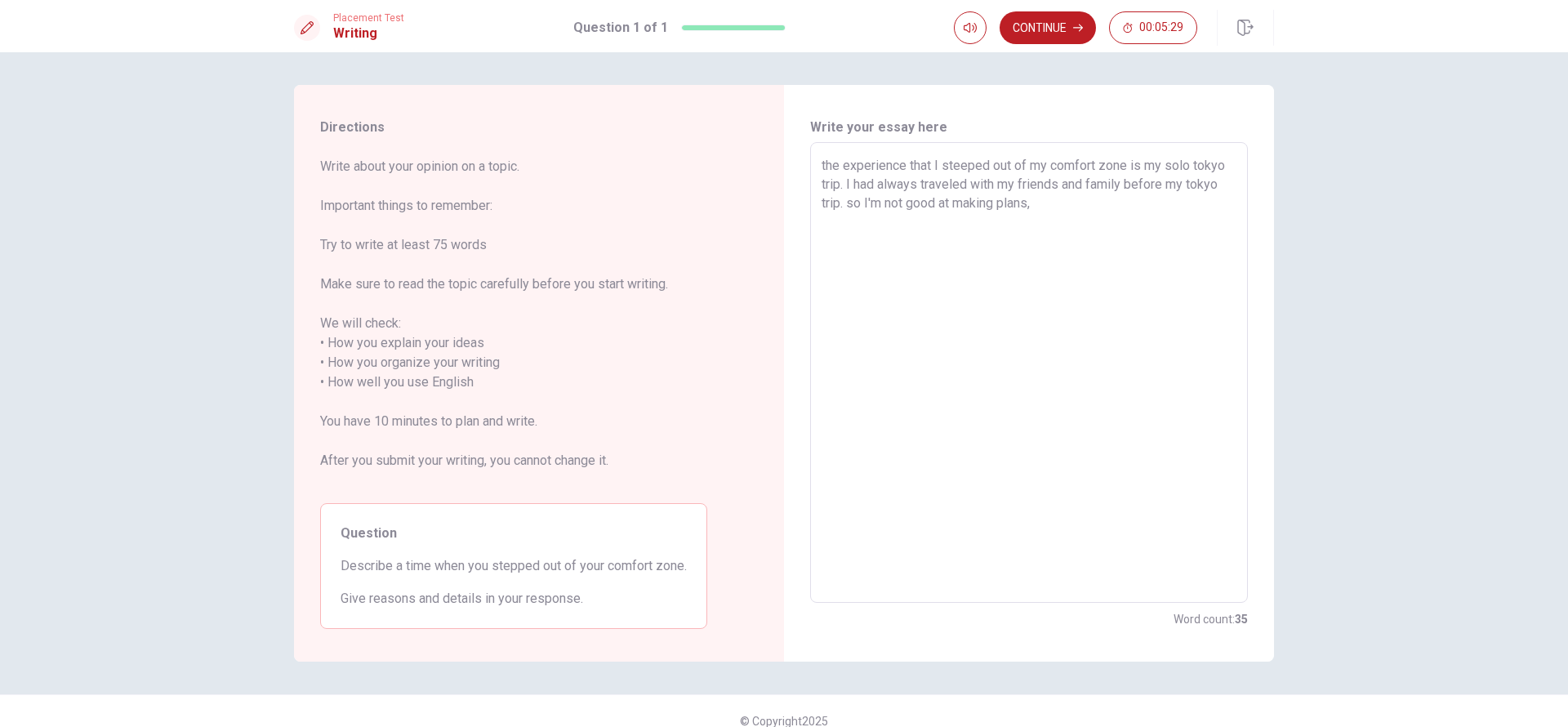click on "the experience that I steeped out of my comfort zone is my solo tokyo trip. I had always traveled with my friends and family before my tokyo trip. so I'm not good at making plans," at bounding box center [1029, 372] 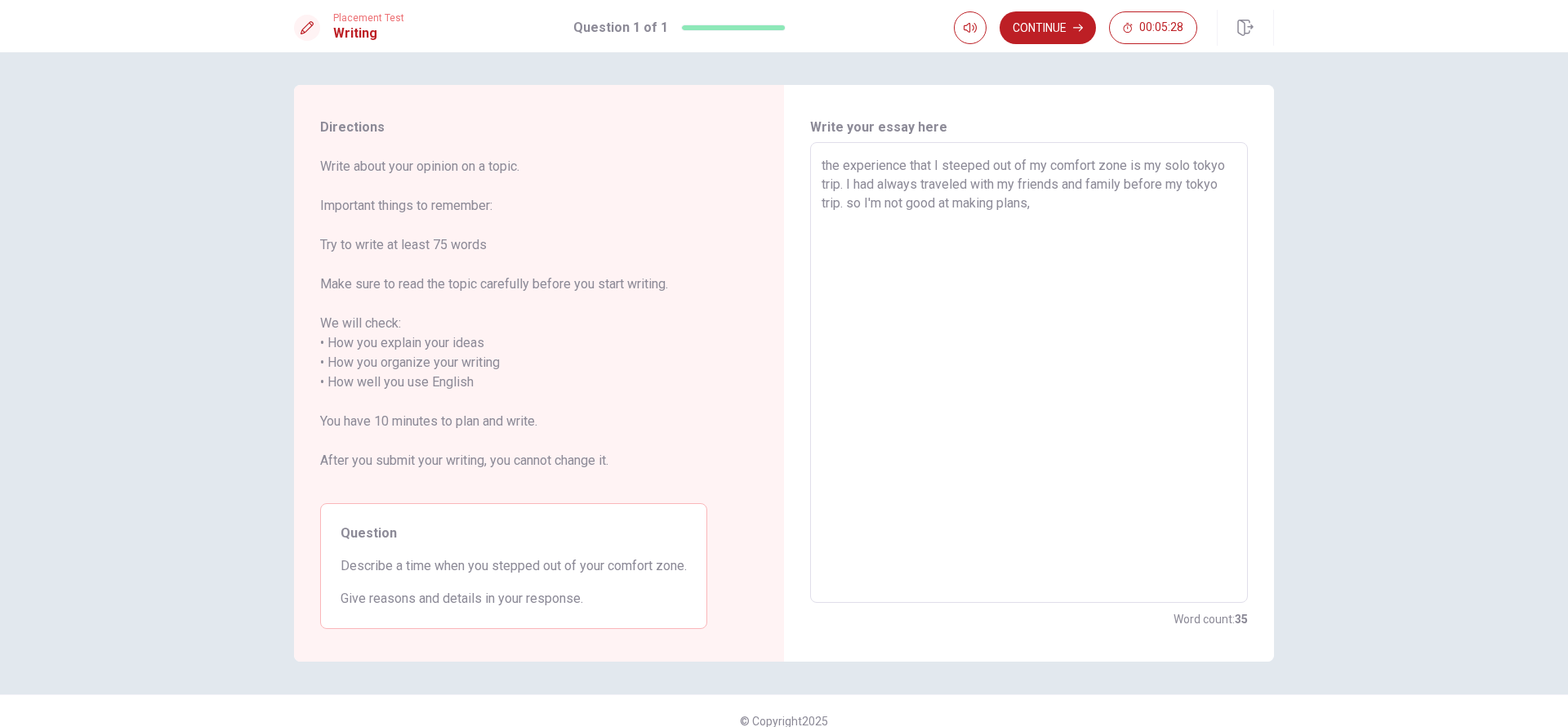 click on "the experience that I steeped out of my comfort zone is my solo tokyo trip. I had always traveled with my friends and family before my tokyo trip. so I'm not good at making plans," at bounding box center [1029, 372] 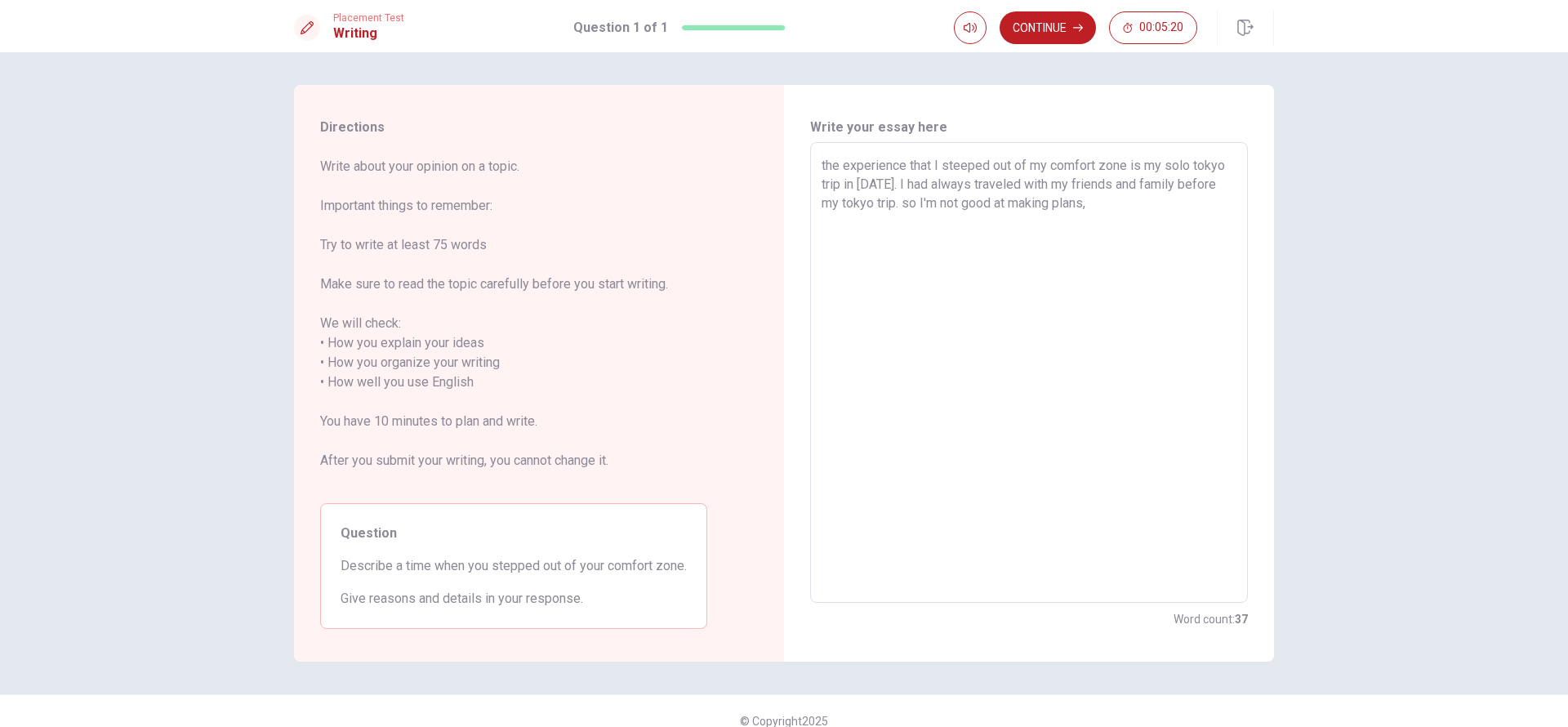 click on "the experience that I steeped out of my comfort zone is my solo tokyo trip in [DATE]. I had always traveled with my friends and family before my tokyo trip. so I'm not good at making plans," at bounding box center (1029, 372) 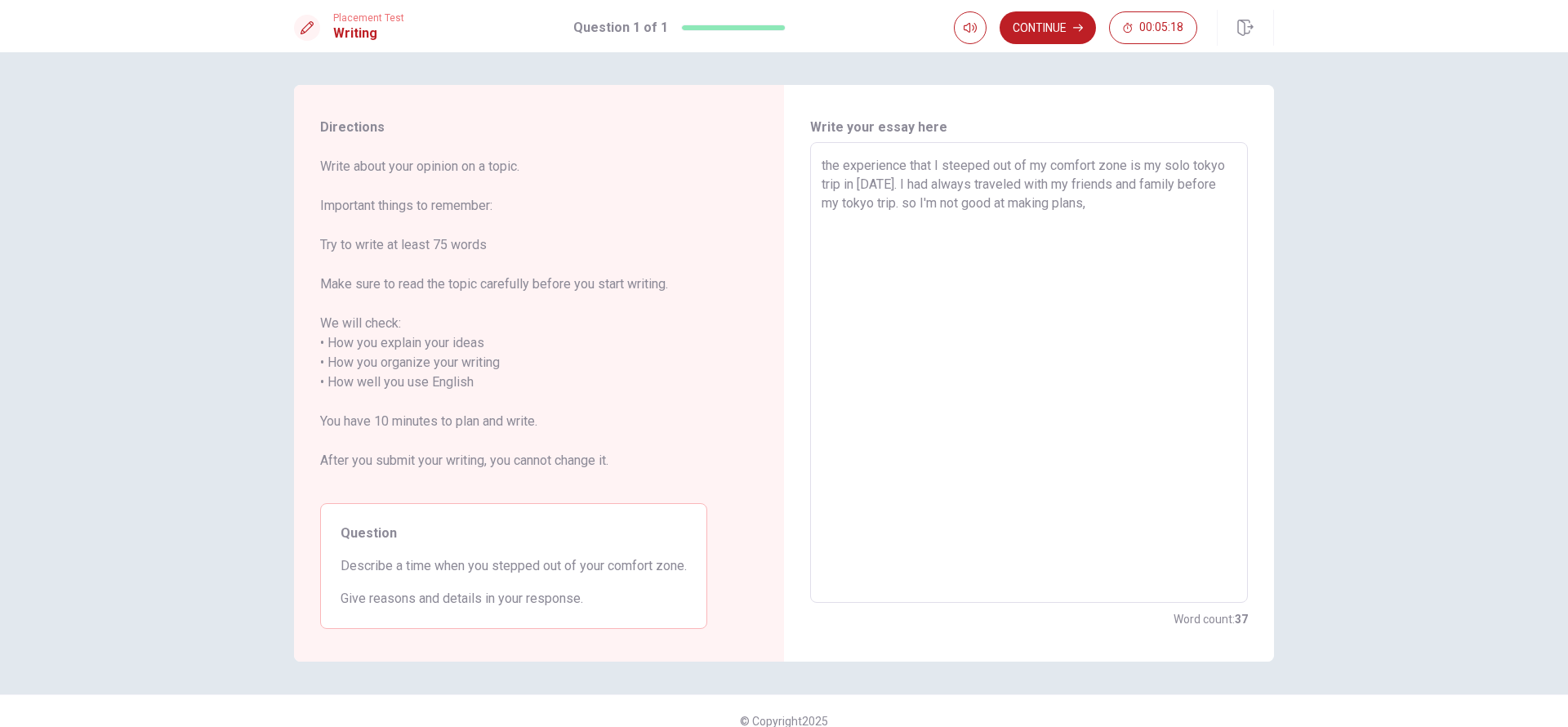 click on "the experience that I steeped out of my comfort zone is my solo tokyo trip in [DATE]. I had always traveled with my friends and family before my tokyo trip. so I'm not good at making plans," at bounding box center [1029, 372] 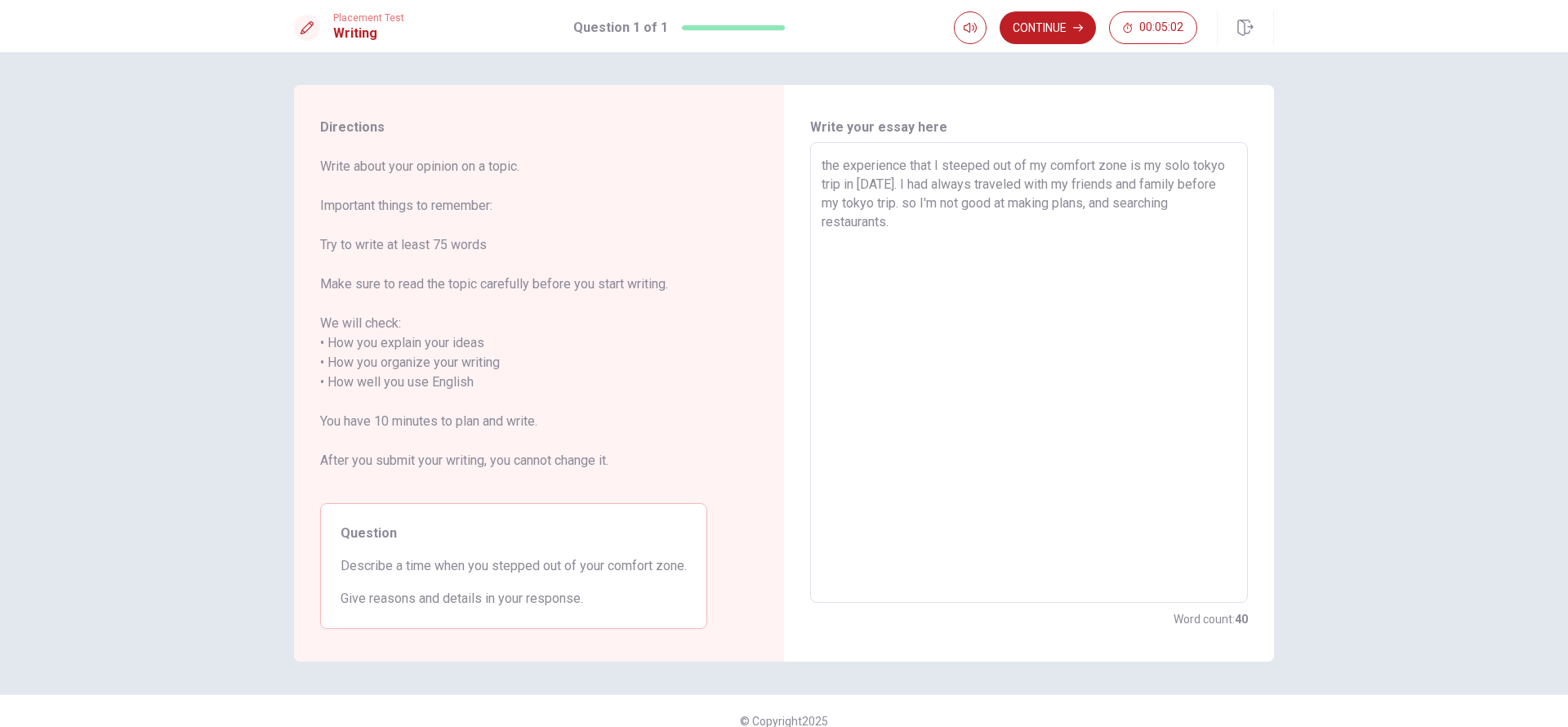 click on "the experience that I steeped out of my comfort zone is my solo tokyo trip in [DATE]. I had always traveled with my friends and family before my tokyo trip. so I'm not good at making plans, and searching restaurants." at bounding box center (1029, 372) 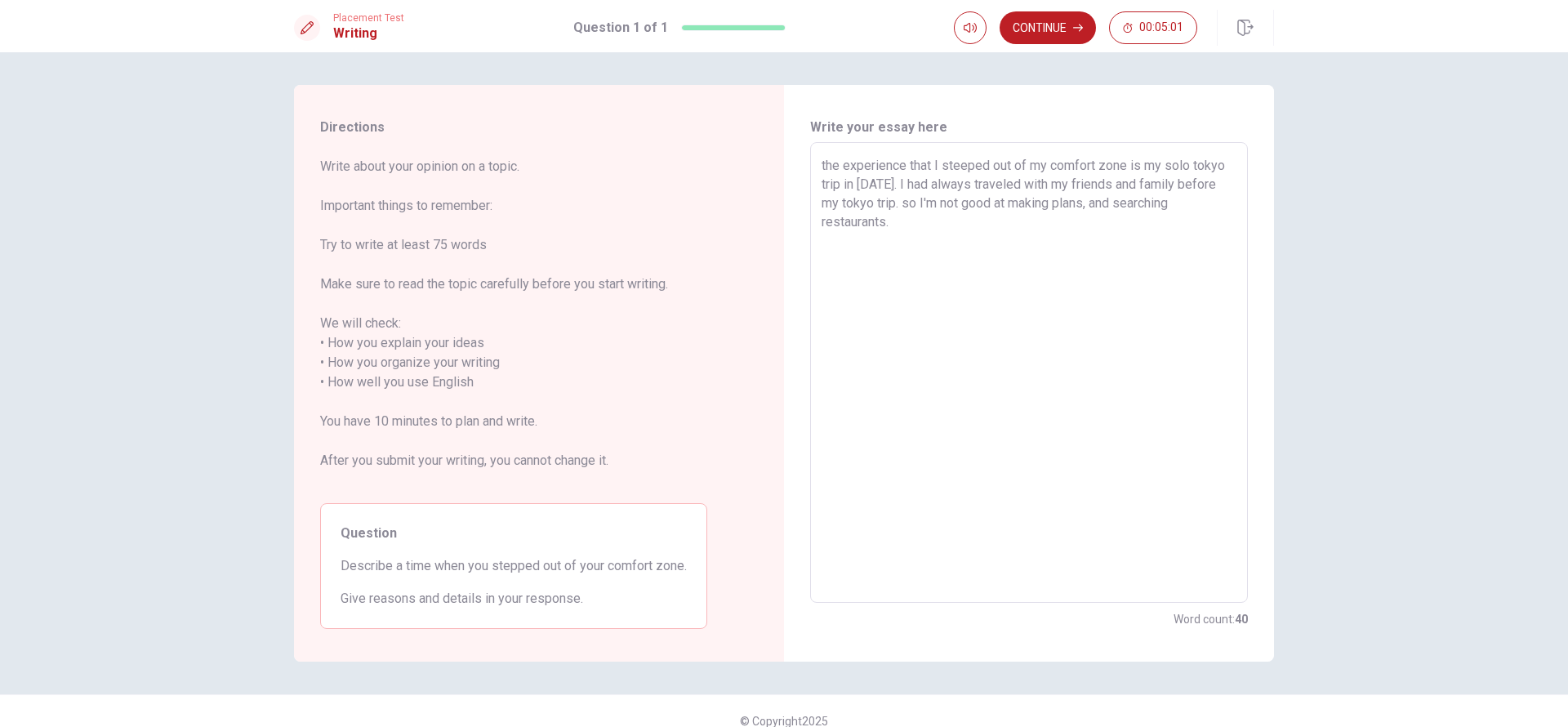 click on "the experience that I steeped out of my comfort zone is my solo tokyo trip in [DATE]. I had always traveled with my friends and family before my tokyo trip. so I'm not good at making plans, and searching restaurants." at bounding box center [1029, 372] 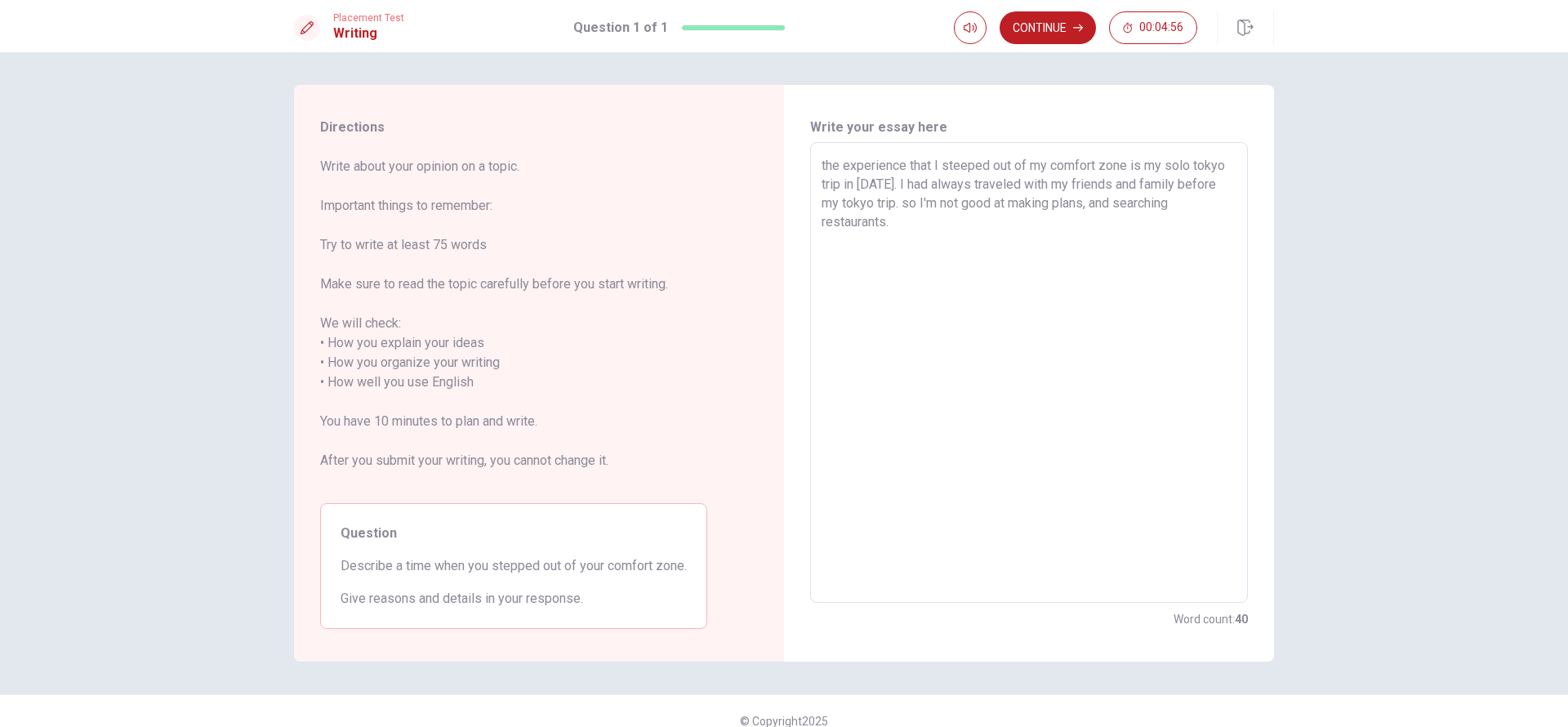 click on "the experience that I steeped out of my comfort zone is my solo tokyo trip in [DATE]. I had always traveled with my friends and family before my tokyo trip. so I'm not good at making plans, and searching restaurants." at bounding box center [1029, 372] 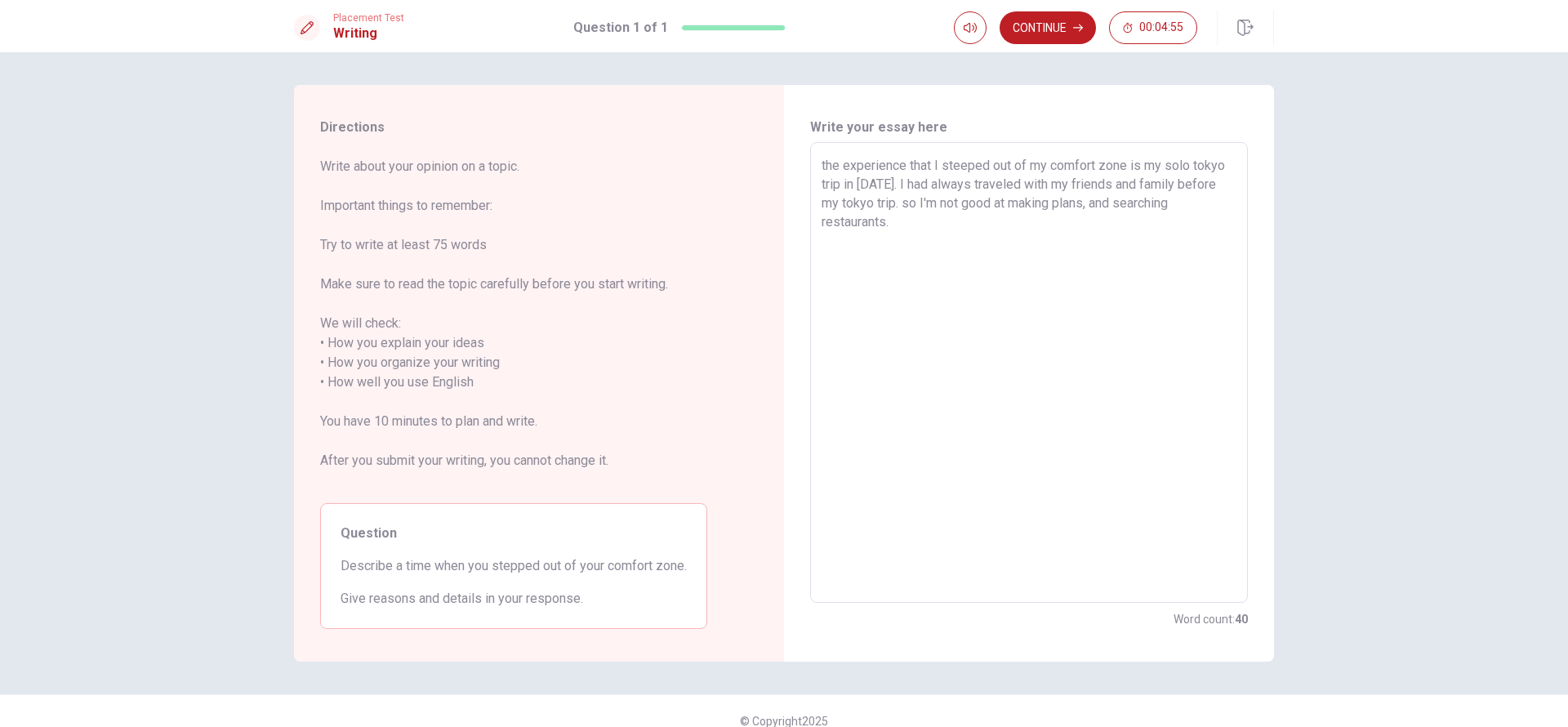 click on "the experience that I steeped out of my comfort zone is my solo tokyo trip in [DATE]. I had always traveled with my friends and family before my tokyo trip. so I'm not good at making plans, and searching restaurants." at bounding box center [1029, 372] 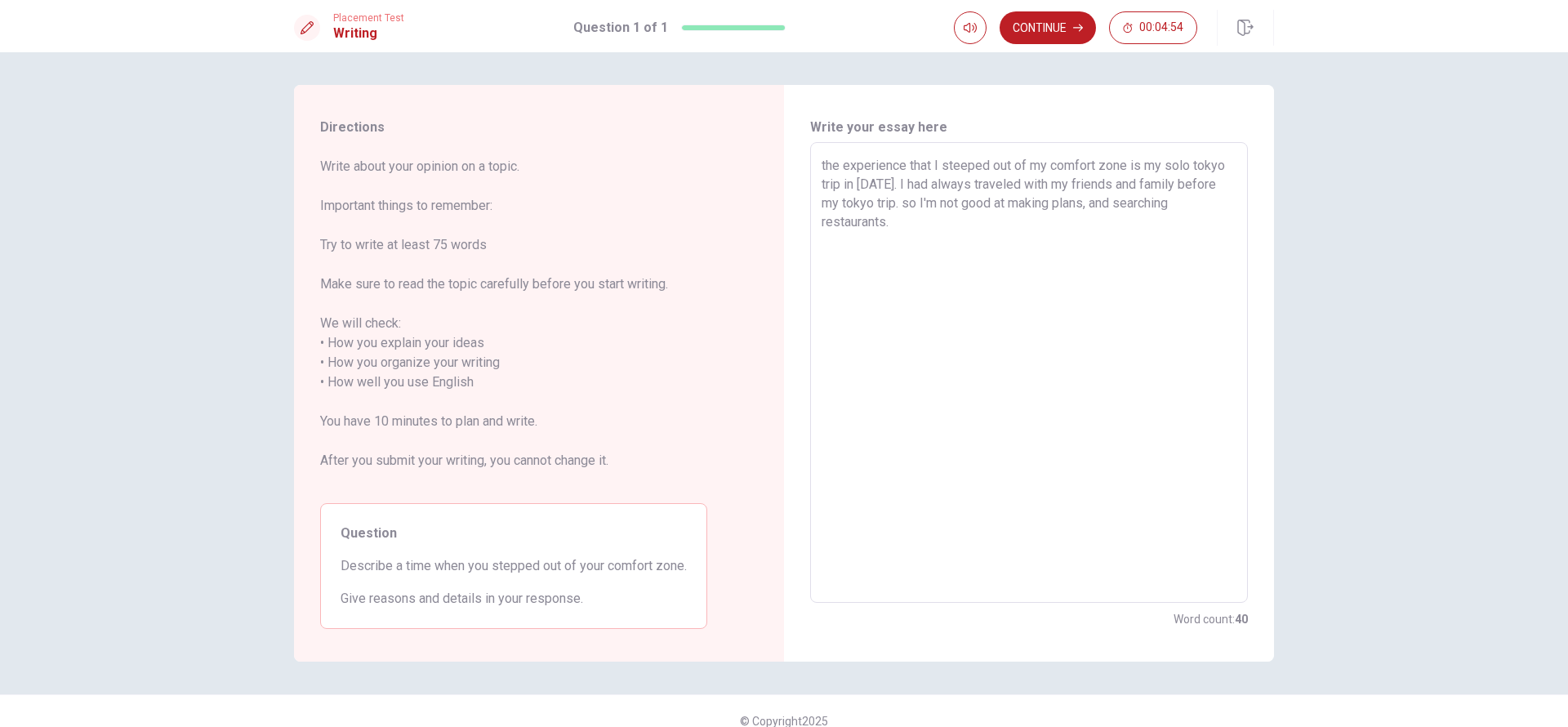 click on "the experience that I steeped out of my comfort zone is my solo tokyo trip in [DATE]. I had always traveled with my friends and family before my tokyo trip. so I'm not good at making plans, and searching restaurants." at bounding box center (1029, 372) 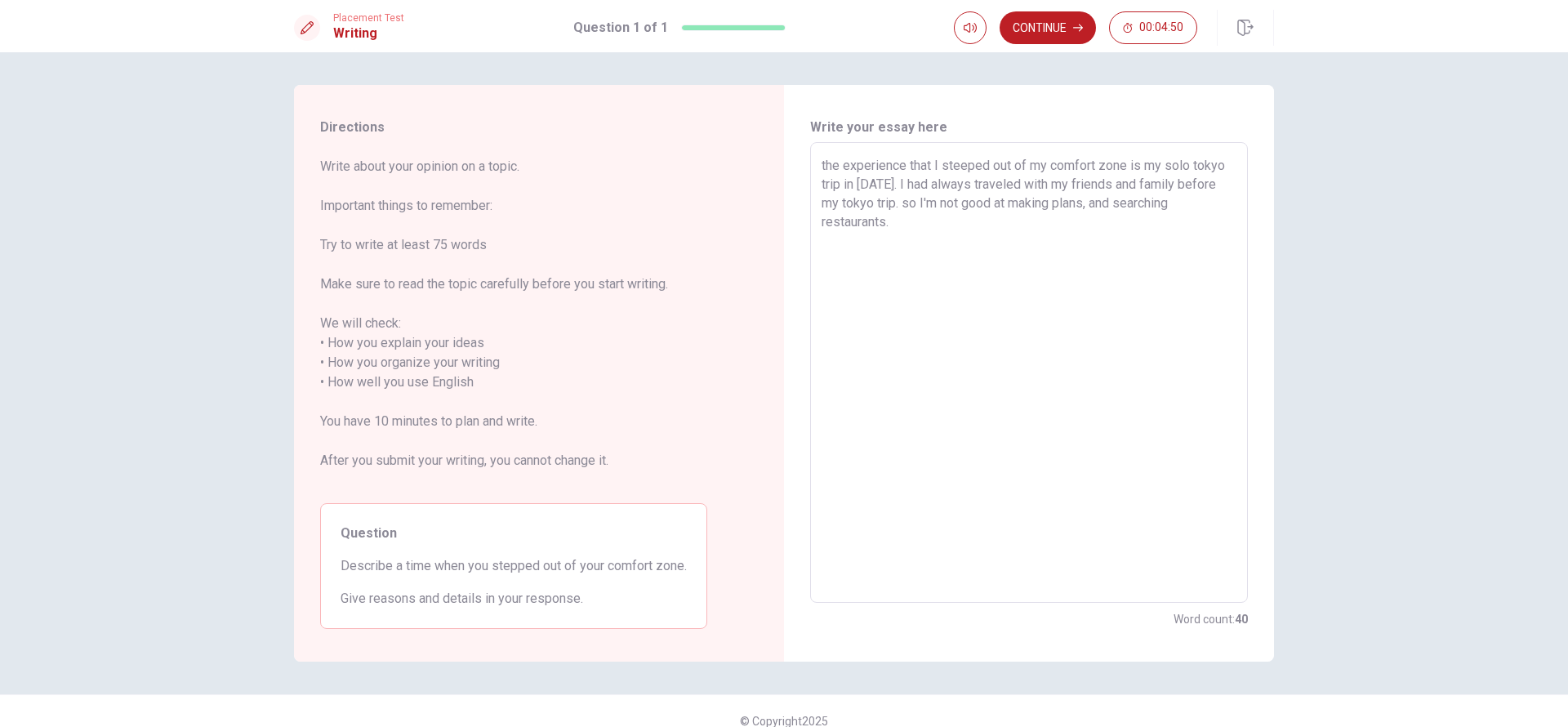 click on "the experience that I steeped out of my comfort zone is my solo tokyo trip in [DATE]. I had always traveled with my friends and family before my tokyo trip. so I'm not good at making plans, and searching restaurants." at bounding box center (1029, 372) 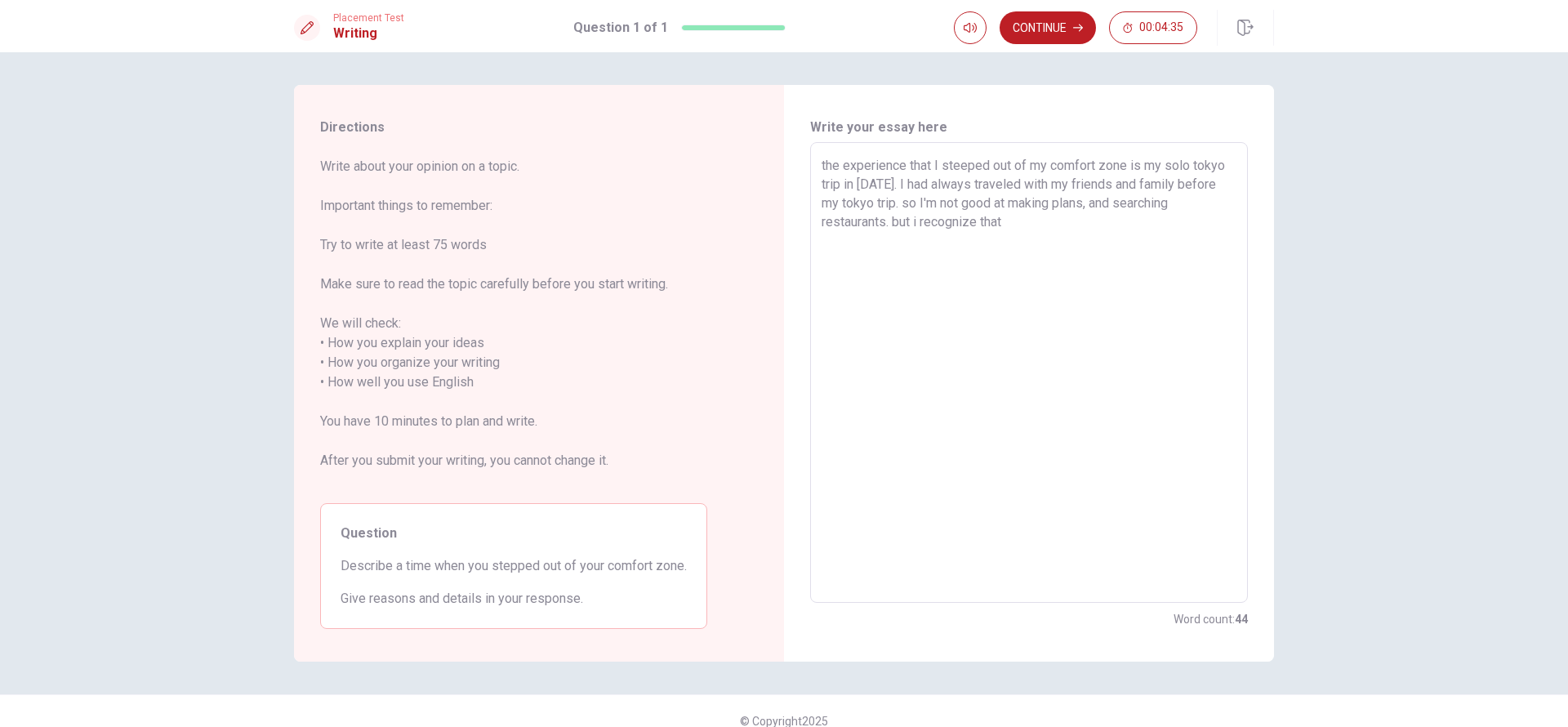 click on "the experience that I steeped out of my comfort zone is my solo tokyo trip in [DATE]. I had always traveled with my friends and family before my tokyo trip. so I'm not good at making plans, and searching restaurants. but i recognize that" at bounding box center (1029, 372) 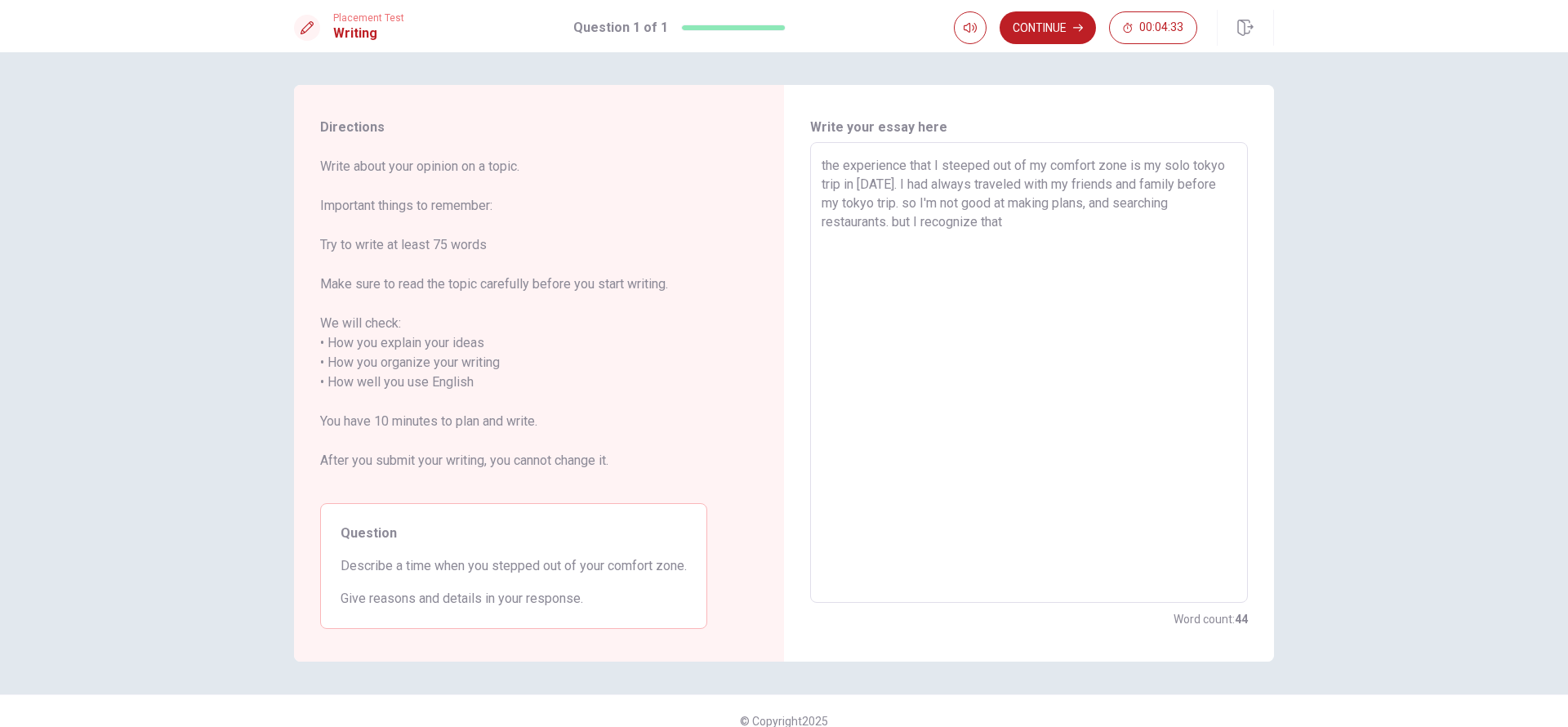click on "the experience that I steeped out of my comfort zone is my solo tokyo trip in [DATE]. I had always traveled with my friends and family before my tokyo trip. so I'm not good at making plans, and searching restaurants. but I recognize that" at bounding box center (1029, 372) 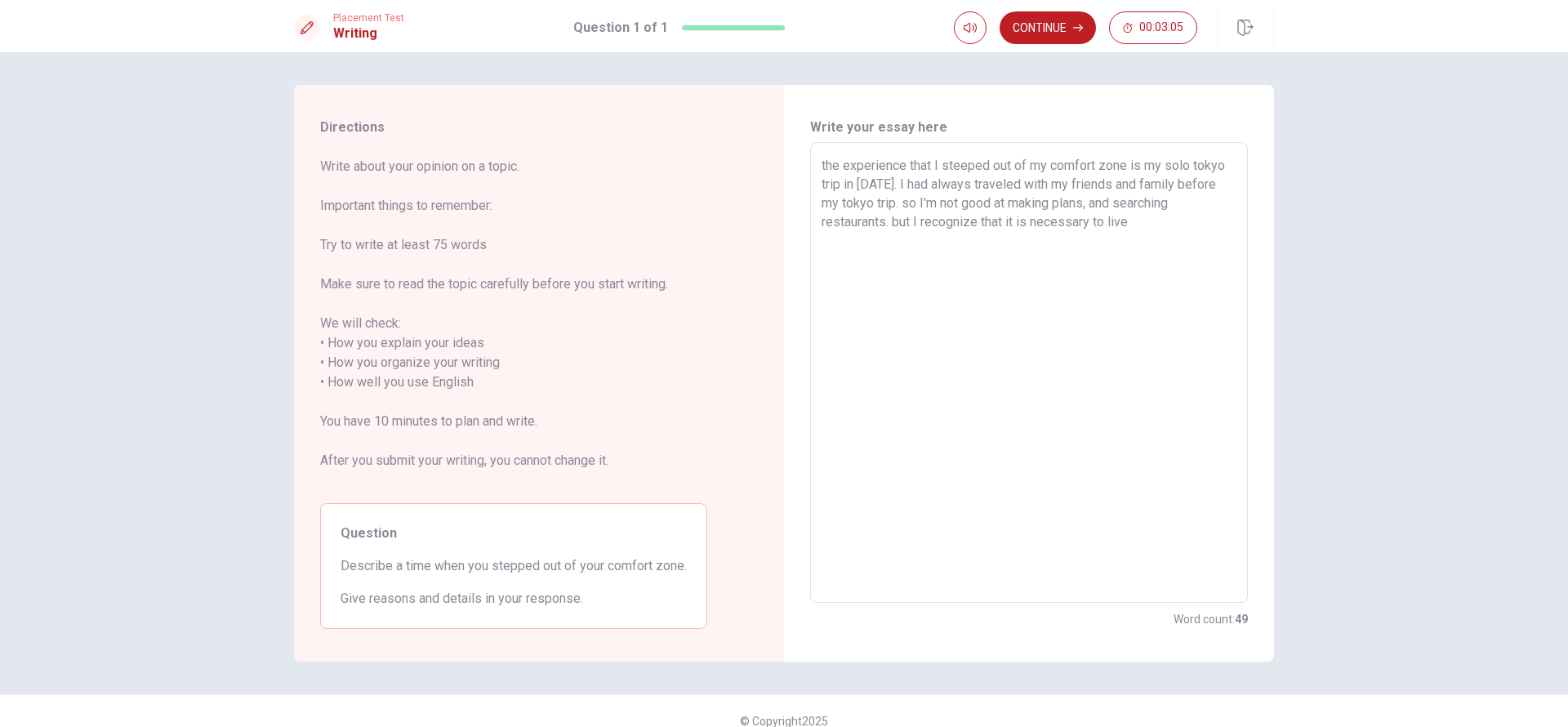 click on "the experience that I steeped out of my comfort zone is my solo tokyo trip in [DATE]. I had always traveled with my friends and family before my tokyo trip. so I'm not good at making plans, and searching restaurants. but I recognize that it is necessary to live" at bounding box center (1029, 372) 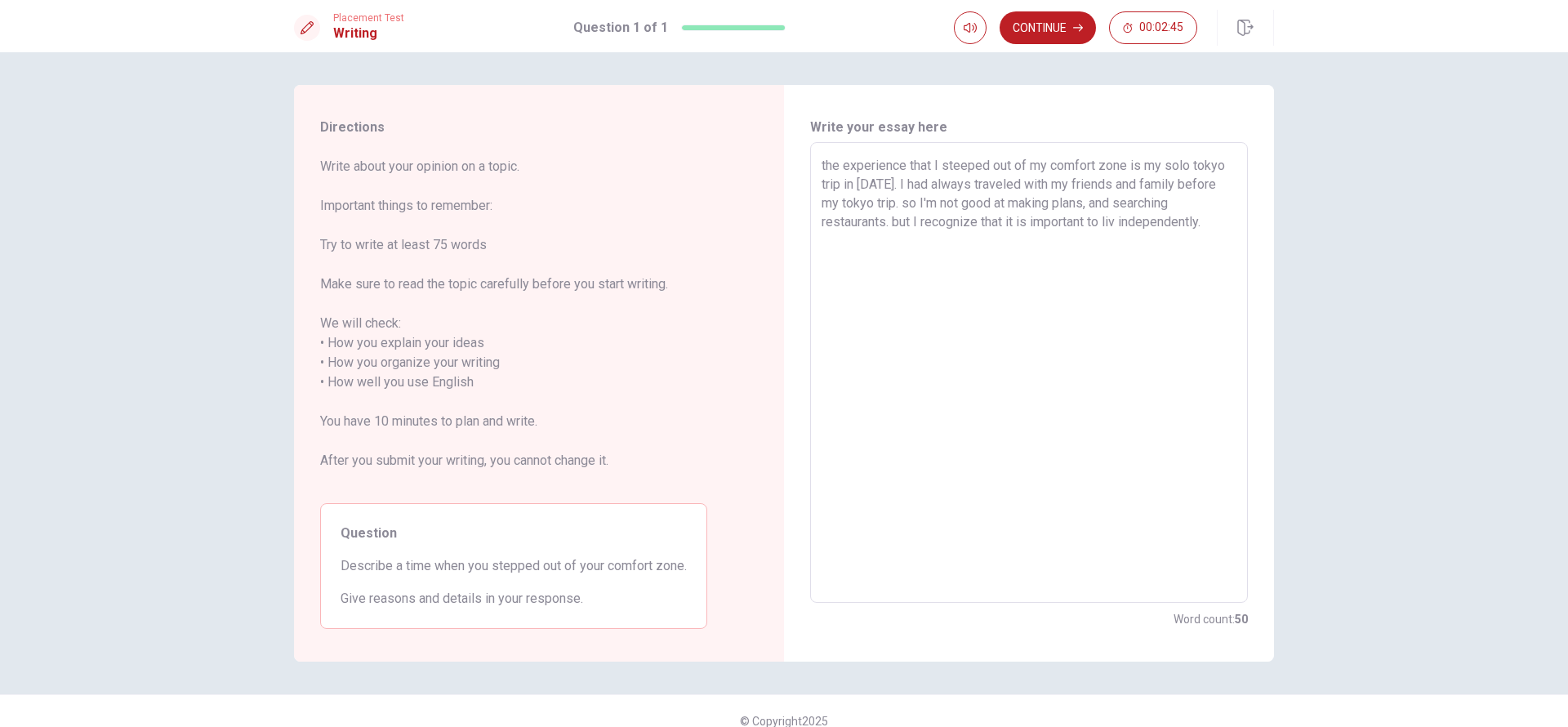 click on "the experience that I steeped out of my comfort zone is my solo tokyo trip in [DATE]. I had always traveled with my friends and family before my tokyo trip. so I'm not good at making plans, and searching restaurants. but I recognize that it is important to liv independently." at bounding box center (1029, 372) 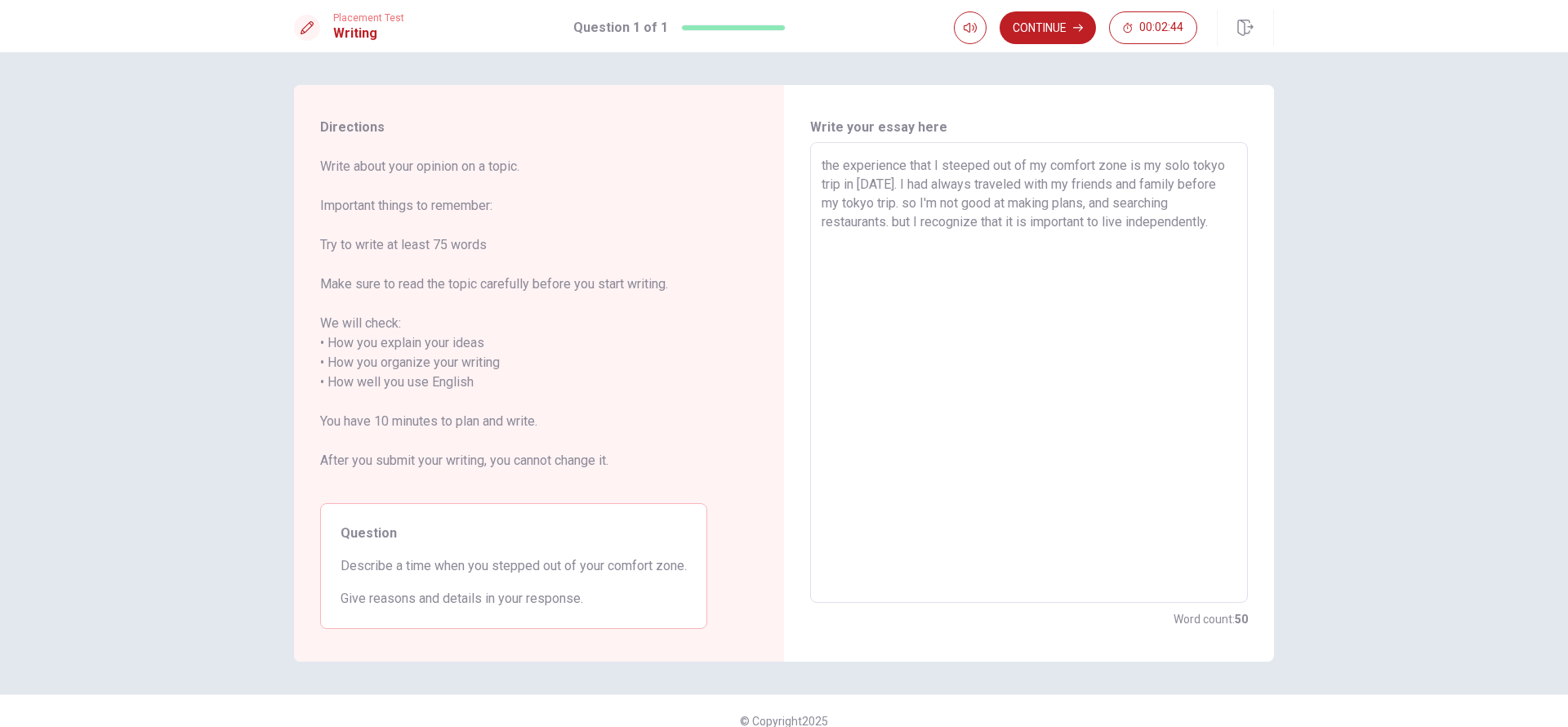 click on "the experience that I steeped out of my comfort zone is my solo tokyo trip in [DATE]. I had always traveled with my friends and family before my tokyo trip. so I'm not good at making plans, and searching restaurants. but I recognize that it is important to live independently." at bounding box center (1029, 372) 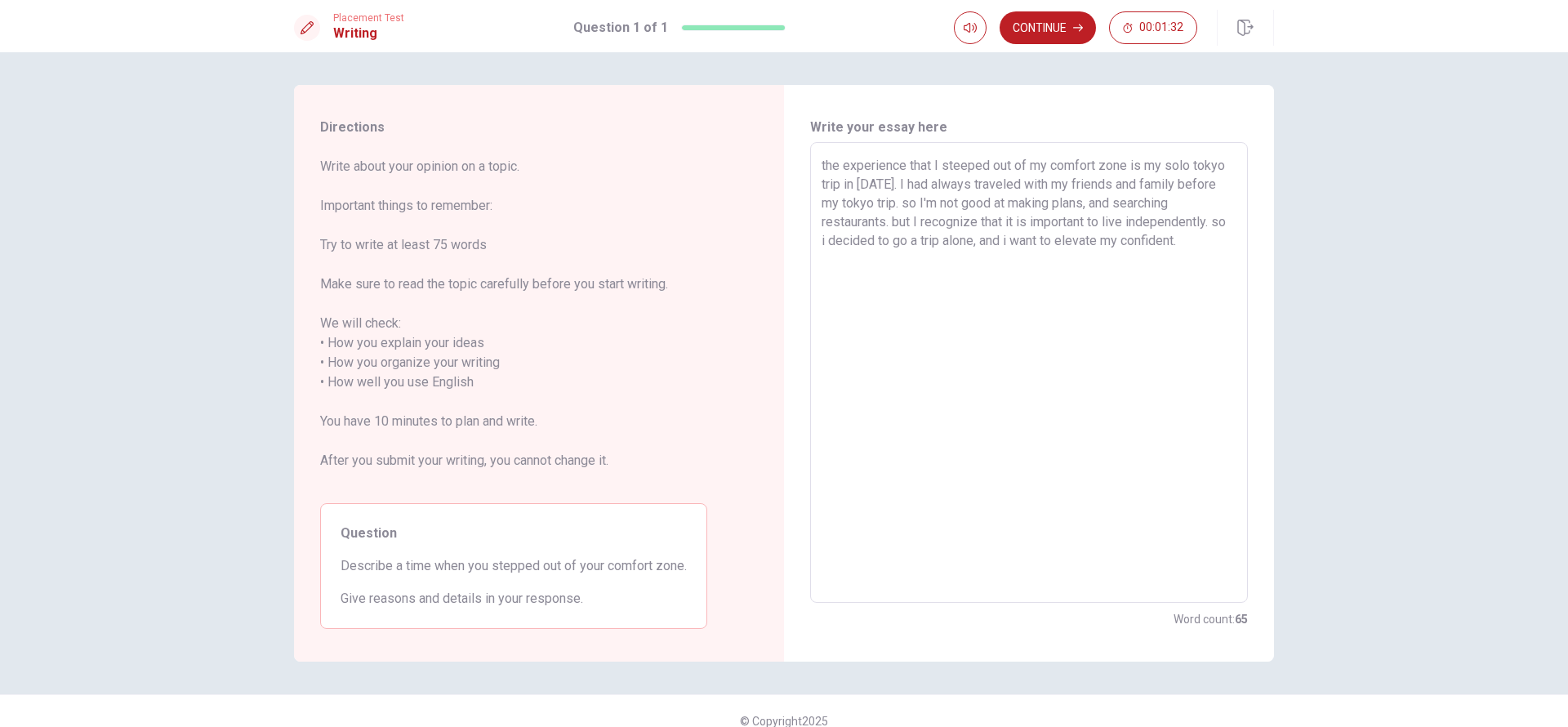click on "the experience that I steeped out of my comfort zone is my solo tokyo trip in [DATE]. I had always traveled with my friends and family before my tokyo trip. so I'm not good at making plans, and searching restaurants. but I recognize that it is important to live independently. so i decided to go a trip alone, and i want to elevate my confident." at bounding box center [1029, 372] 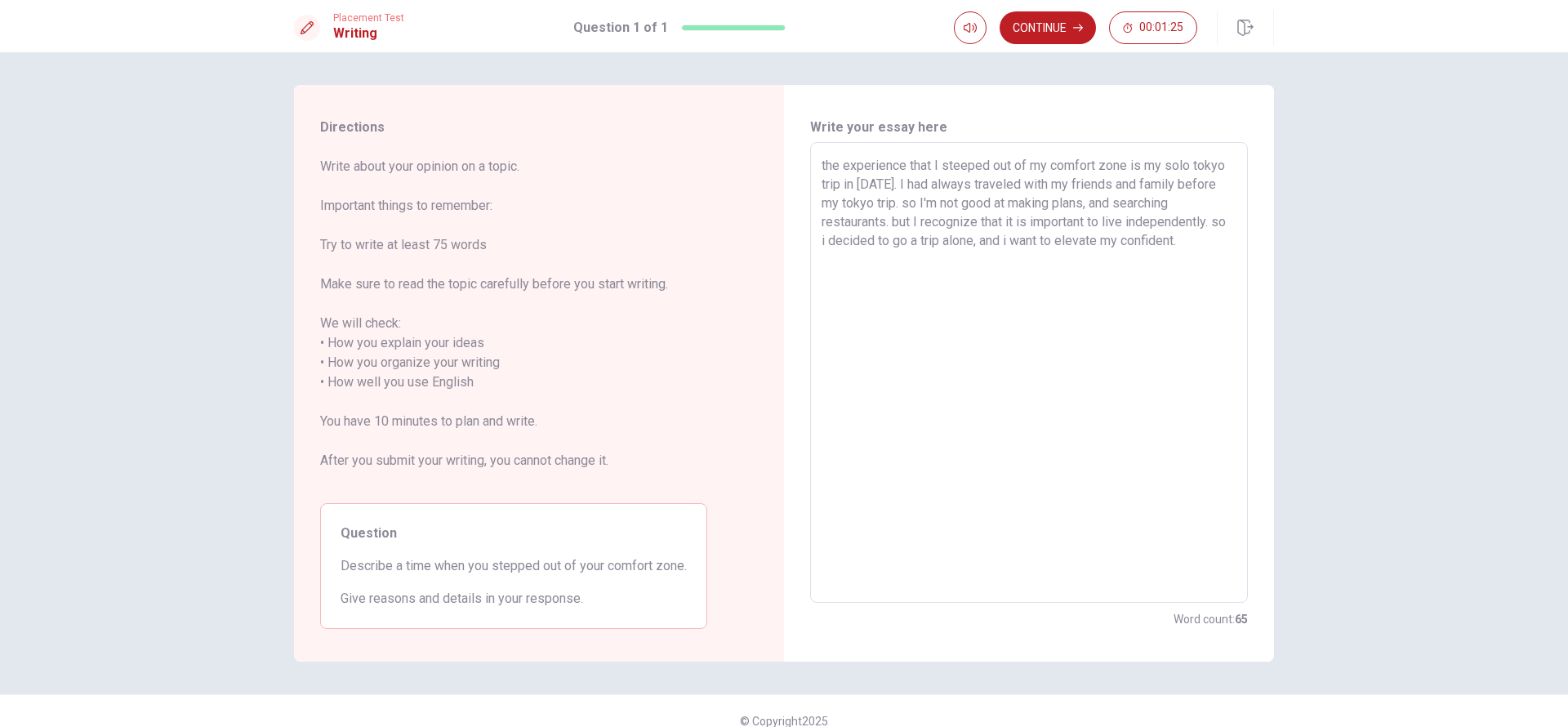 click on "the experience that I steeped out of my comfort zone is my solo tokyo trip in [DATE]. I had always traveled with my friends and family before my tokyo trip. so I'm not good at making plans, and searching restaurants. but I recognize that it is important to live independently. so i decided to go a trip alone, and i want to elevate my confident." at bounding box center [1029, 372] 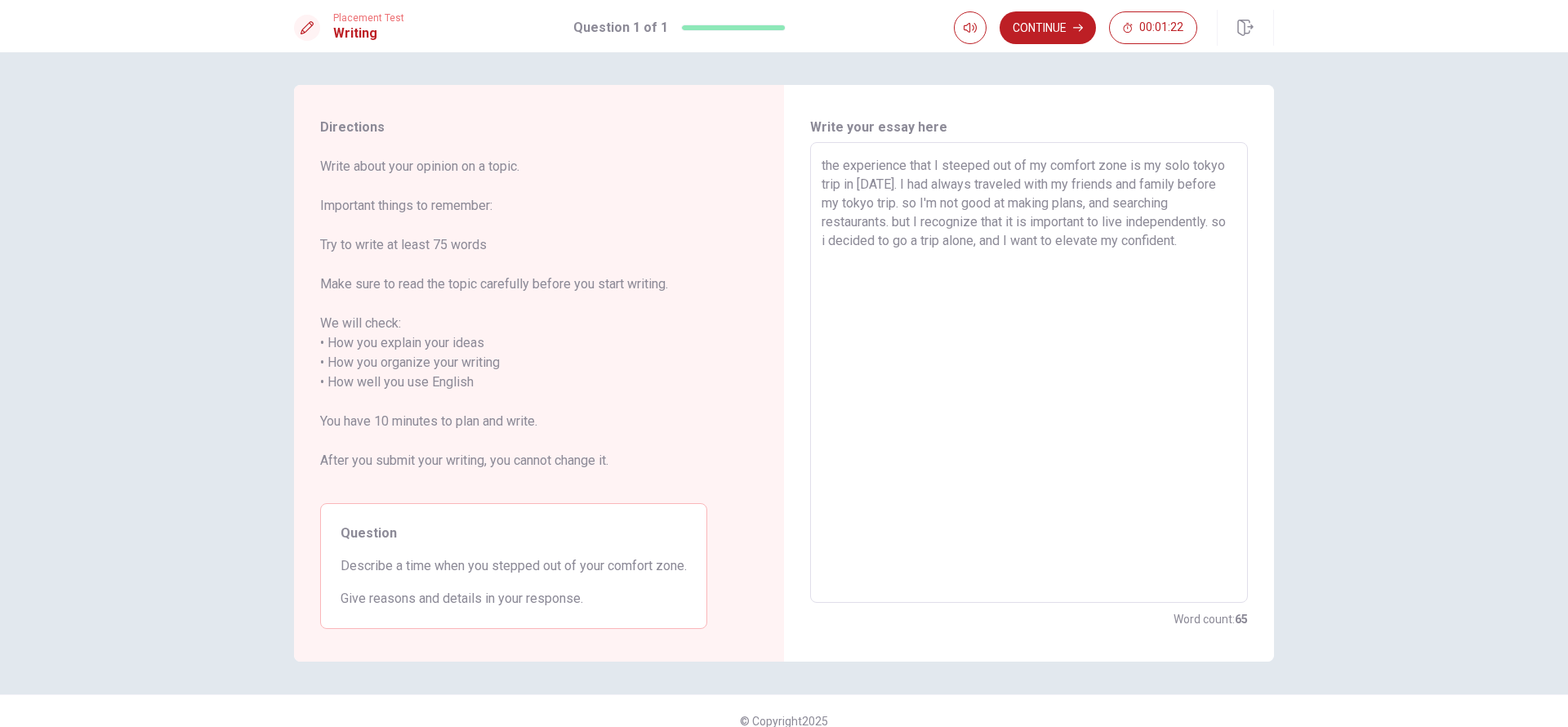 click on "the experience that I steeped out of my comfort zone is my solo tokyo trip in [DATE]. I had always traveled with my friends and family before my tokyo trip. so I'm not good at making plans, and searching restaurants. but I recognize that it is important to live independently. so i decided to go a trip alone, and I want to elevate my confident." at bounding box center (1029, 372) 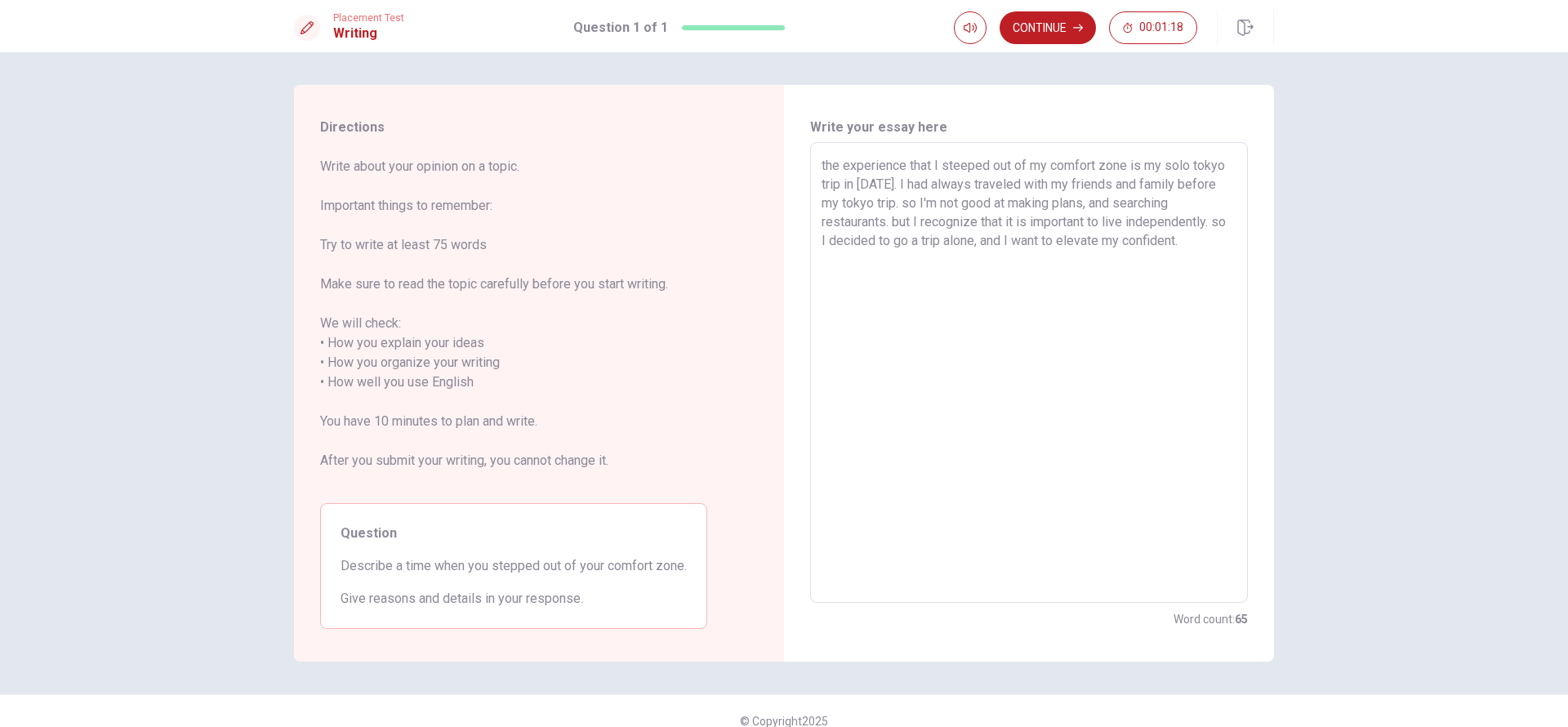 click on "the experience that I steeped out of my comfort zone is my solo tokyo trip in [DATE]. I had always traveled with my friends and family before my tokyo trip. so I'm not good at making plans, and searching restaurants. but I recognize that it is important to live independently. so I decided to go a trip alone, and I want to elevate my confident." at bounding box center (1029, 372) 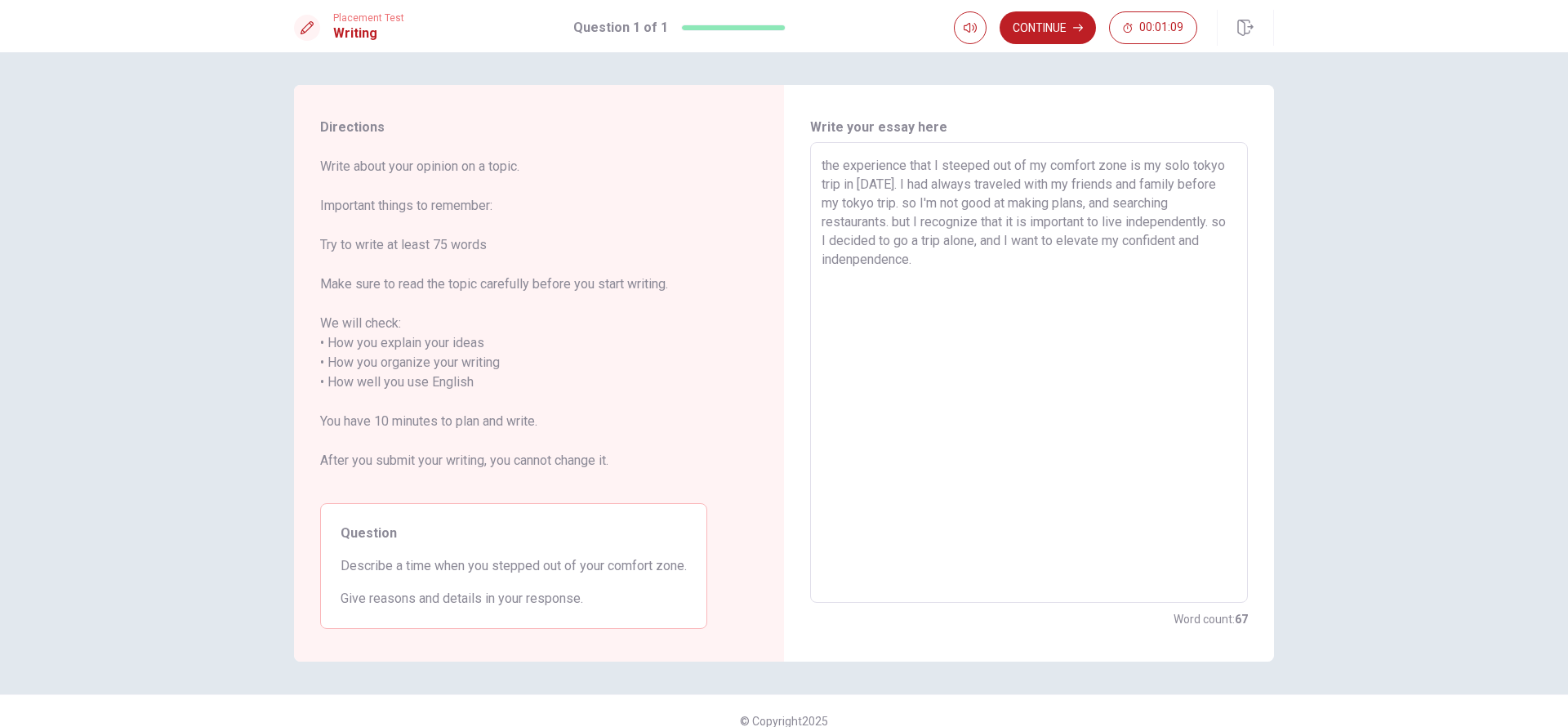click on "the experience that I steeped out of my comfort zone is my solo tokyo trip in [DATE]. I had always traveled with my friends and family before my tokyo trip. so I'm not good at making plans, and searching restaurants. but I recognize that it is important to live independently. so I decided to go a trip alone, and I want to elevate my confident and indenpendence." at bounding box center (1029, 372) 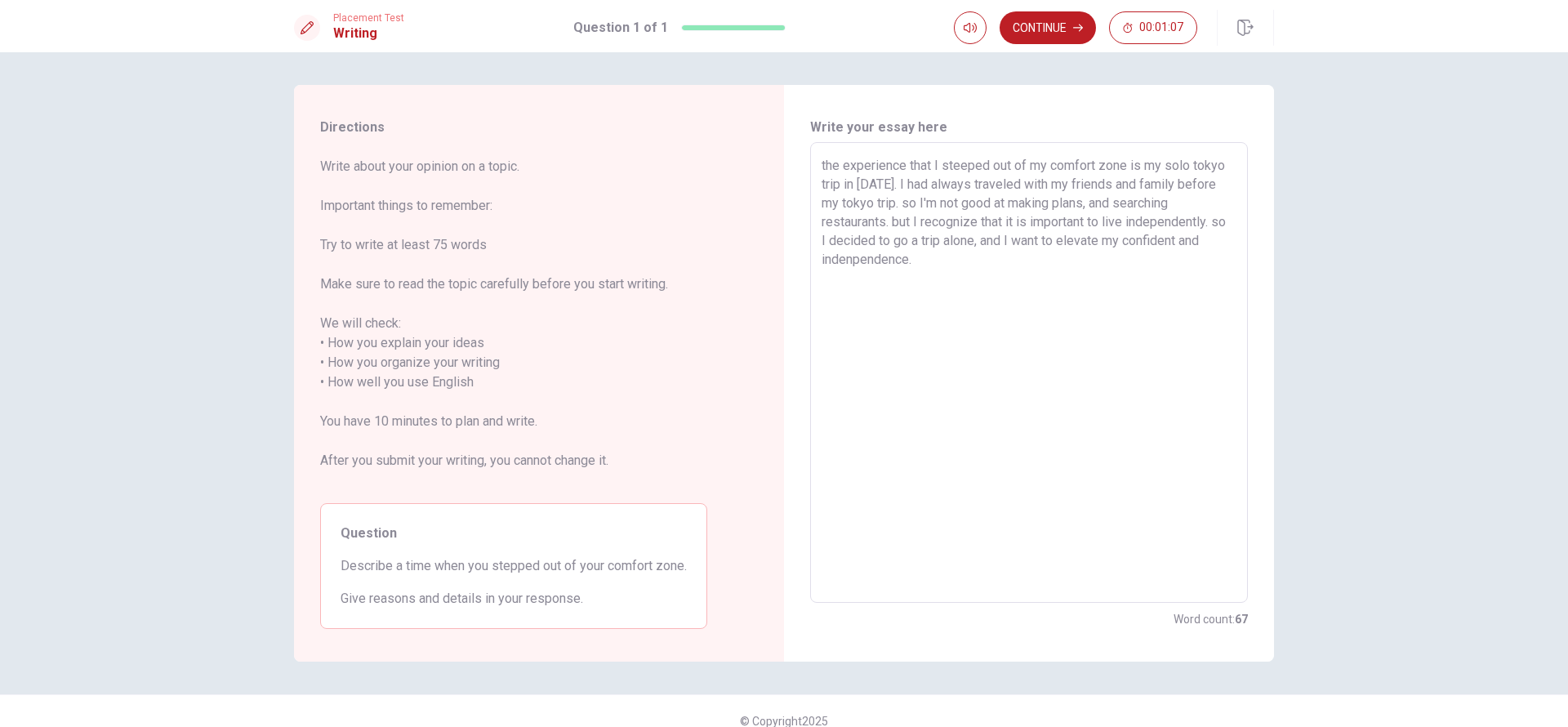click on "the experience that I steeped out of my comfort zone is my solo tokyo trip in [DATE]. I had always traveled with my friends and family before my tokyo trip. so I'm not good at making plans, and searching restaurants. but I recognize that it is important to live independently. so I decided to go a trip alone, and I want to elevate my confident and indenpendence." at bounding box center [1029, 372] 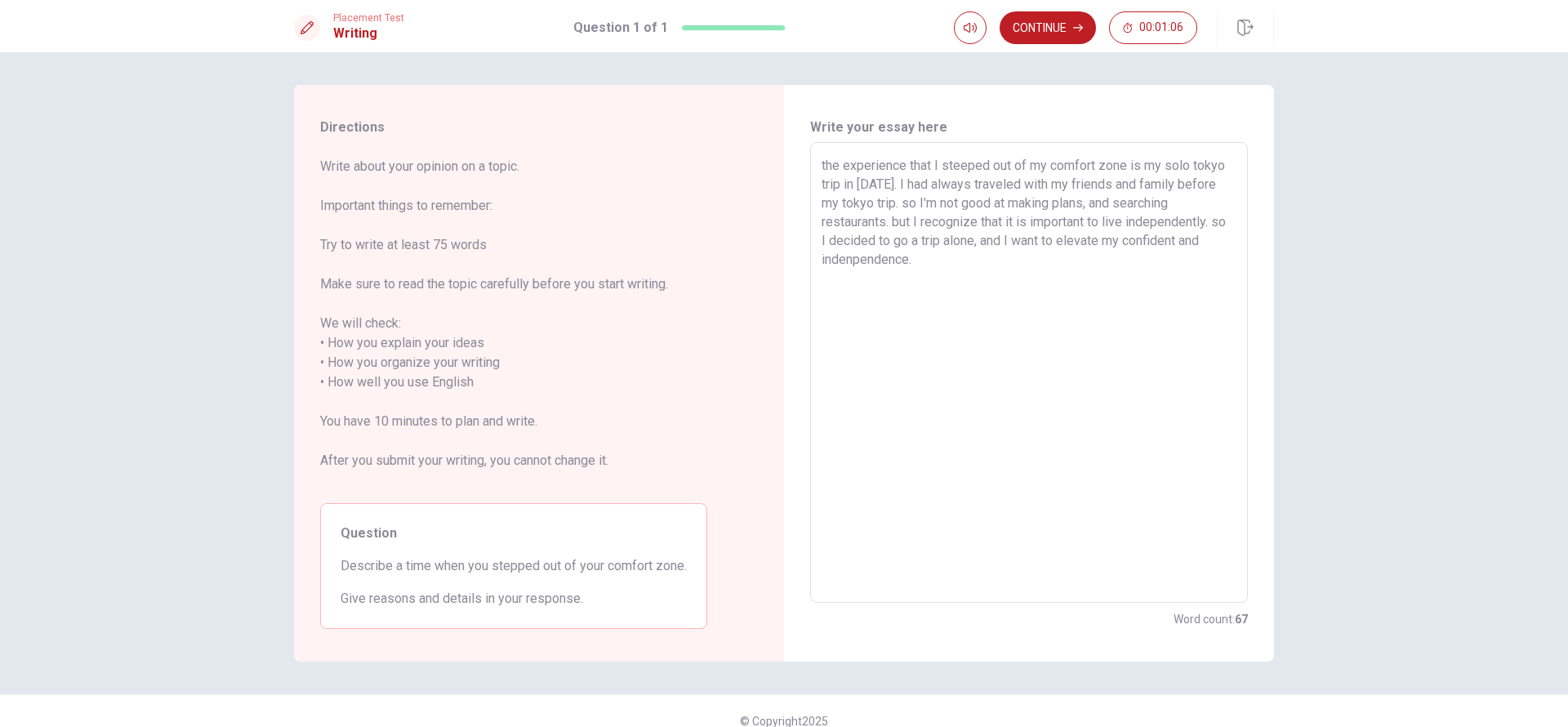 click on "the experience that I steeped out of my comfort zone is my solo tokyo trip in [DATE]. I had always traveled with my friends and family before my tokyo trip. so I'm not good at making plans, and searching restaurants. but I recognize that it is important to live independently. so I decided to go a trip alone, and I want to elevate my confident and indenpendence." at bounding box center [1029, 372] 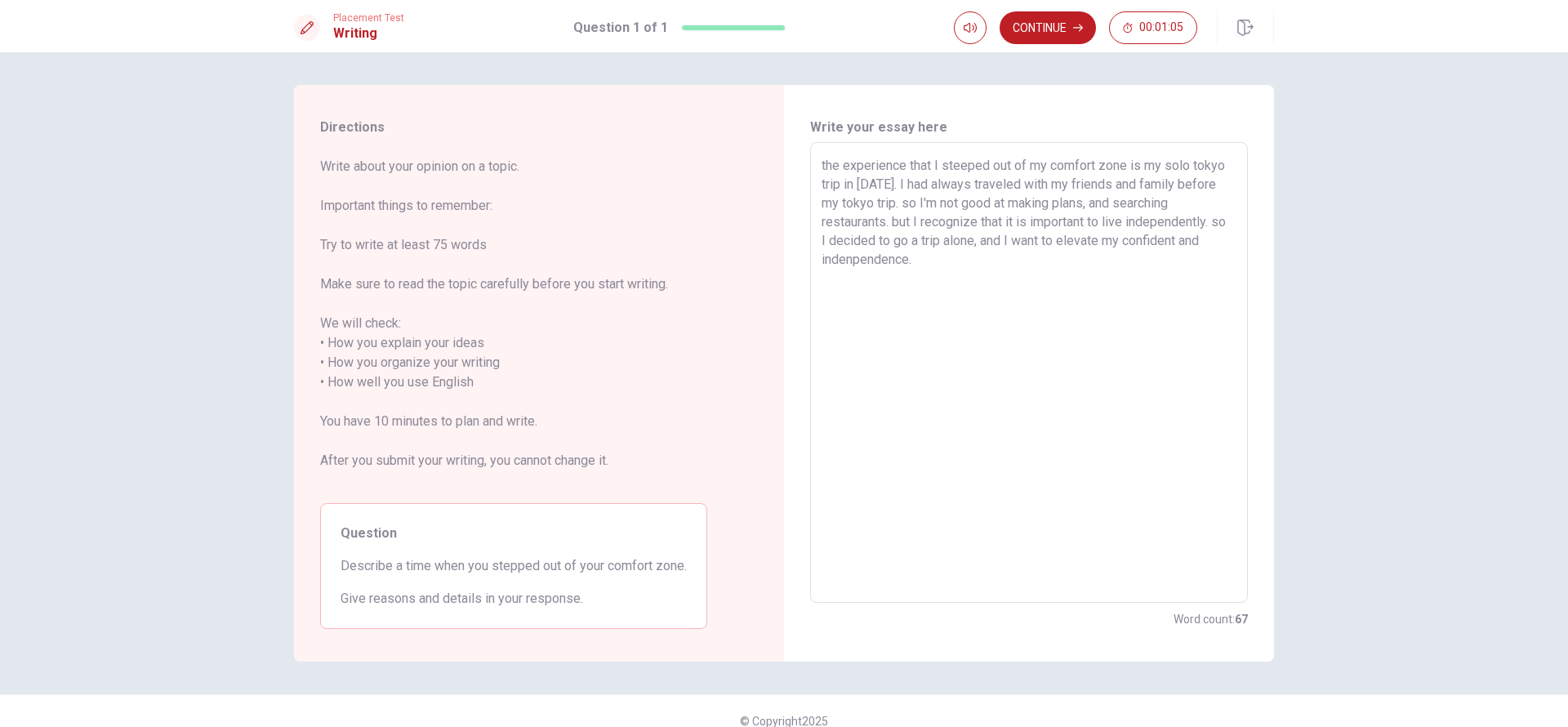 click on "the experience that I steeped out of my comfort zone is my solo tokyo trip in [DATE]. I had always traveled with my friends and family before my tokyo trip. so I'm not good at making plans, and searching restaurants. but I recognize that it is important to live independently. so I decided to go a trip alone, and I want to elevate my confident and indenpendence." at bounding box center (1029, 372) 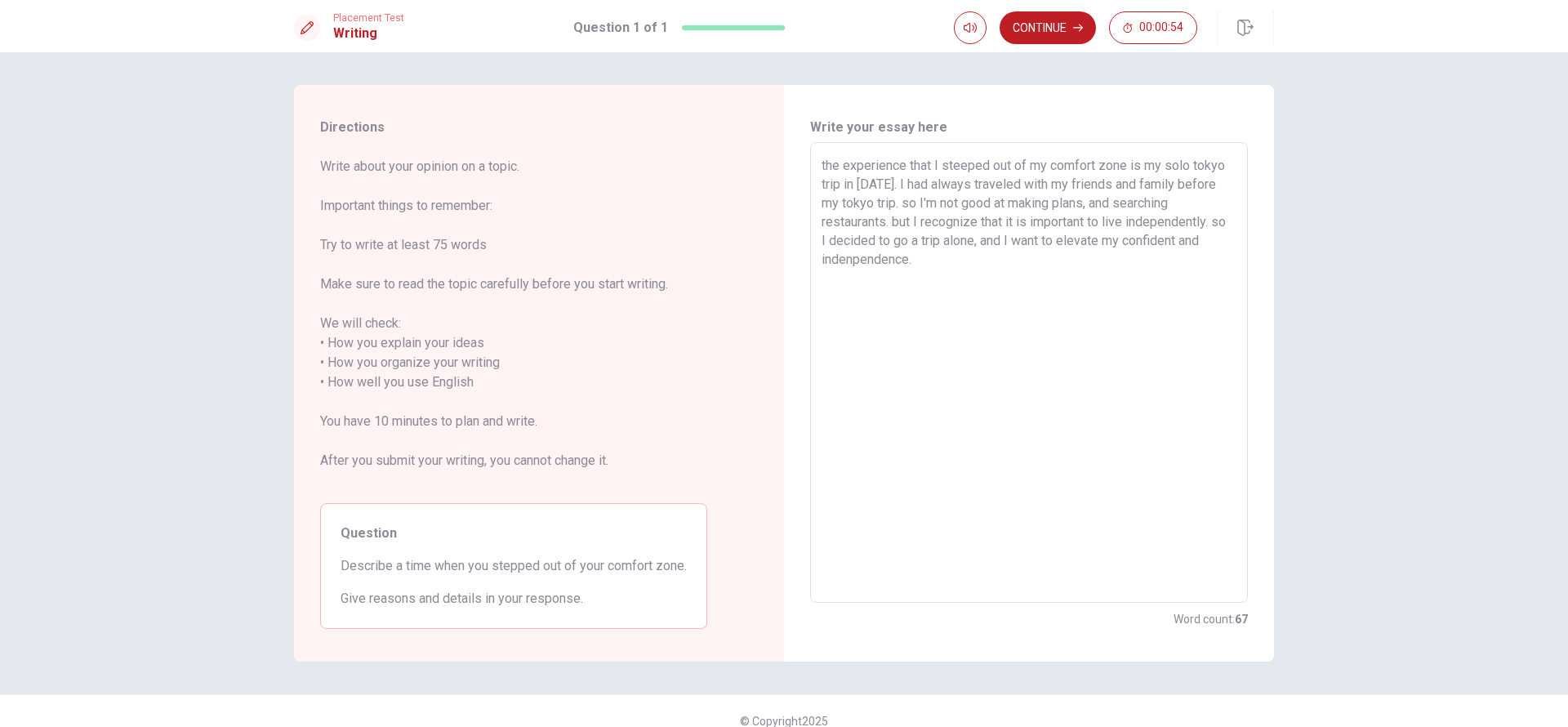 click on "the experience that I steeped out of my comfort zone is my solo tokyo trip in [DATE]. I had always traveled with my friends and family before my tokyo trip. so I'm not good at making plans, and searching restaurants. but I recognize that it is important to live independently. so I decided to go a trip alone, and I want to elevate my confident and indenpendence." at bounding box center (1029, 372) 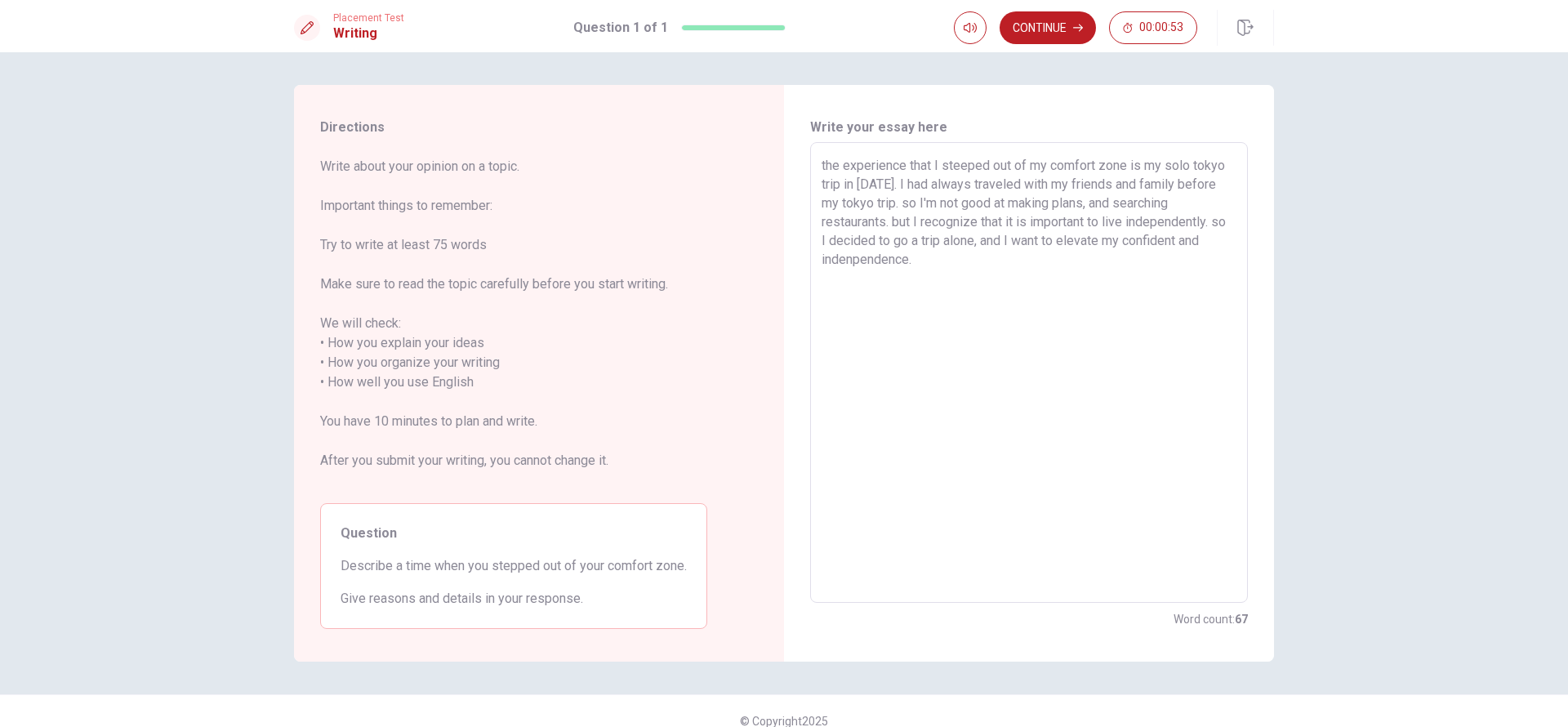 click on "the experience that I steeped out of my comfort zone is my solo tokyo trip in [DATE]. I had always traveled with my friends and family before my tokyo trip. so I'm not good at making plans, and searching restaurants. but I recognize that it is important to live independently. so I decided to go a trip alone, and I want to elevate my confident and indenpendence." at bounding box center [1029, 372] 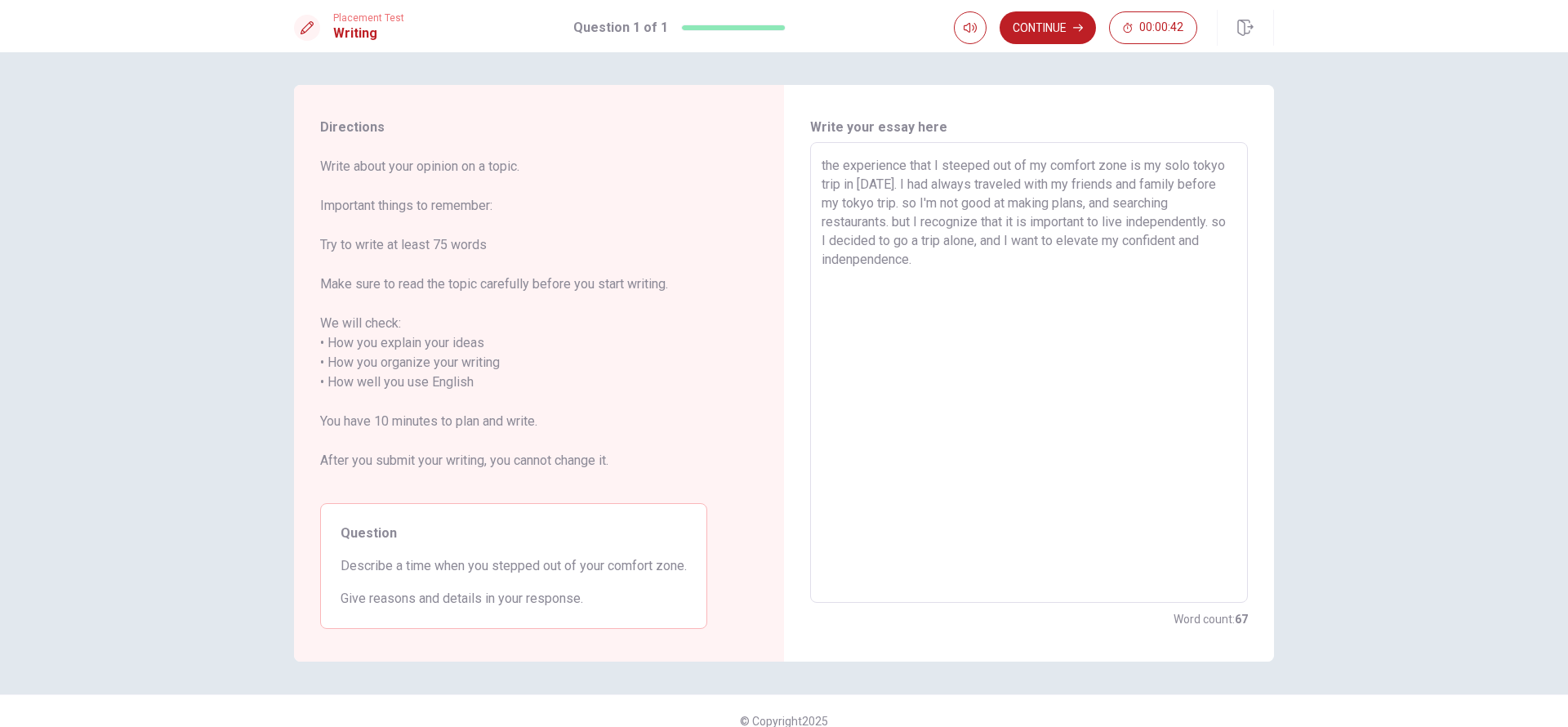 click on "the experience that I steeped out of my comfort zone is my solo tokyo trip in [DATE]. I had always traveled with my friends and family before my tokyo trip. so I'm not good at making plans, and searching restaurants. but I recognize that it is important to live independently. so I decided to go a trip alone, and I want to elevate my confident and indenpendence." at bounding box center (1029, 372) 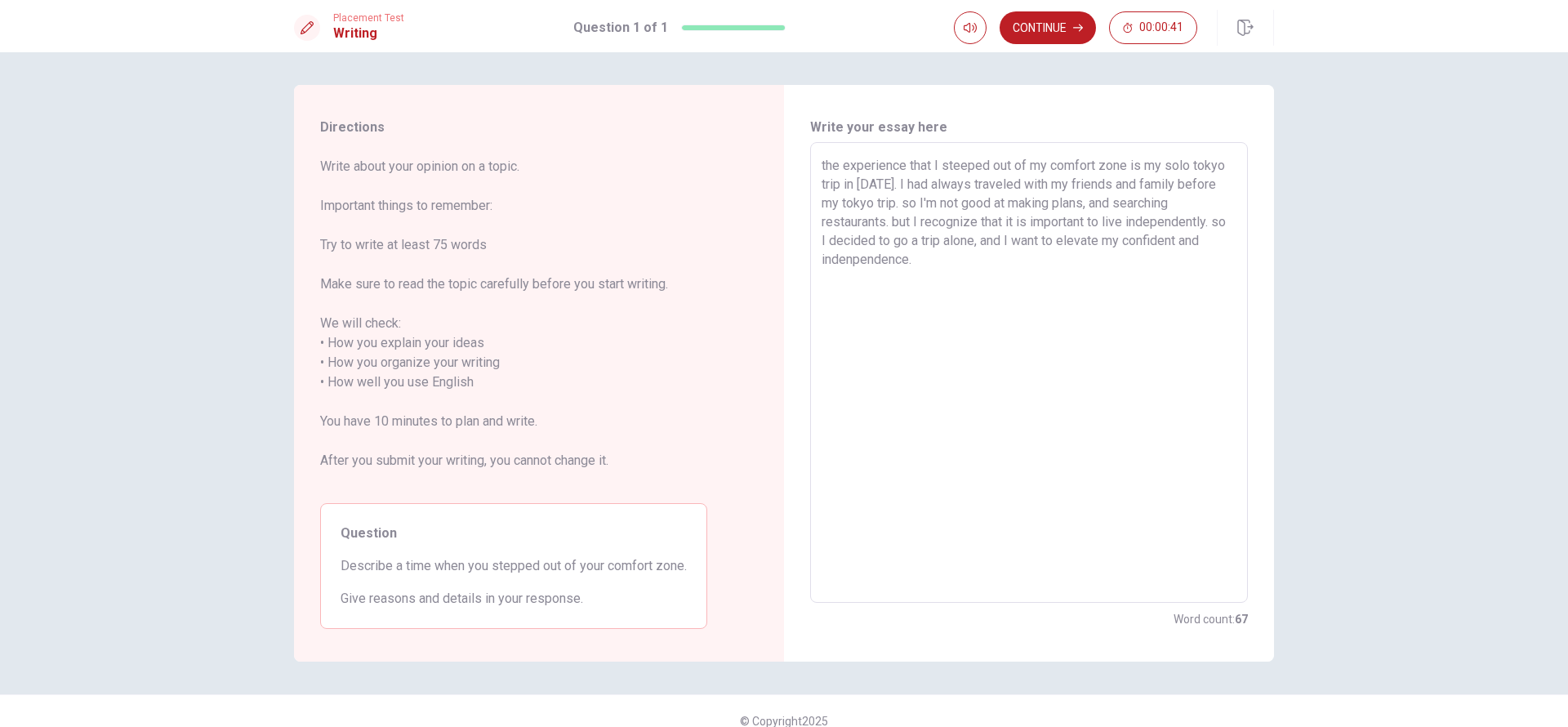 click on "the experience that I steeped out of my comfort zone is my solo tokyo trip in [DATE]. I had always traveled with my friends and family before my tokyo trip. so I'm not good at making plans, and searching restaurants. but I recognize that it is important to live independently. so I decided to go a trip alone, and I want to elevate my confident and indenpendence." at bounding box center [1029, 372] 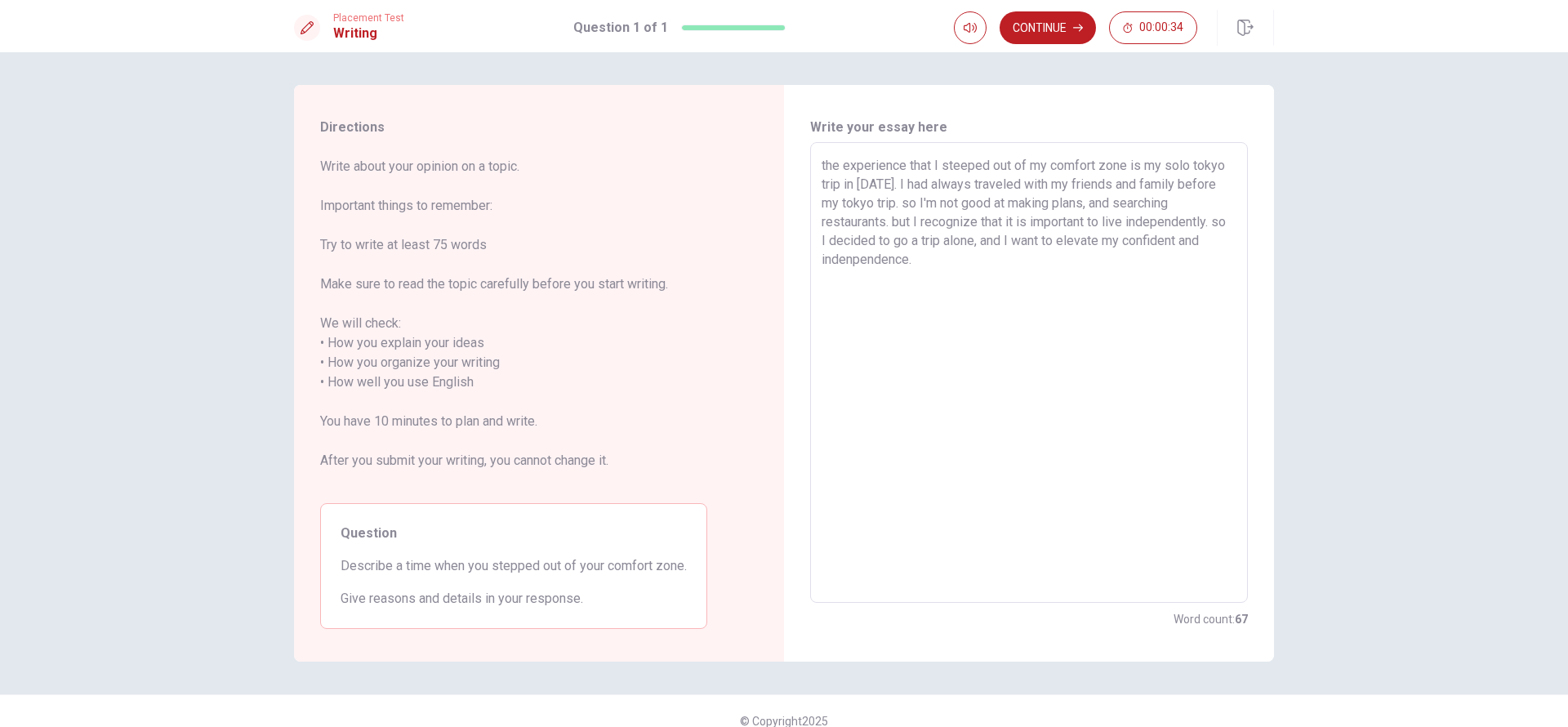 click on "the experience that I steeped out of my comfort zone is my solo tokyo trip in [DATE]. I had always traveled with my friends and family before my tokyo trip. so I'm not good at making plans, and searching restaurants. but I recognize that it is important to live independently. so I decided to go a trip alone, and I want to elevate my confident and indenpendence." at bounding box center (1029, 372) 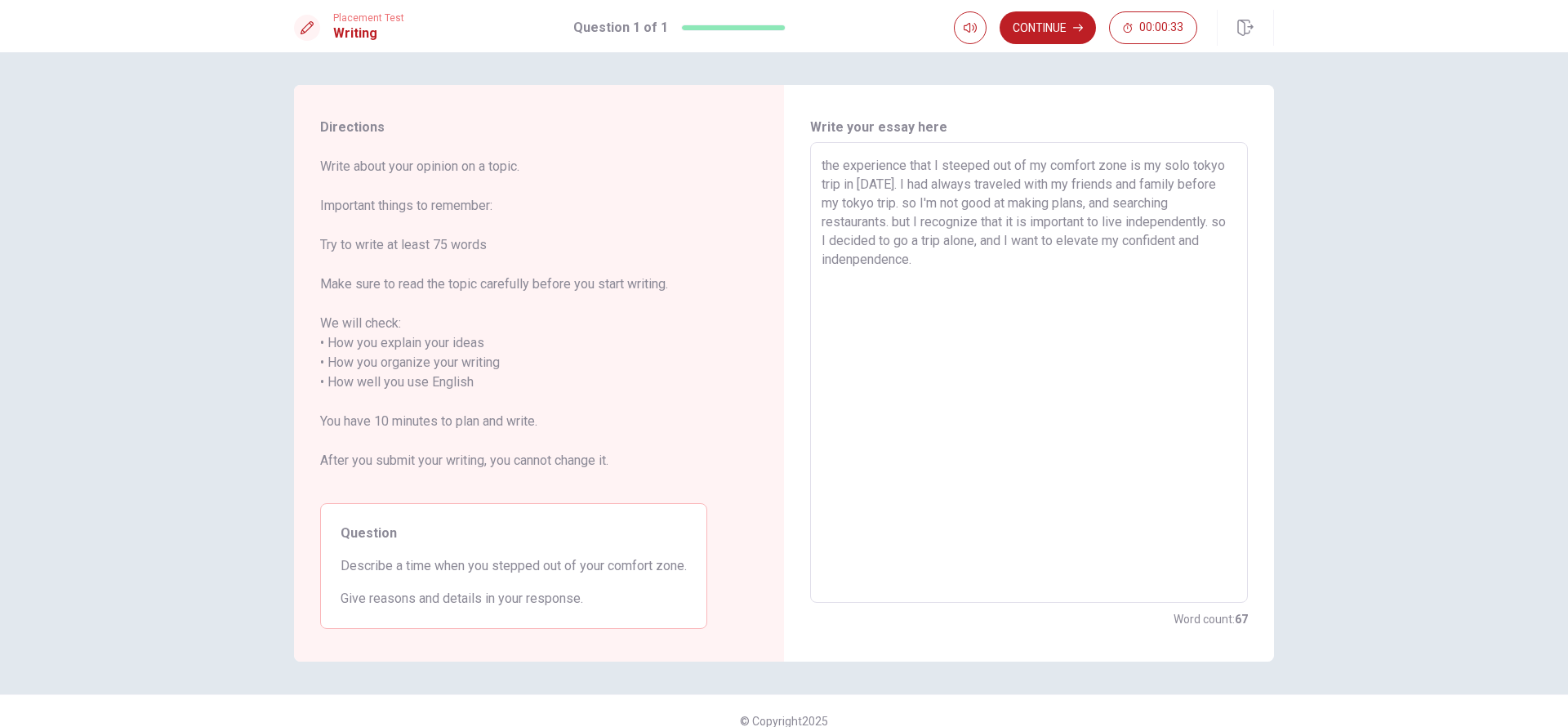 click on "the experience that I steeped out of my comfort zone is my solo tokyo trip in [DATE]. I had always traveled with my friends and family before my tokyo trip. so I'm not good at making plans, and searching restaurants. but I recognize that it is important to live independently. so I decided to go a trip alone, and I want to elevate my confident and indenpendence." at bounding box center [1029, 372] 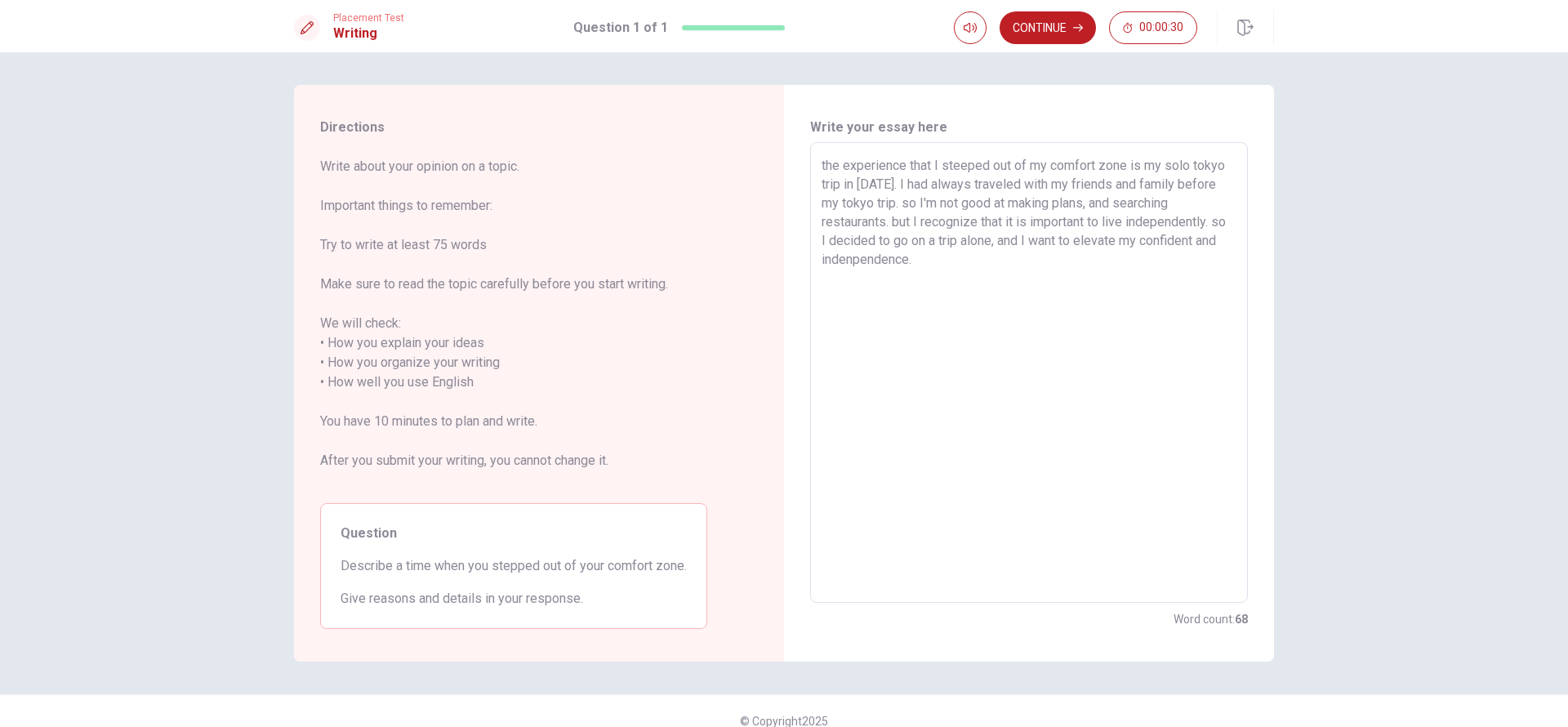 click on "the experience that I steeped out of my comfort zone is my solo tokyo trip in [DATE]. I had always traveled with my friends and family before my tokyo trip. so I'm not good at making plans, and searching restaurants. but I recognize that it is important to live independently. so I decided to go on a trip alone, and I want to elevate my confident and indenpendence." at bounding box center [1029, 372] 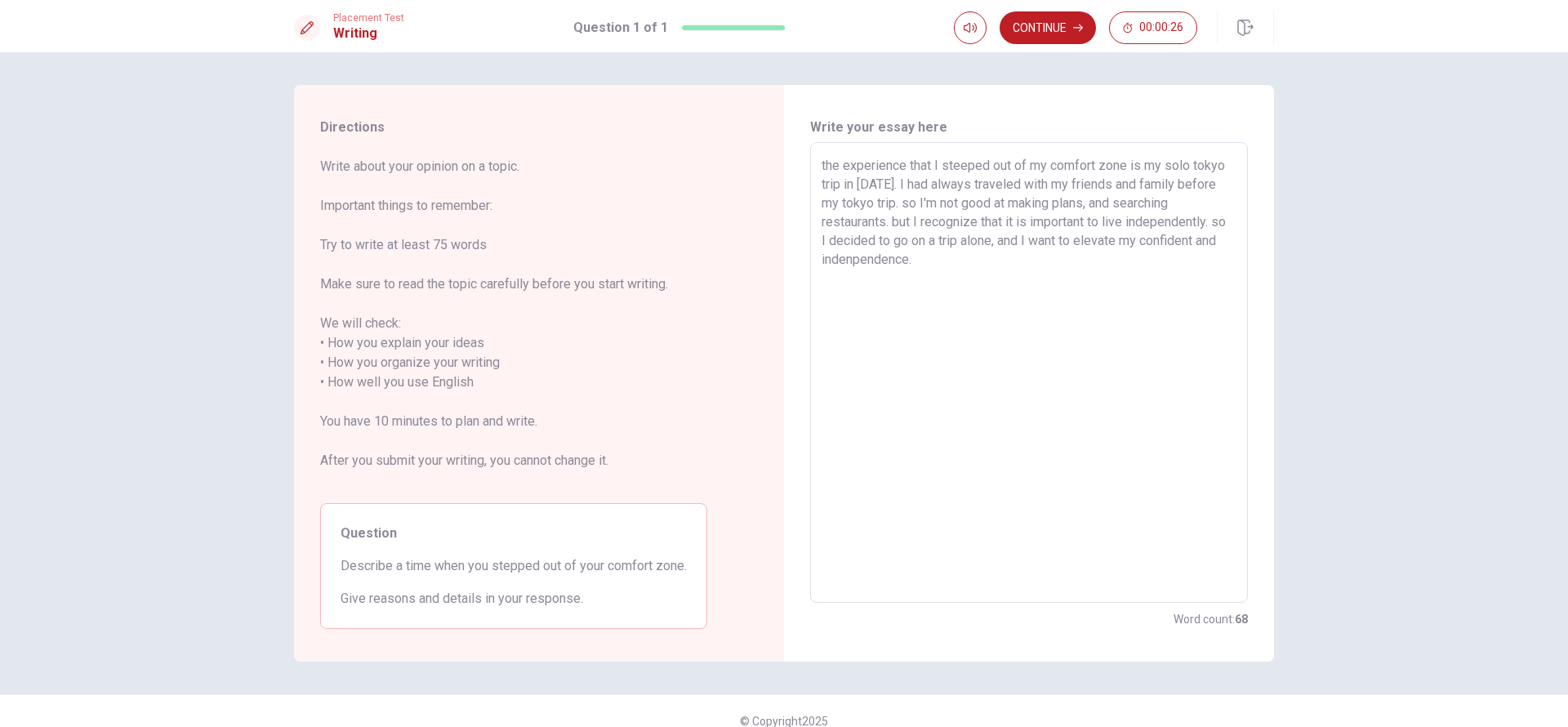 click on "the experience that I steeped out of my comfort zone is my solo tokyo trip in [DATE]. I had always traveled with my friends and family before my tokyo trip. so I'm not good at making plans, and searching restaurants. but I recognize that it is important to live independently. so I decided to go on a trip alone, and I want to elevate my confident and indenpendence." at bounding box center (1029, 372) 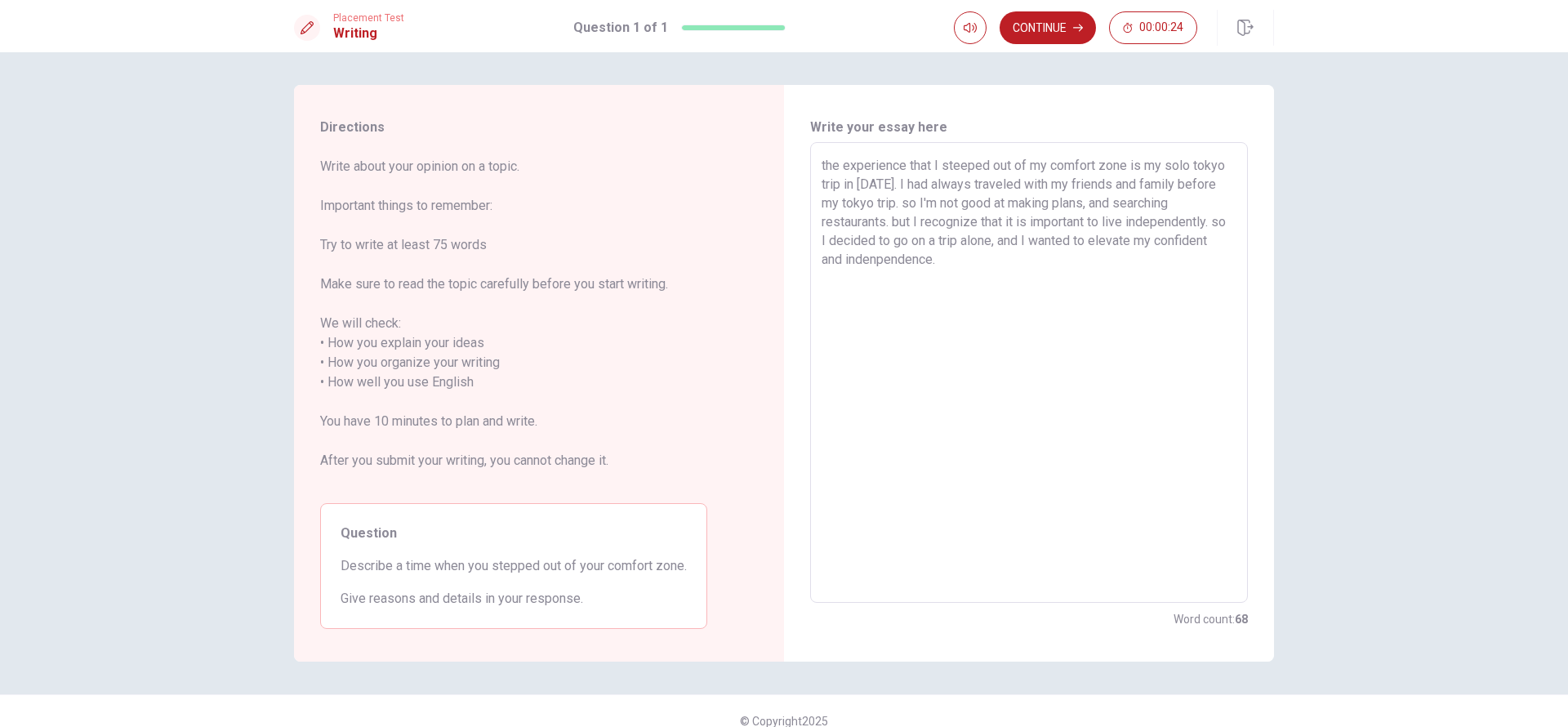 click on "the experience that I steeped out of my comfort zone is my solo tokyo trip in [DATE]. I had always traveled with my friends and family before my tokyo trip. so I'm not good at making plans, and searching restaurants. but I recognize that it is important to live independently. so I decided to go on a trip alone, and I wanted to elevate my confident and indenpendence." at bounding box center (1029, 372) 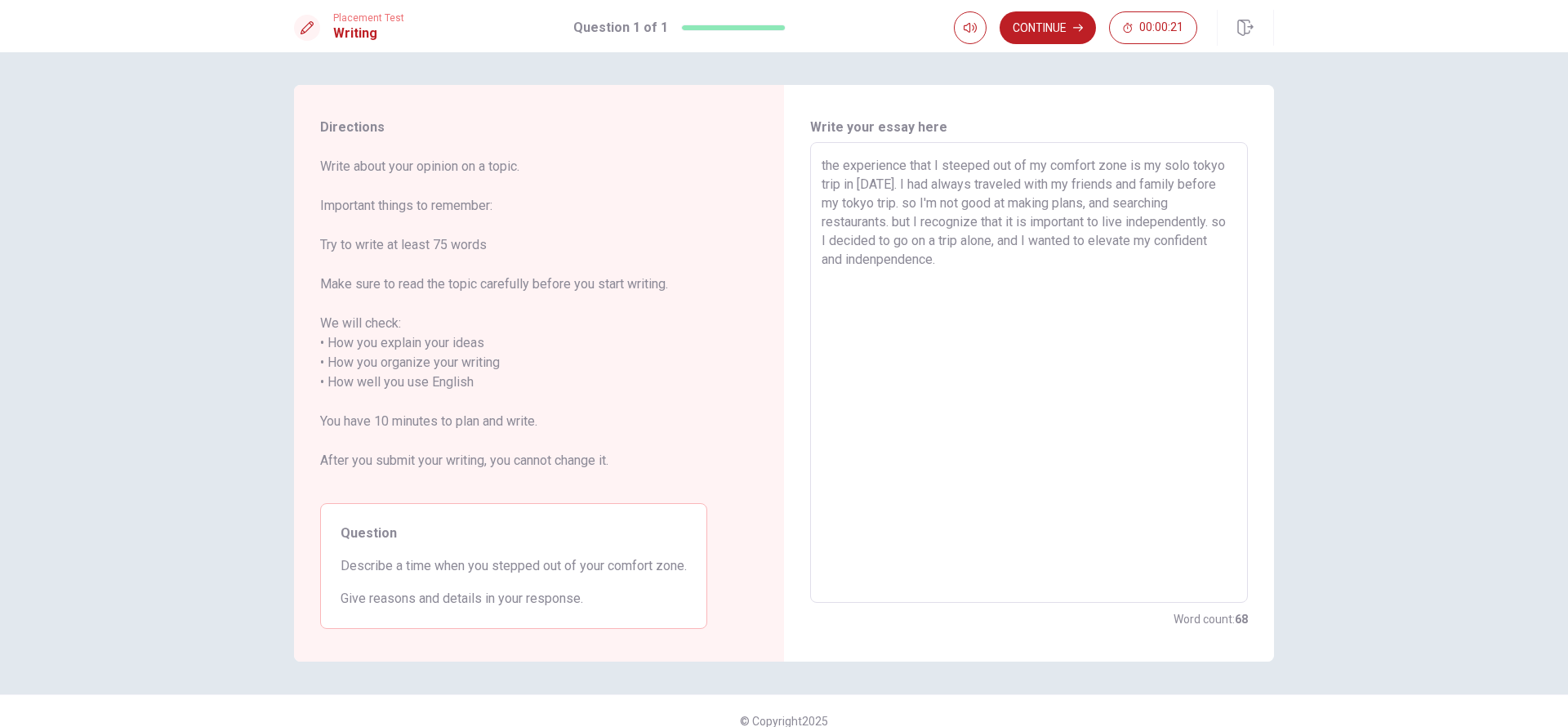 click on "the experience that I steeped out of my comfort zone is my solo tokyo trip in [DATE]. I had always traveled with my friends and family before my tokyo trip. so I'm not good at making plans, and searching restaurants. but I recognize that it is important to live independently. so I decided to go on a trip alone, and I wanted to elevate my confident and indenpendence." at bounding box center (1029, 372) 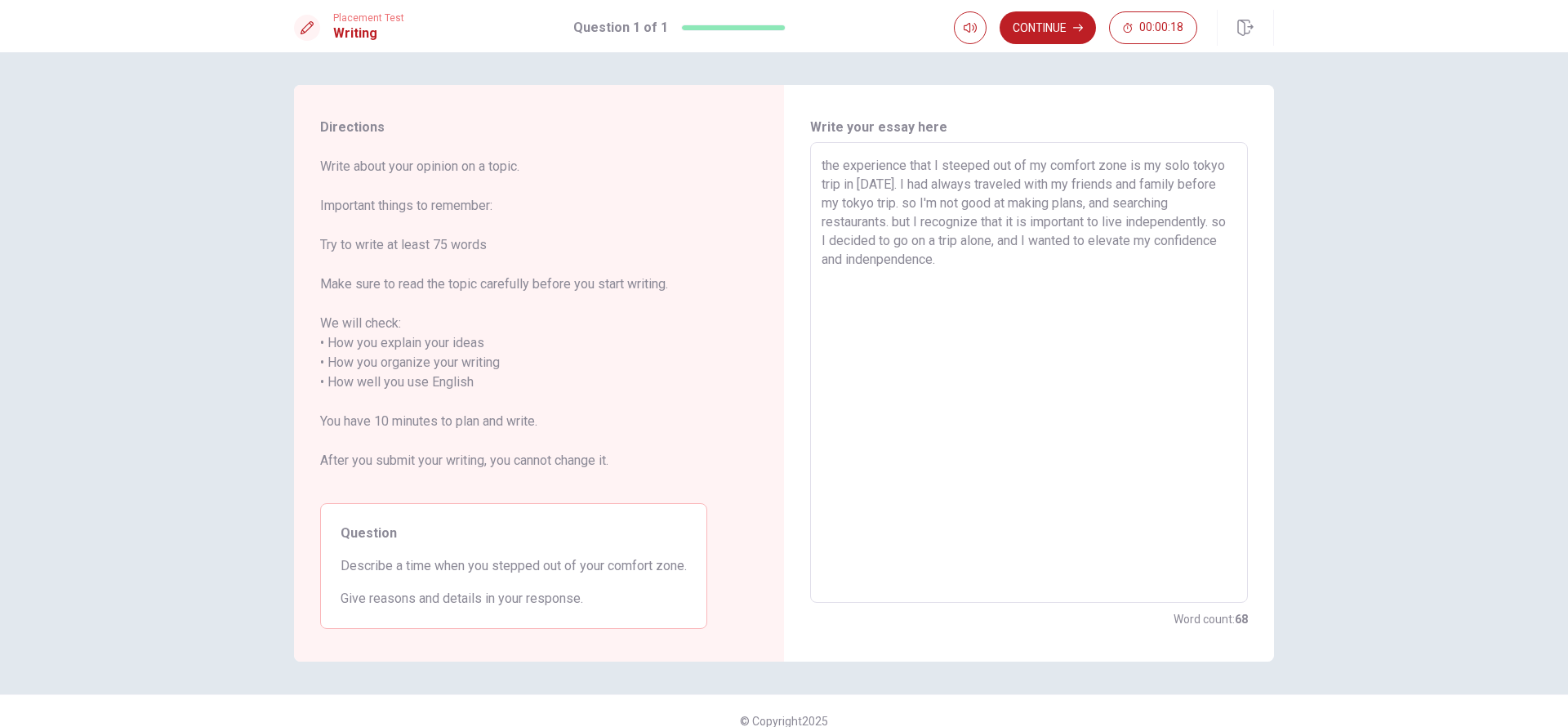 click on "the experience that I steeped out of my comfort zone is my solo tokyo trip in [DATE]. I had always traveled with my friends and family before my tokyo trip. so I'm not good at making plans, and searching restaurants. but I recognize that it is important to live independently. so I decided to go on a trip alone, and I wanted to elevate my confidence and indenpendence." at bounding box center [1029, 372] 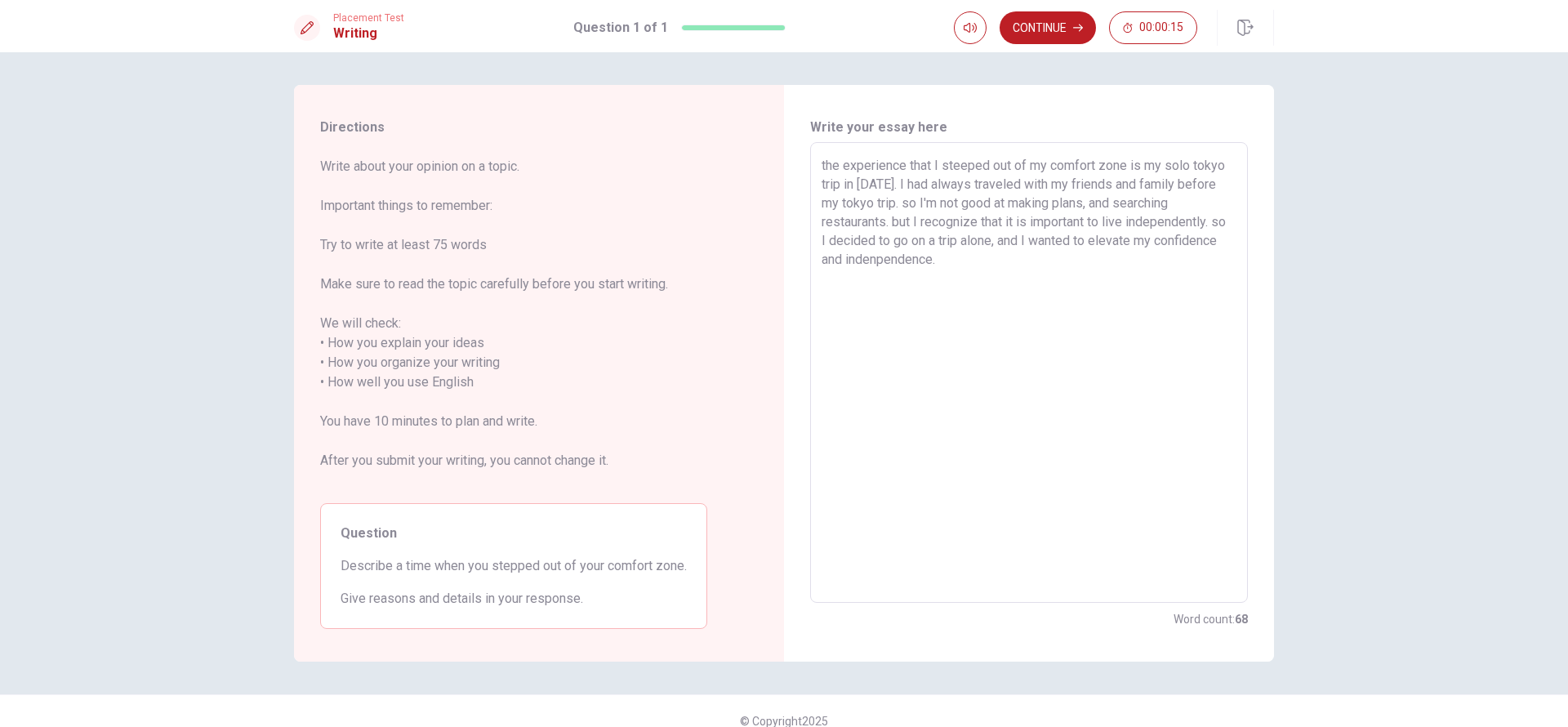 click on "the experience that I steeped out of my comfort zone is my solo tokyo trip in [DATE]. I had always traveled with my friends and family before my tokyo trip. so I'm not good at making plans, and searching restaurants. but I recognize that it is important to live independently. so I decided to go on a trip alone, and I wanted to elevate my confidence and indenpendence." at bounding box center (1029, 372) 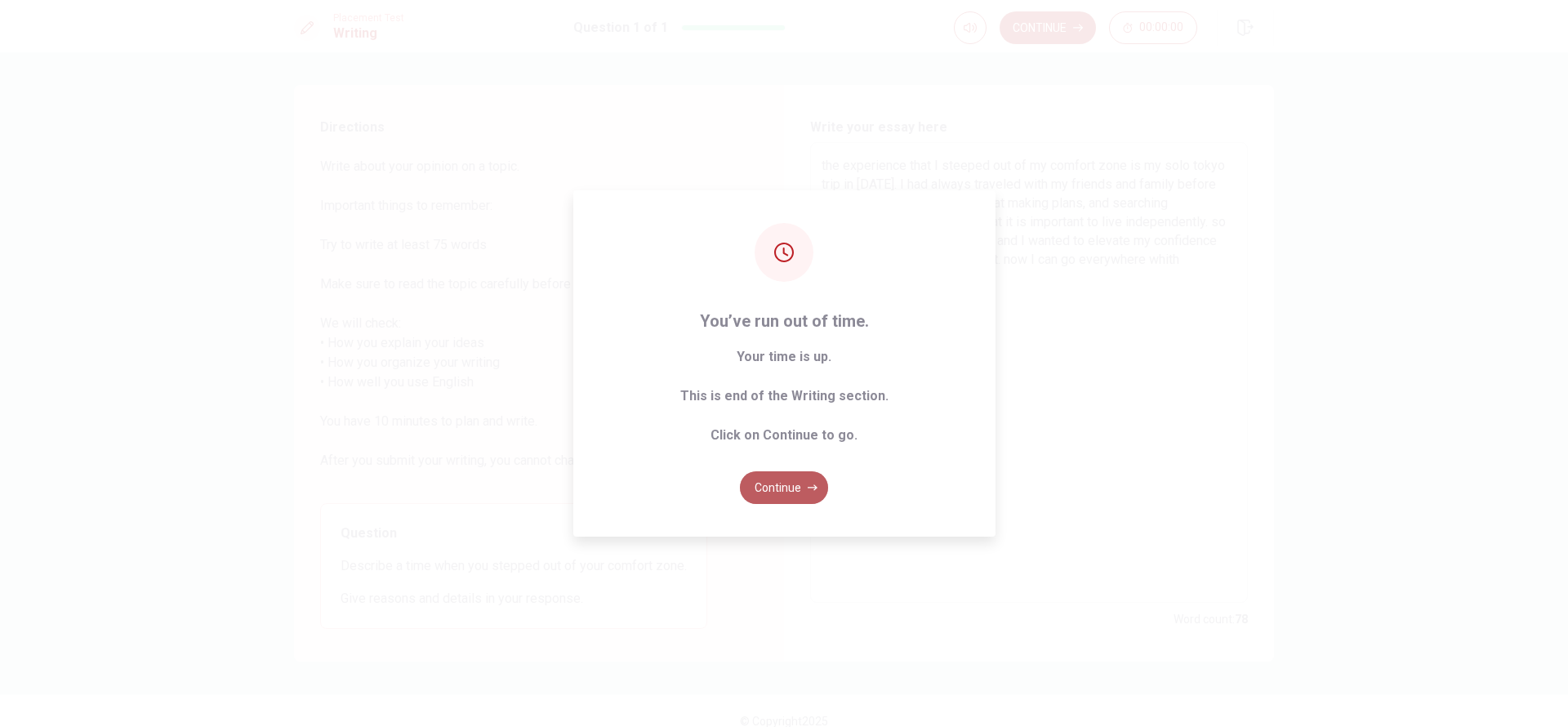 click on "Continue" at bounding box center (784, 488) 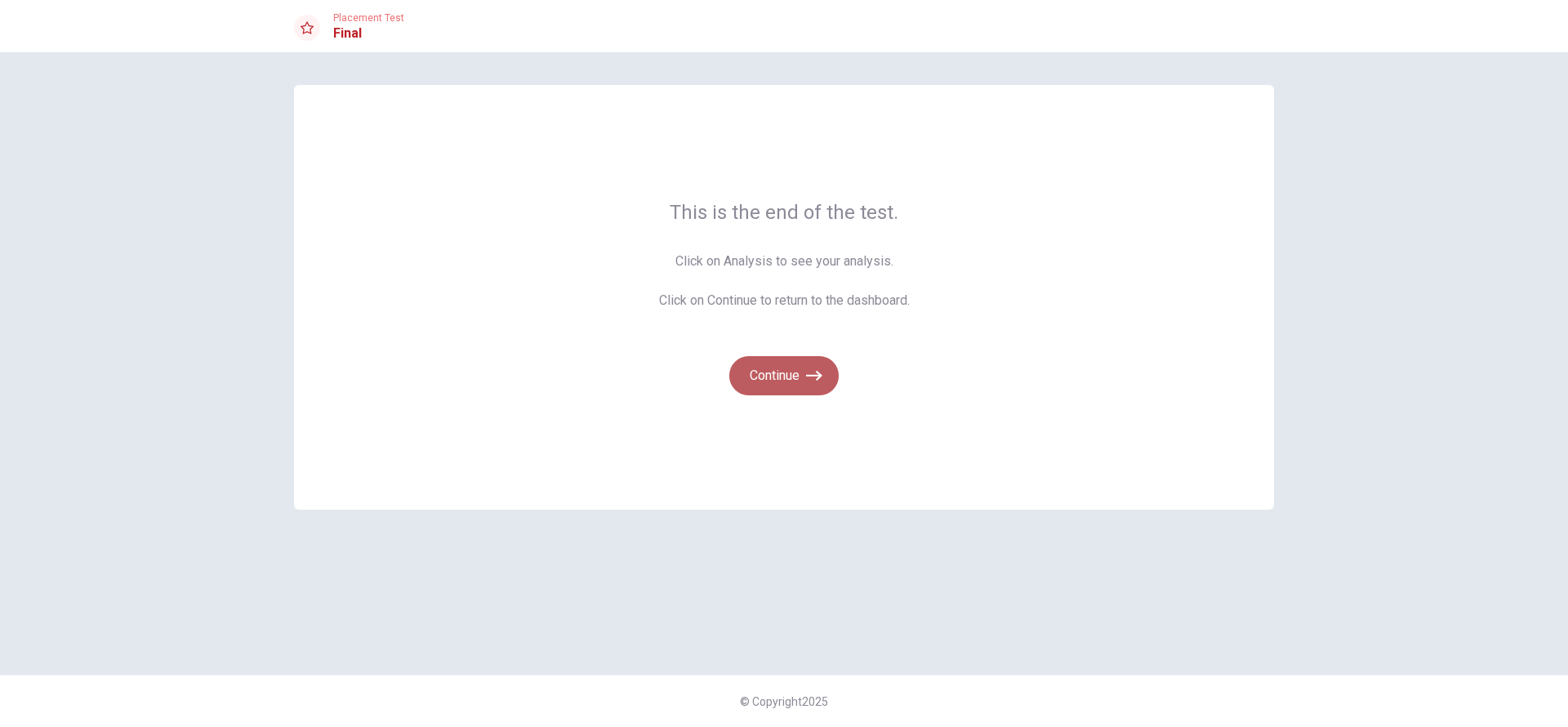 click on "Continue" at bounding box center (784, 376) 